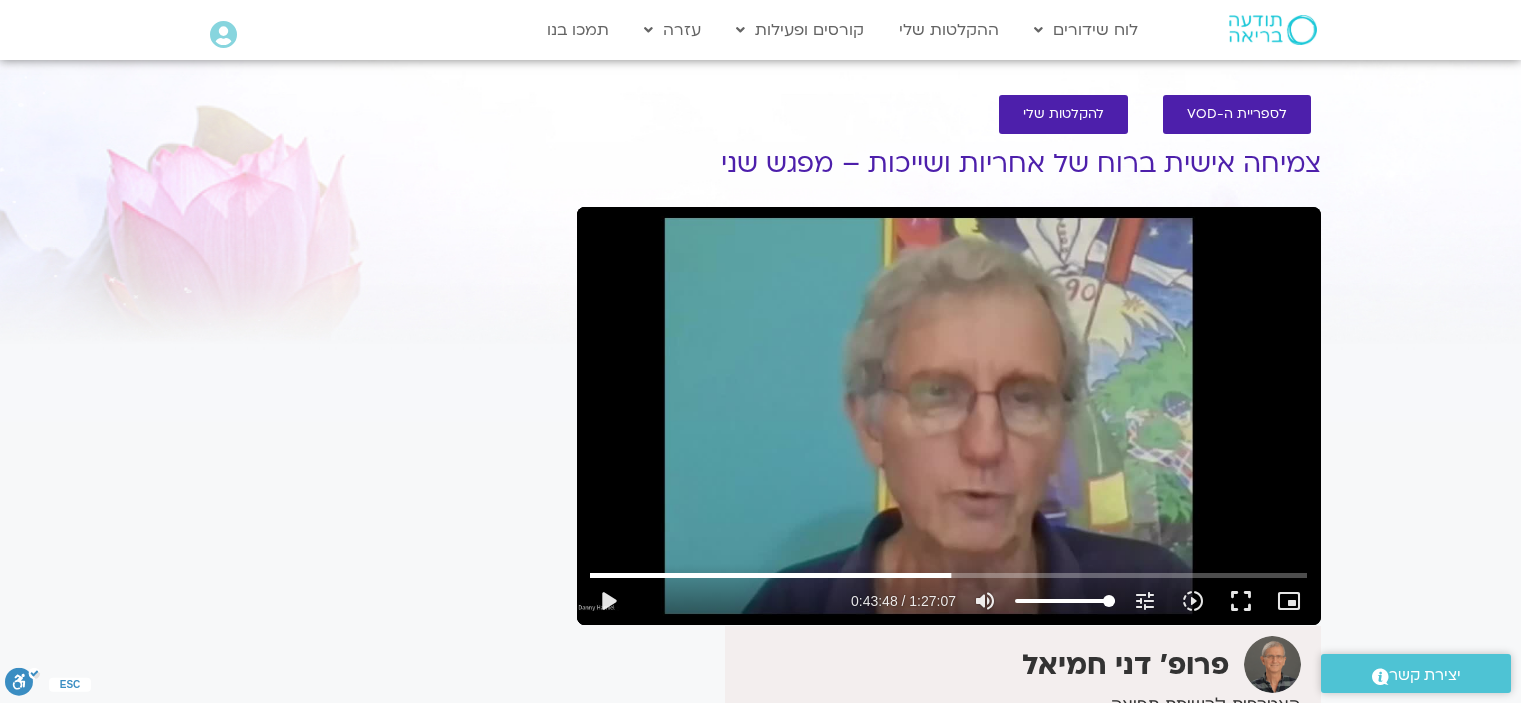 scroll, scrollTop: 100, scrollLeft: 0, axis: vertical 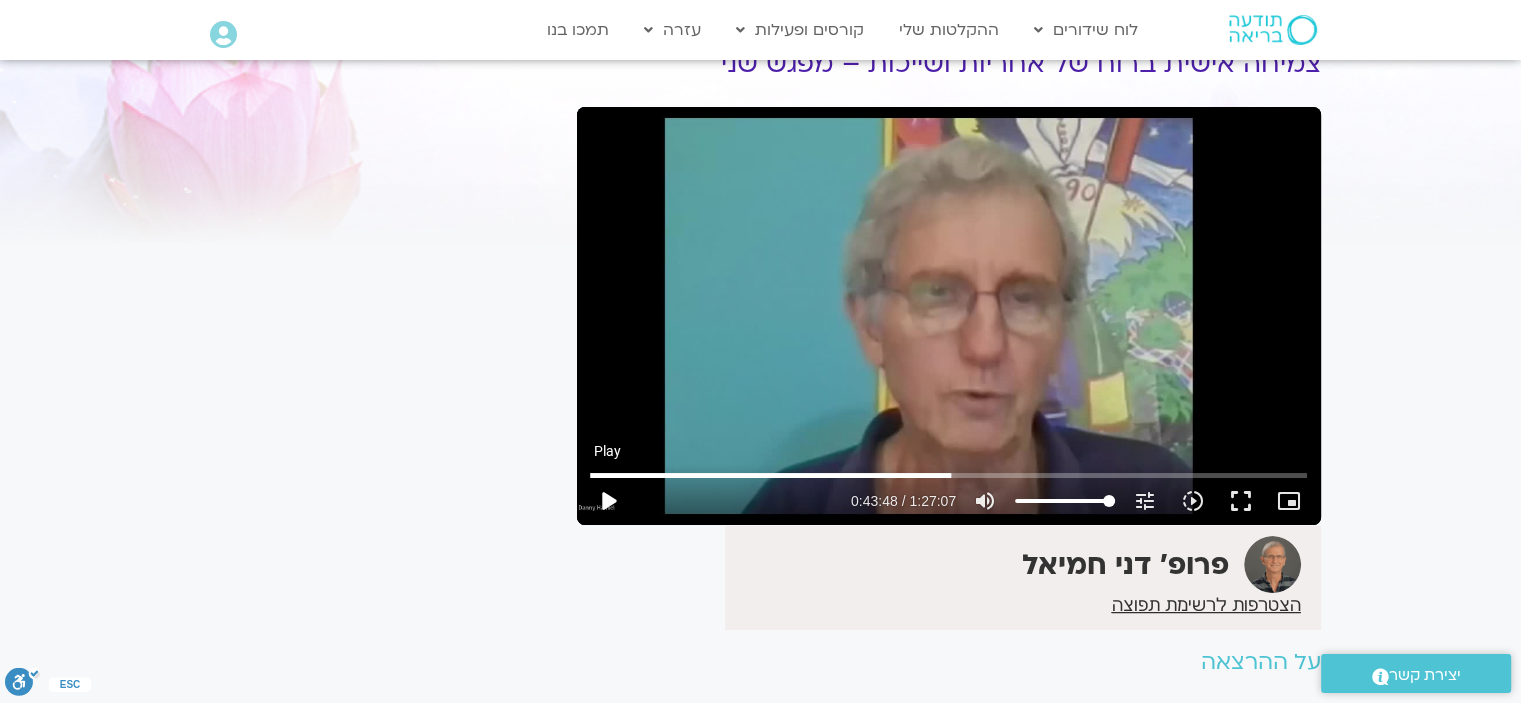 click on "play_arrow" at bounding box center [608, 501] 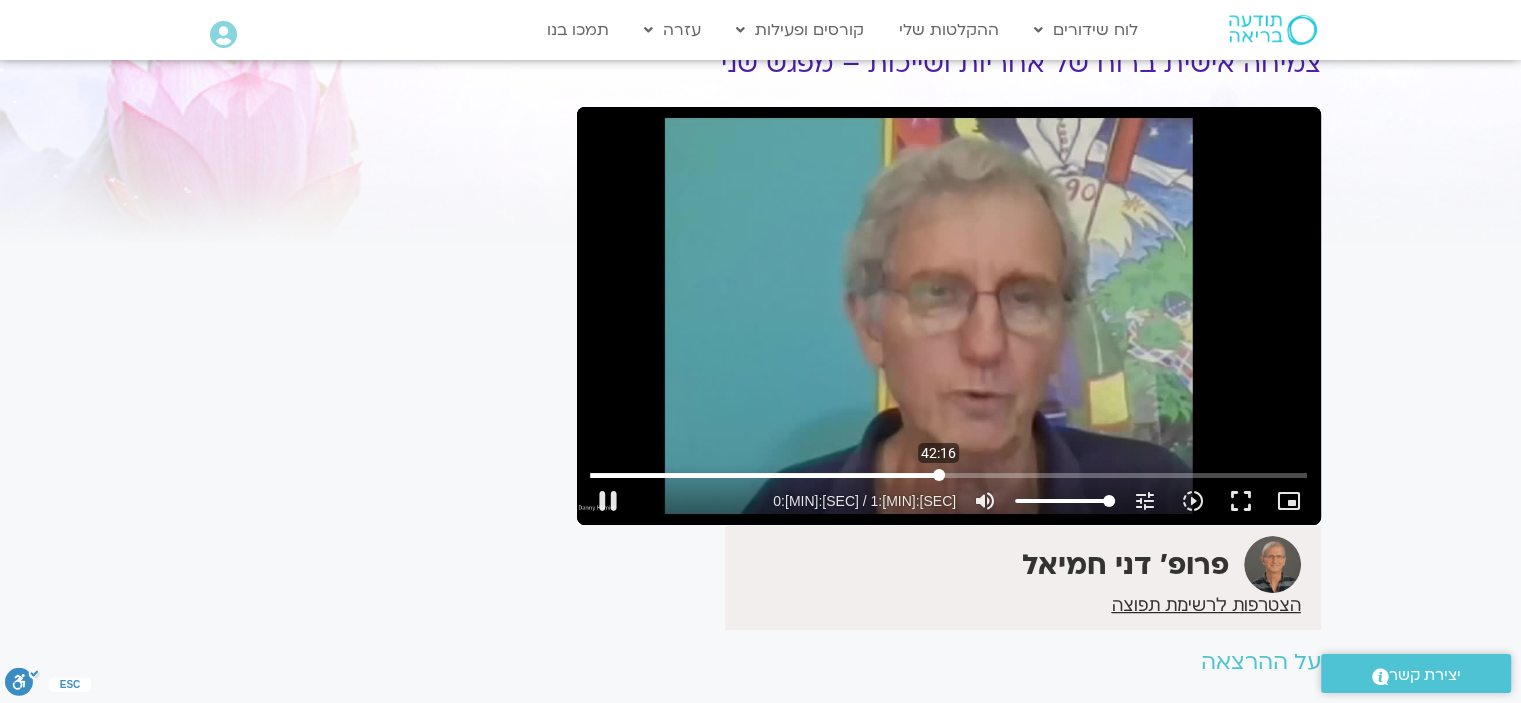 drag, startPoint x: 952, startPoint y: 475, endPoint x: 938, endPoint y: 475, distance: 14 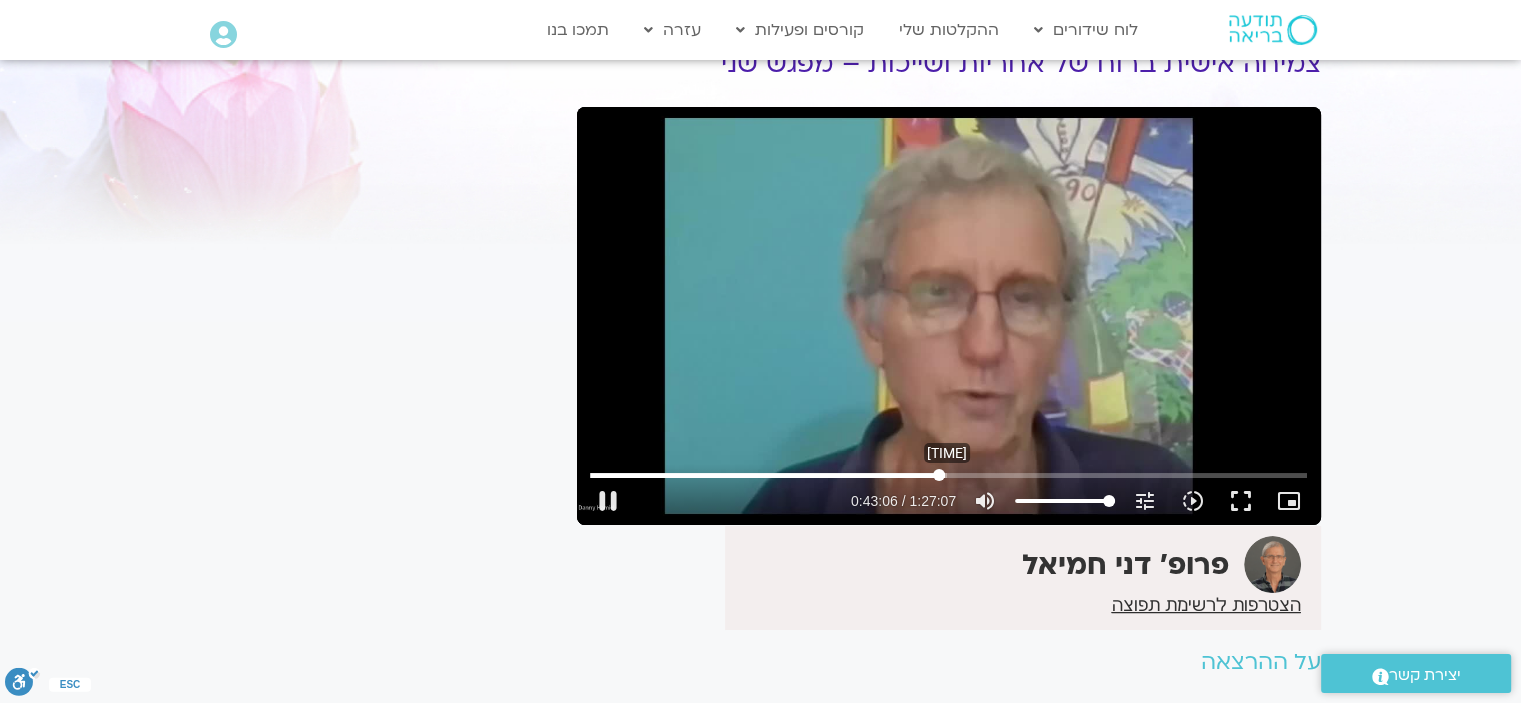 click at bounding box center (948, 475) 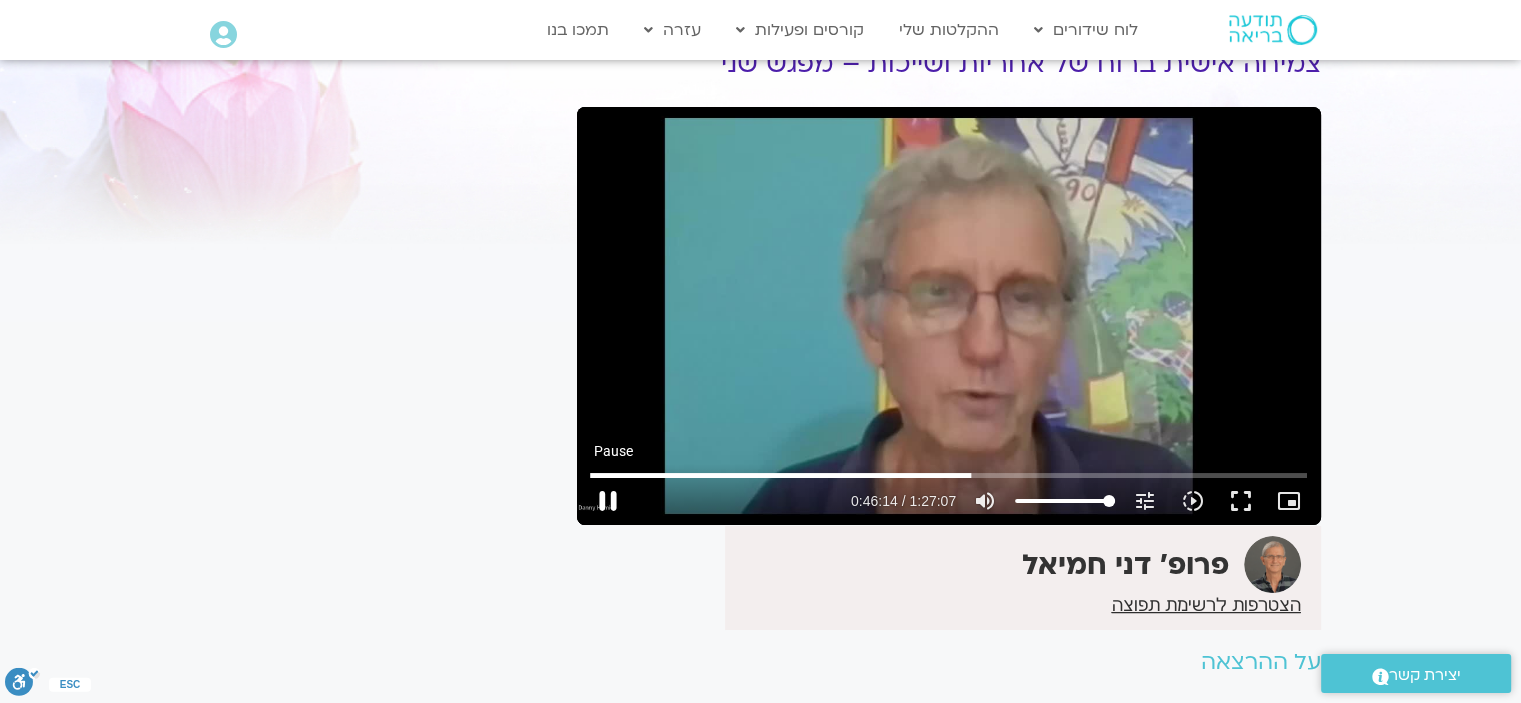 click on "pause" at bounding box center [608, 501] 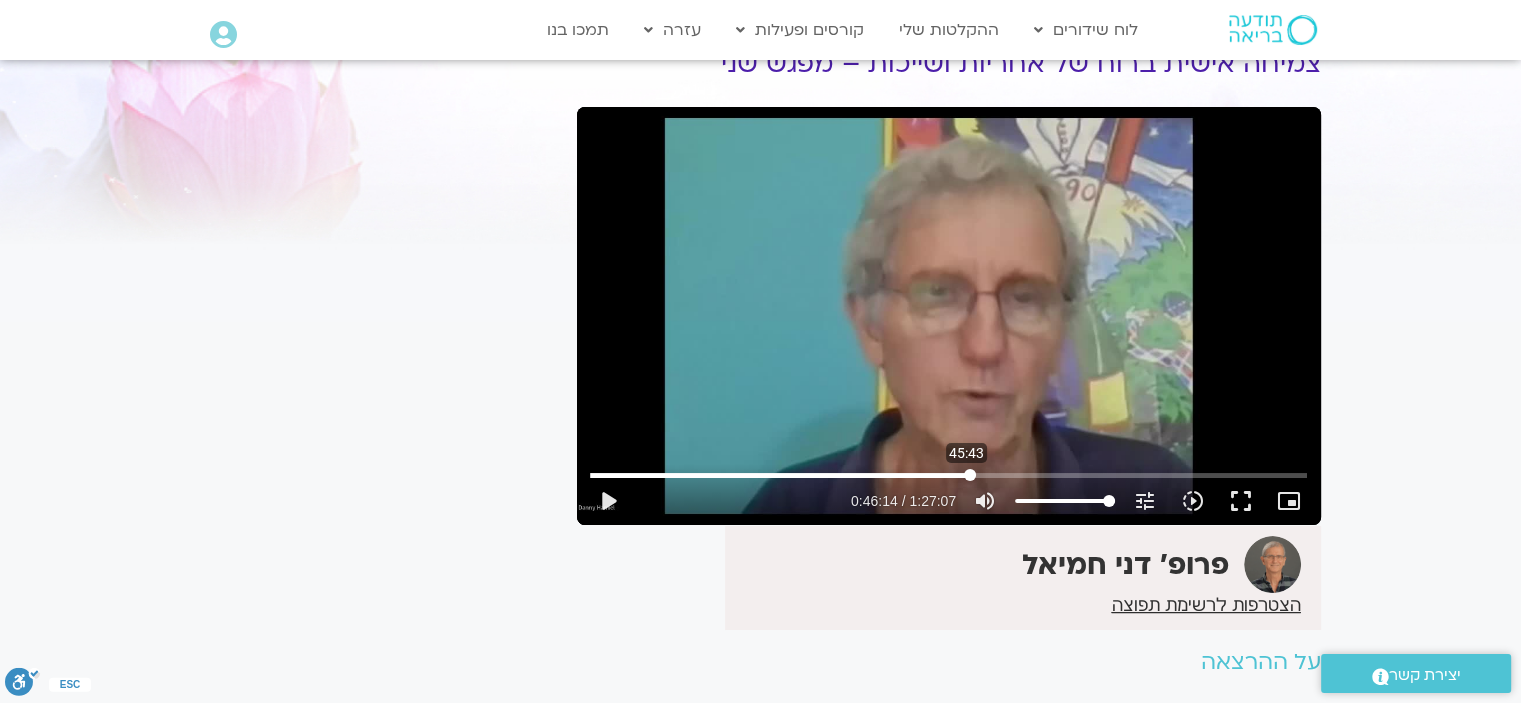 click at bounding box center (948, 475) 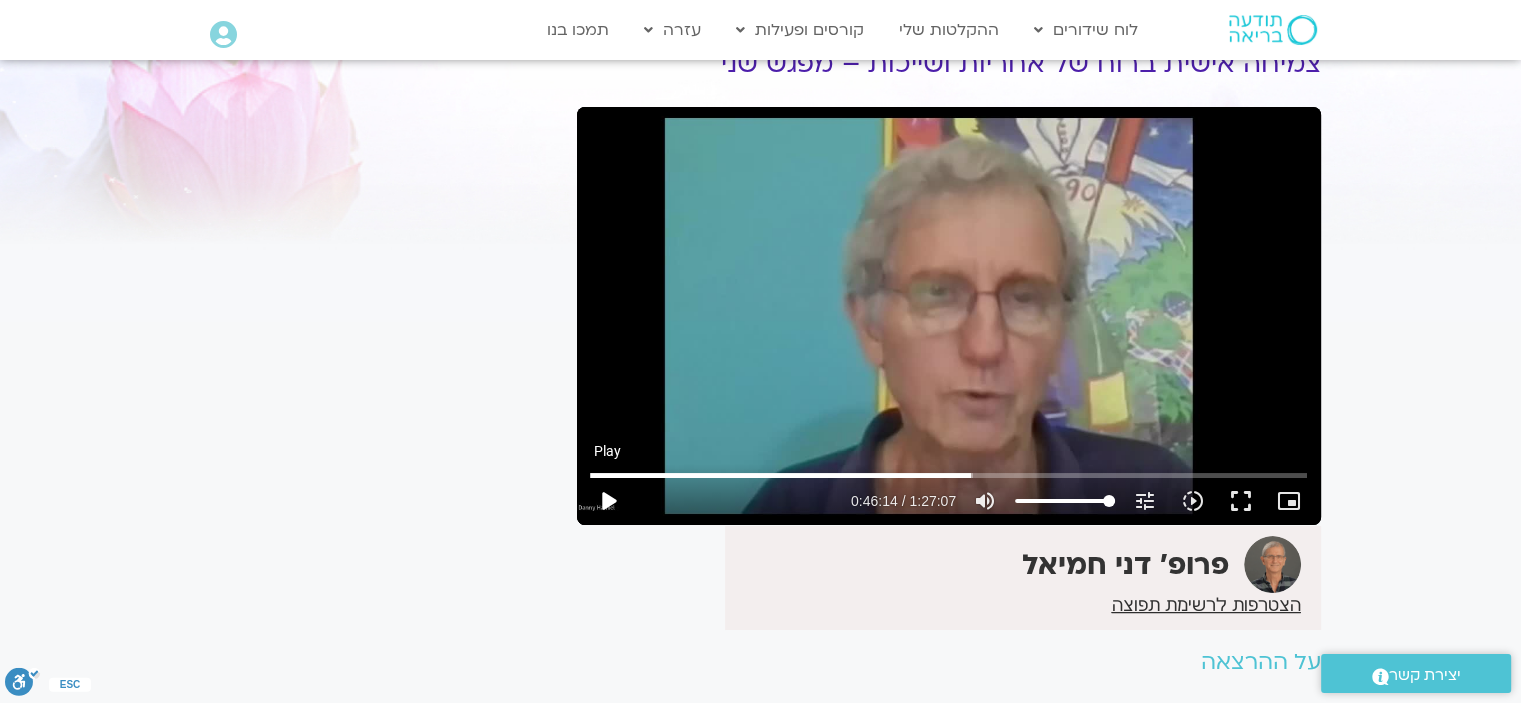 click on "play_arrow" at bounding box center [608, 501] 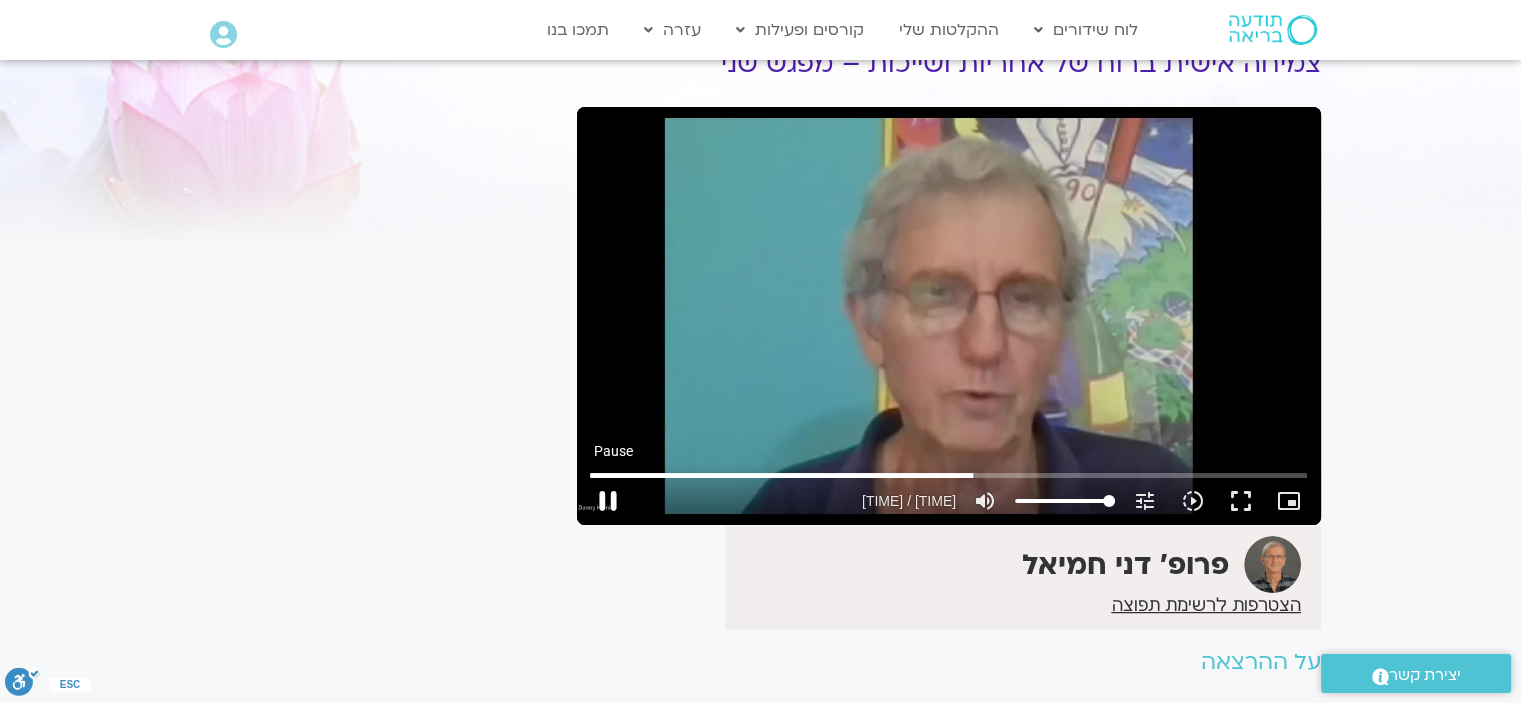 click on "pause" at bounding box center (608, 501) 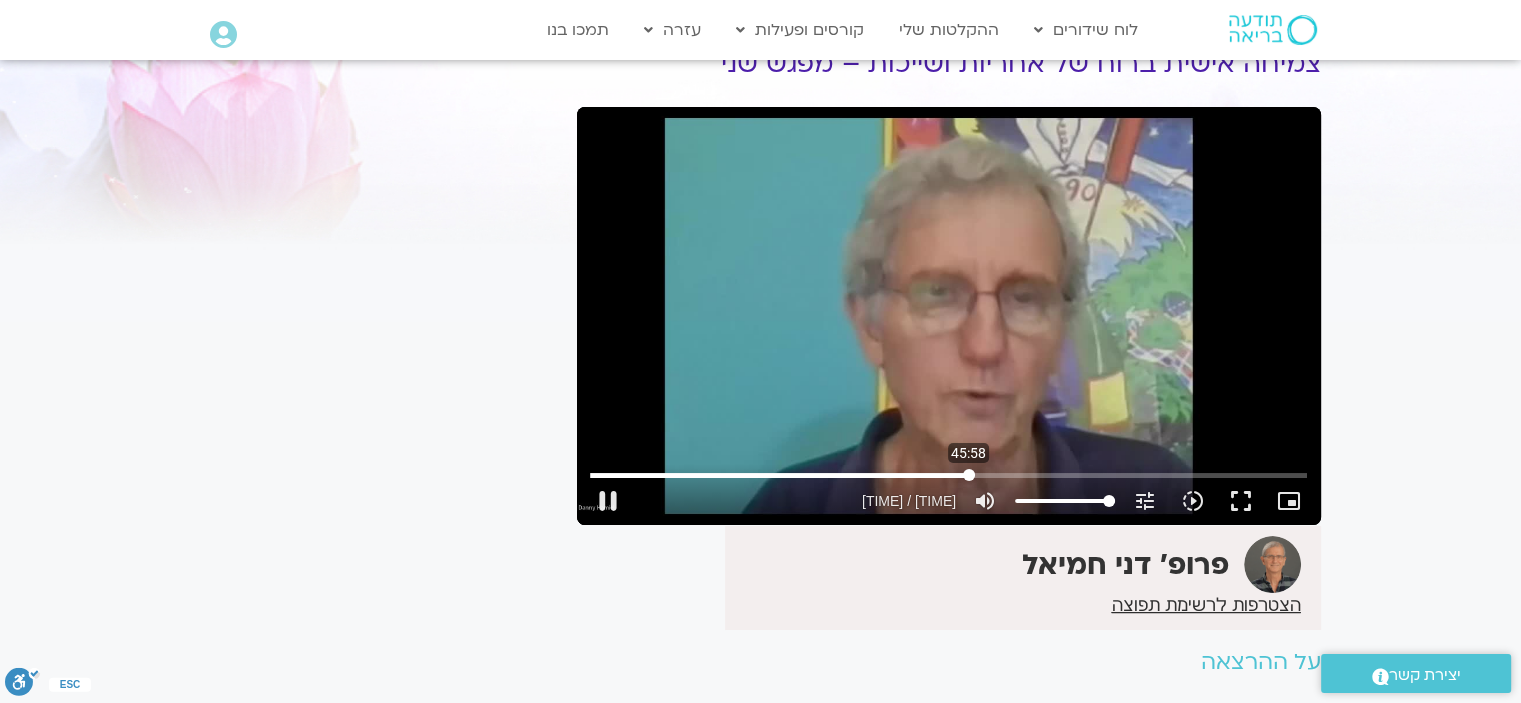 click at bounding box center [948, 475] 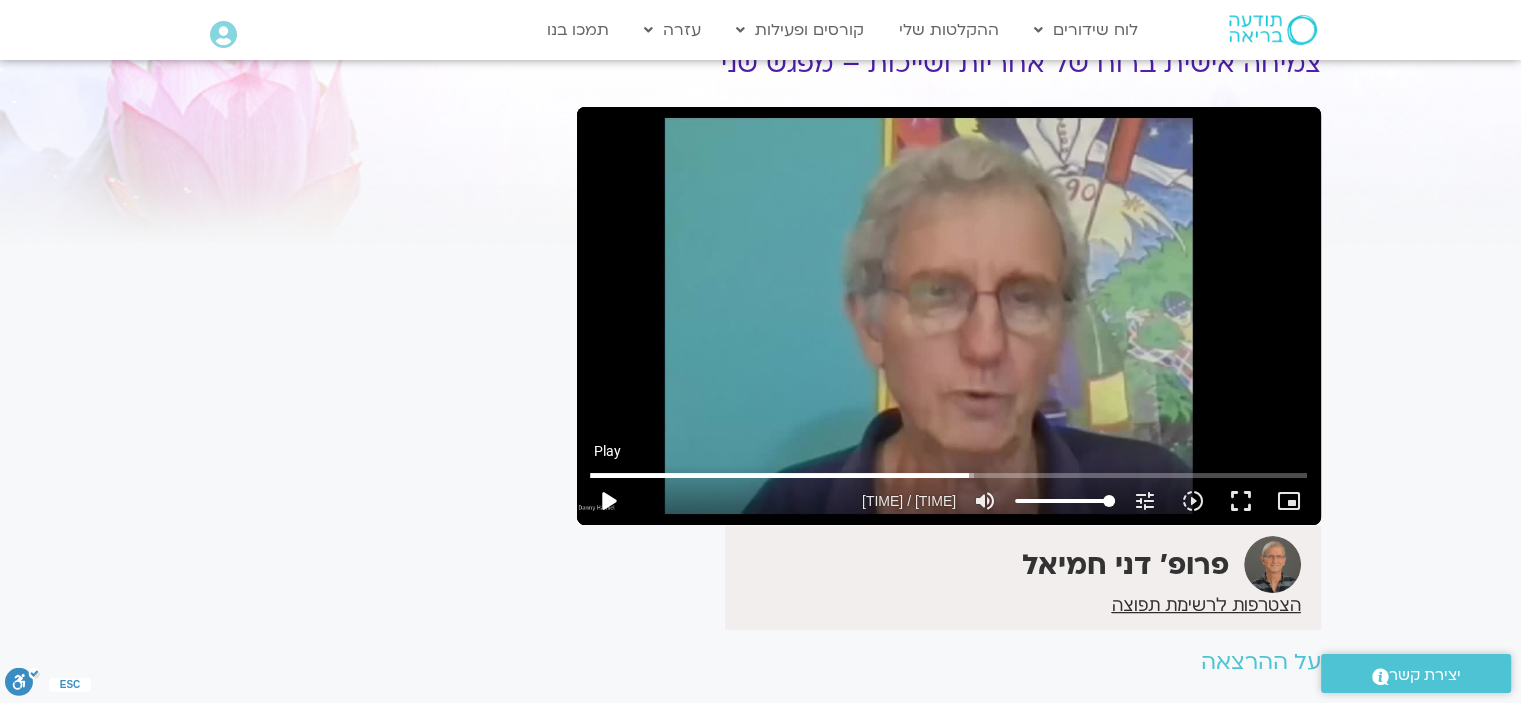click on "play_arrow" at bounding box center (608, 501) 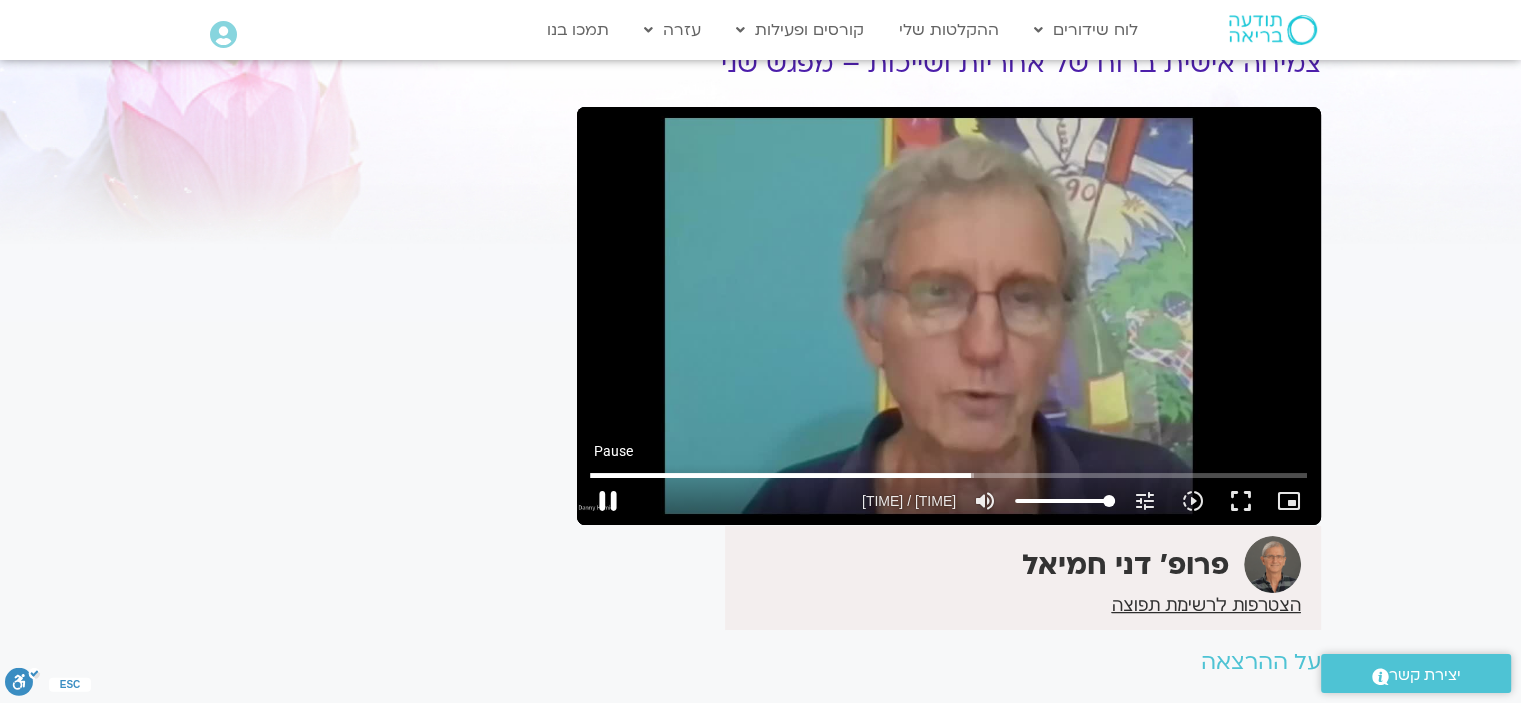 click on "pause" at bounding box center (608, 501) 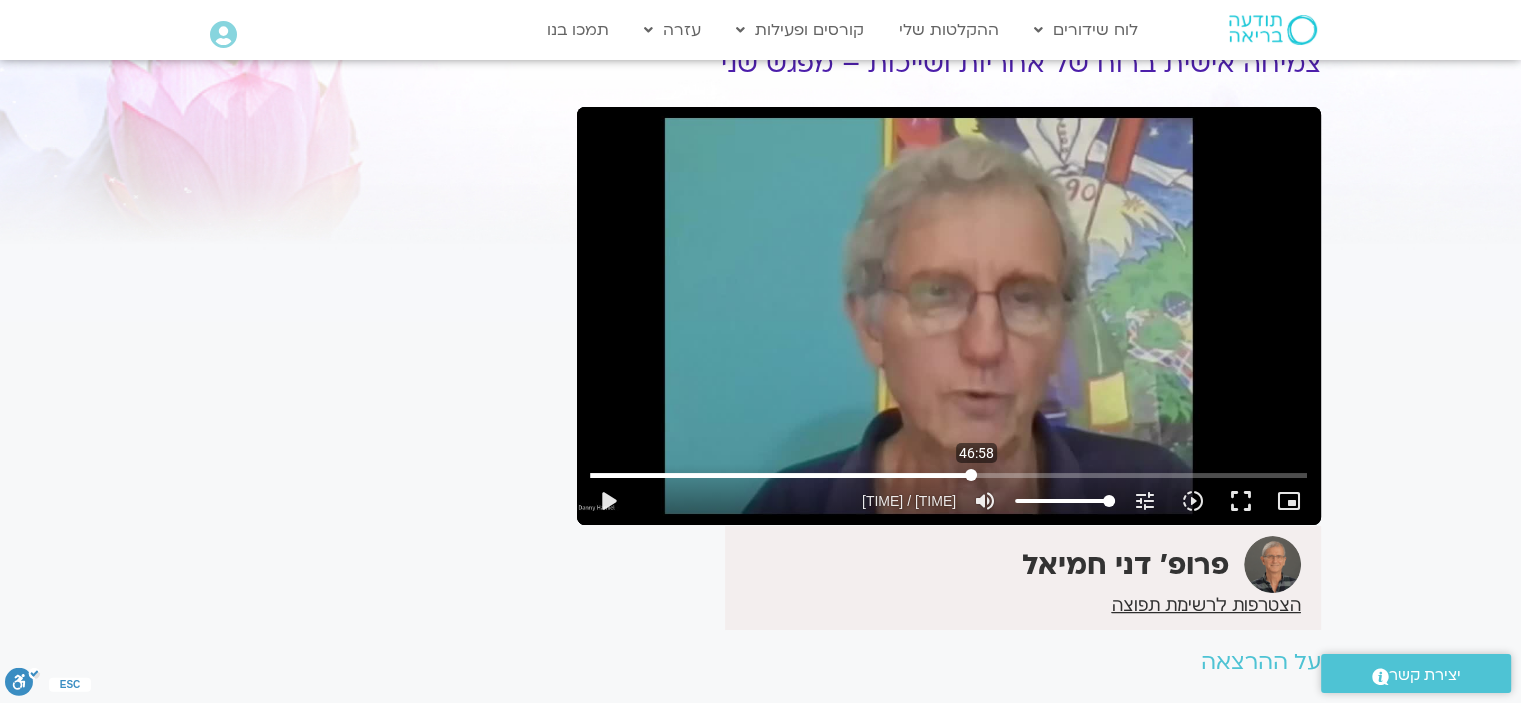 click on "Skip Ad 46:58 play_arrow 0:46:17 / 1:27:07 volume_up Mute tune Resolution Auto 720p slow_motion_video Playback speed 1x 1x fullscreen picture_in_picture_alt Picture-in-Picture Off" at bounding box center [948, 492] 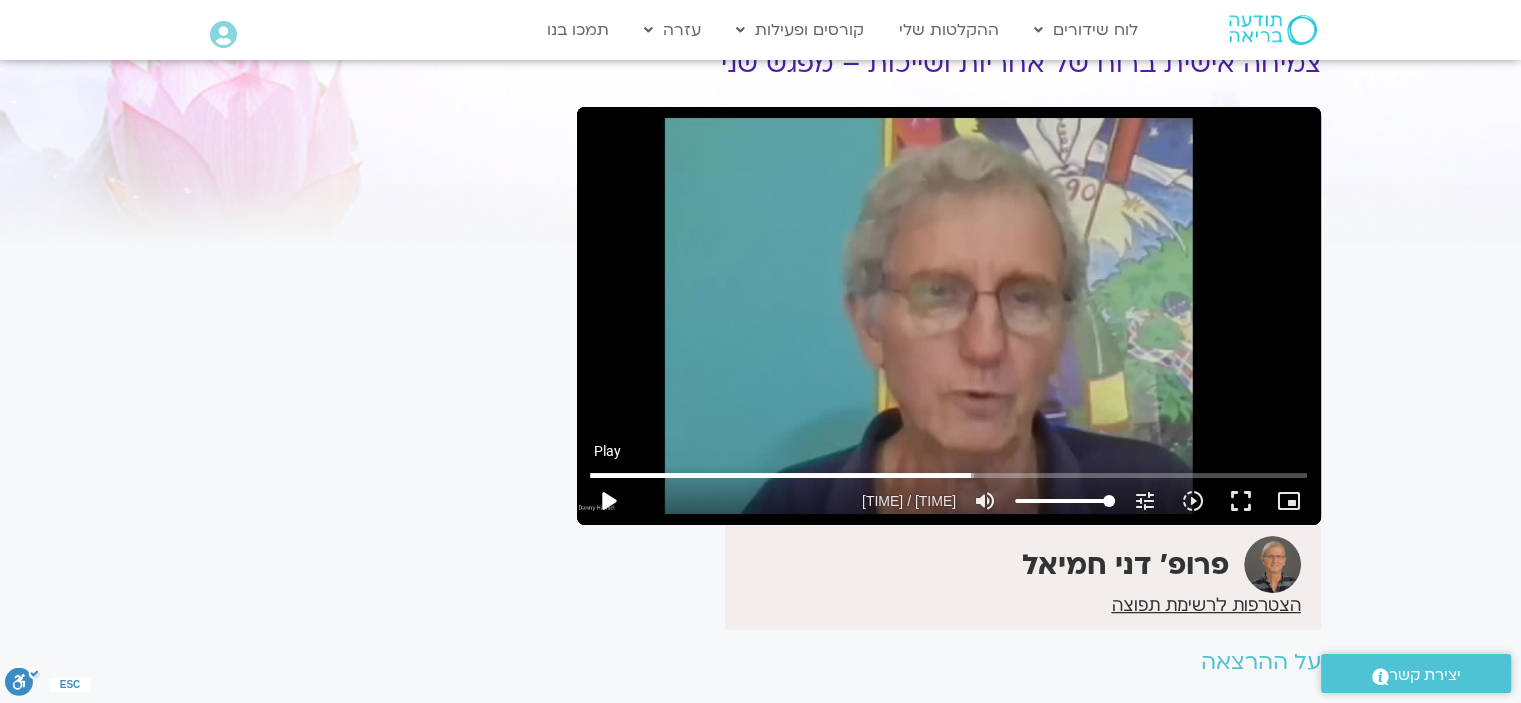 click on "play_arrow" at bounding box center (608, 501) 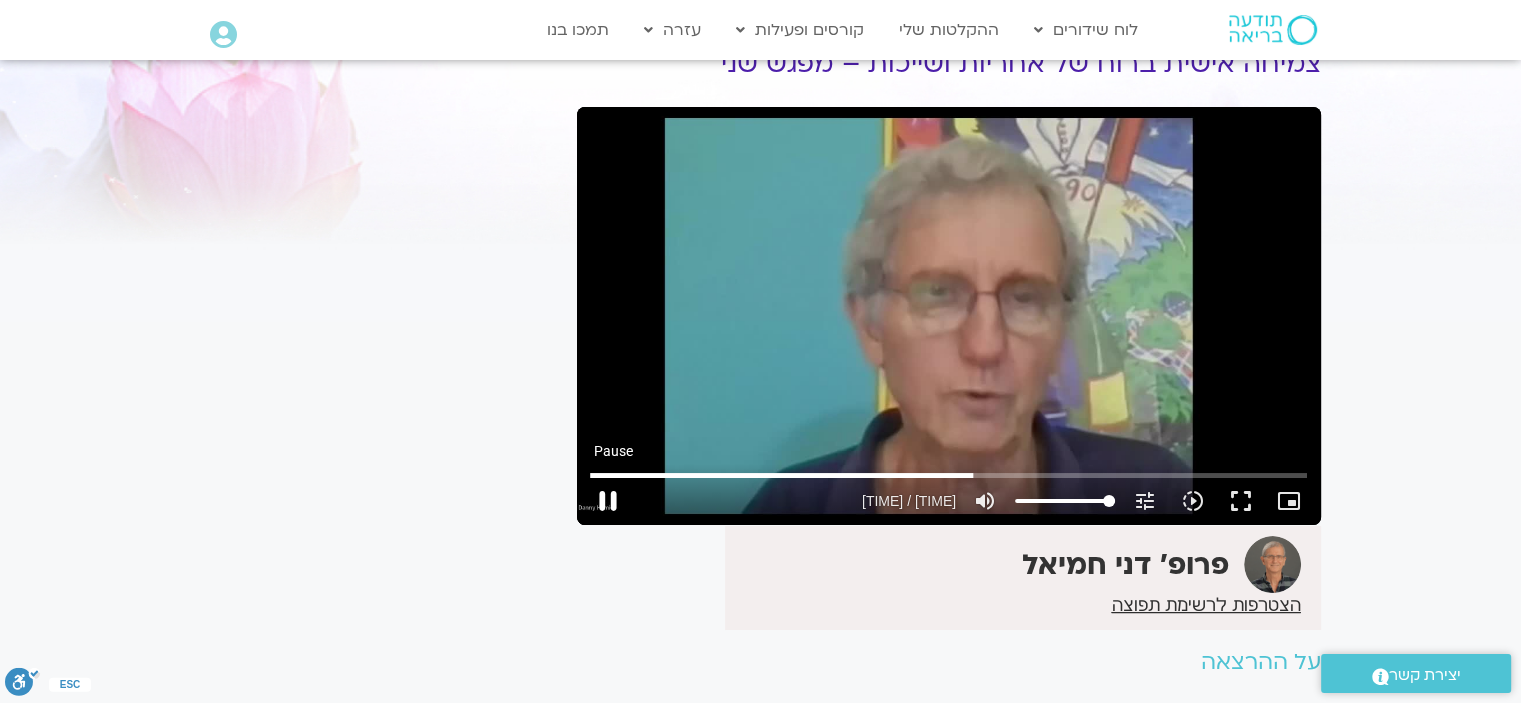 click on "pause" at bounding box center (608, 501) 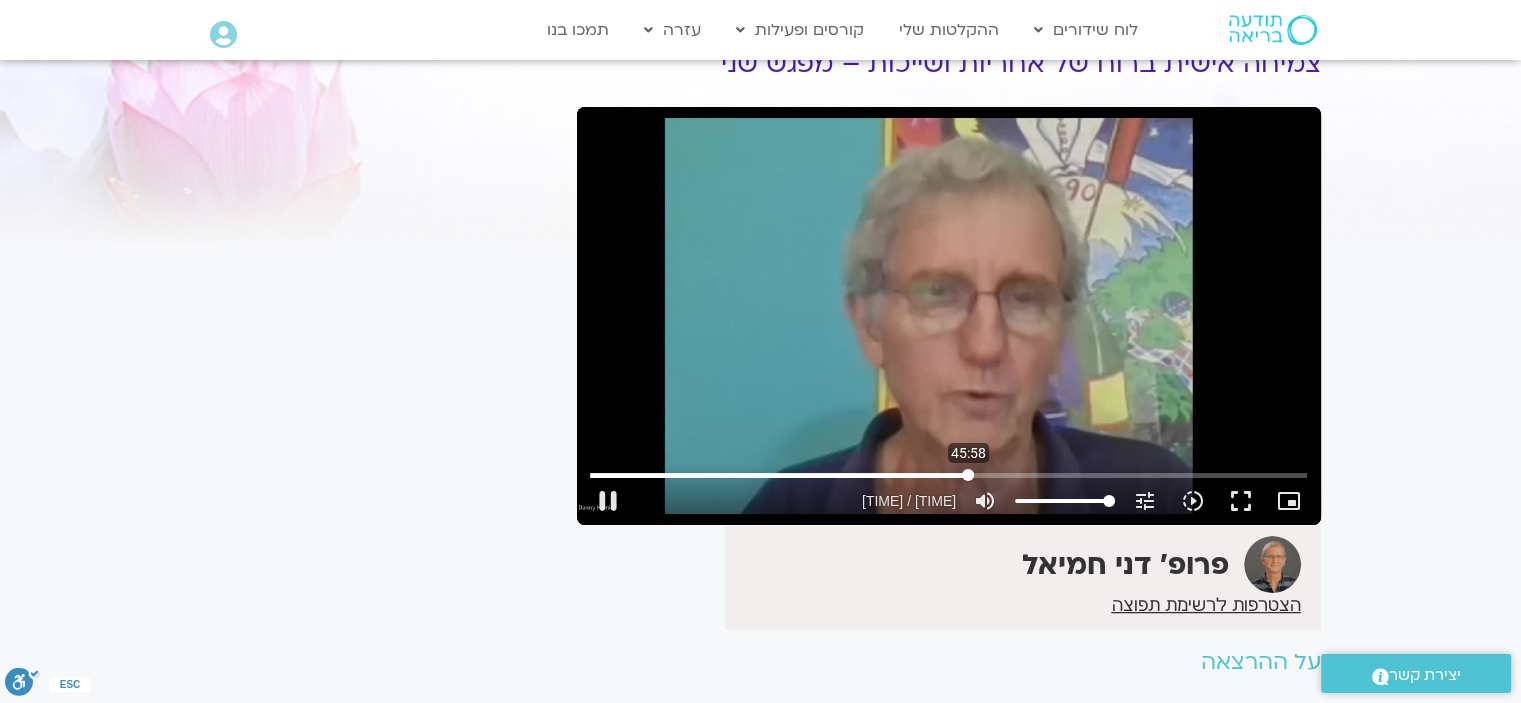 drag, startPoint x: 971, startPoint y: 471, endPoint x: 916, endPoint y: 478, distance: 55.443665 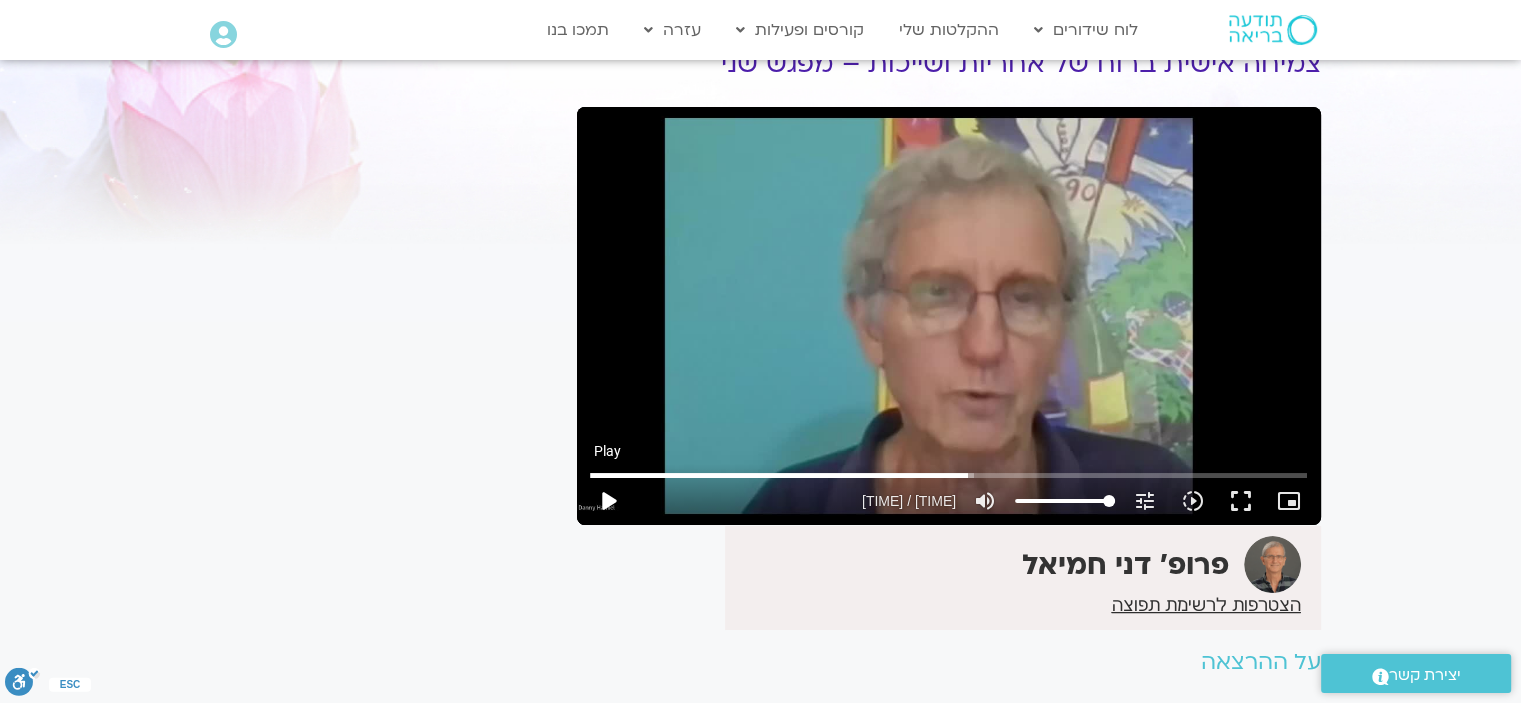 click on "play_arrow" at bounding box center [608, 501] 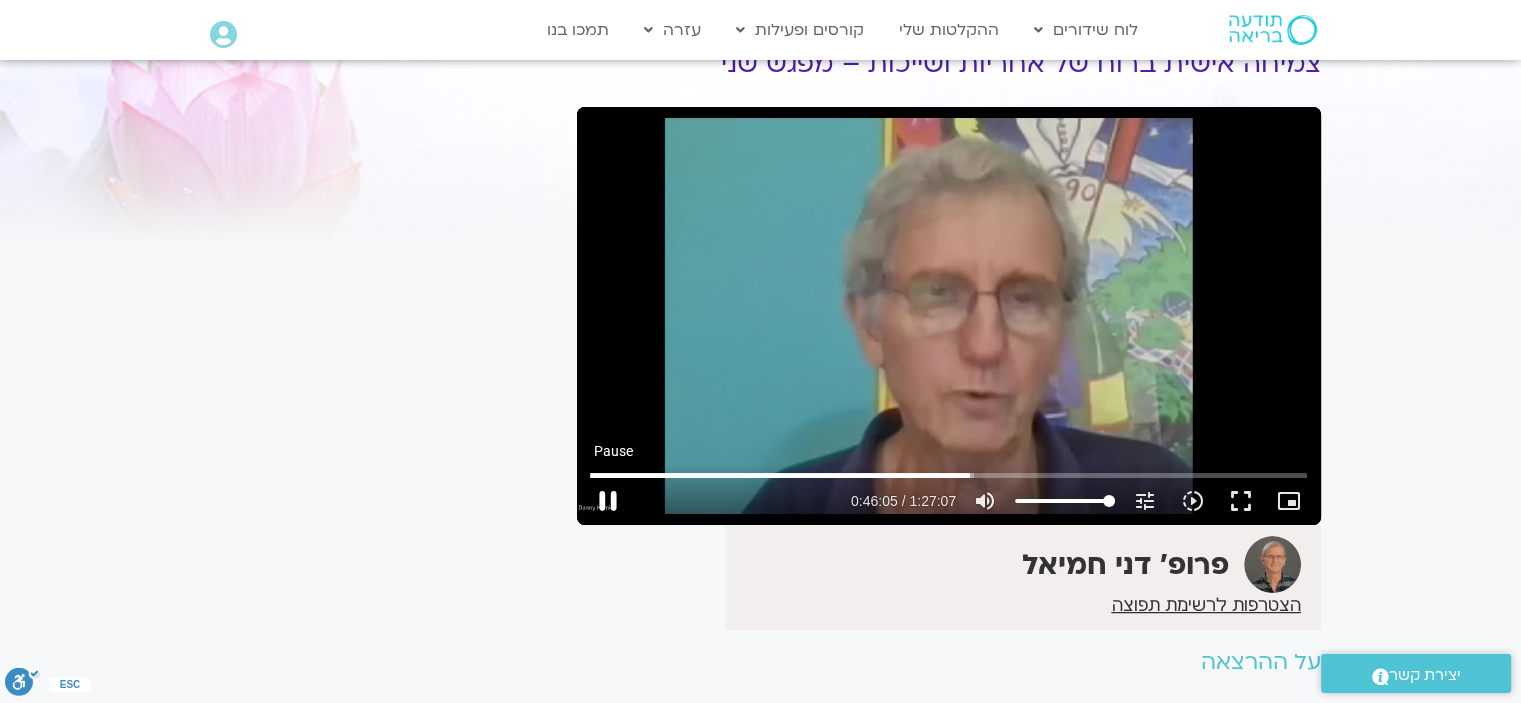 click on "pause" at bounding box center [608, 501] 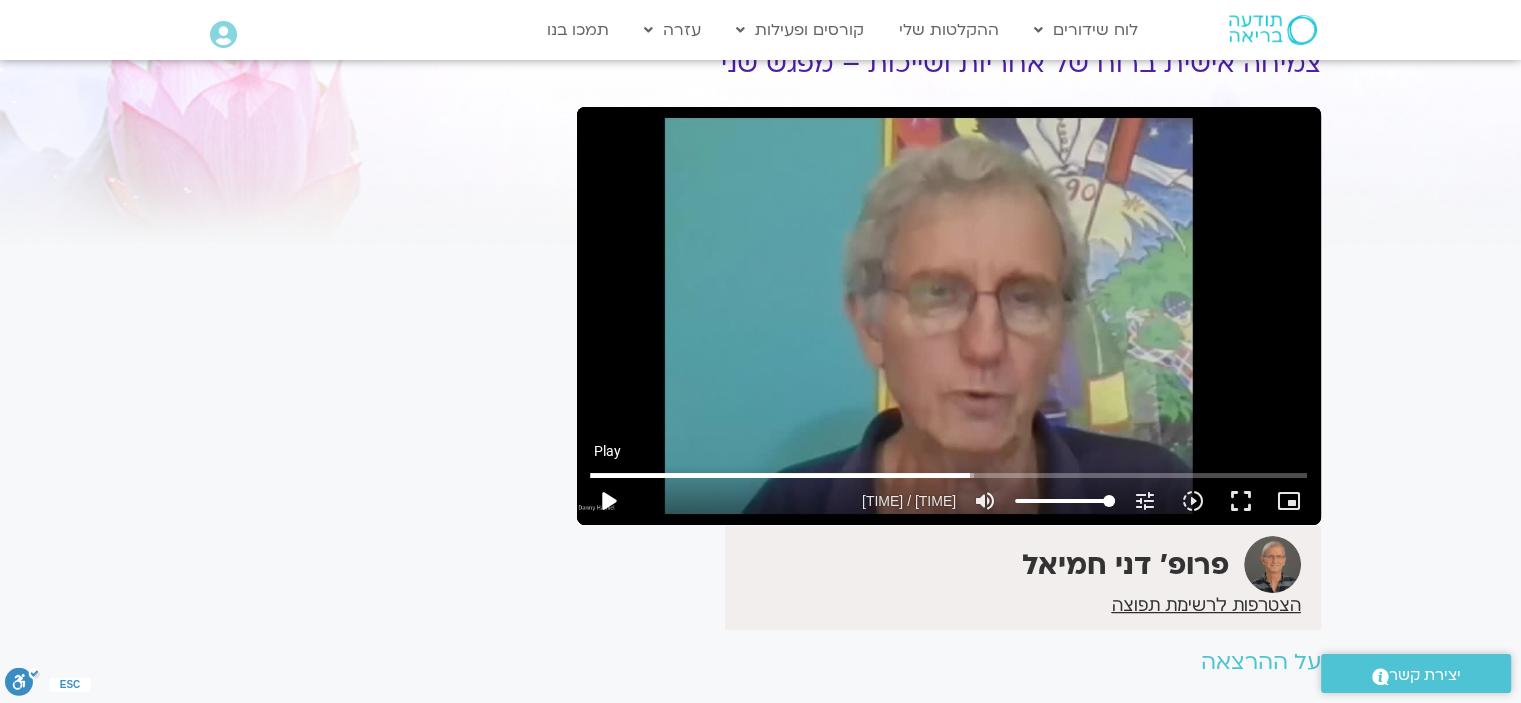 click on "play_arrow" at bounding box center (608, 501) 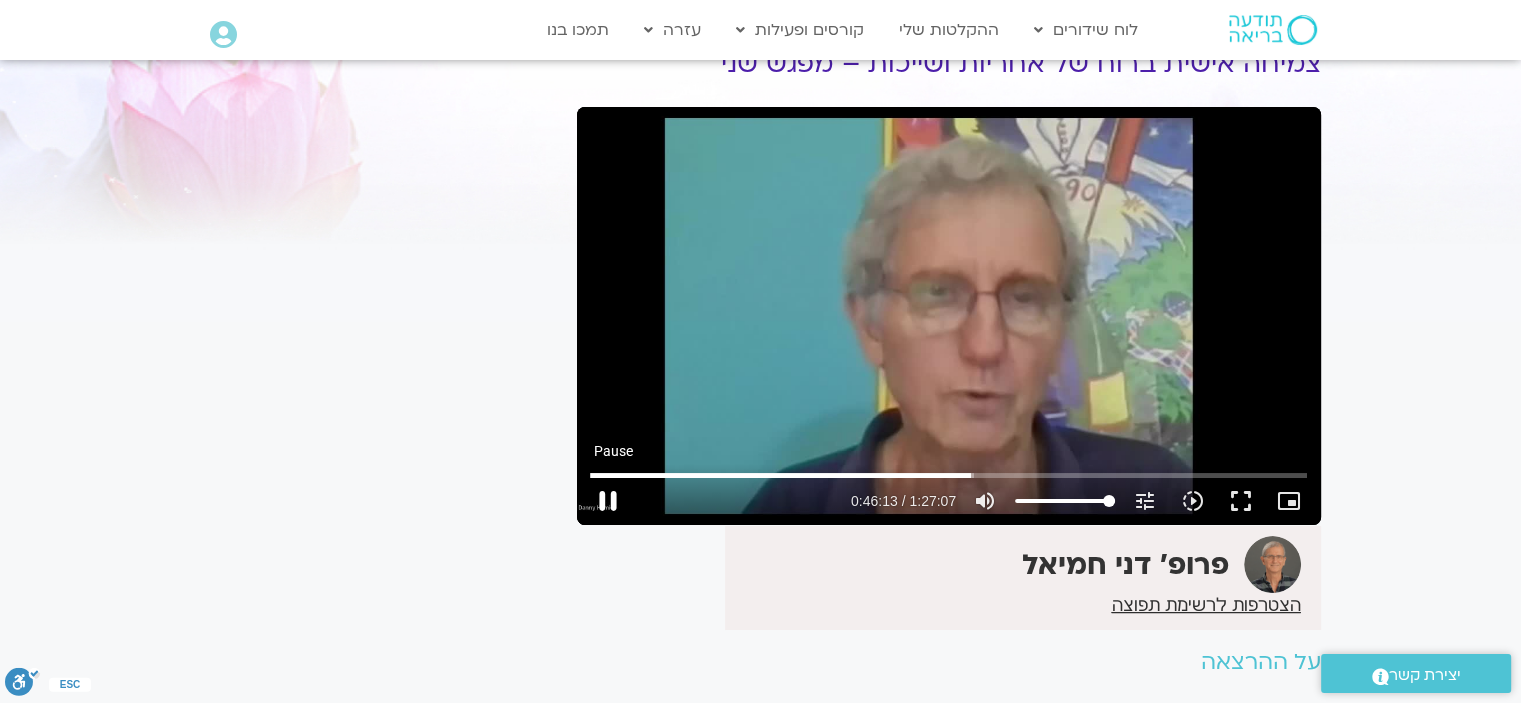 click on "pause" at bounding box center (608, 501) 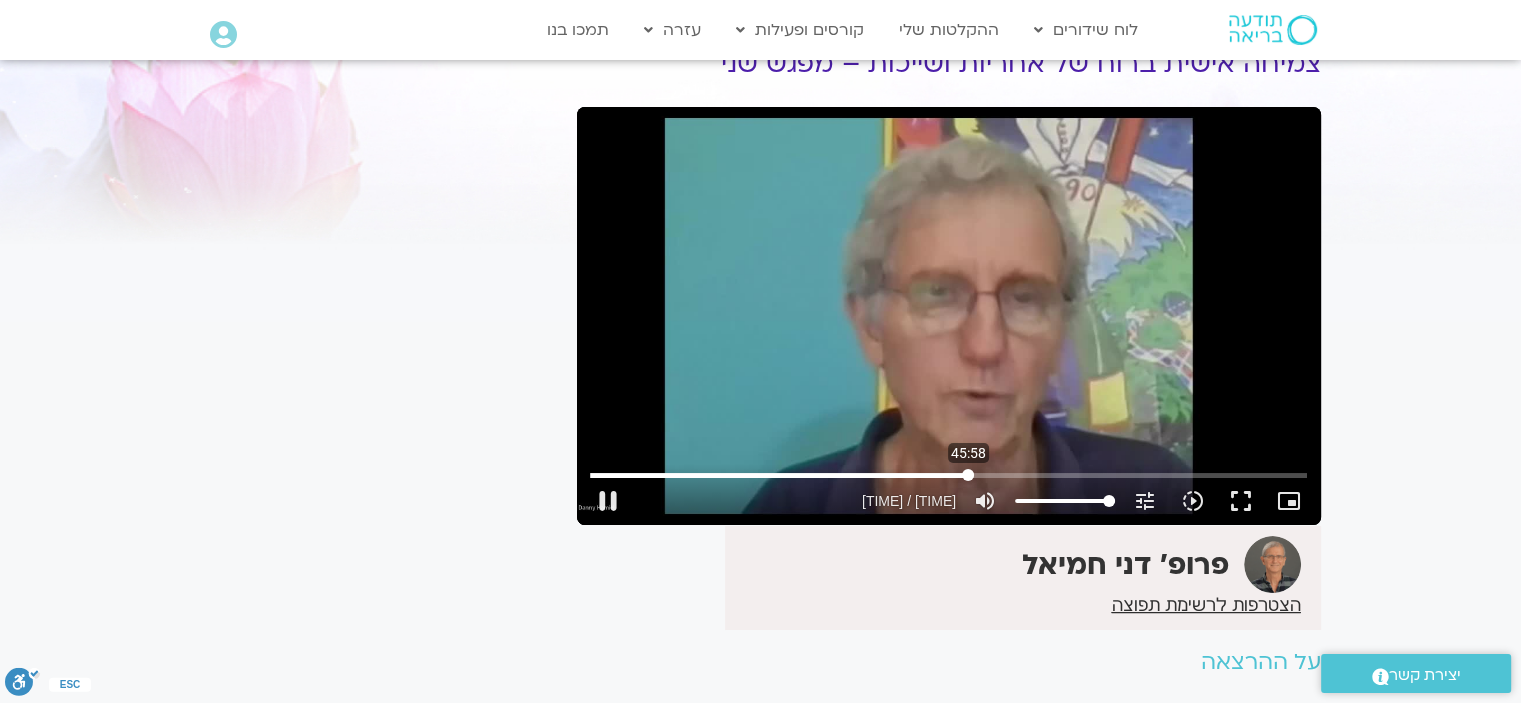 click at bounding box center [948, 475] 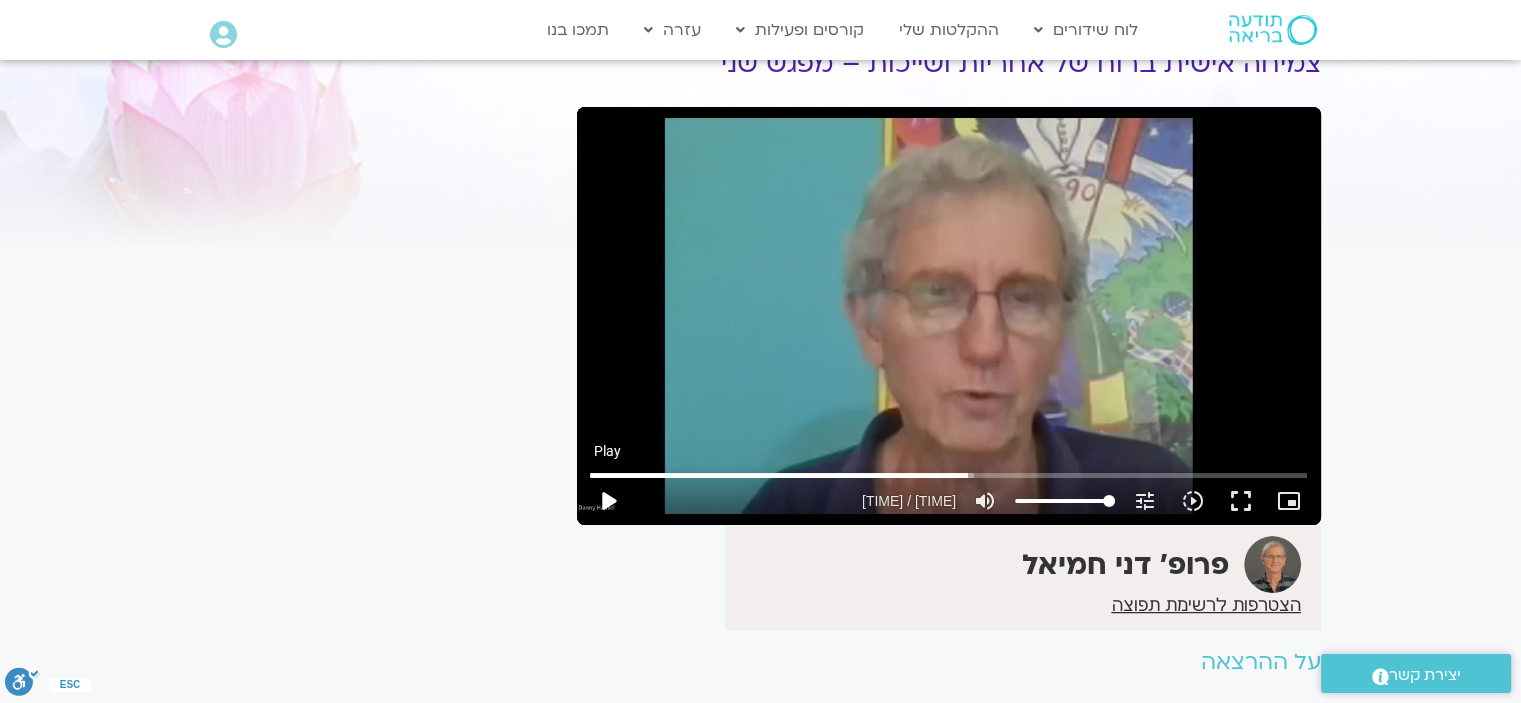 click on "play_arrow" at bounding box center [608, 501] 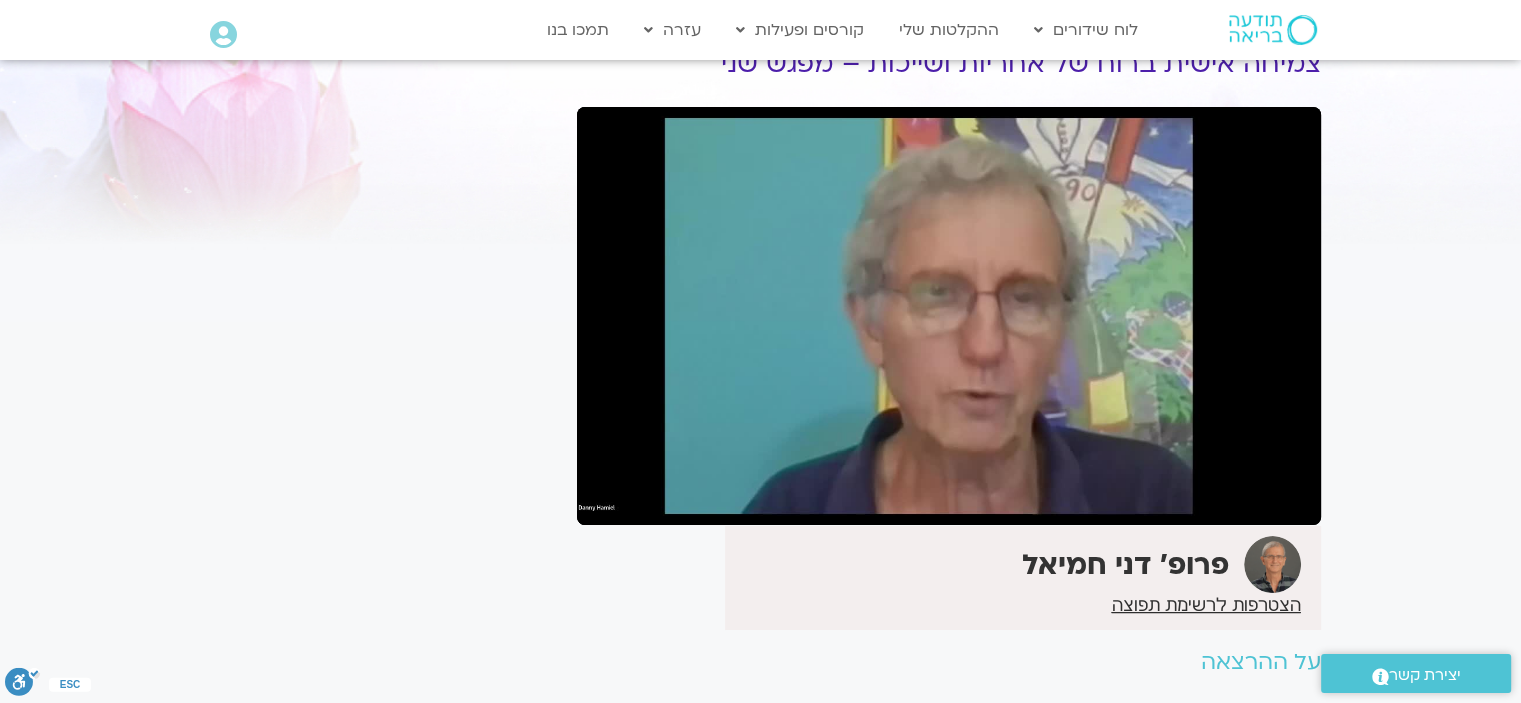 click on "pause" at bounding box center (608, 501) 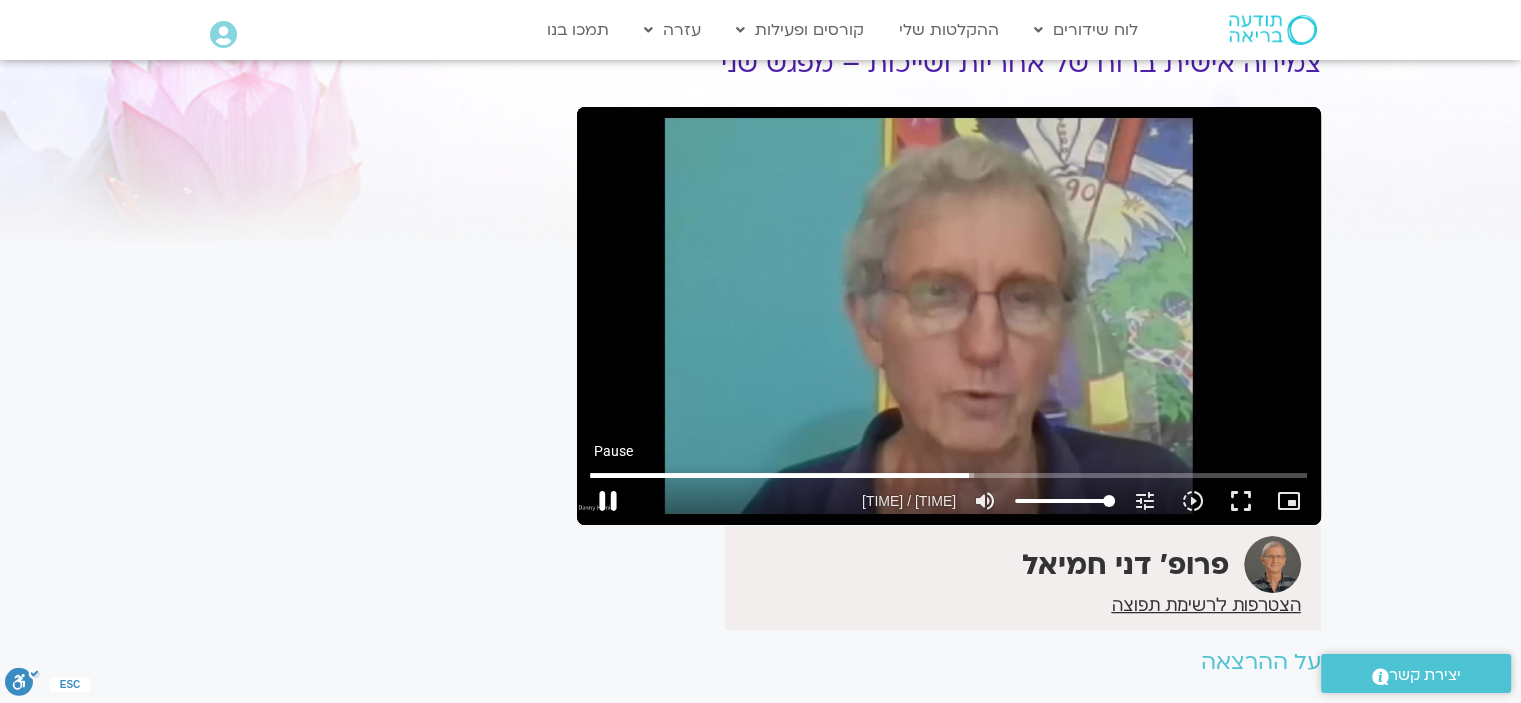 click on "pause" at bounding box center (608, 501) 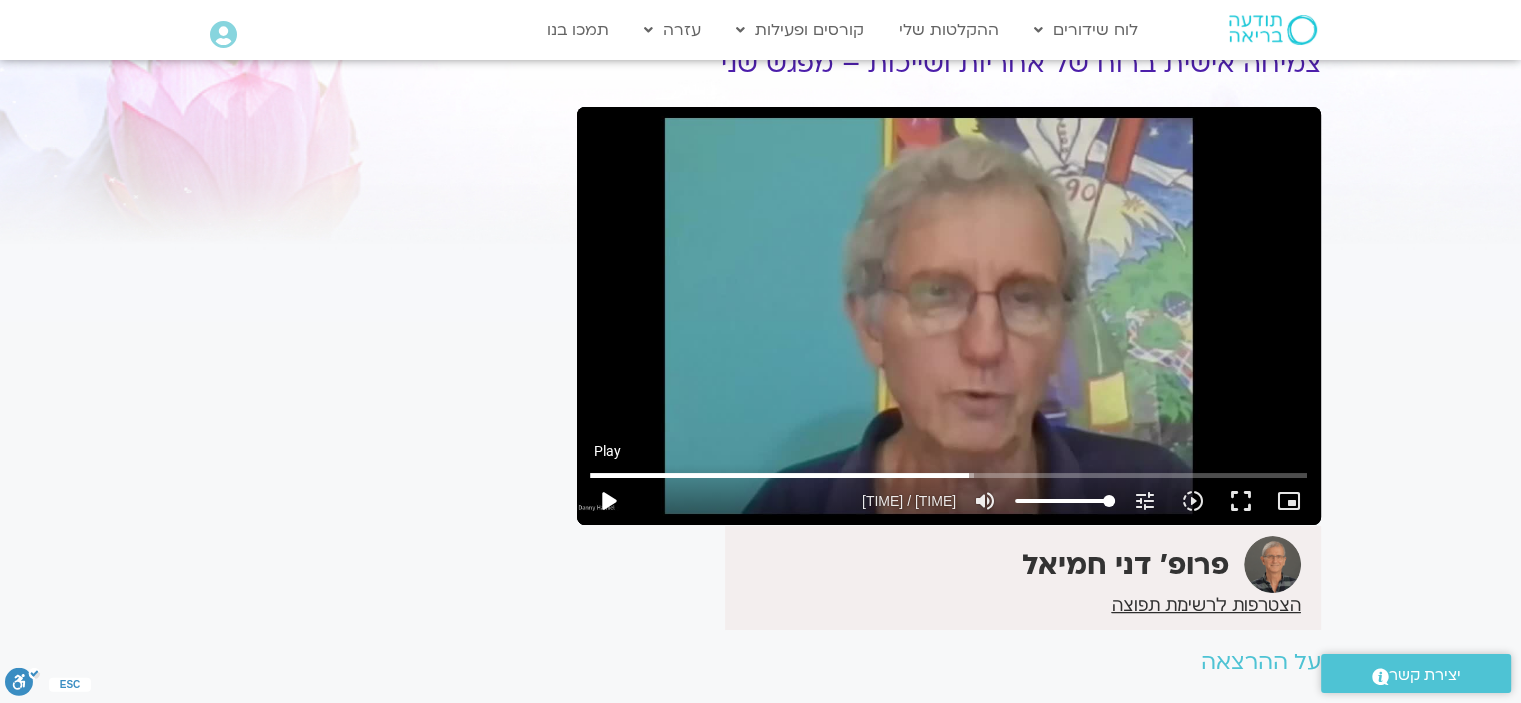 click on "play_arrow" at bounding box center [608, 501] 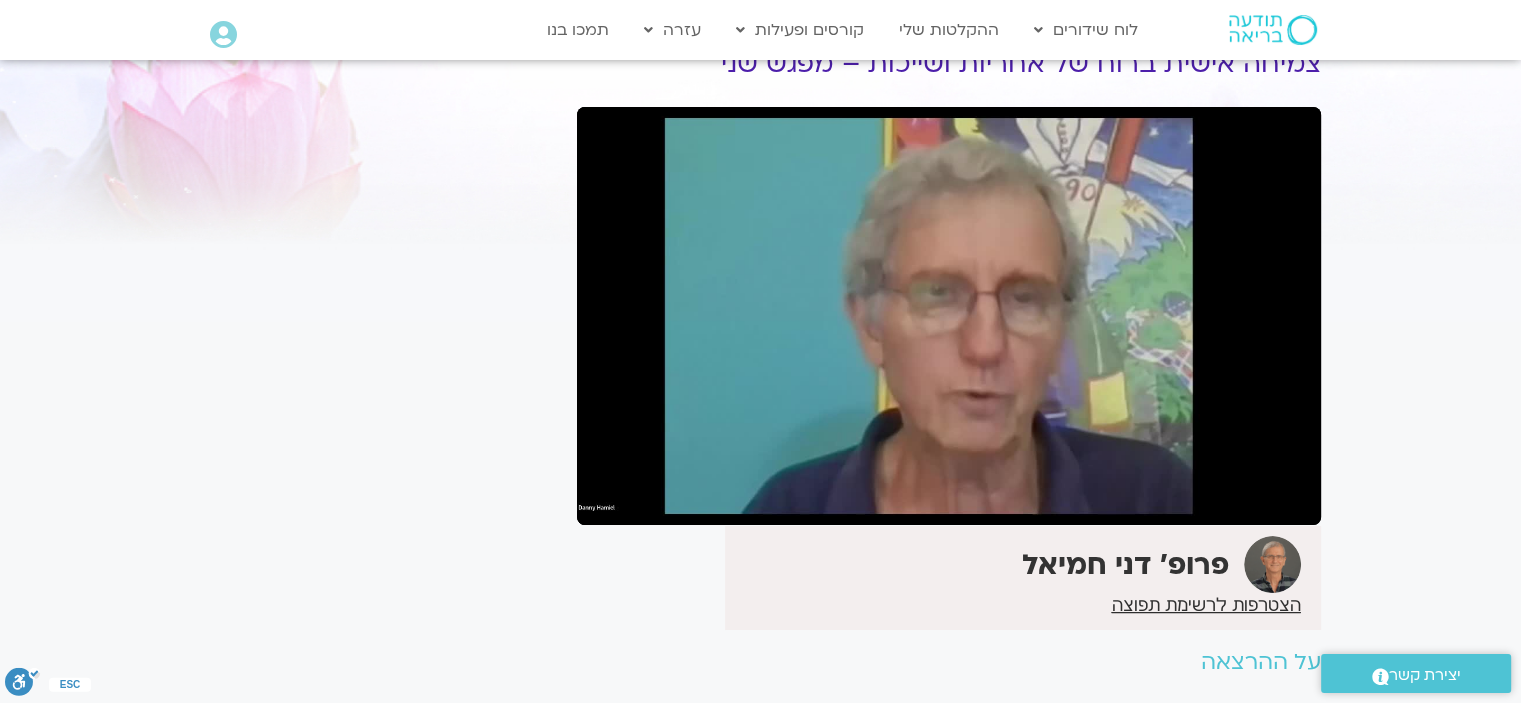 click on "pause" at bounding box center [608, 501] 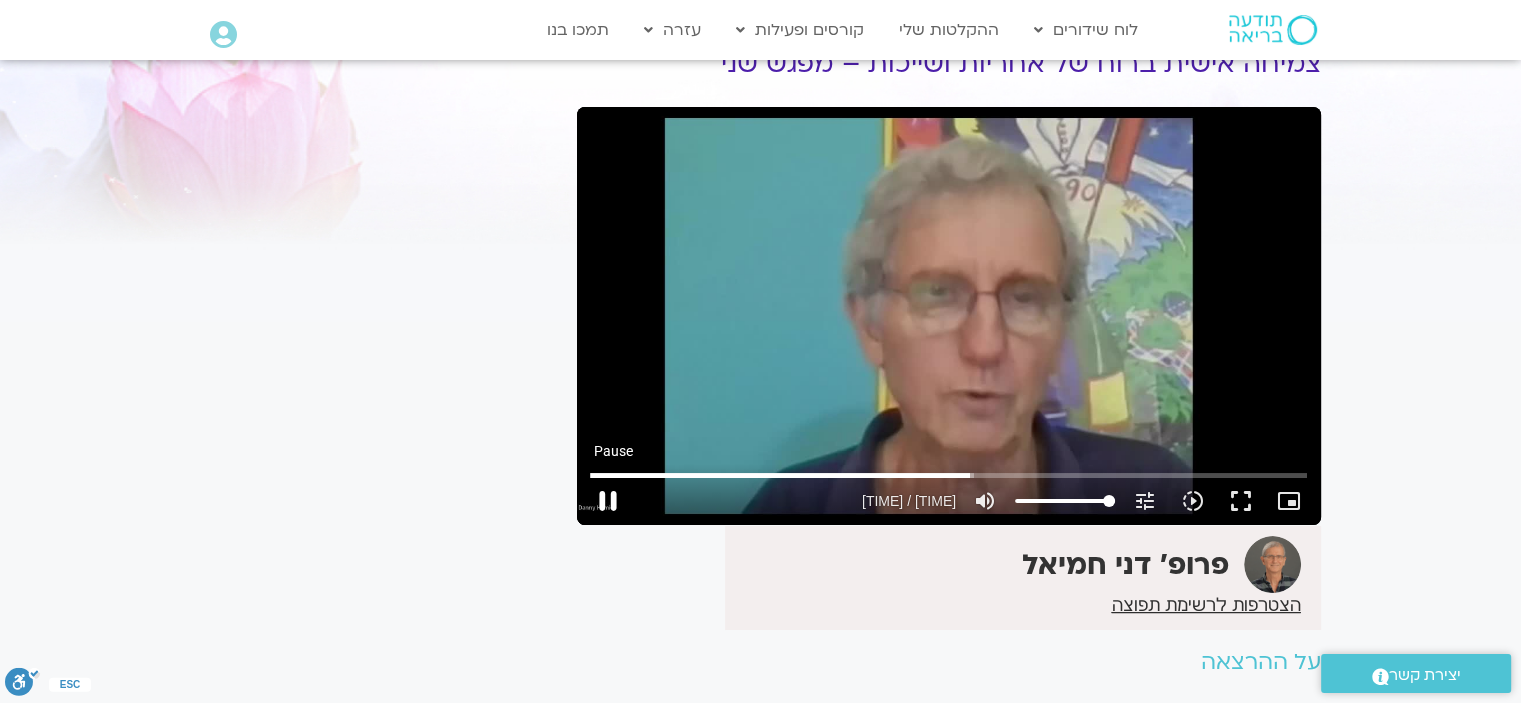 click on "pause" at bounding box center [608, 501] 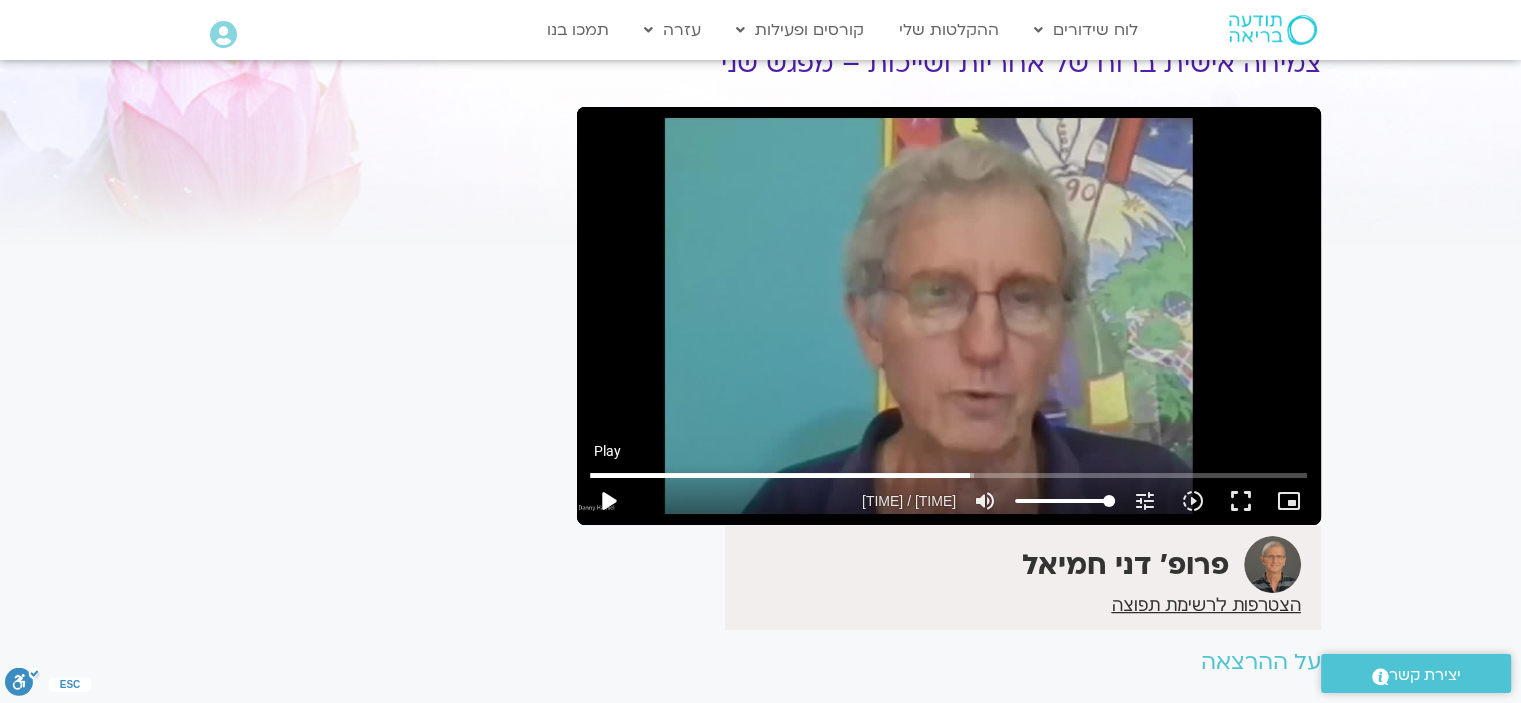 click on "play_arrow" at bounding box center [608, 501] 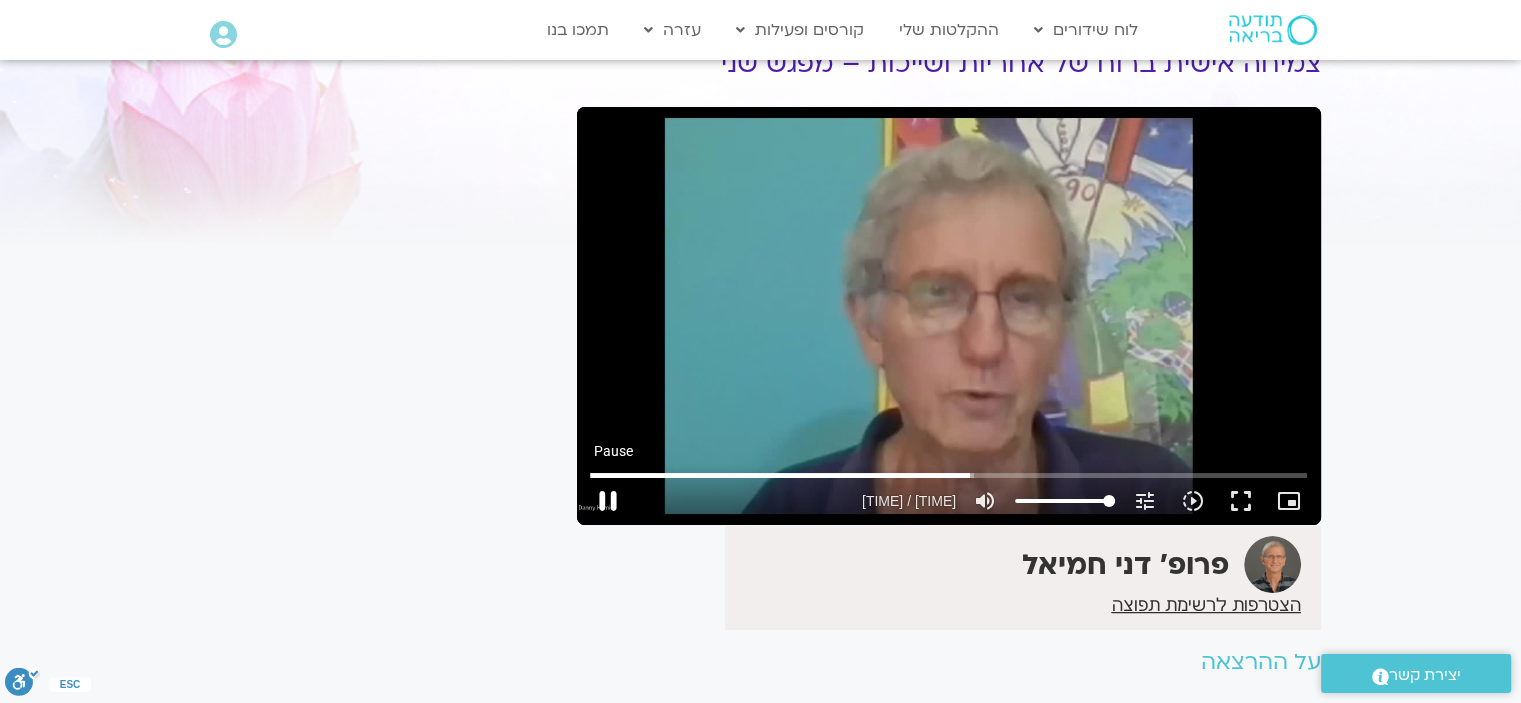 click on "pause" at bounding box center (608, 501) 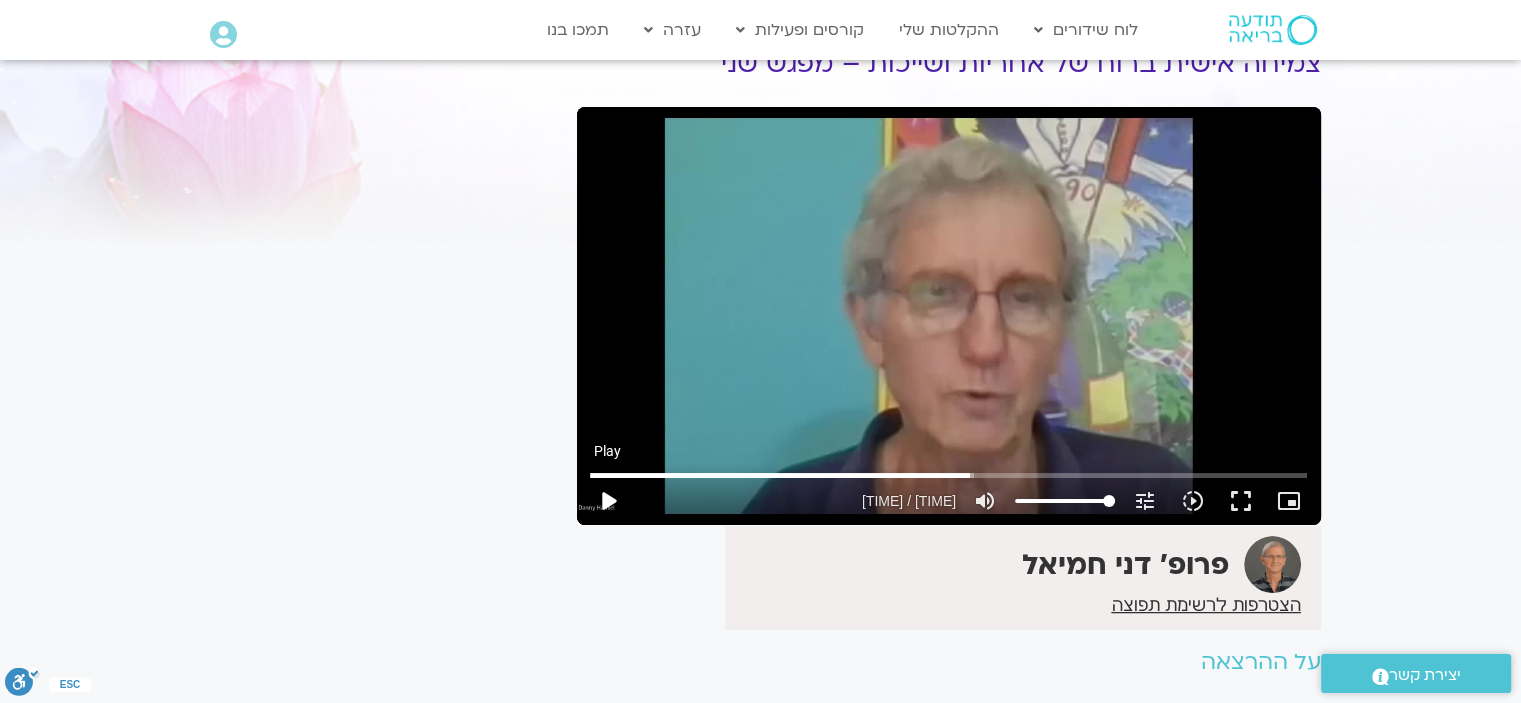 click on "play_arrow" at bounding box center (608, 501) 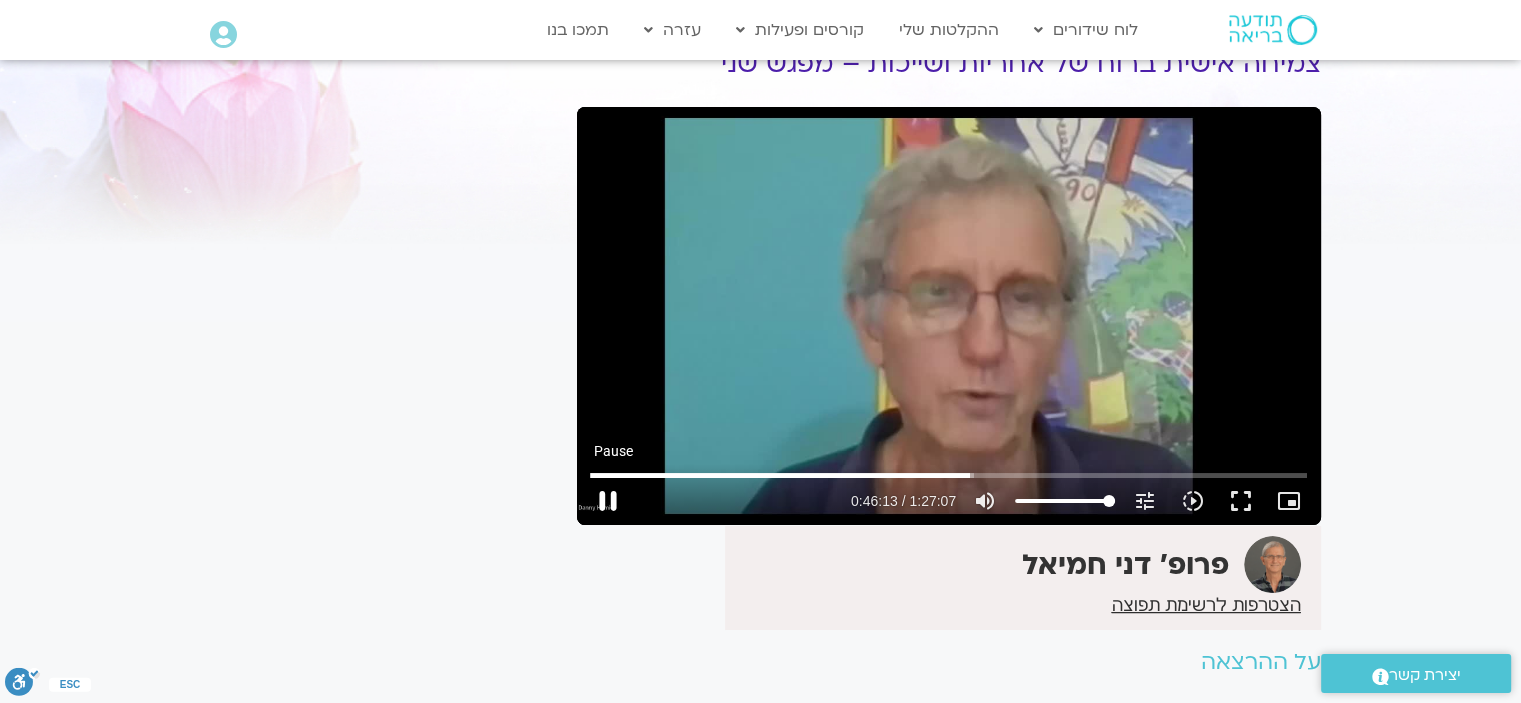 click on "pause" at bounding box center (608, 501) 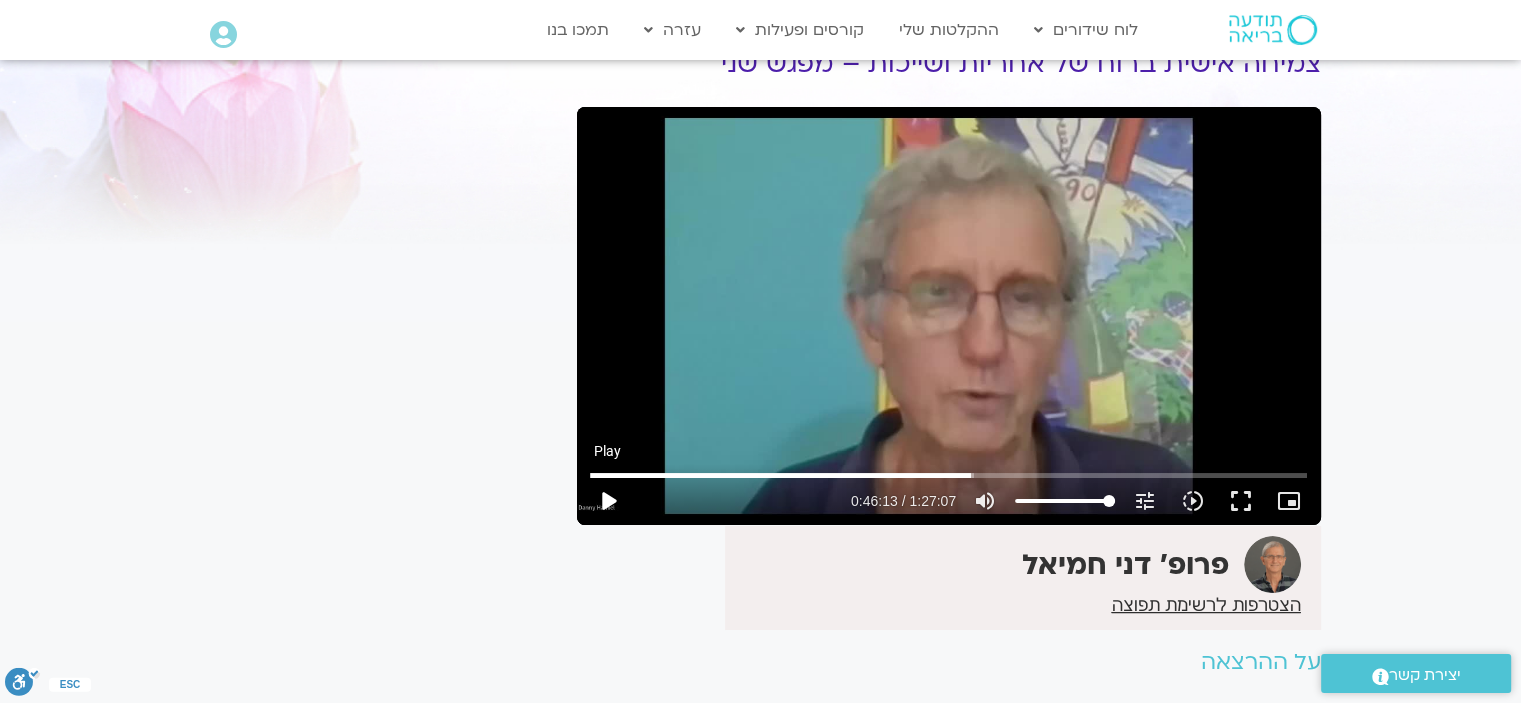 click on "play_arrow" at bounding box center [608, 501] 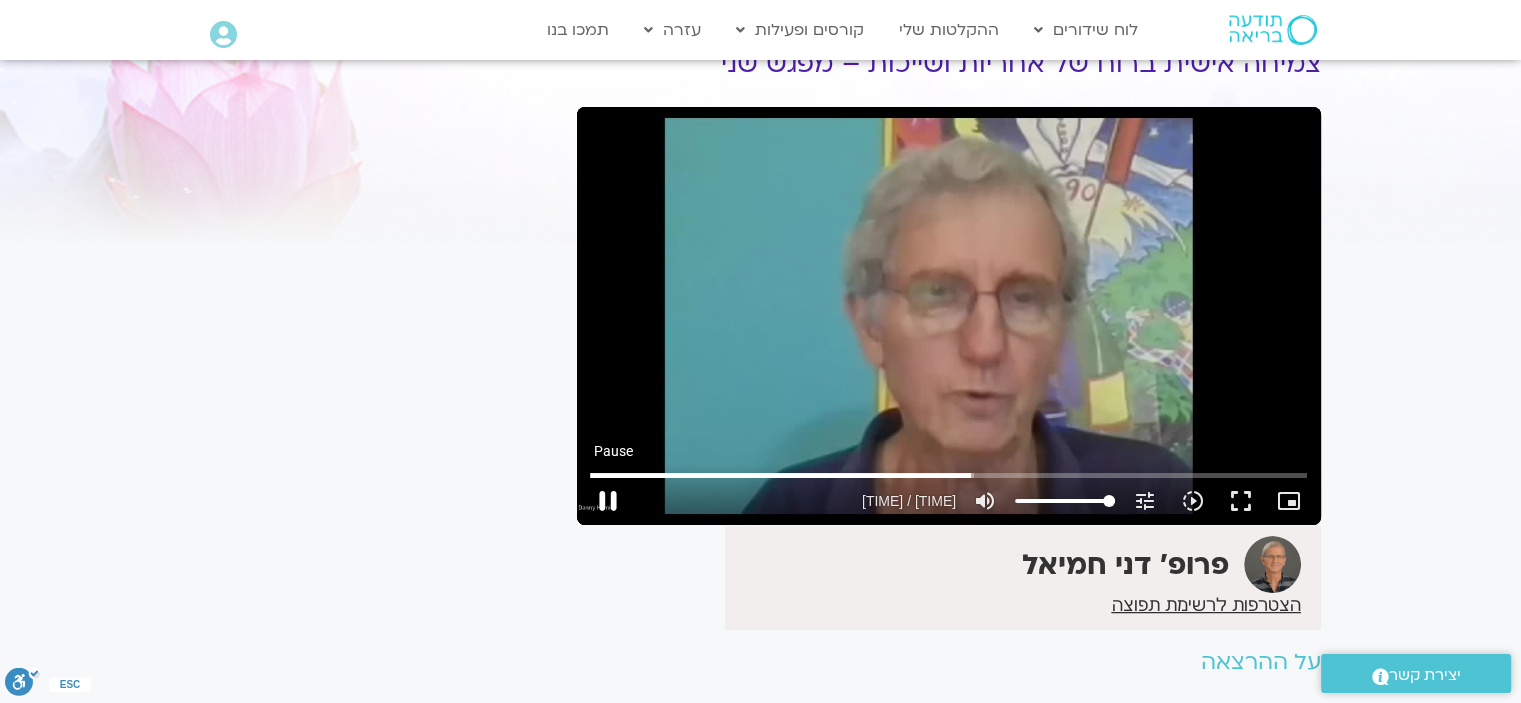 click on "pause" at bounding box center (608, 501) 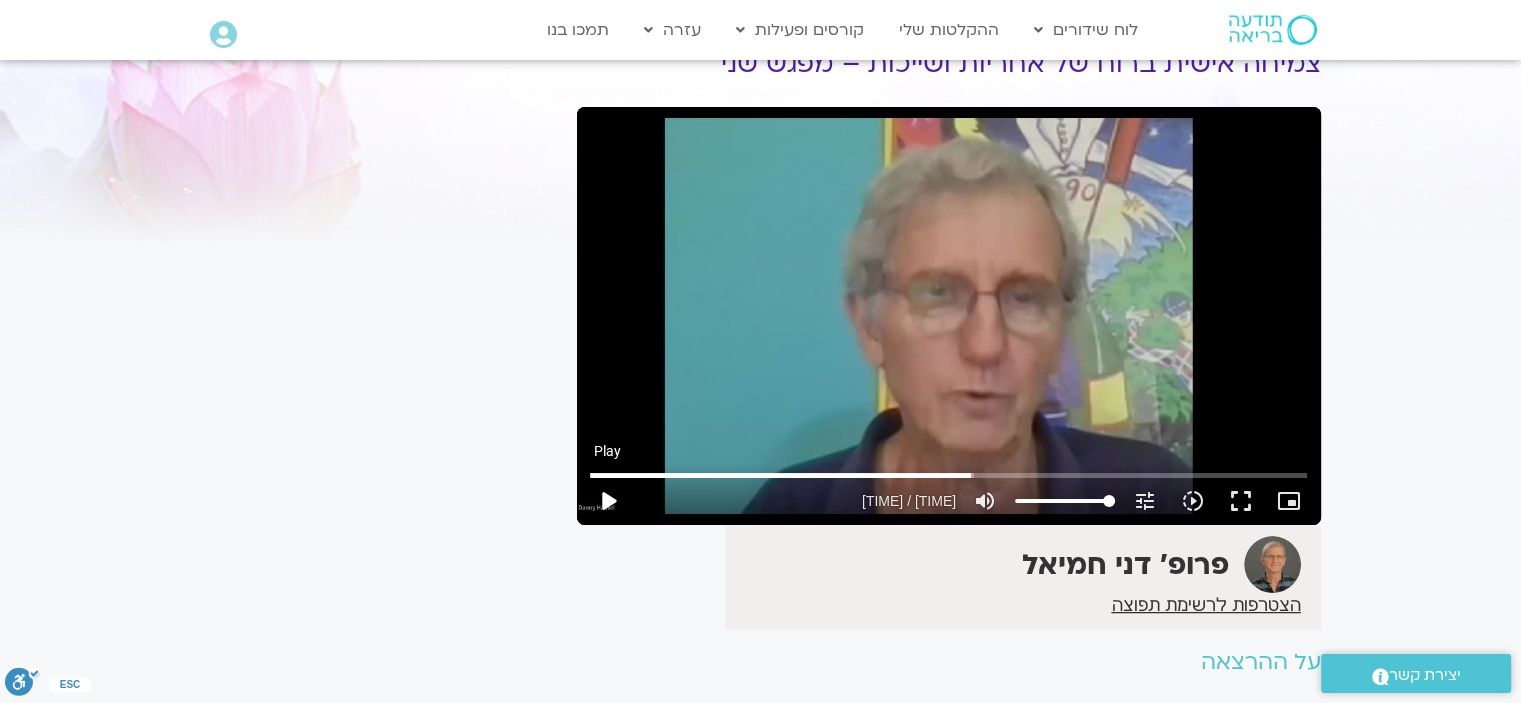 click on "play_arrow" at bounding box center [608, 501] 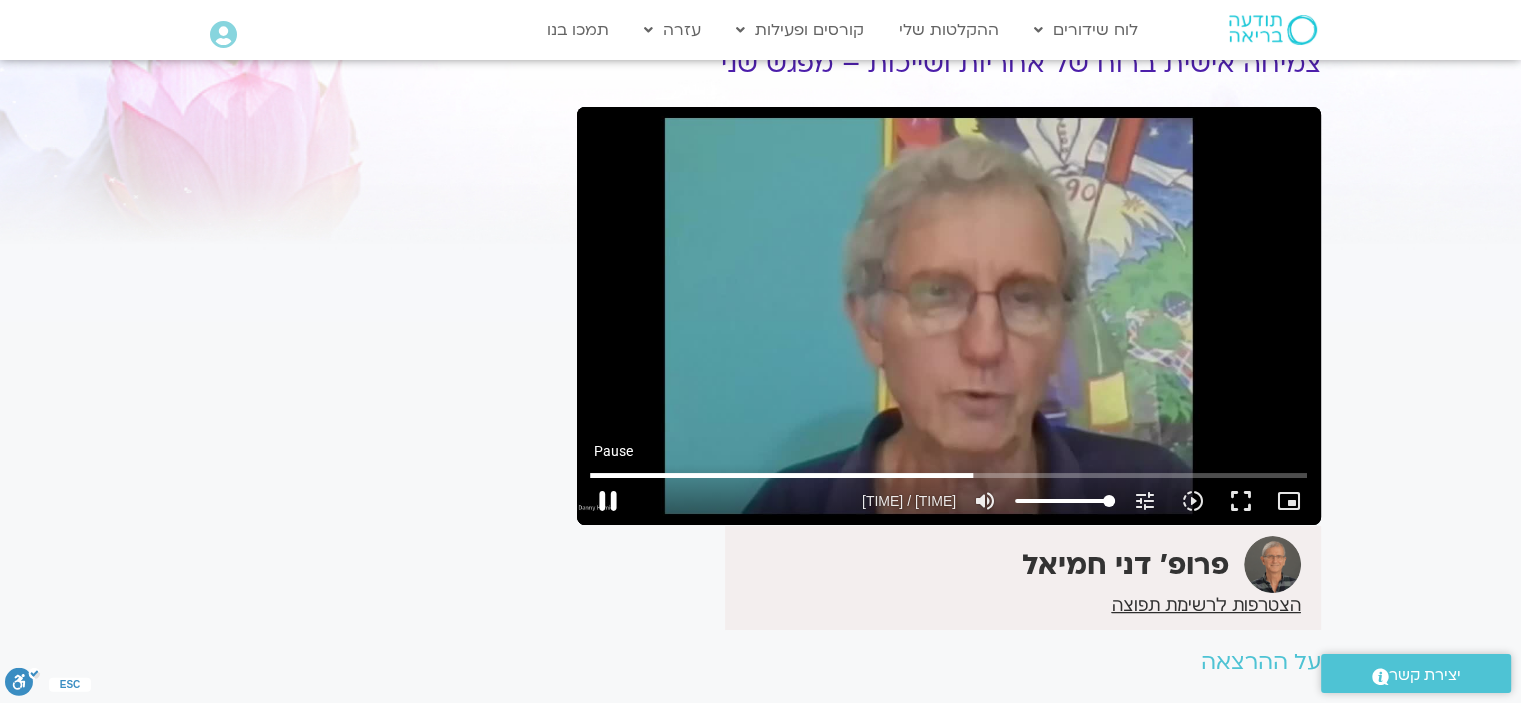 click on "pause" at bounding box center [608, 501] 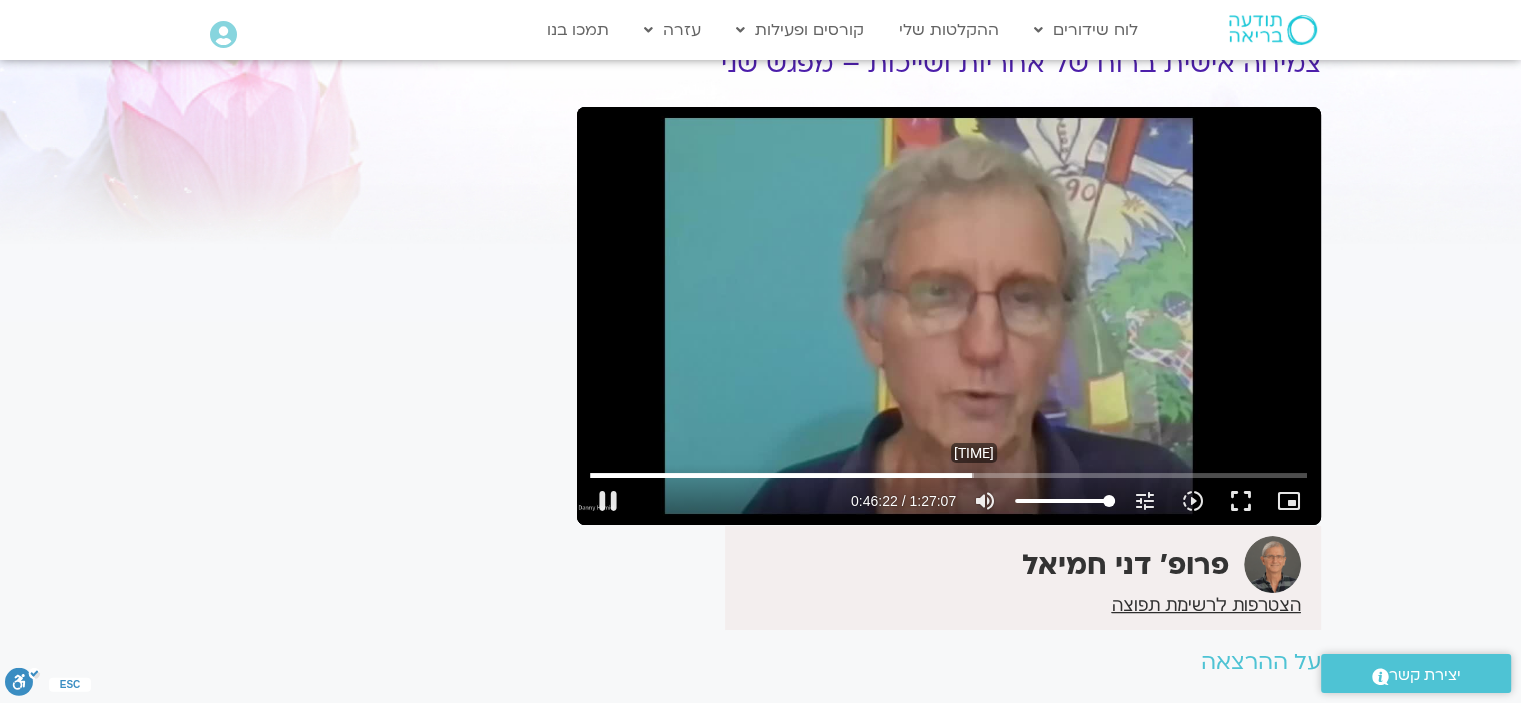 drag, startPoint x: 973, startPoint y: 471, endPoint x: 915, endPoint y: 510, distance: 69.89278 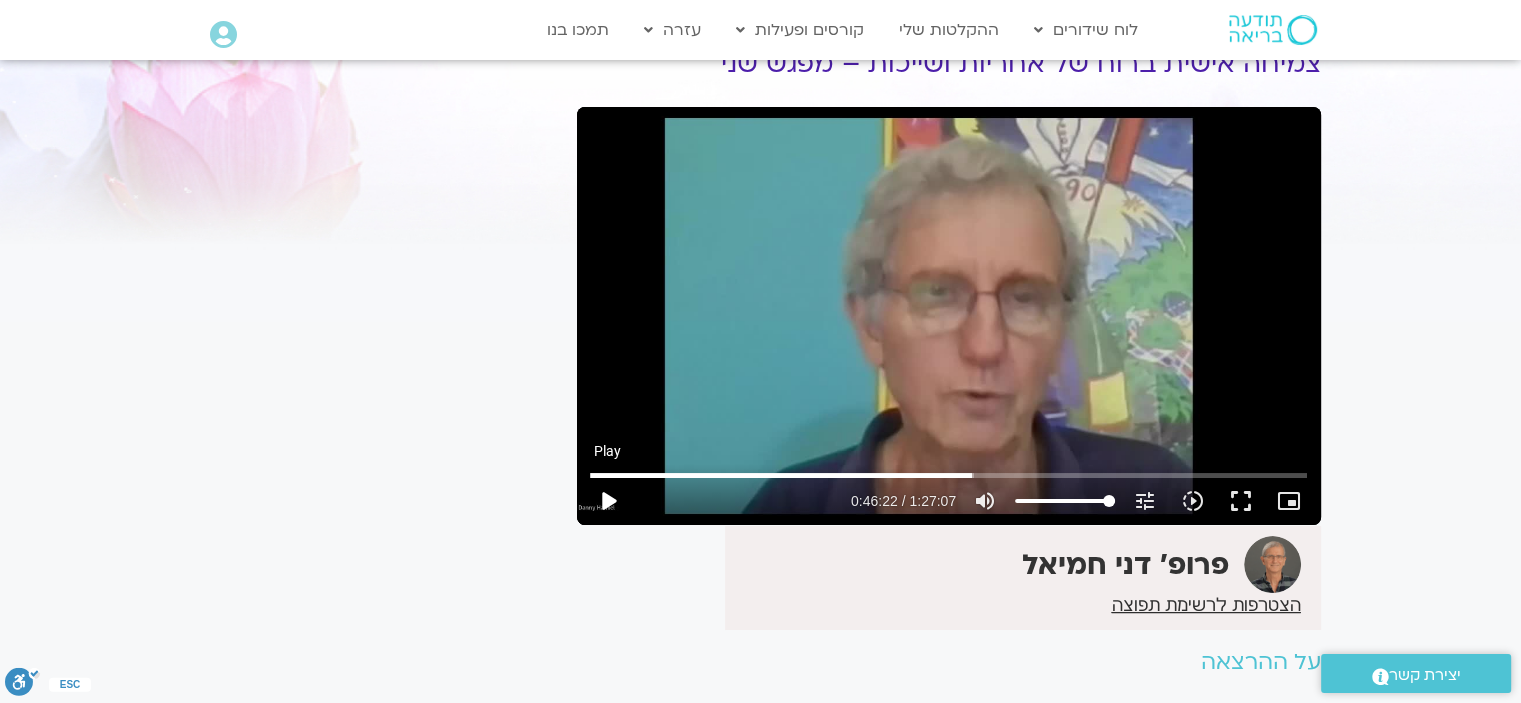 click on "play_arrow" at bounding box center [608, 501] 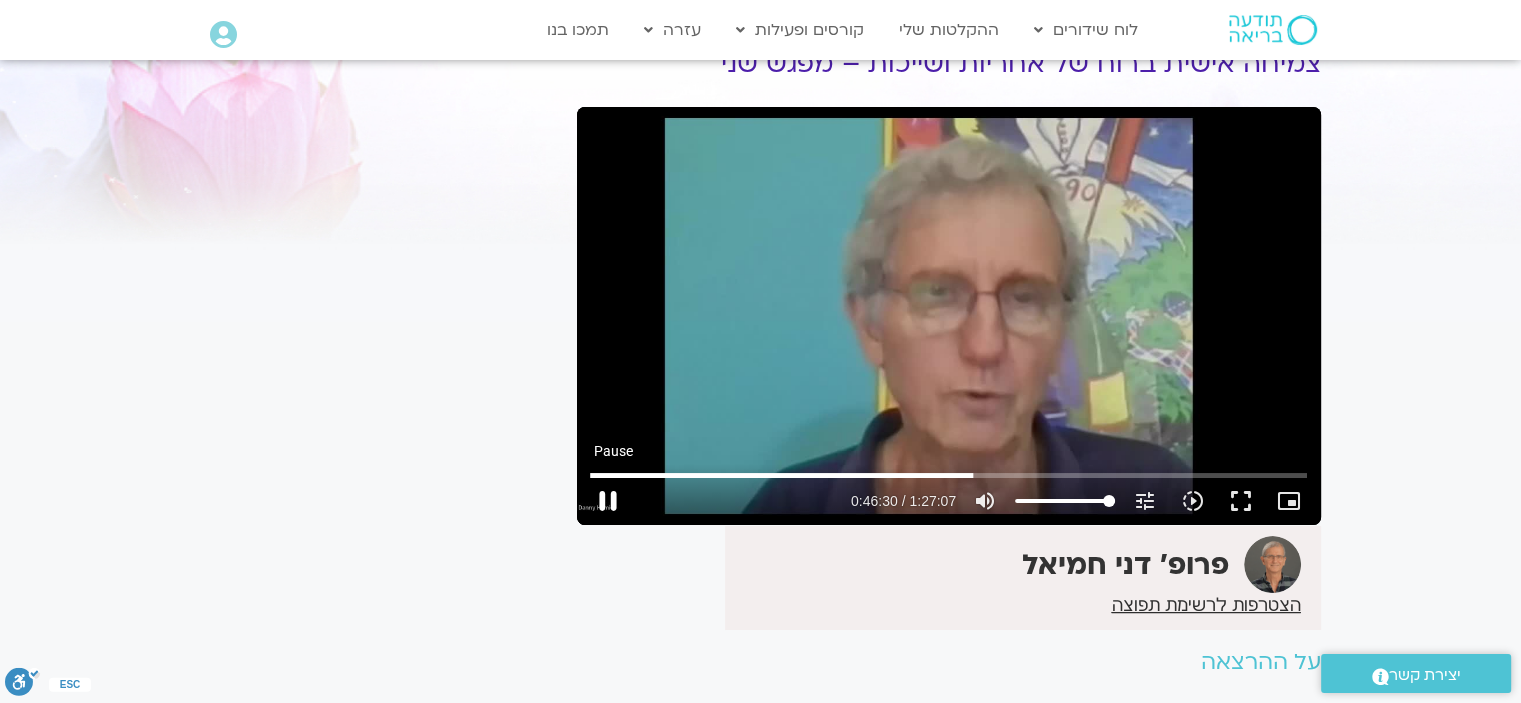 click on "pause" at bounding box center (608, 501) 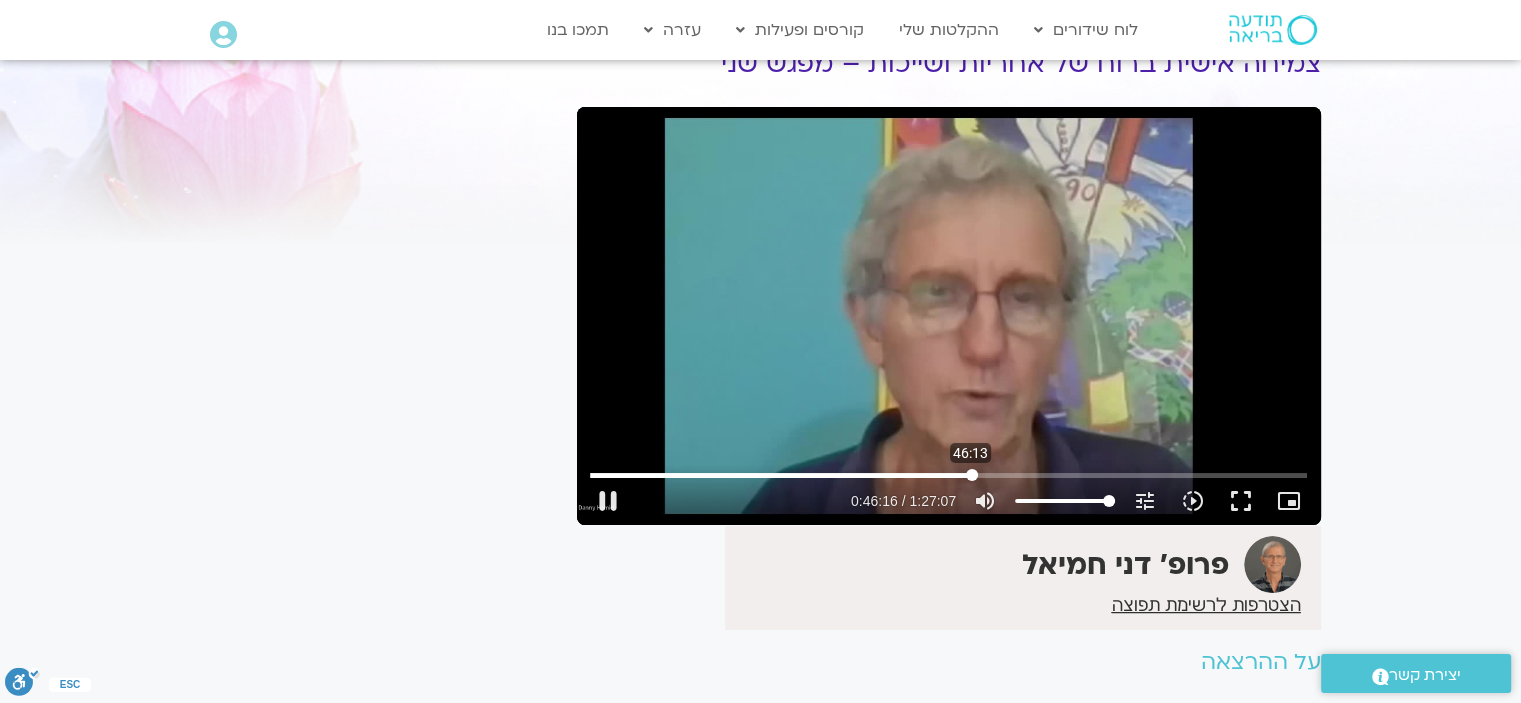 click at bounding box center [948, 475] 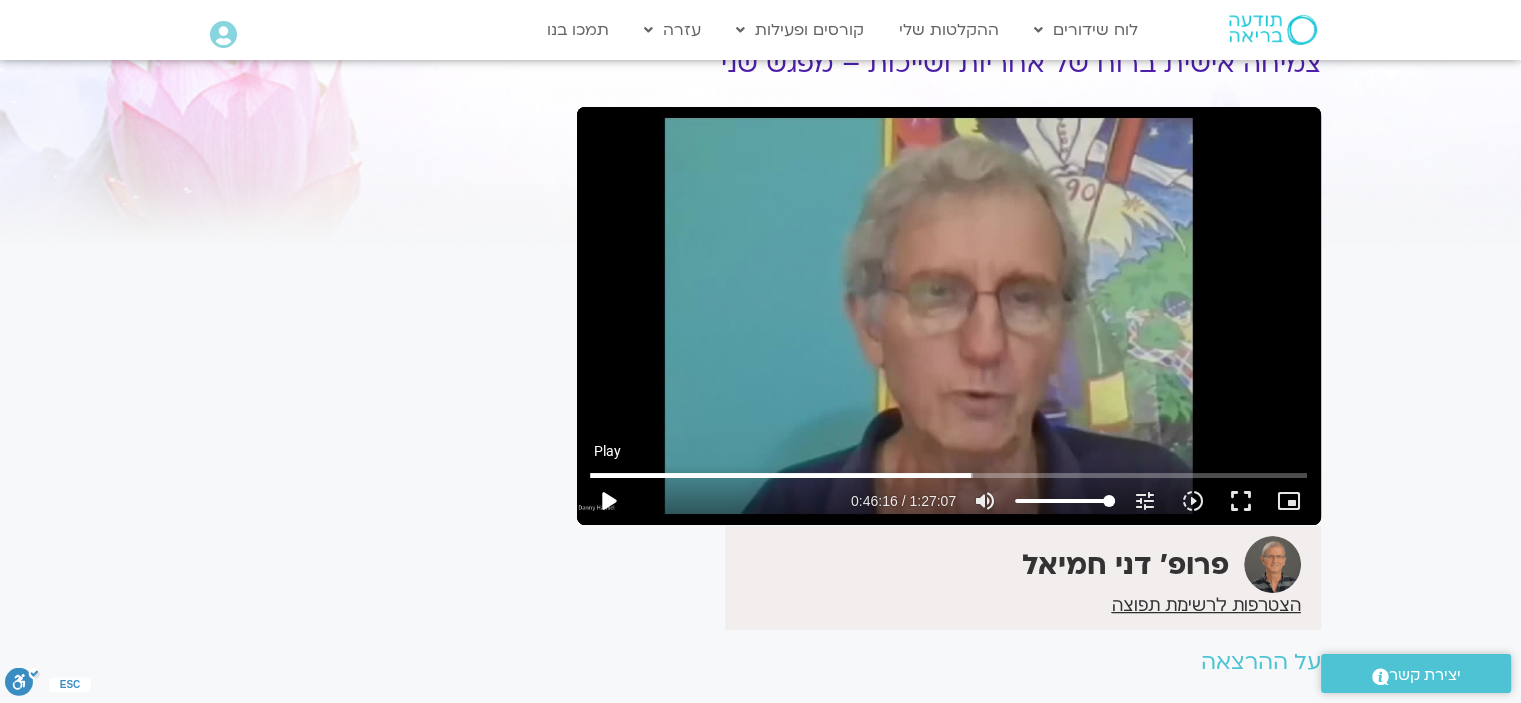 click on "play_arrow" at bounding box center (608, 501) 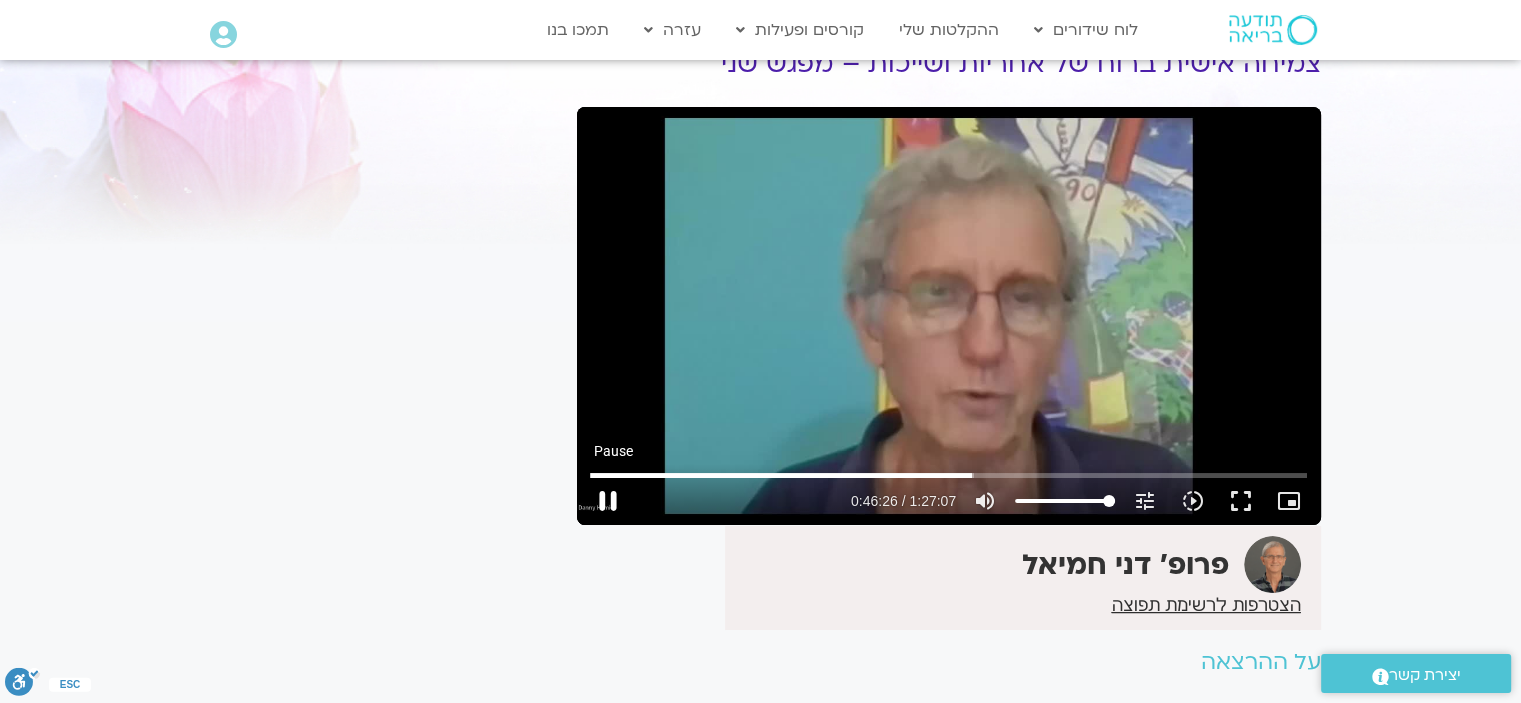 click on "pause" at bounding box center [608, 501] 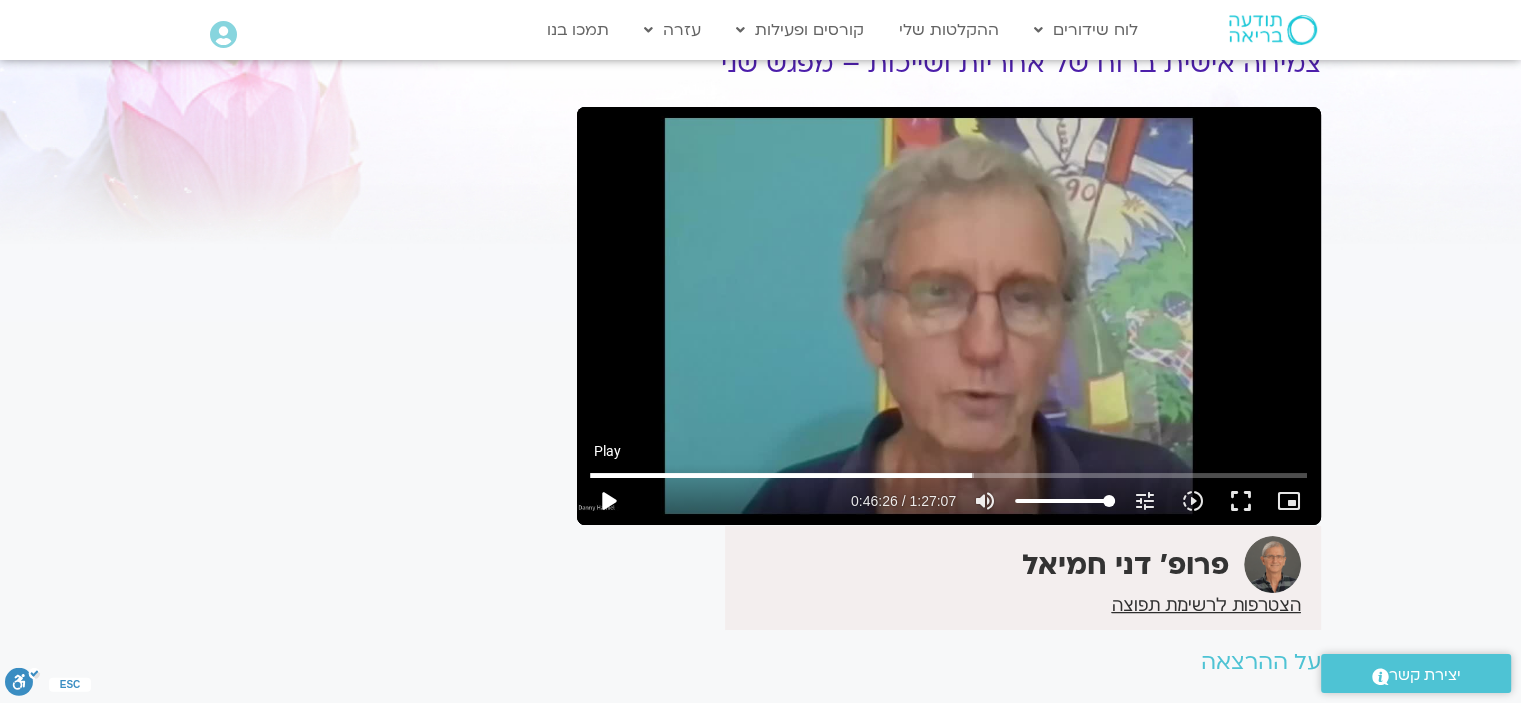 click on "play_arrow" at bounding box center [608, 501] 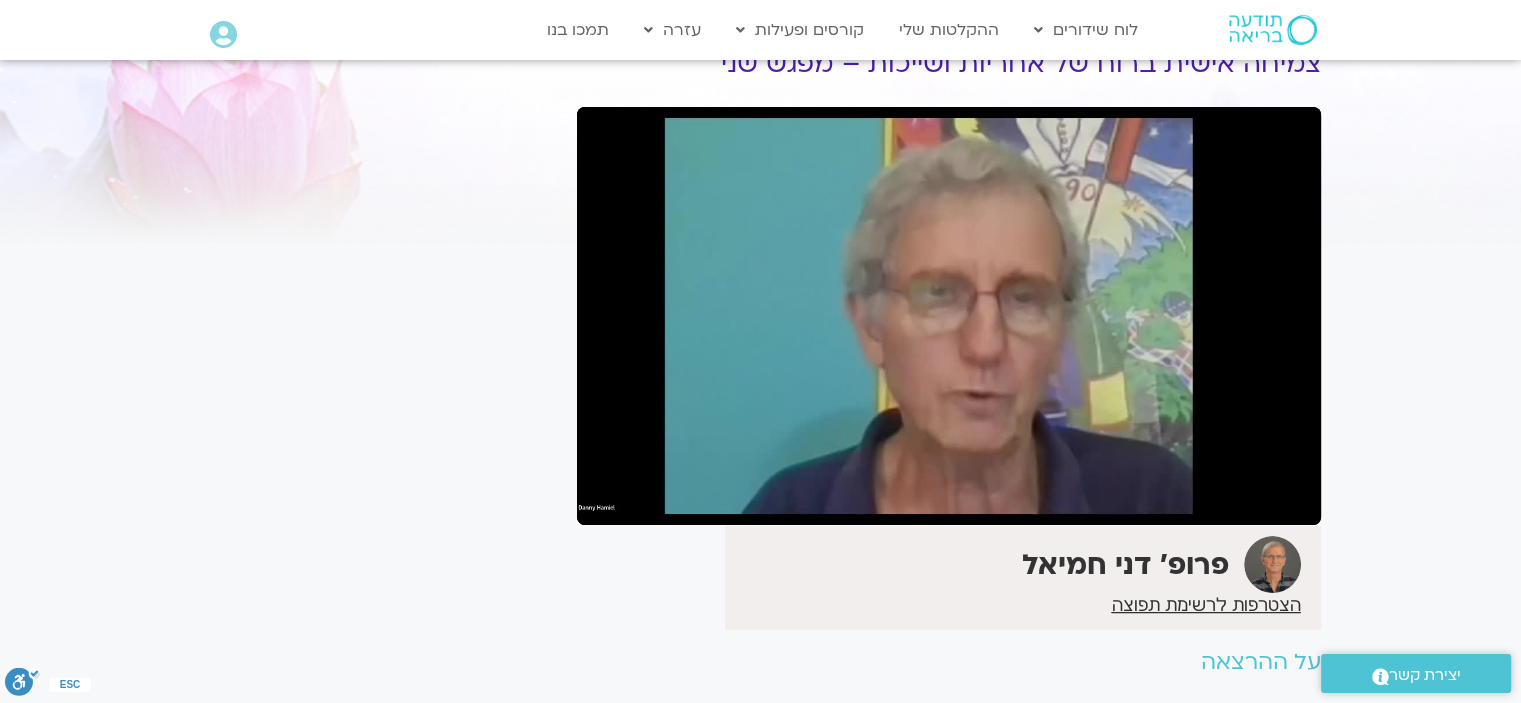 click on "pause" at bounding box center (608, 501) 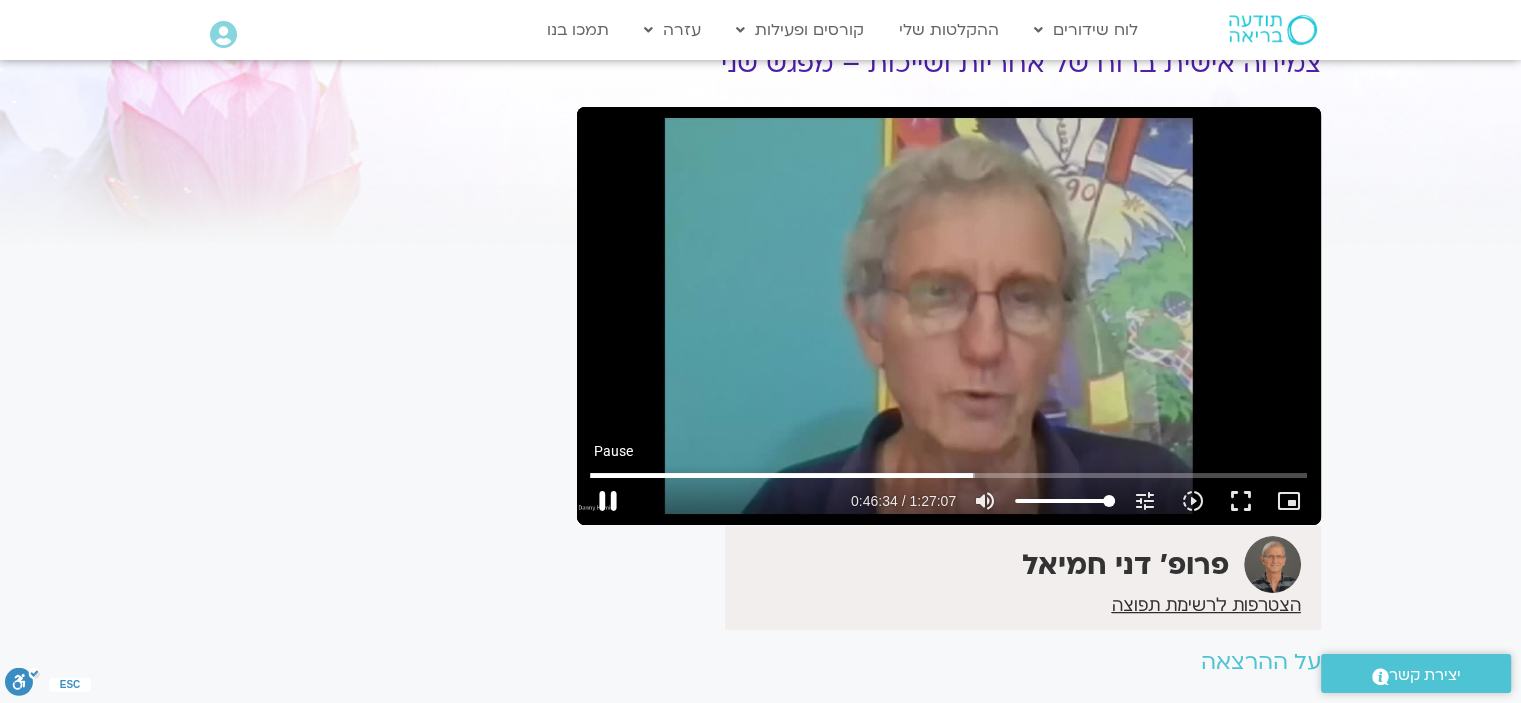 click on "pause" at bounding box center (608, 501) 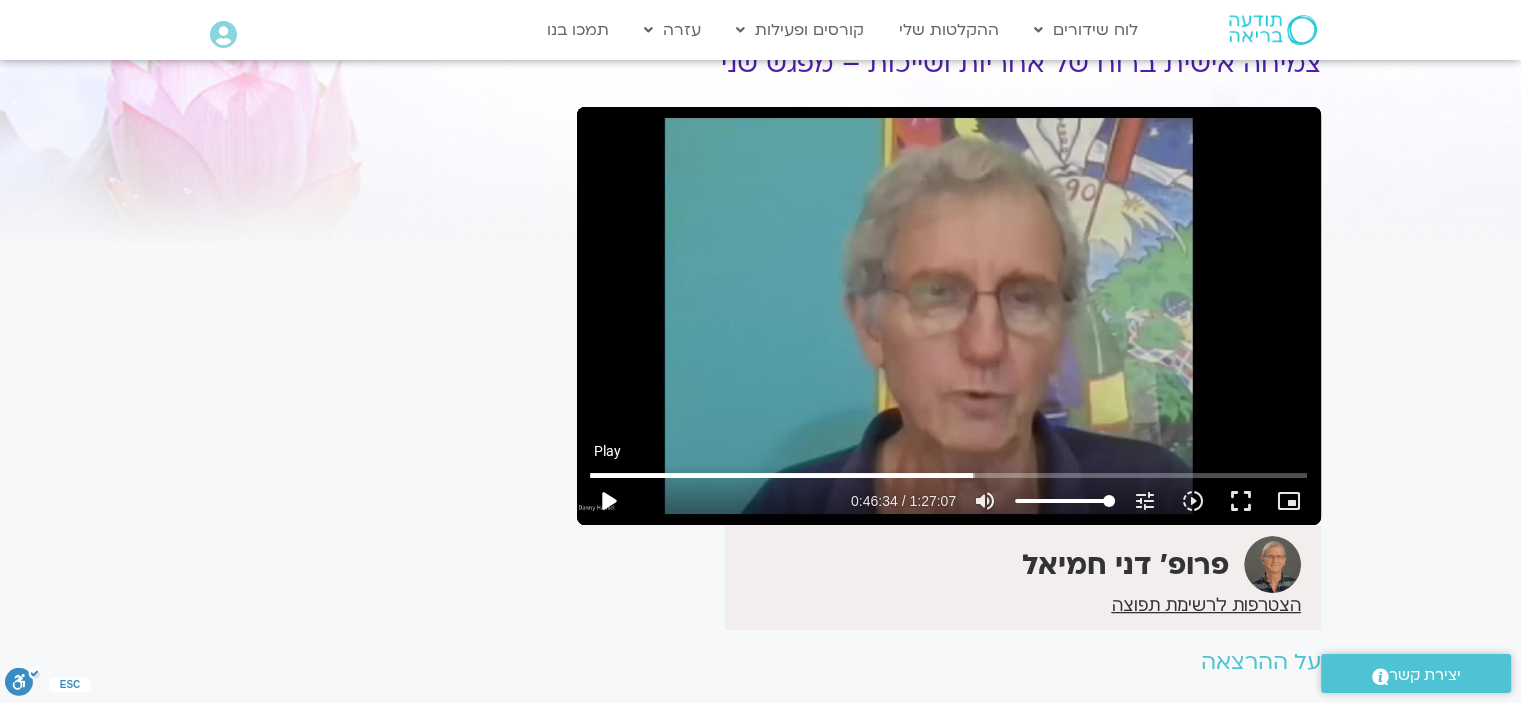 click on "play_arrow" at bounding box center [608, 501] 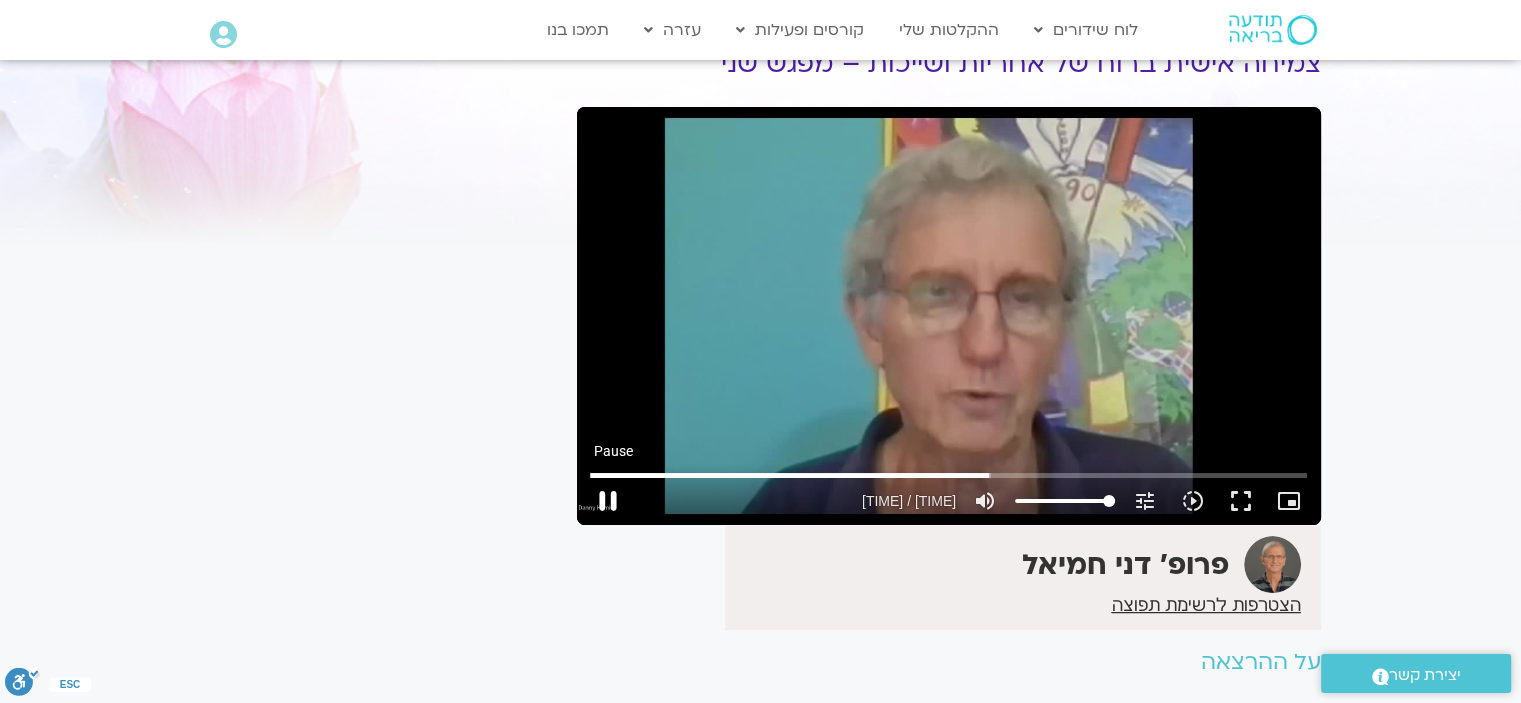 click on "pause" at bounding box center (608, 501) 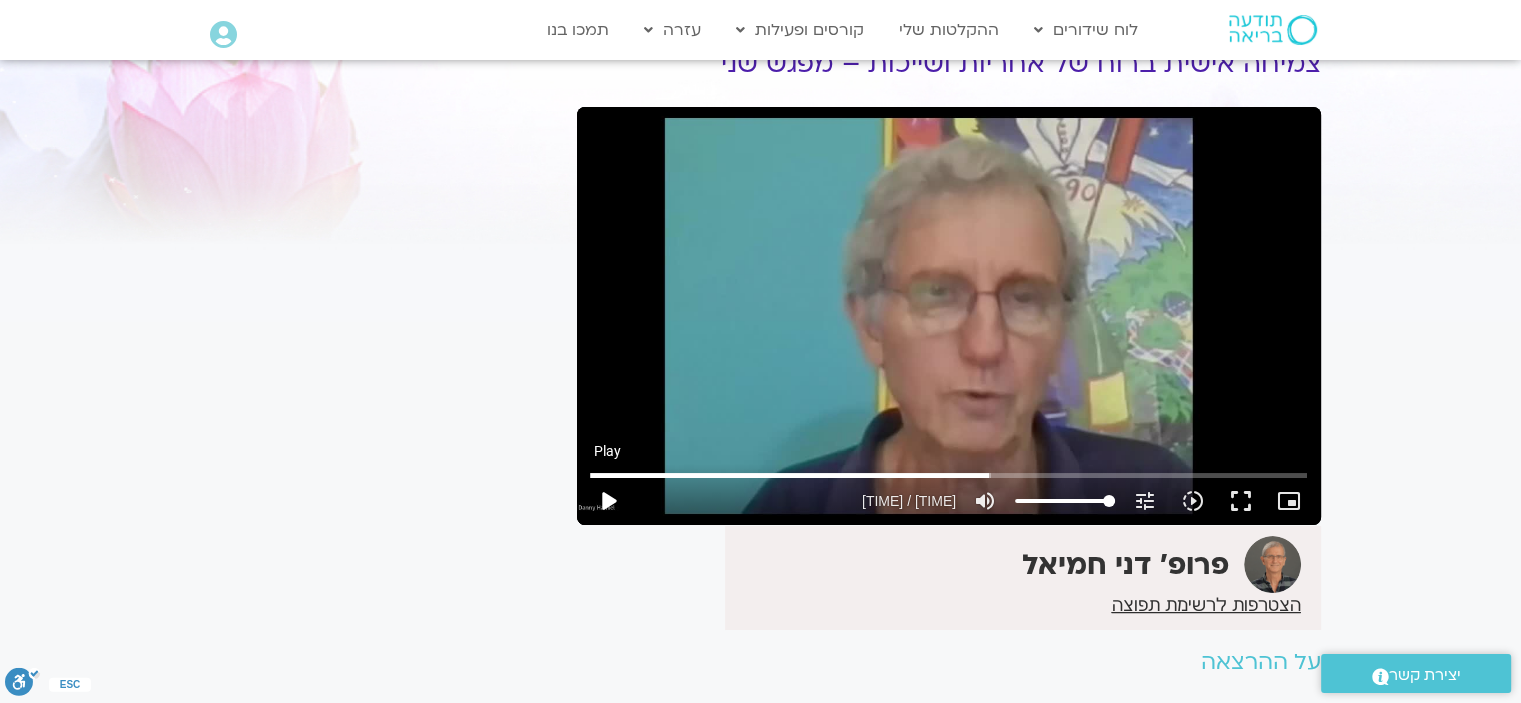 click on "play_arrow" at bounding box center (608, 501) 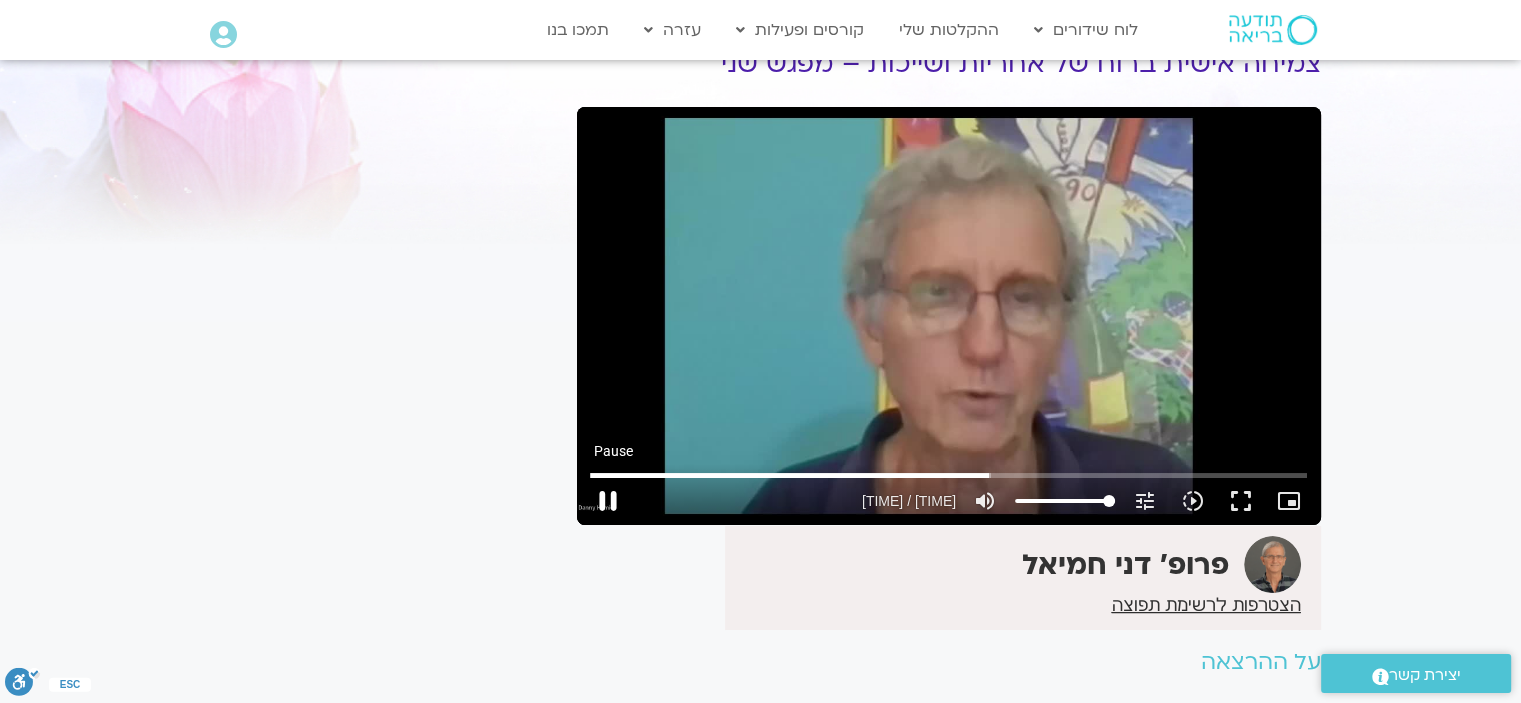 click on "pause" at bounding box center [608, 501] 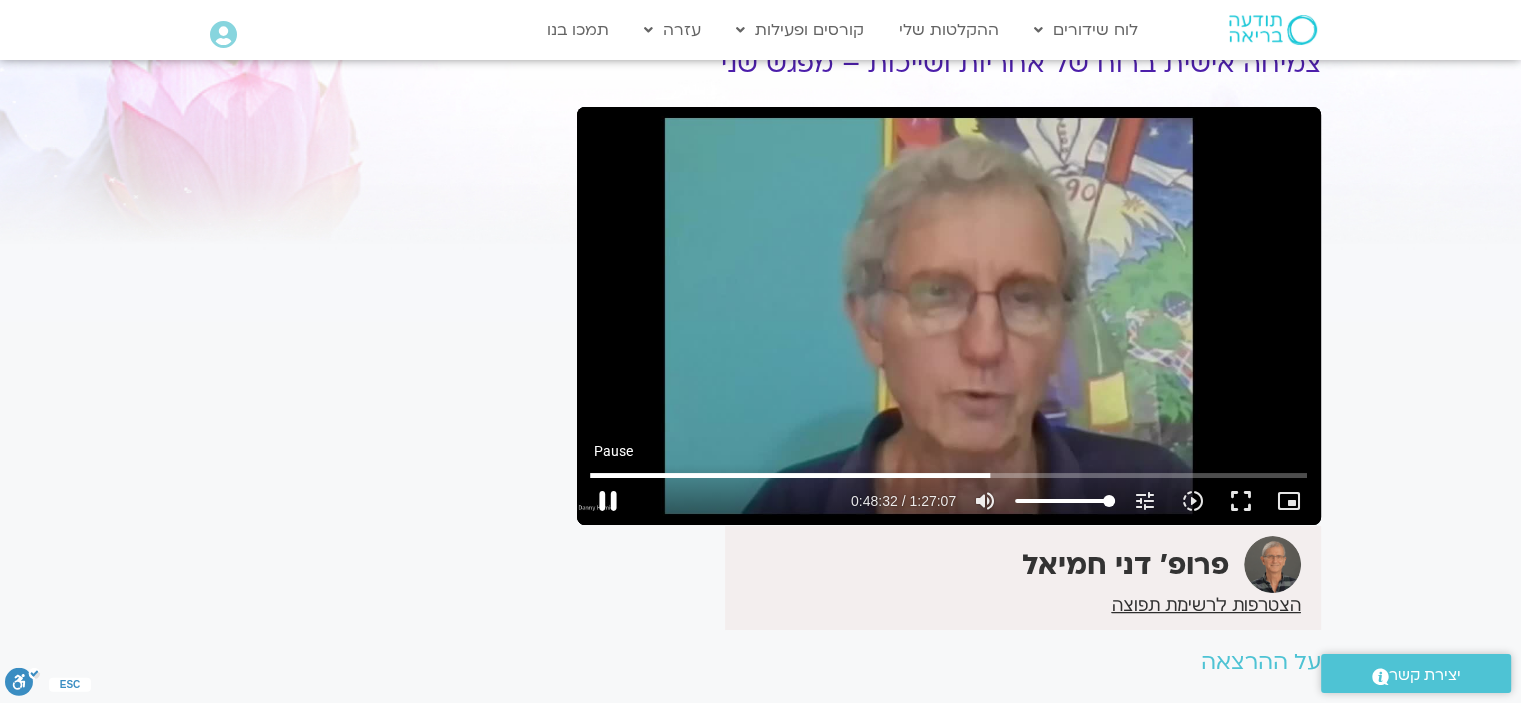 click on "pause" at bounding box center [608, 501] 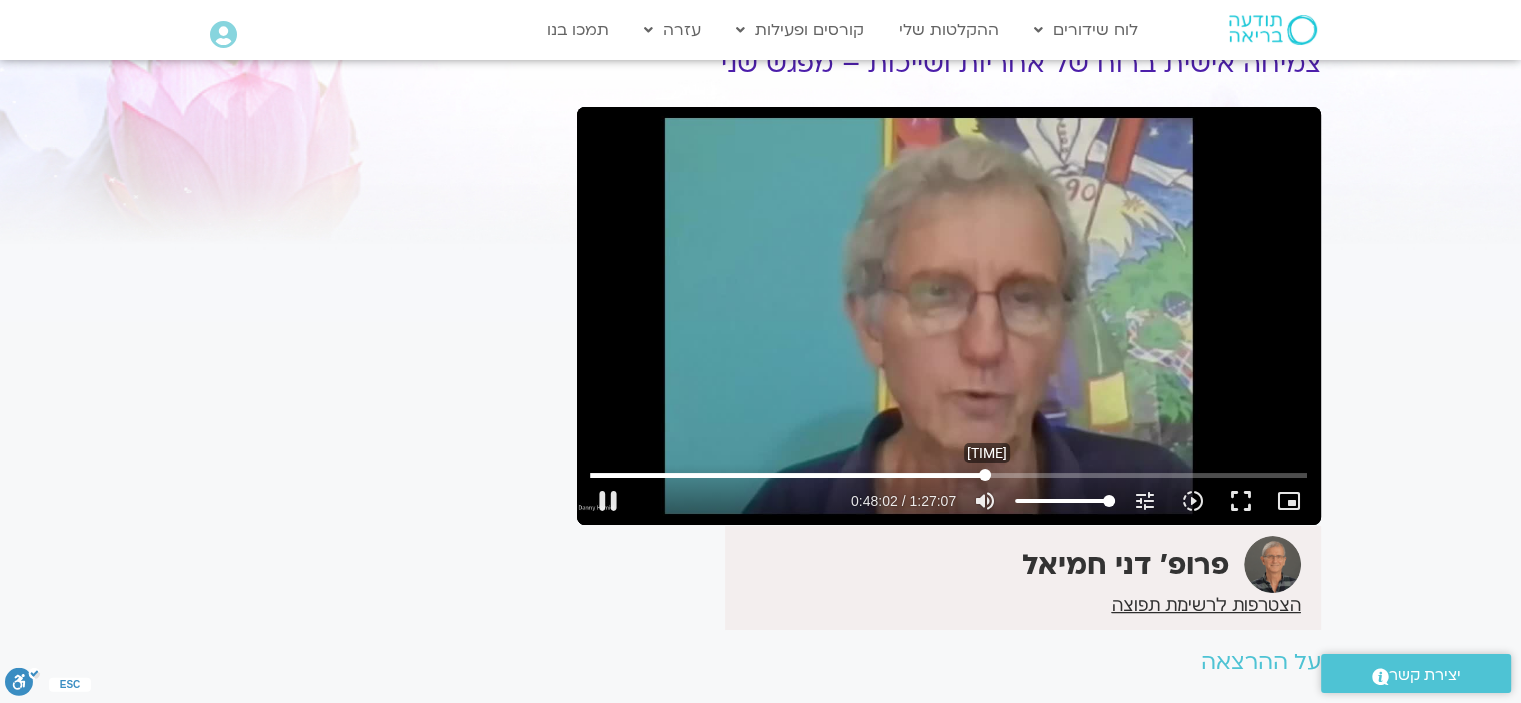 click at bounding box center (948, 475) 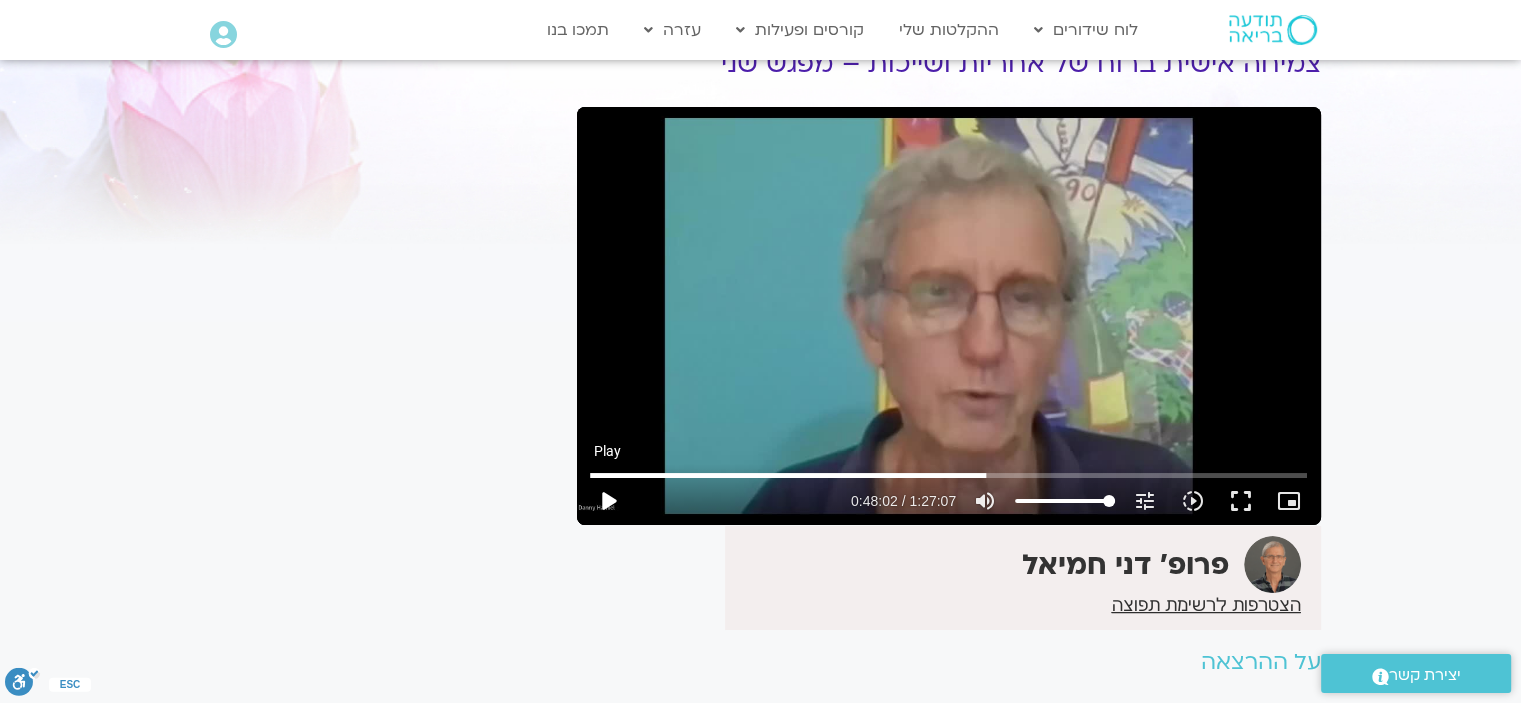 click on "play_arrow" at bounding box center [608, 501] 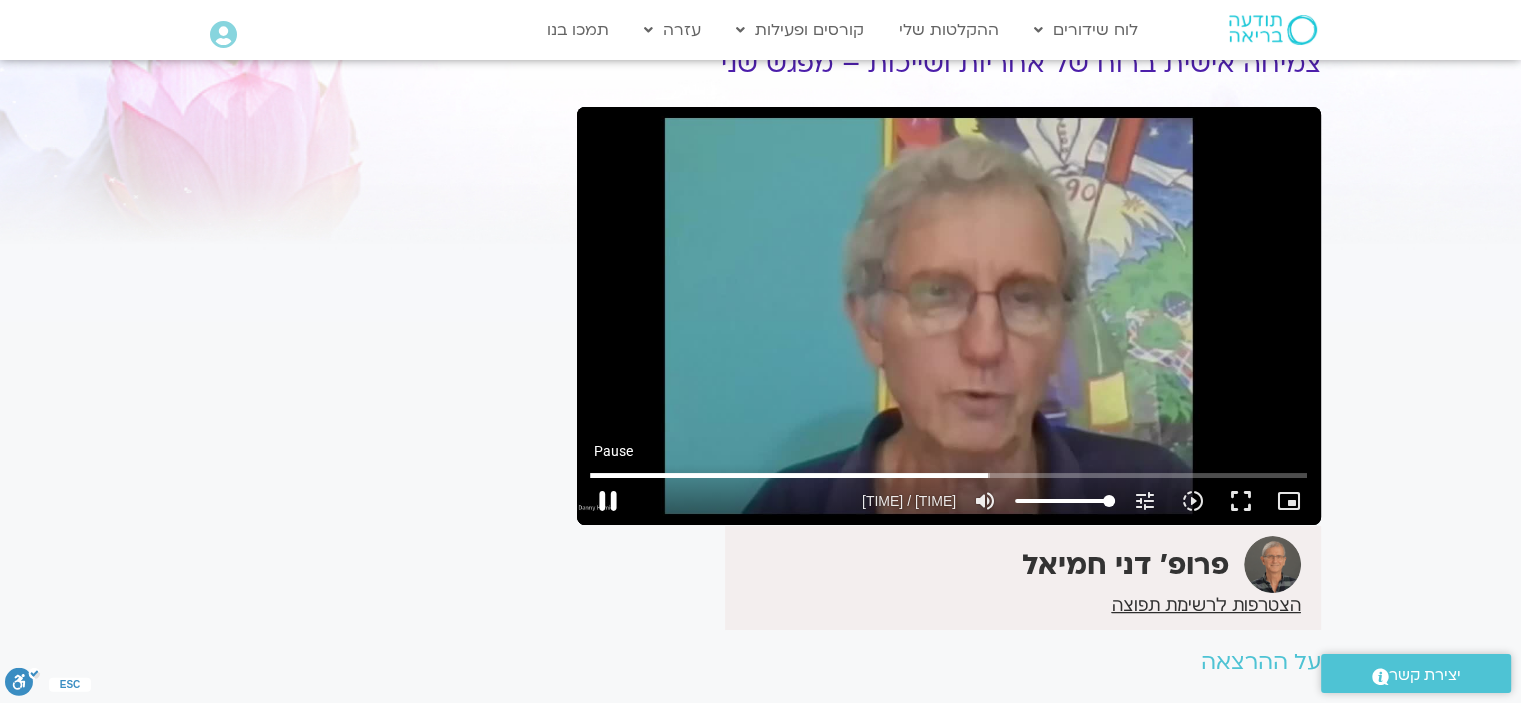 click on "pause" at bounding box center (608, 501) 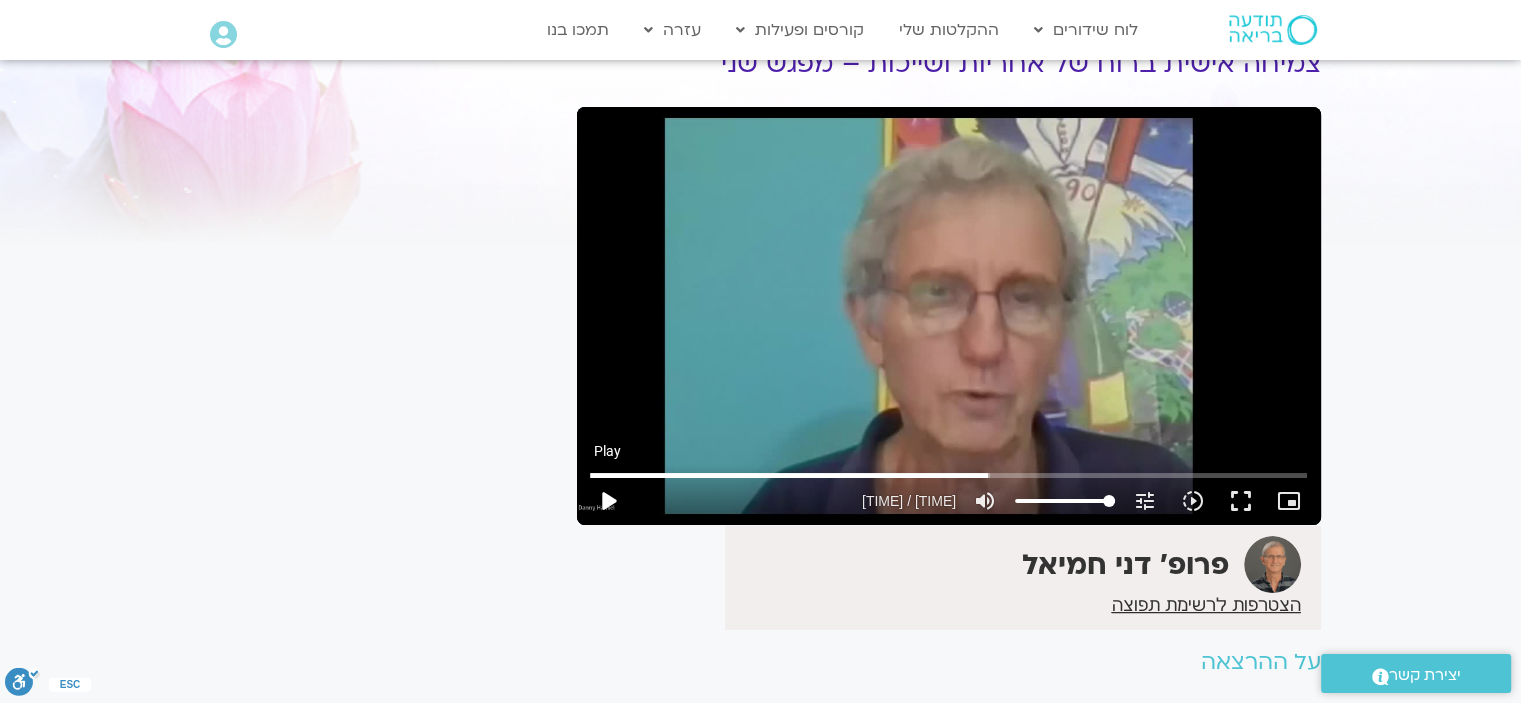 click on "play_arrow" at bounding box center [608, 501] 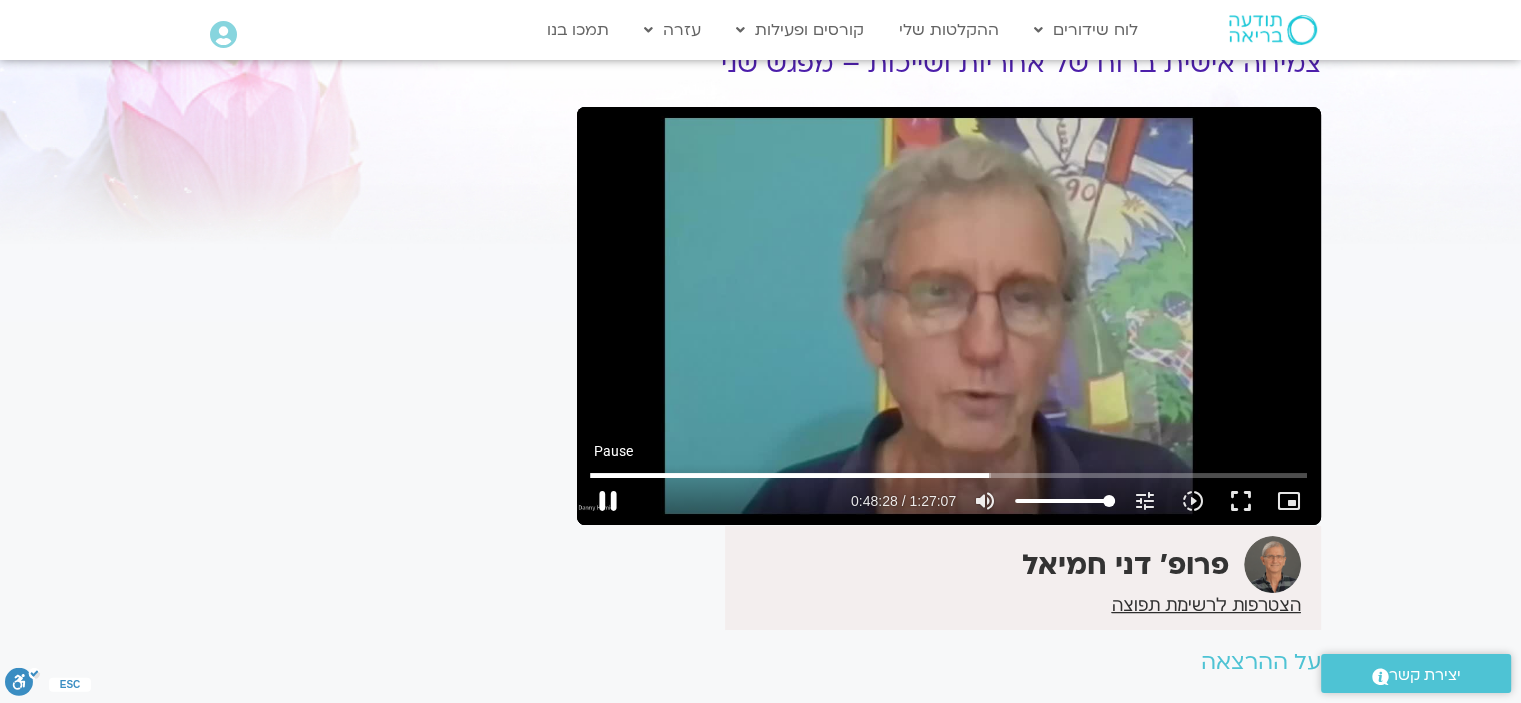 click on "pause" at bounding box center (608, 501) 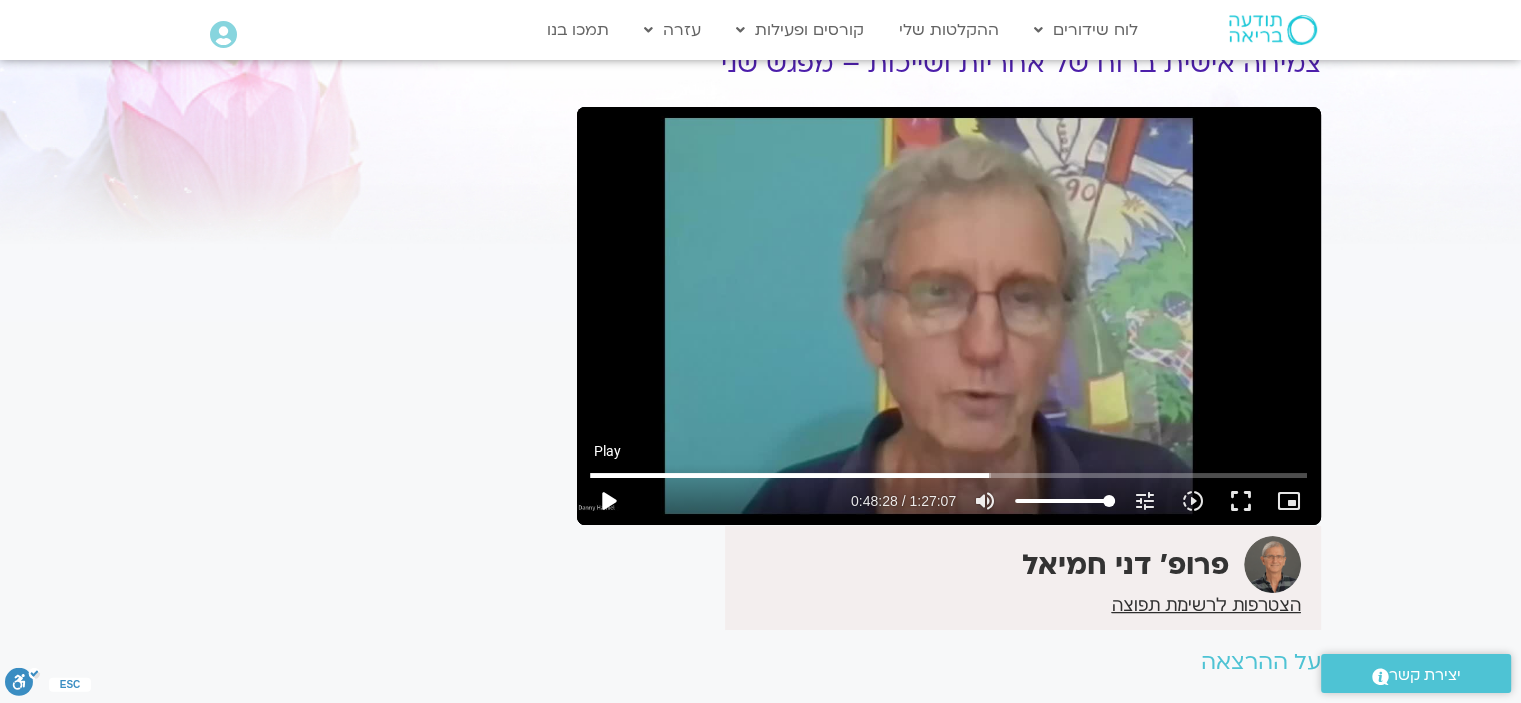 click on "play_arrow" at bounding box center (608, 501) 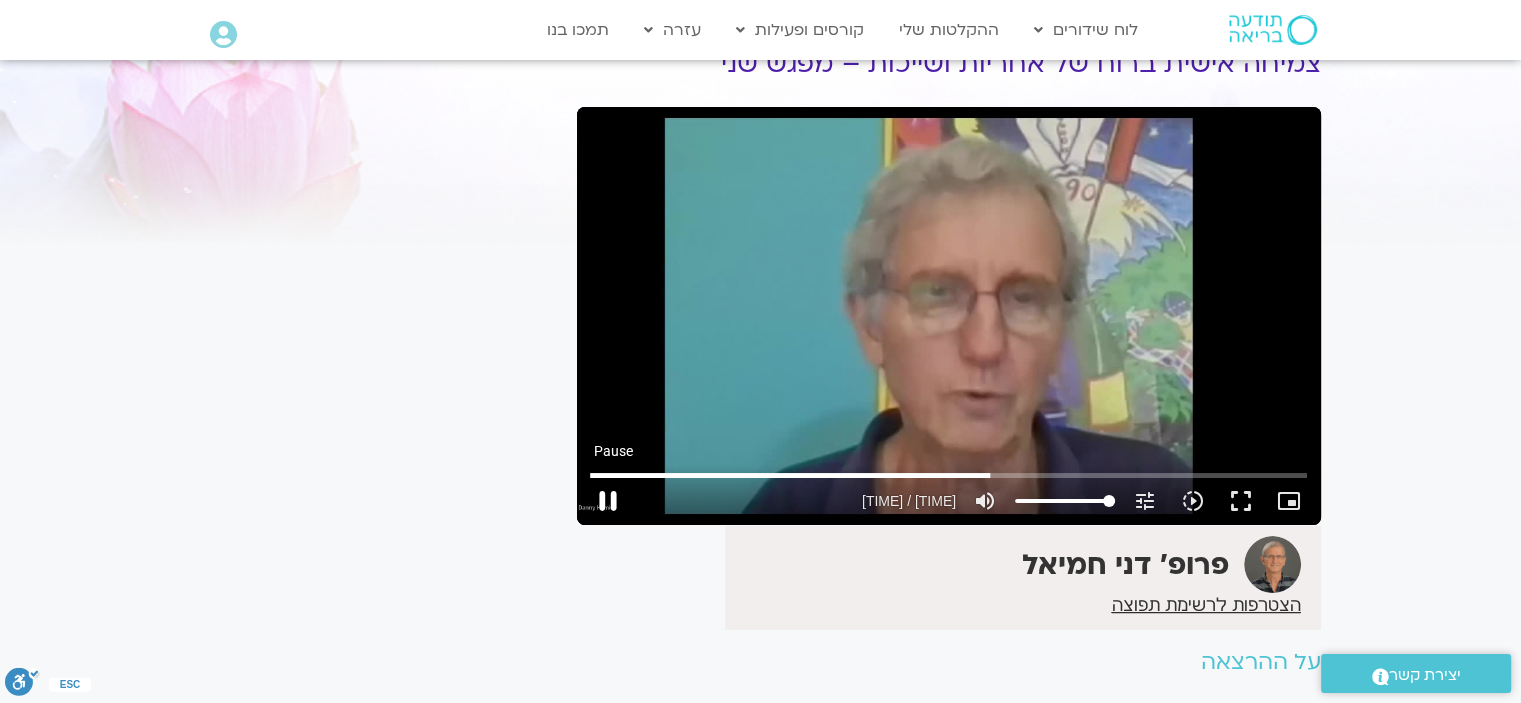 click on "pause" at bounding box center (608, 501) 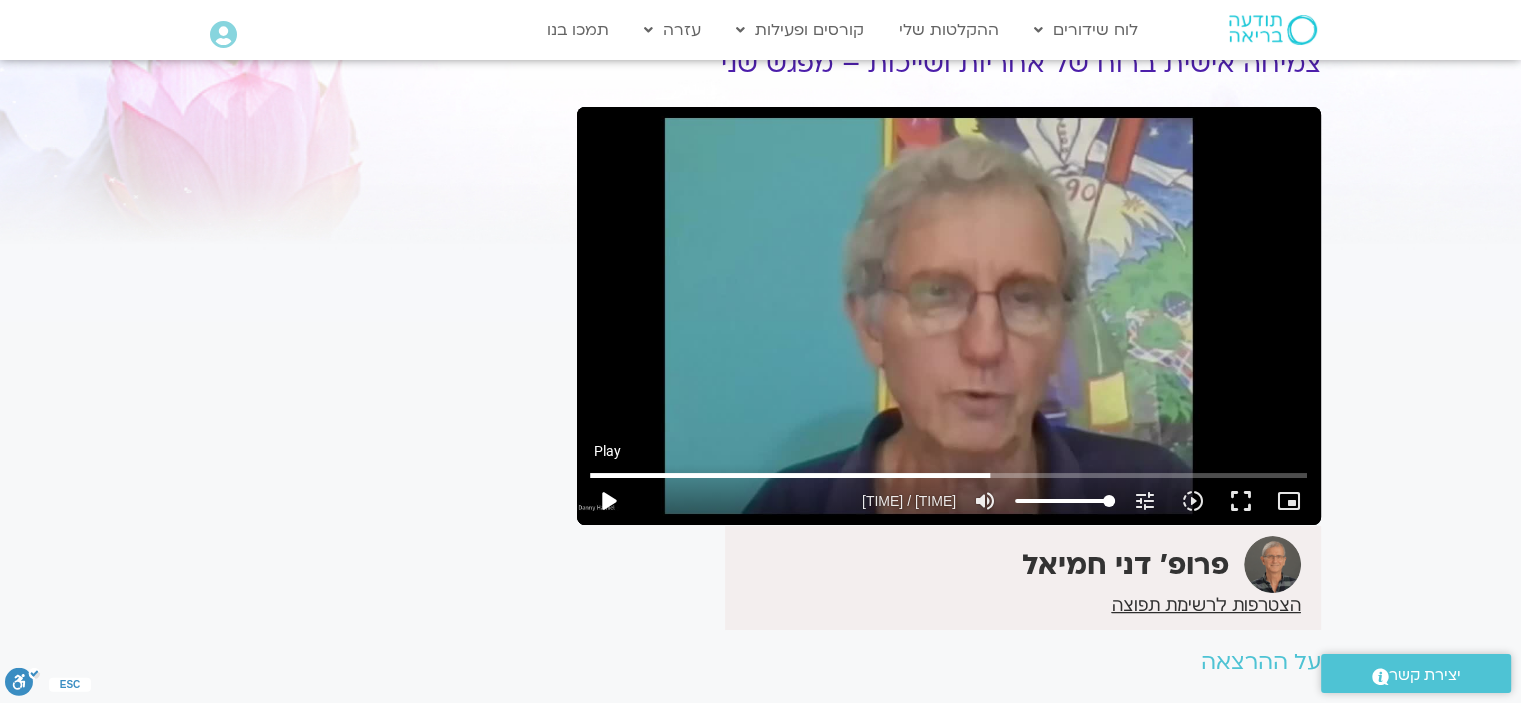 click on "play_arrow" at bounding box center [608, 501] 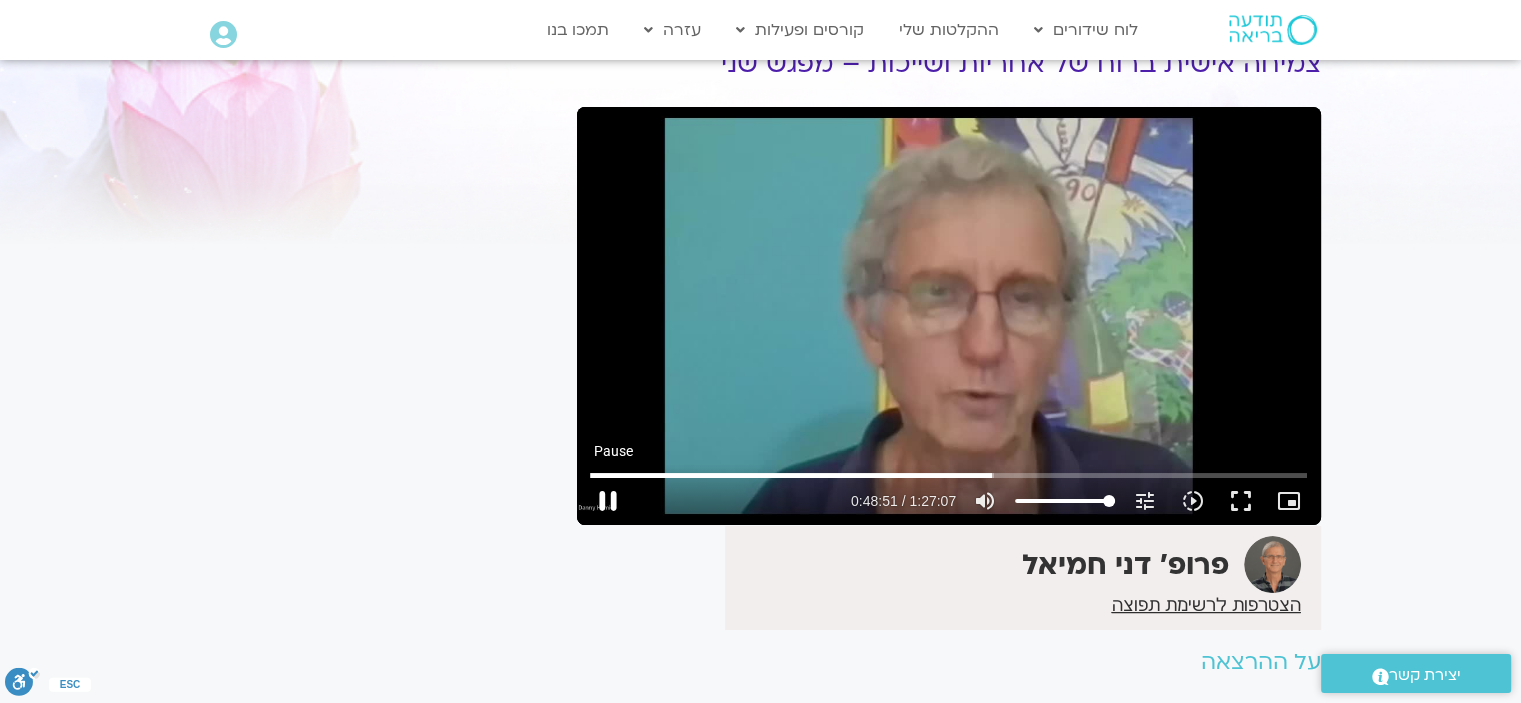 click on "pause" at bounding box center (608, 501) 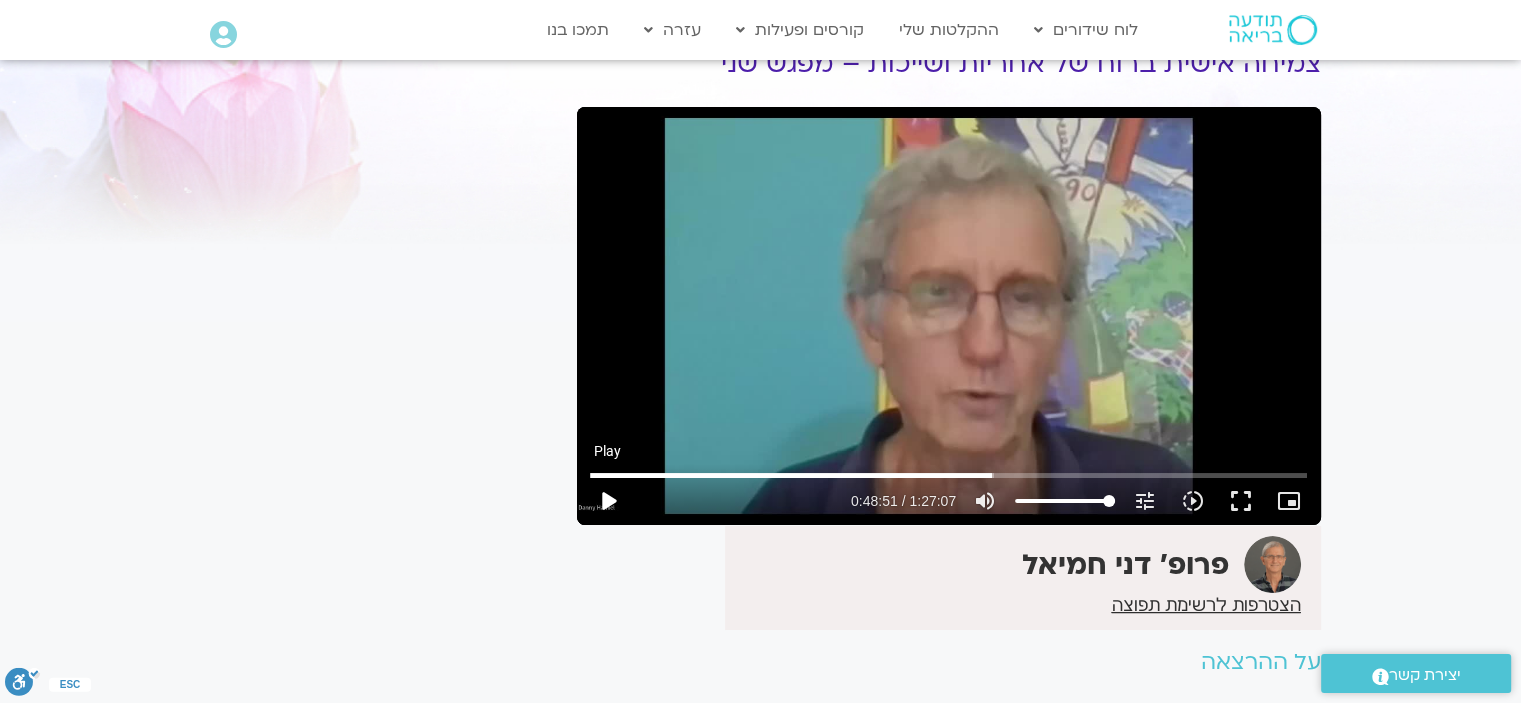 click on "play_arrow" at bounding box center [608, 501] 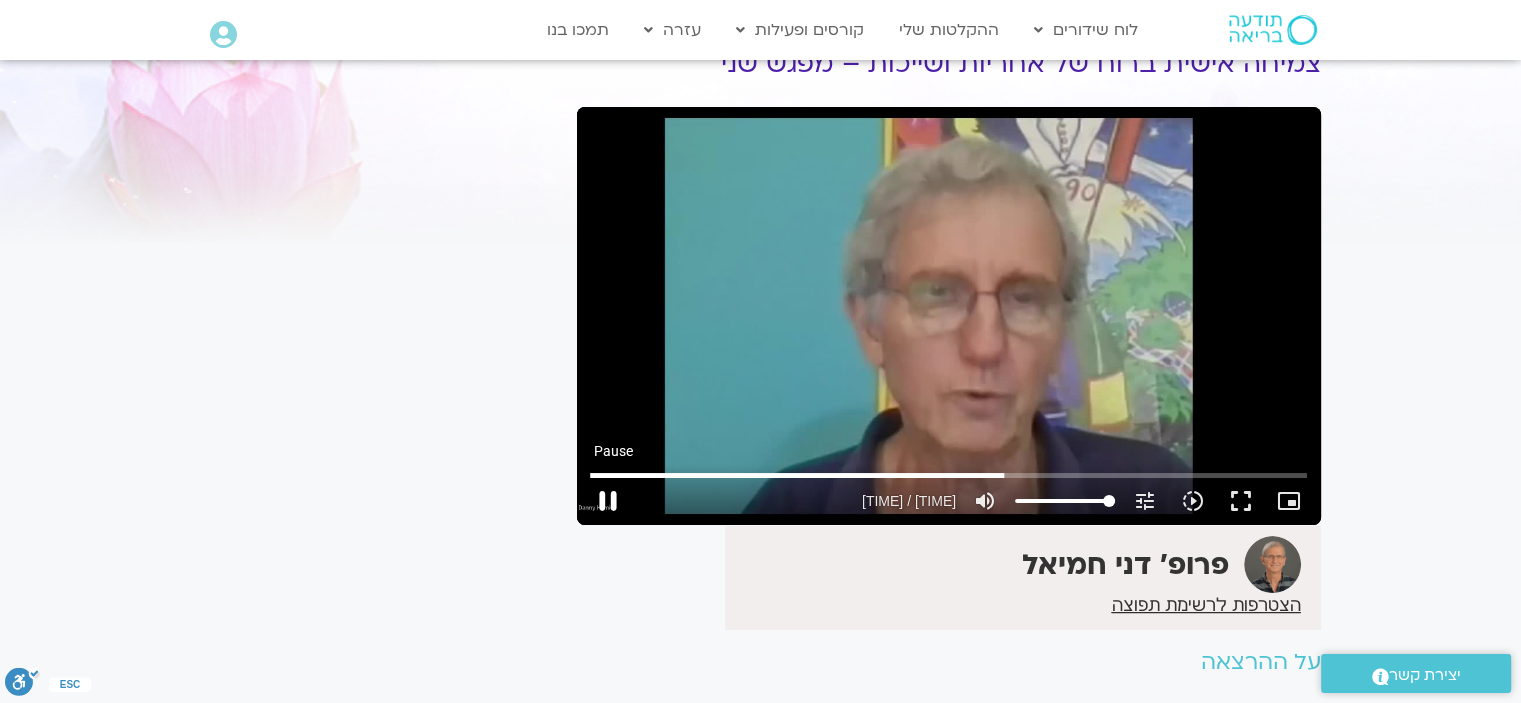 click on "pause" at bounding box center (608, 501) 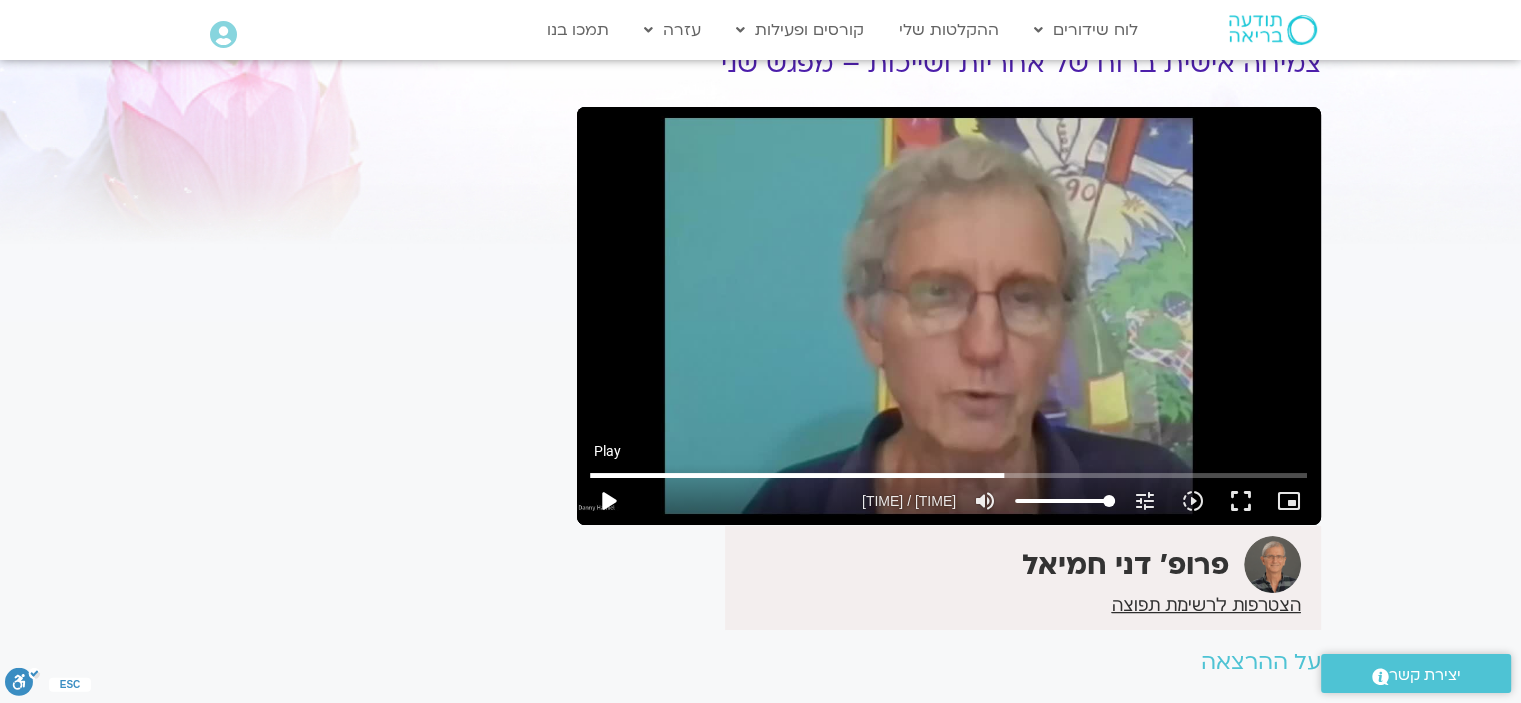 click on "play_arrow" at bounding box center (608, 501) 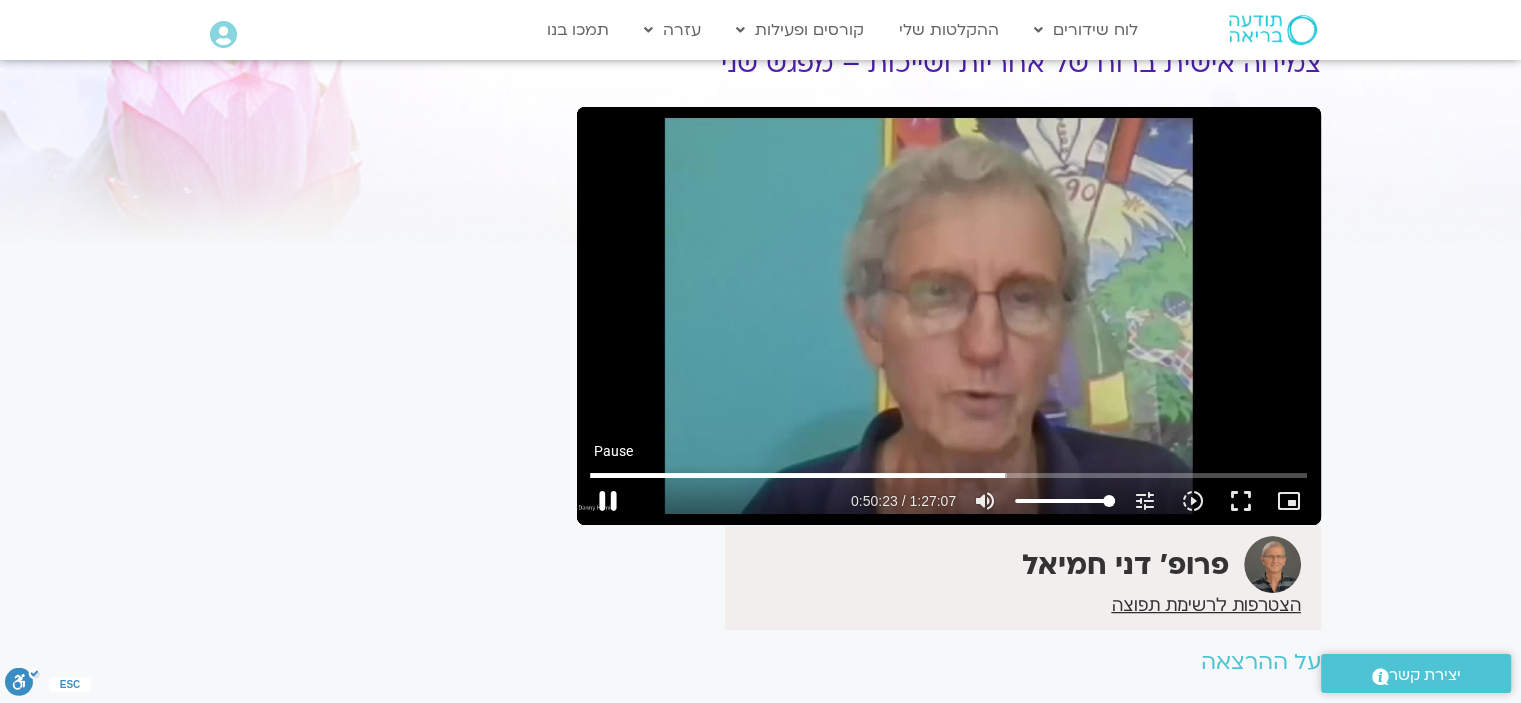 click on "pause" at bounding box center [608, 501] 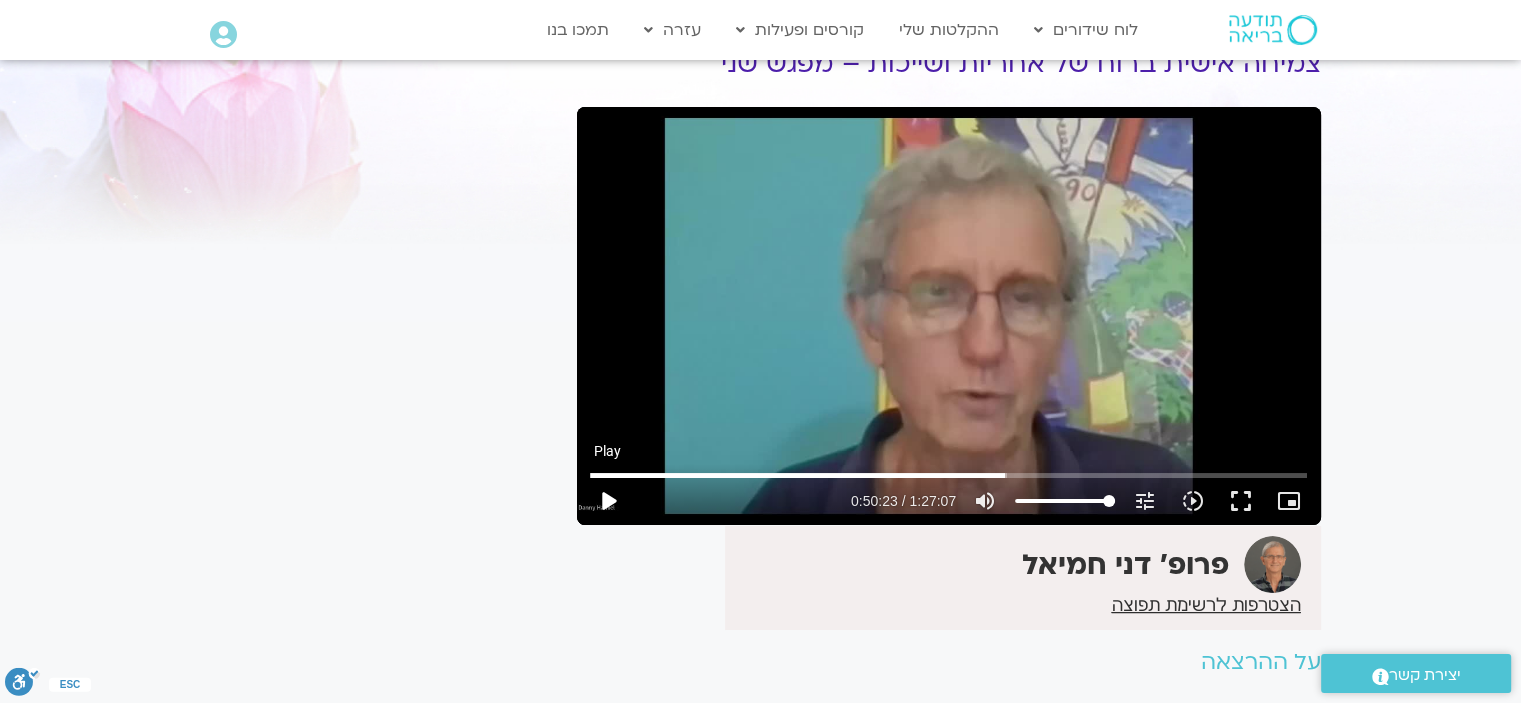 click on "play_arrow" at bounding box center (608, 501) 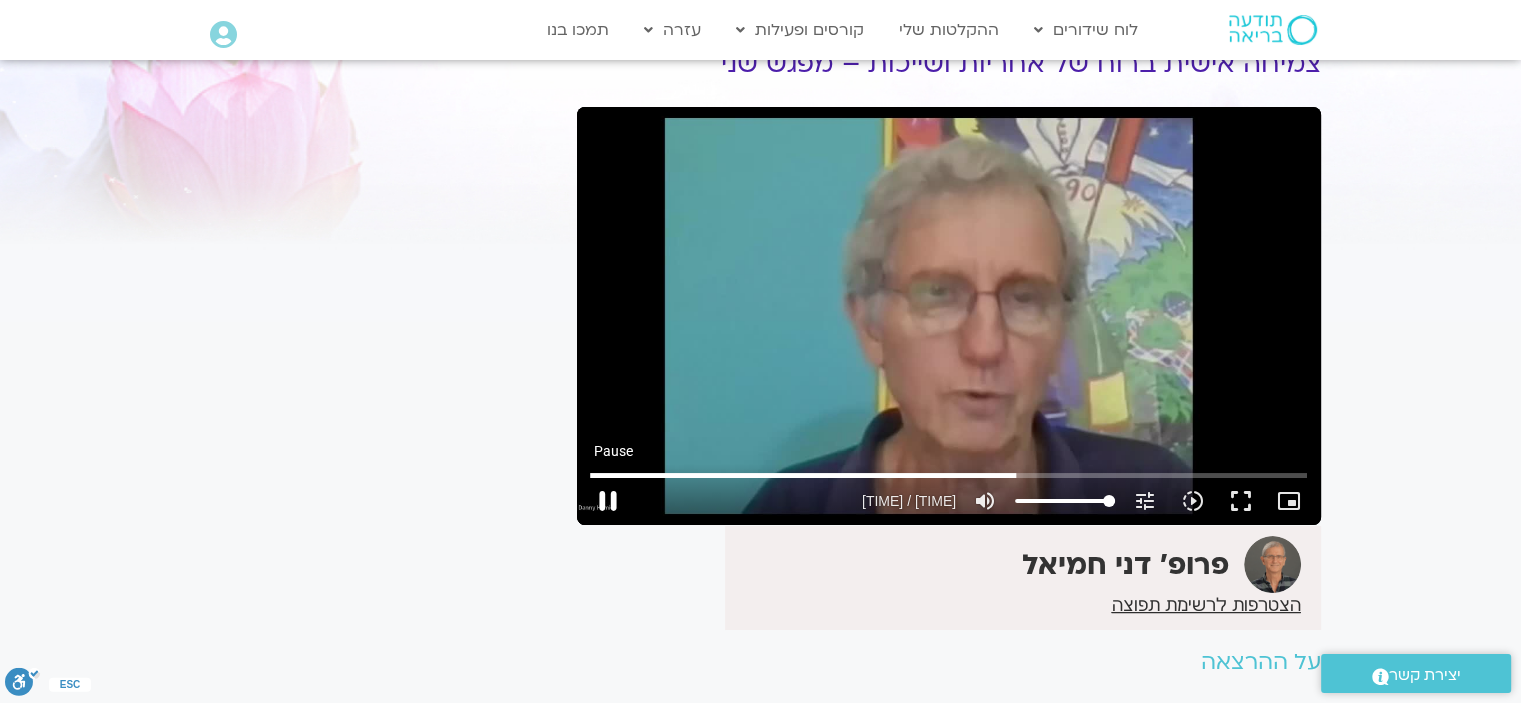 click on "pause" at bounding box center (608, 501) 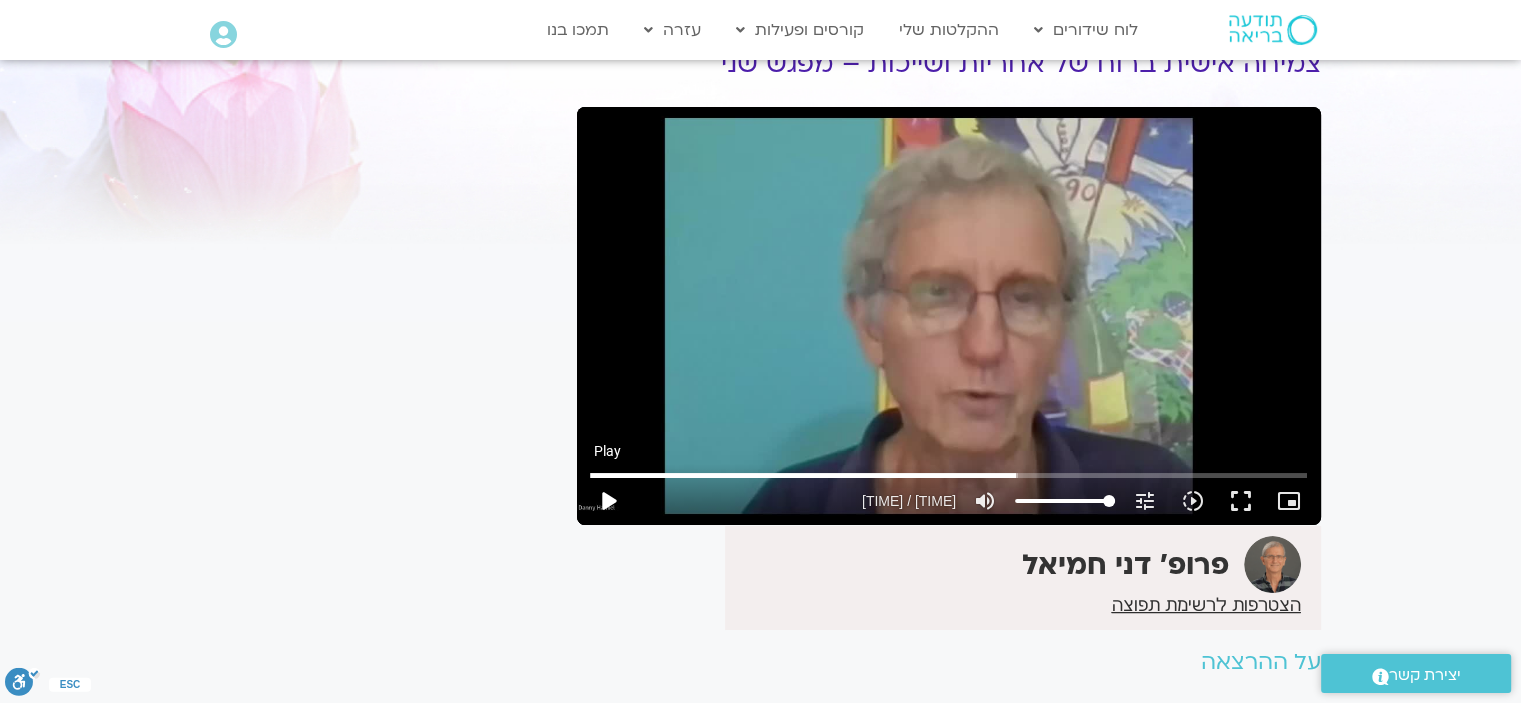 click on "play_arrow" at bounding box center [608, 501] 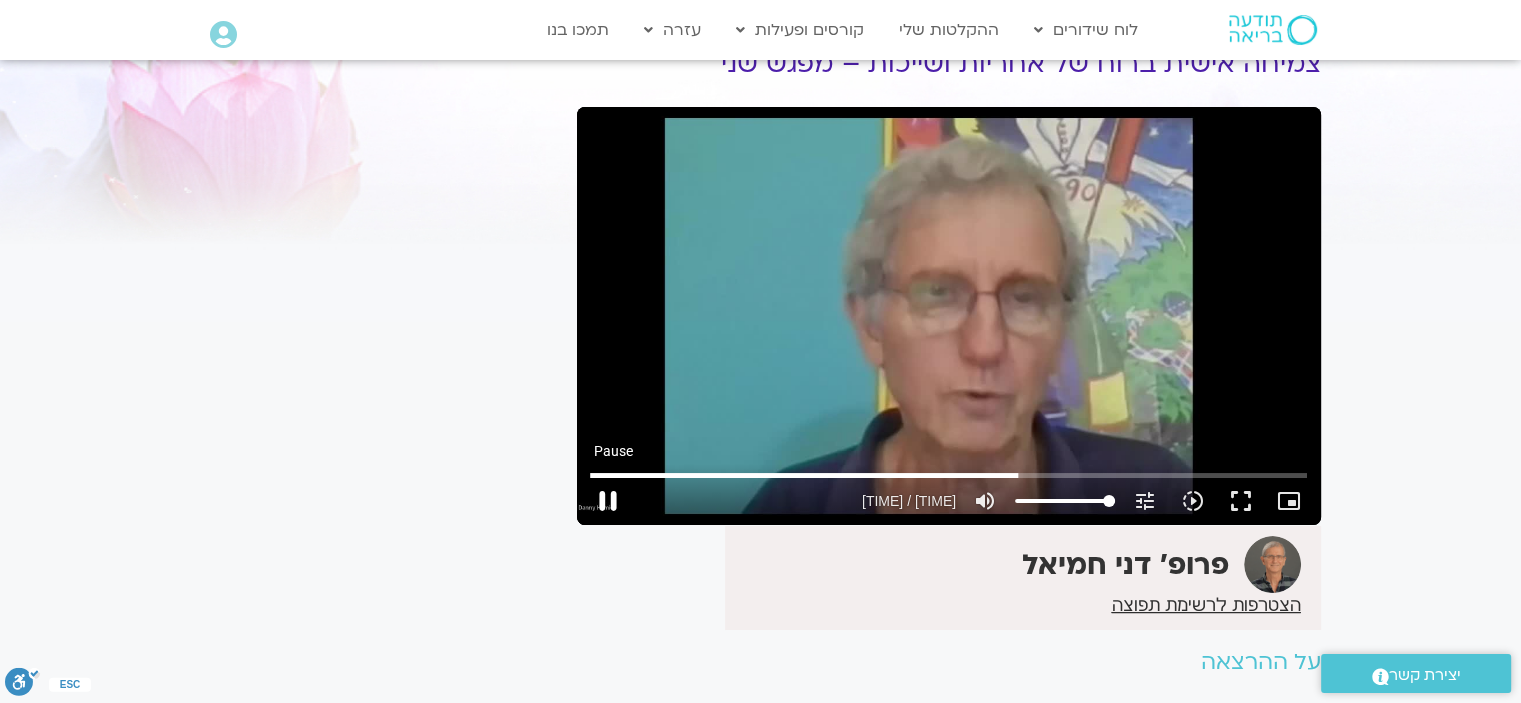 click on "pause" at bounding box center (608, 501) 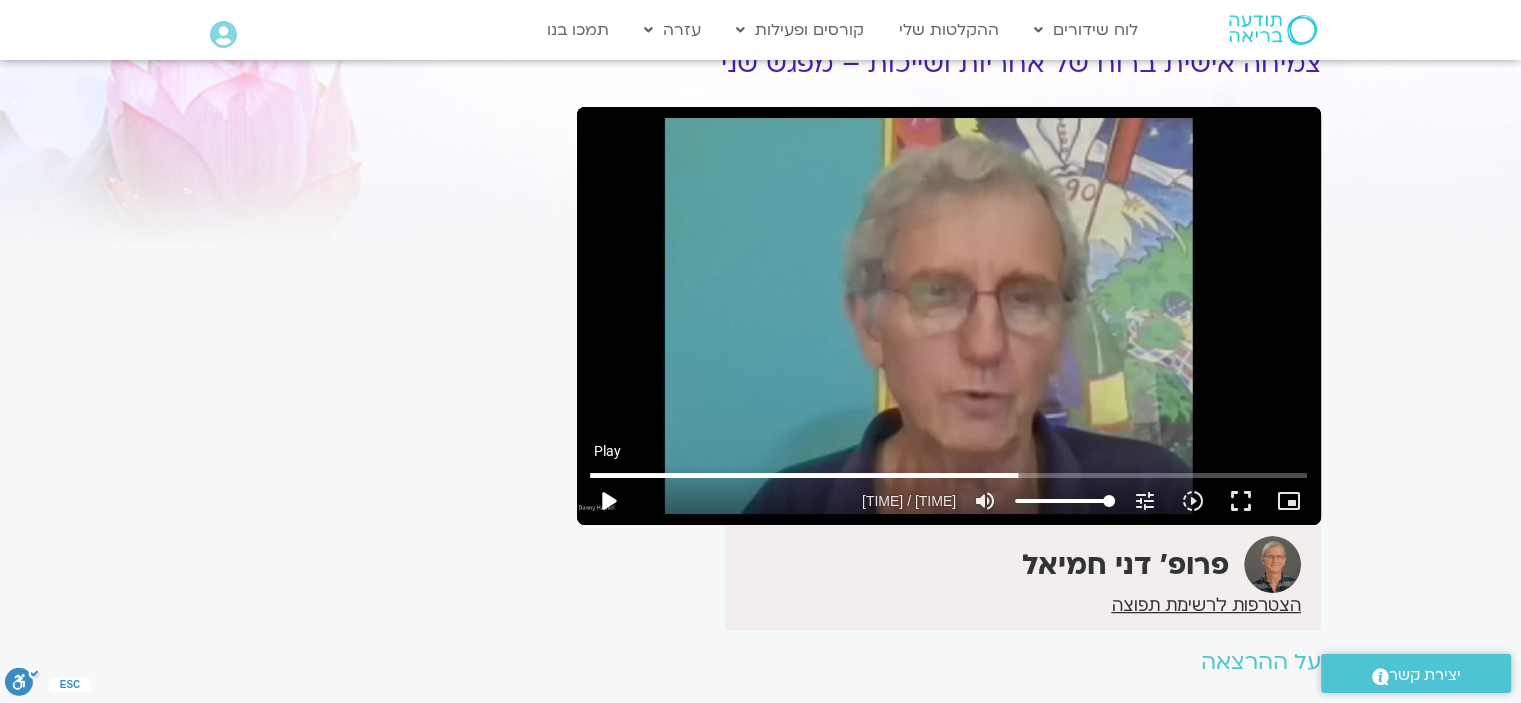 click on "play_arrow" at bounding box center (608, 501) 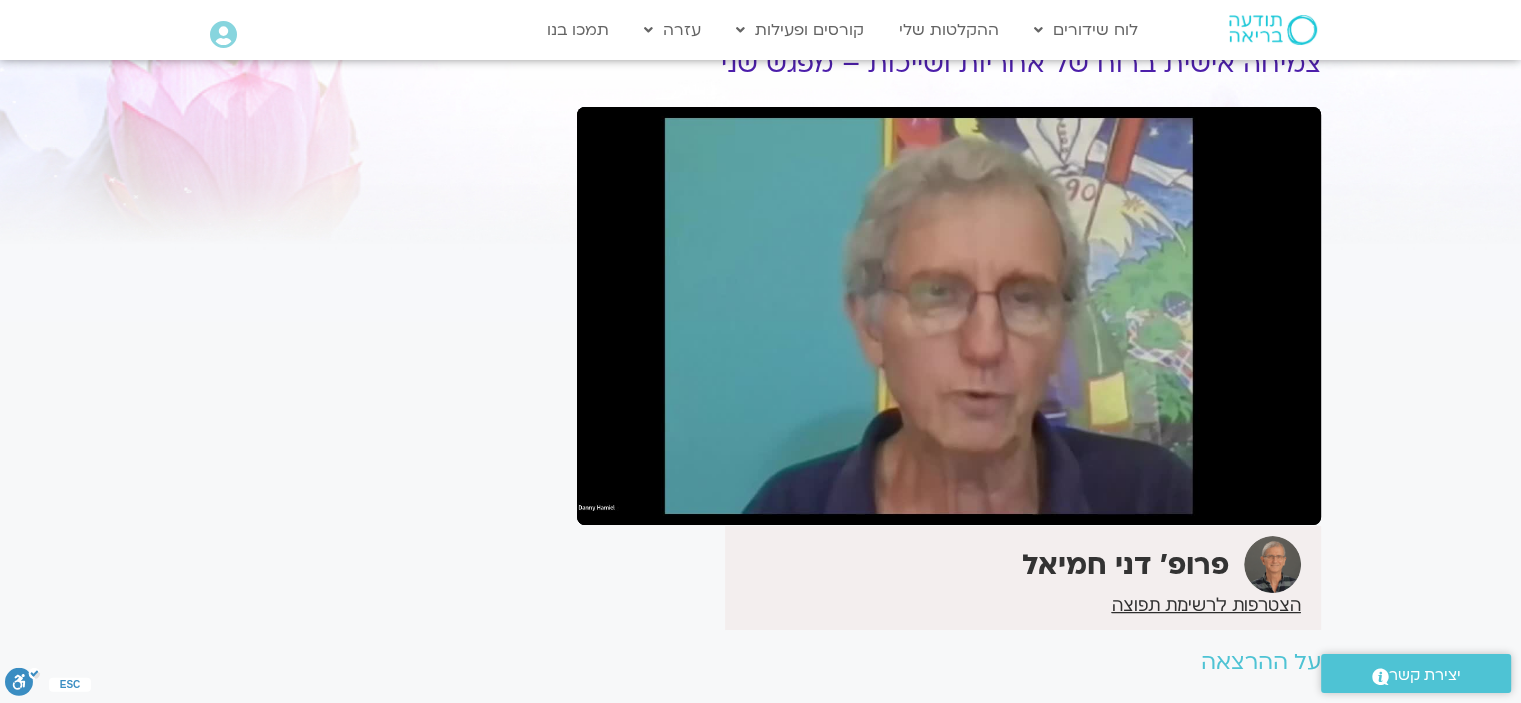 click on "pause" at bounding box center [608, 501] 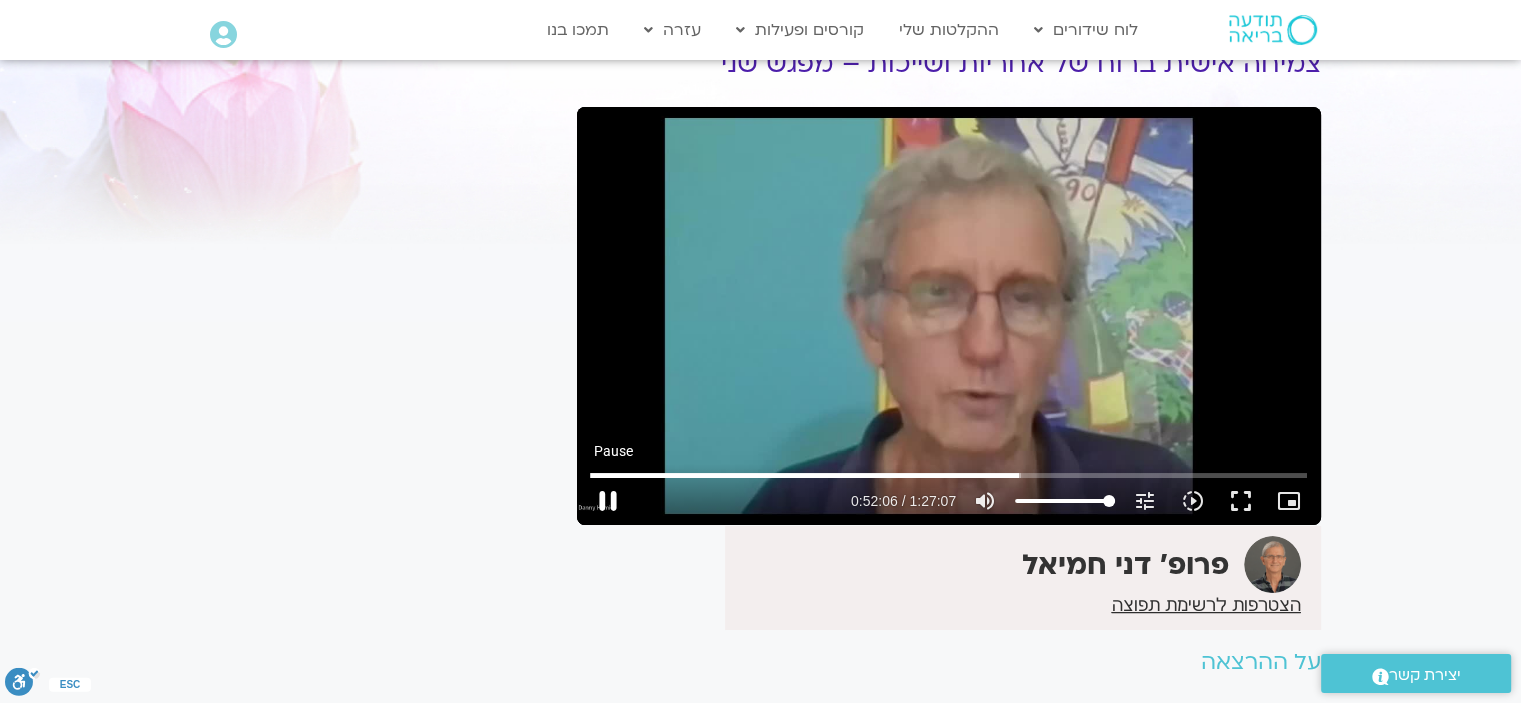 click on "pause" at bounding box center [608, 501] 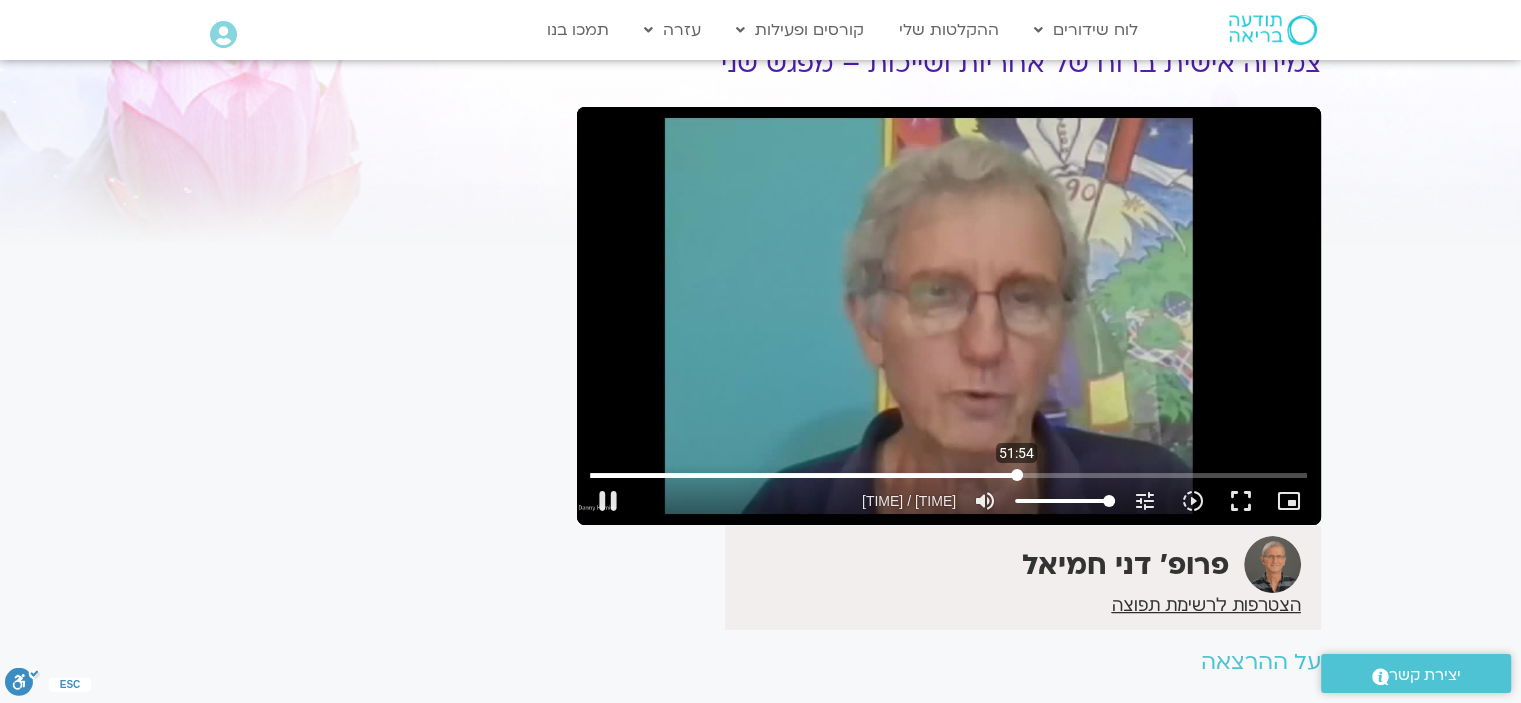 click at bounding box center (948, 475) 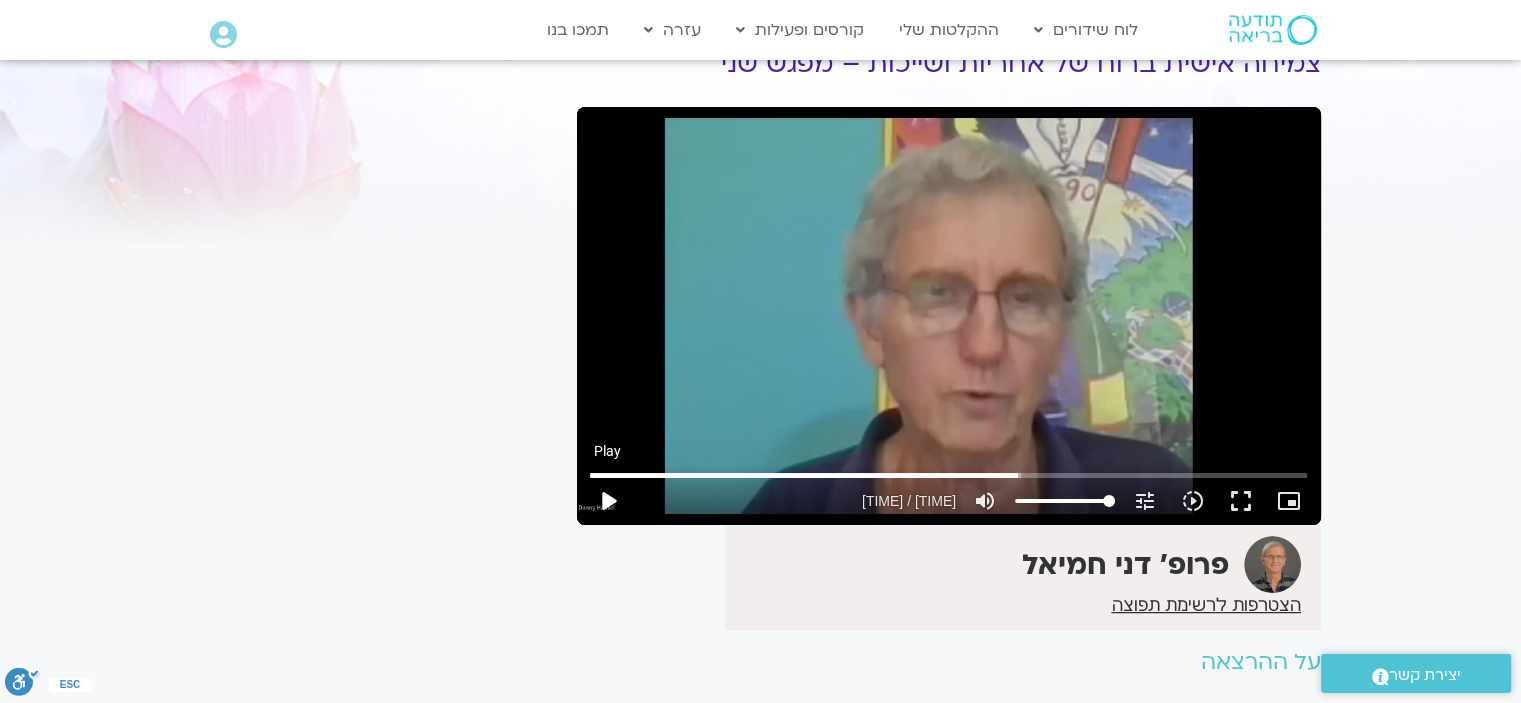 click on "play_arrow" at bounding box center [608, 501] 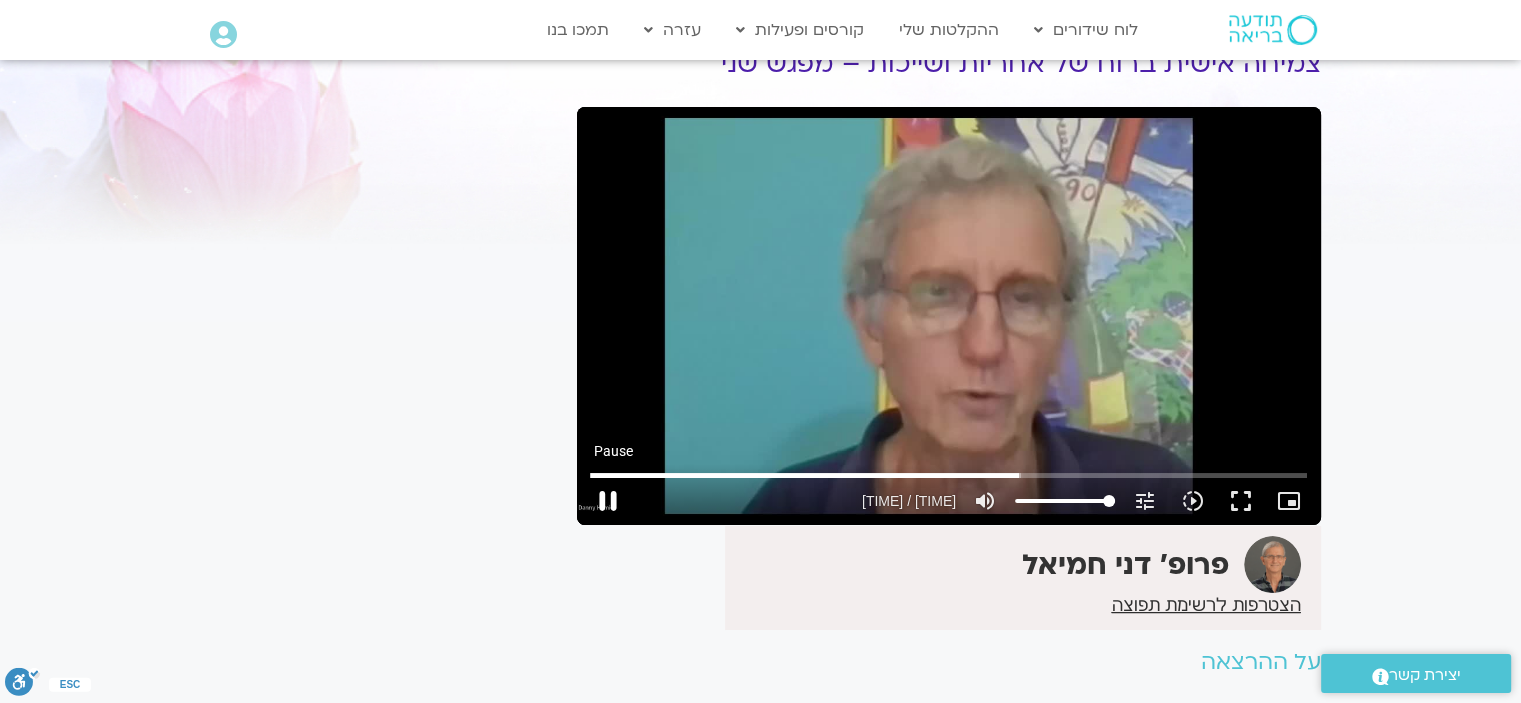 click on "pause" at bounding box center (608, 501) 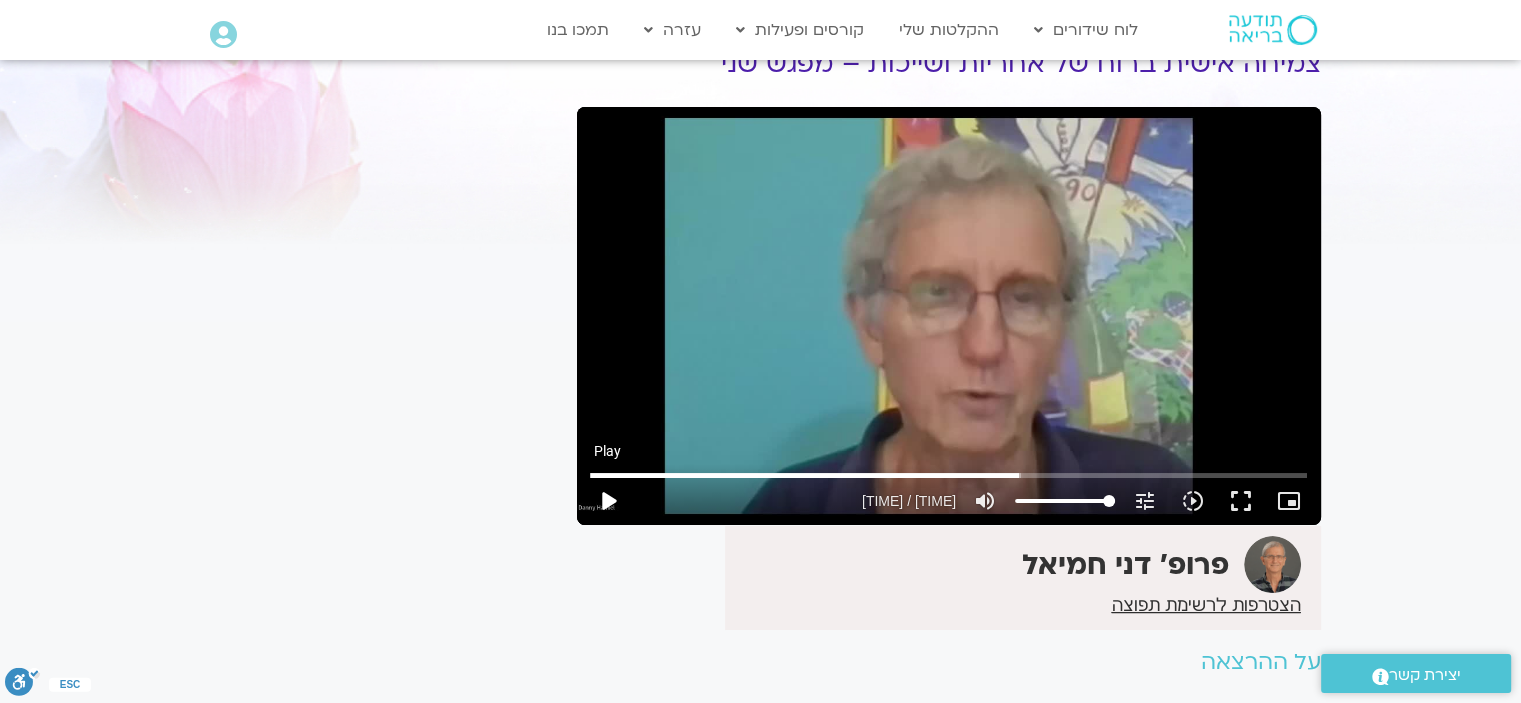 click on "play_arrow" at bounding box center (608, 501) 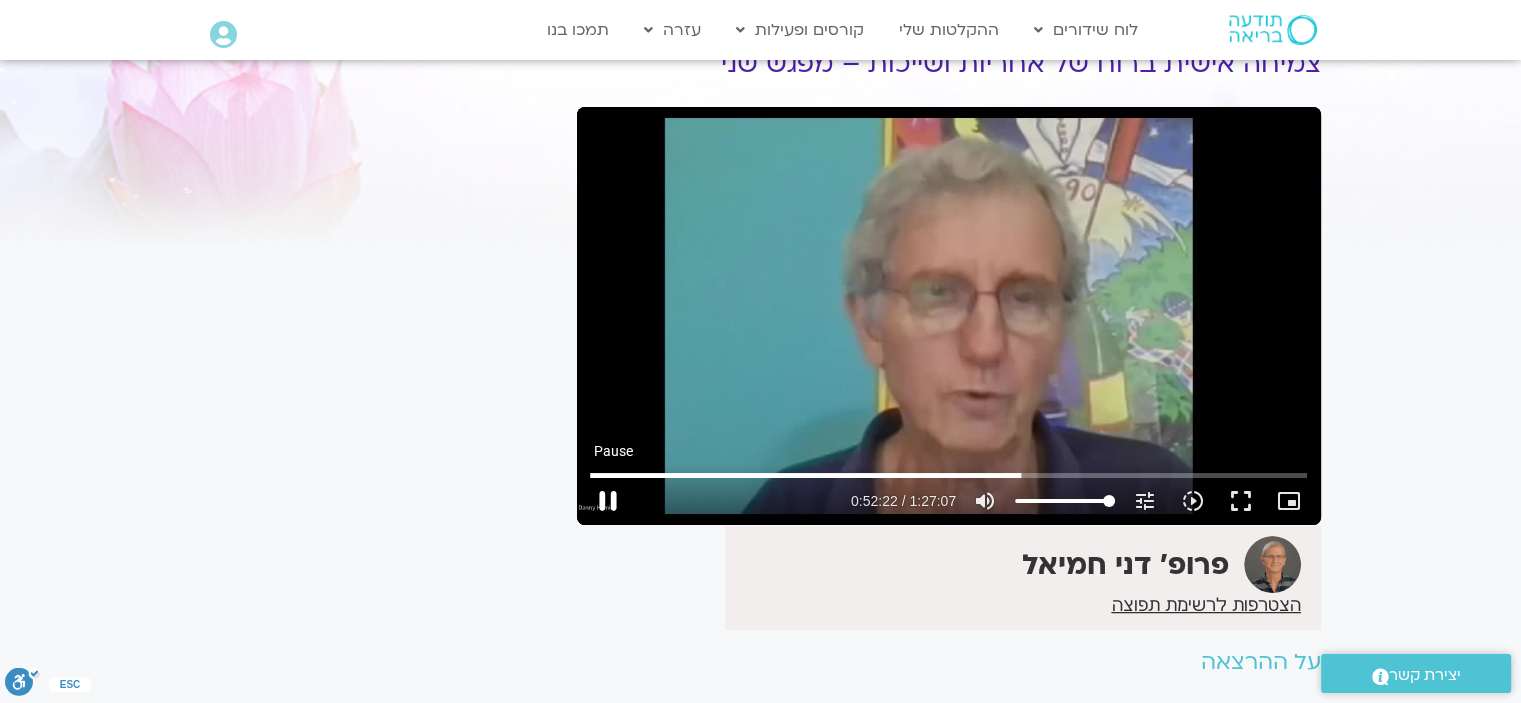 click on "pause" at bounding box center [608, 501] 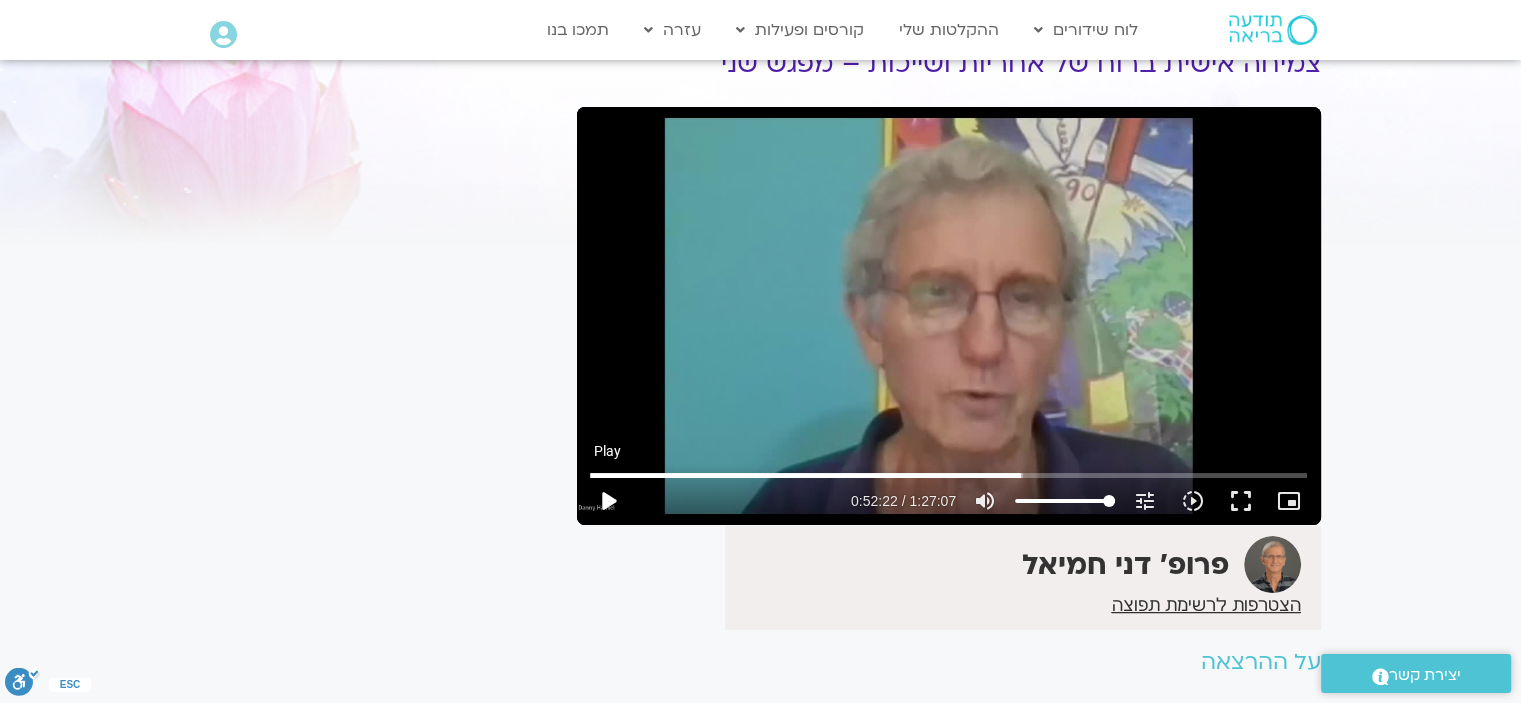 click on "play_arrow" at bounding box center [608, 501] 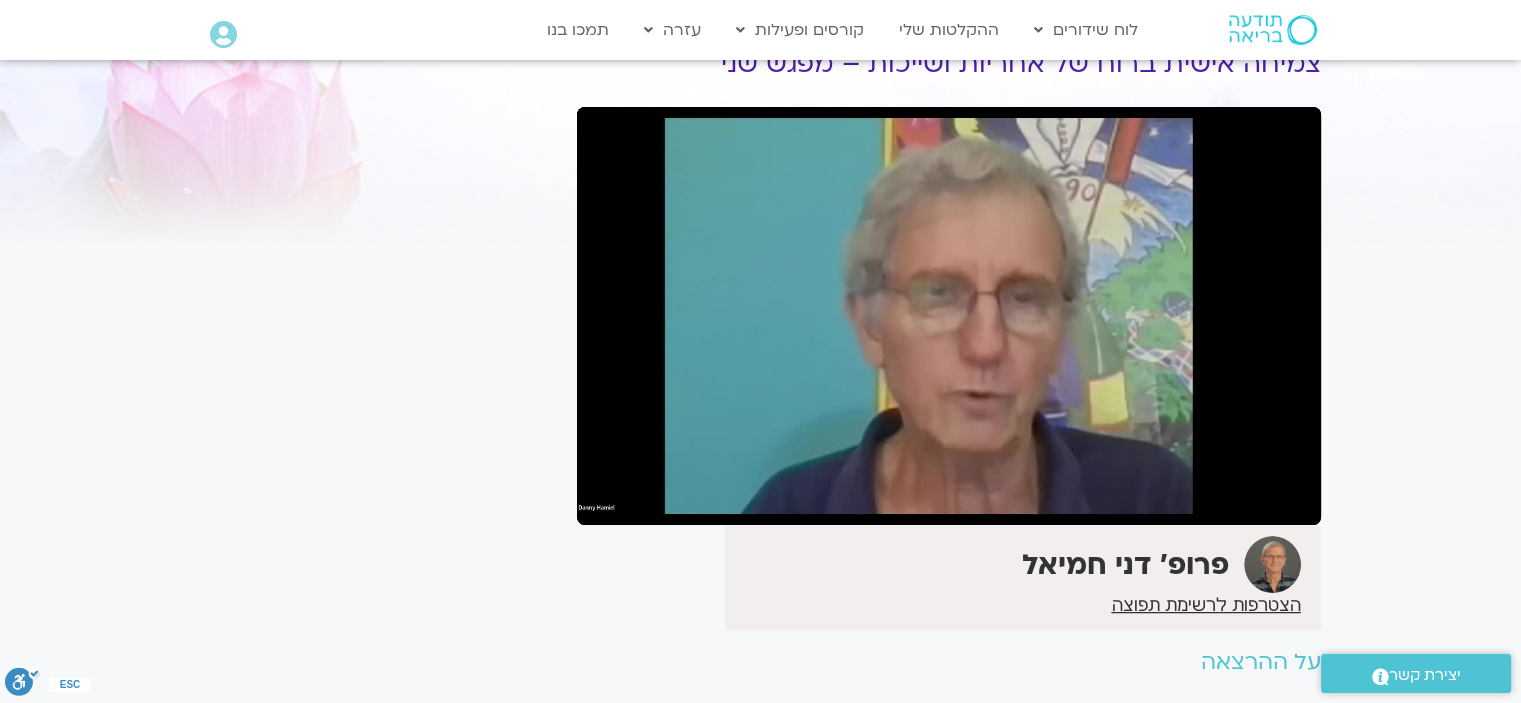 click on "pause" at bounding box center [608, 501] 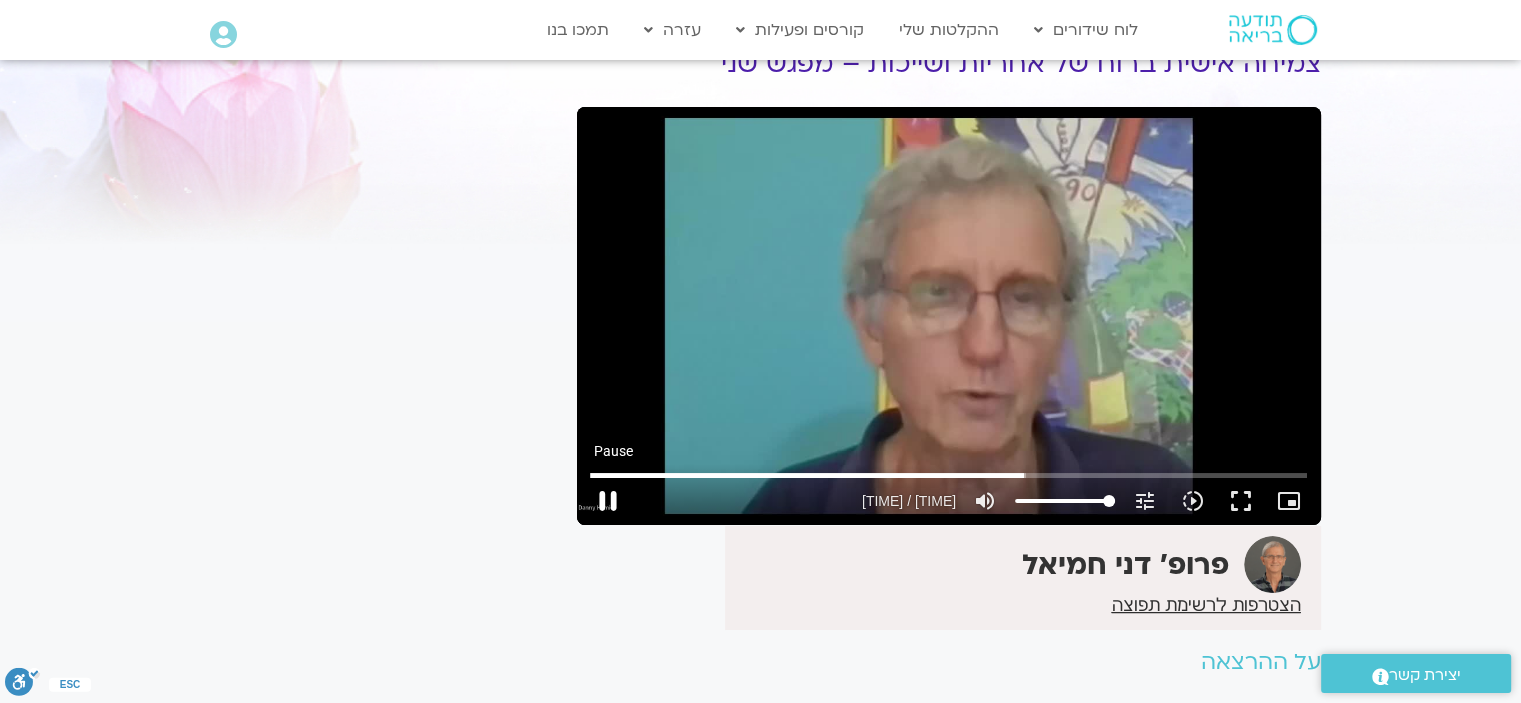 click on "pause" at bounding box center (608, 501) 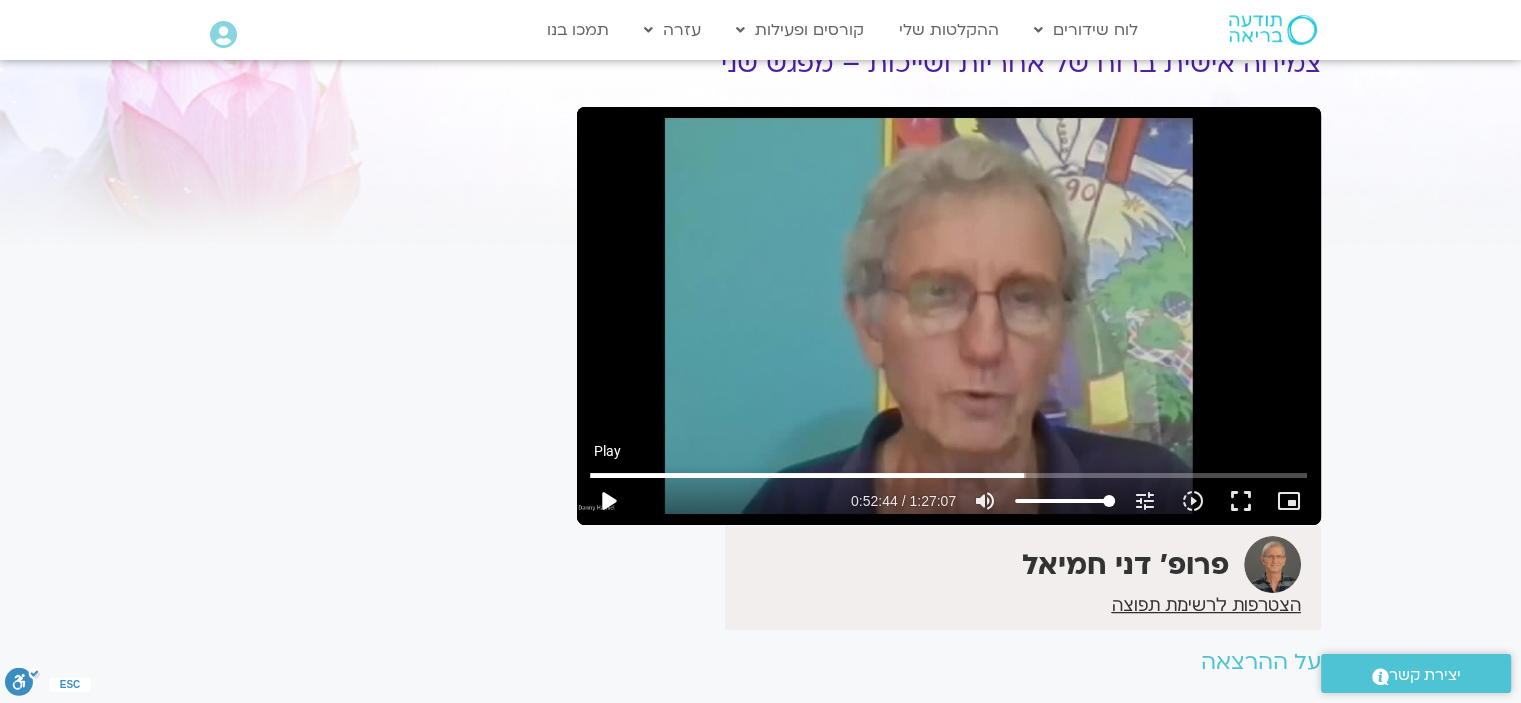 click on "play_arrow" at bounding box center (608, 501) 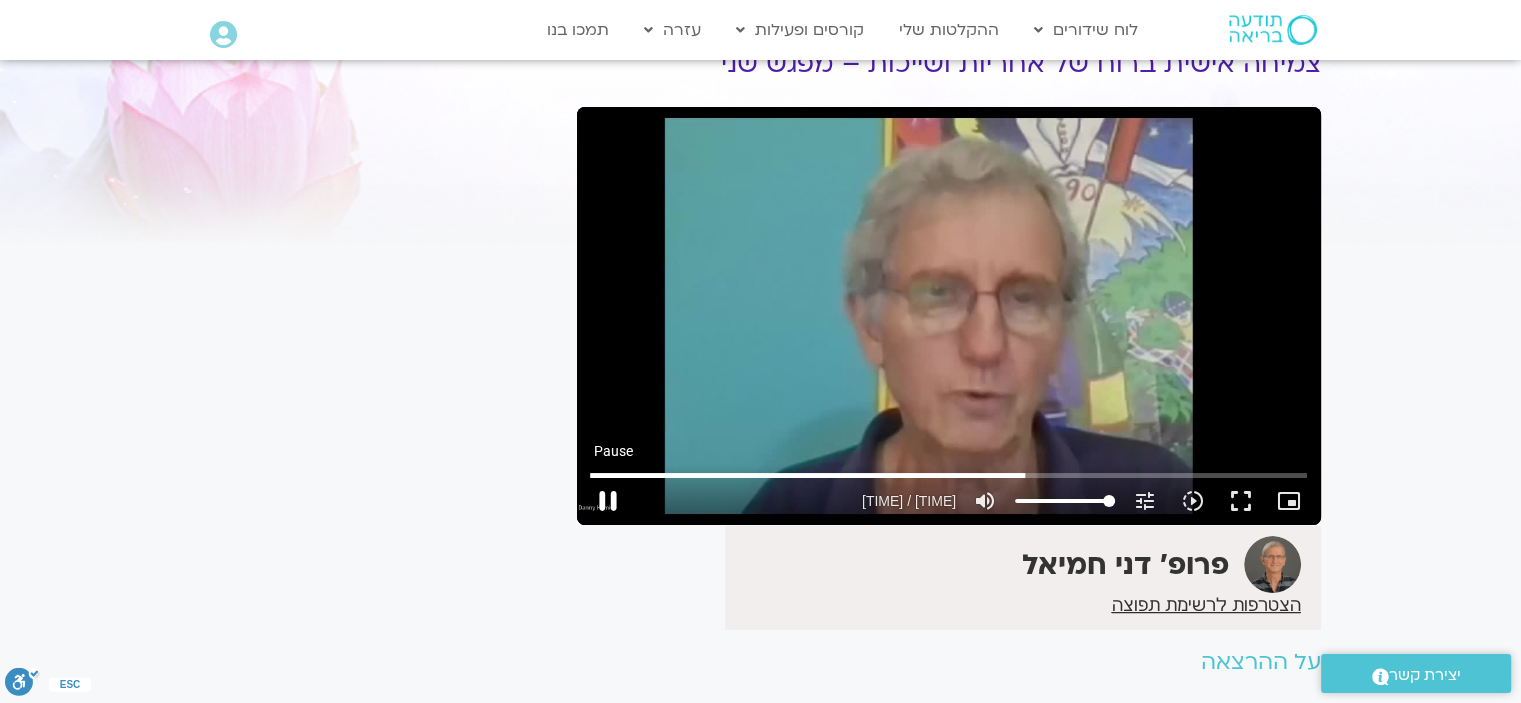 click on "pause" at bounding box center (608, 501) 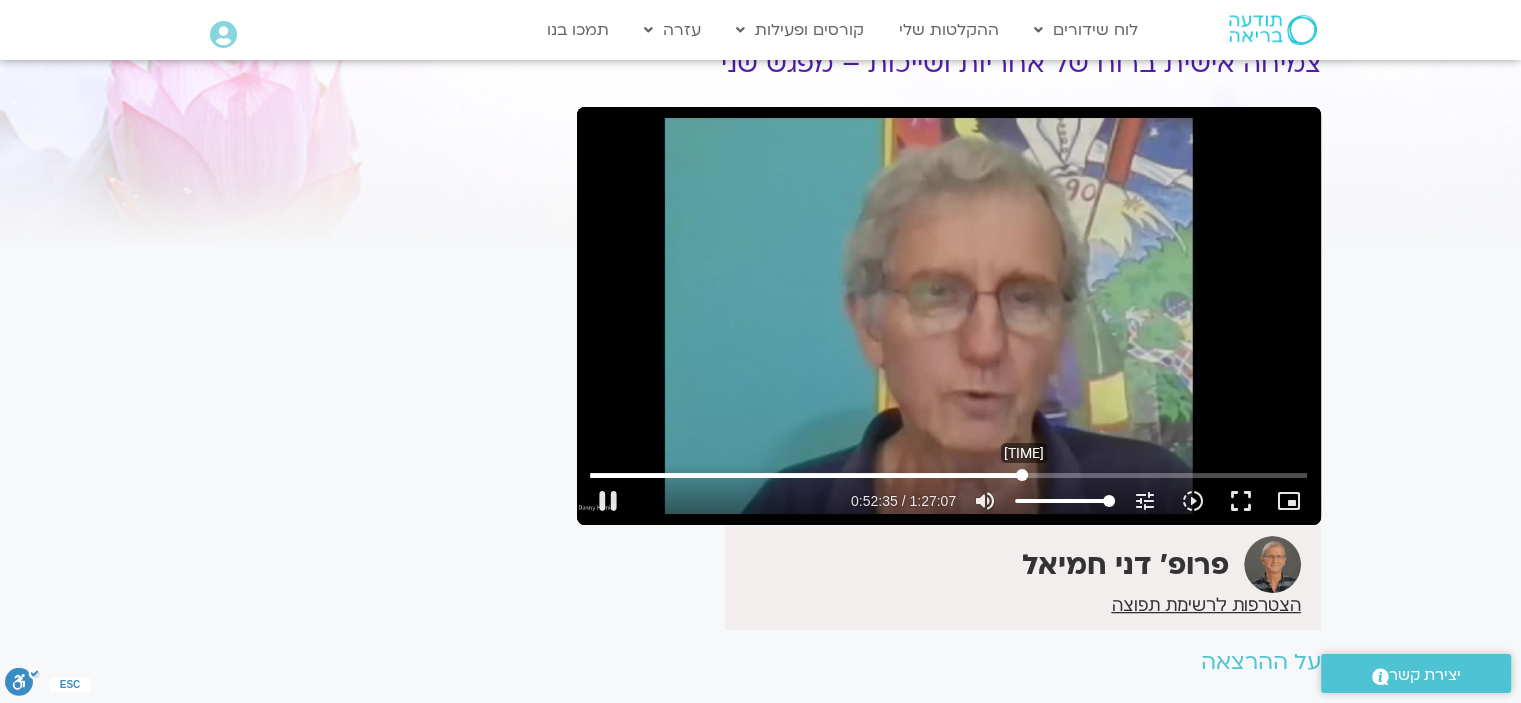click at bounding box center (948, 475) 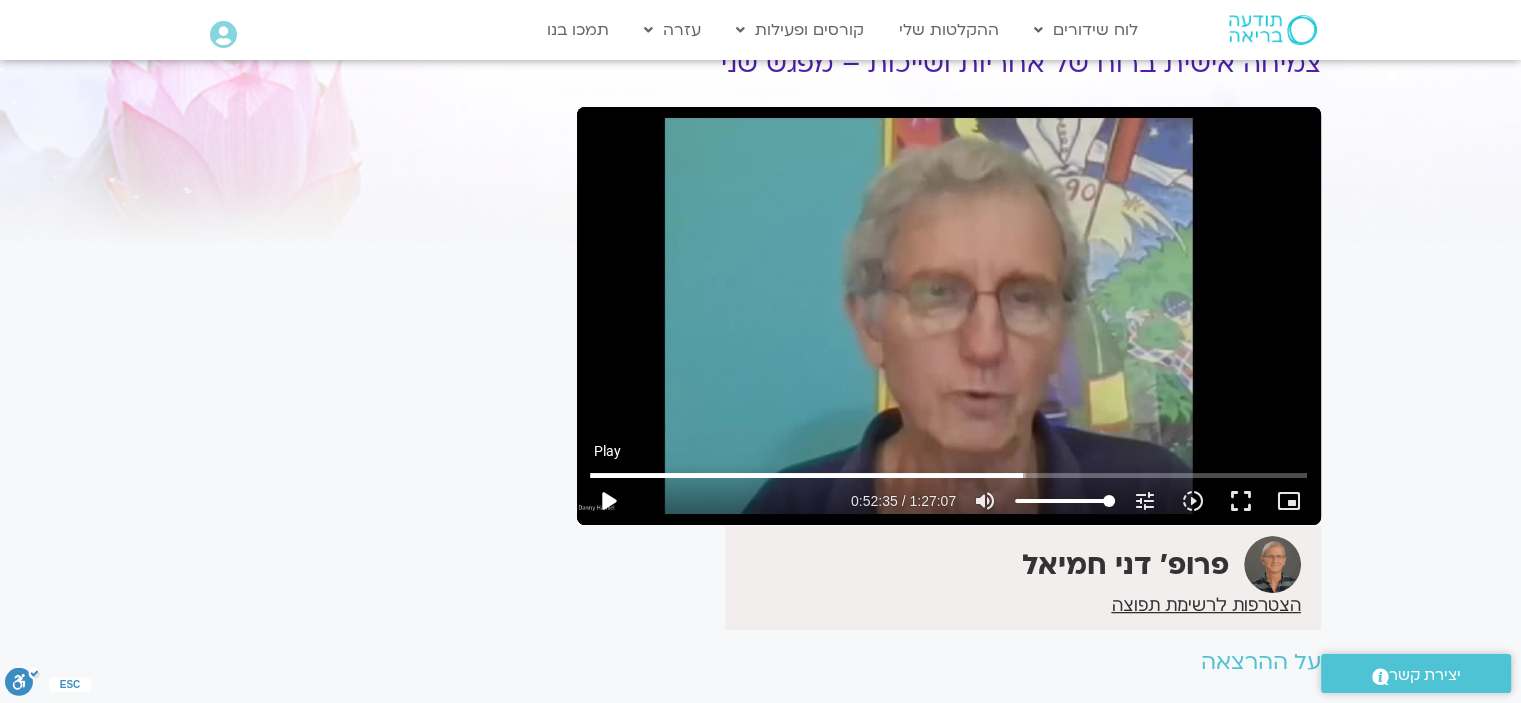 click on "play_arrow" at bounding box center (608, 501) 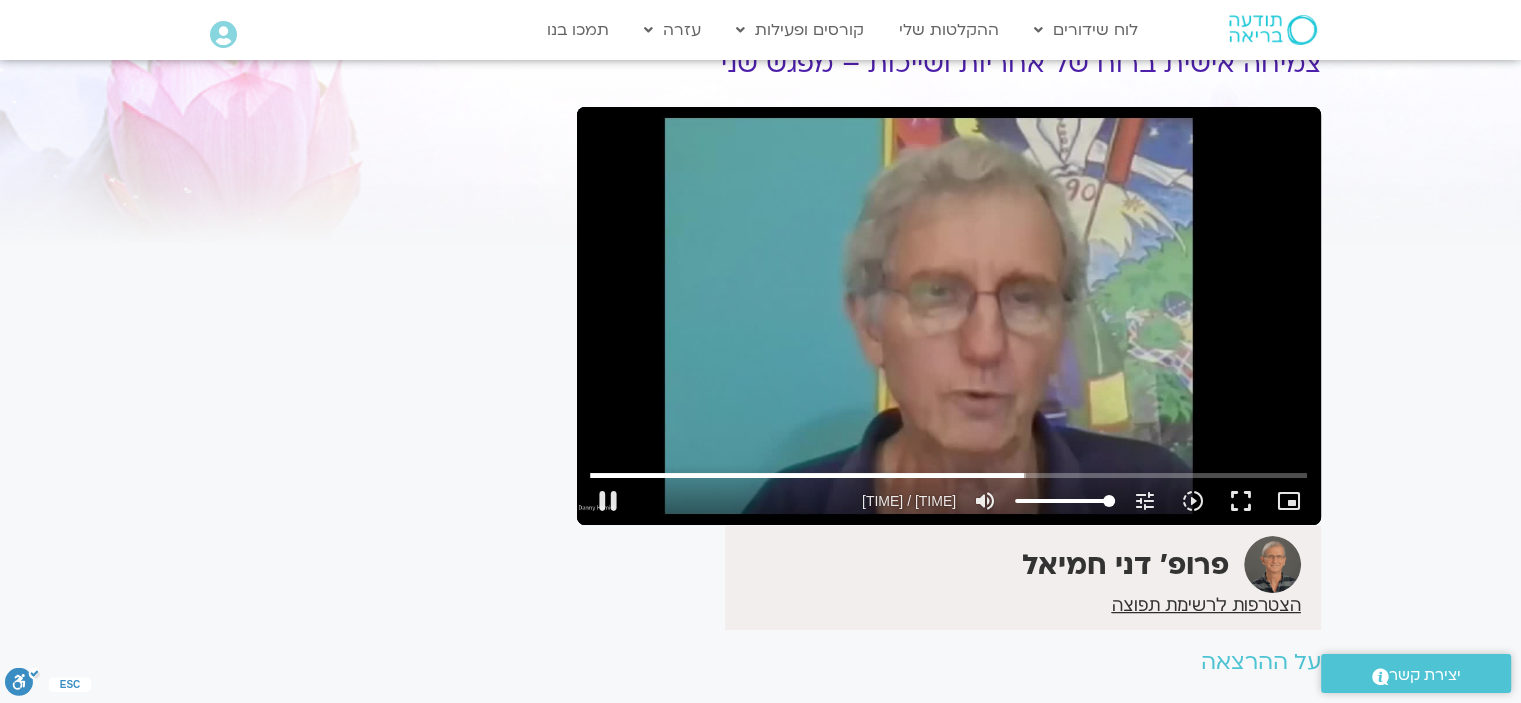 drag, startPoint x: 604, startPoint y: 495, endPoint x: 623, endPoint y: 541, distance: 49.76947 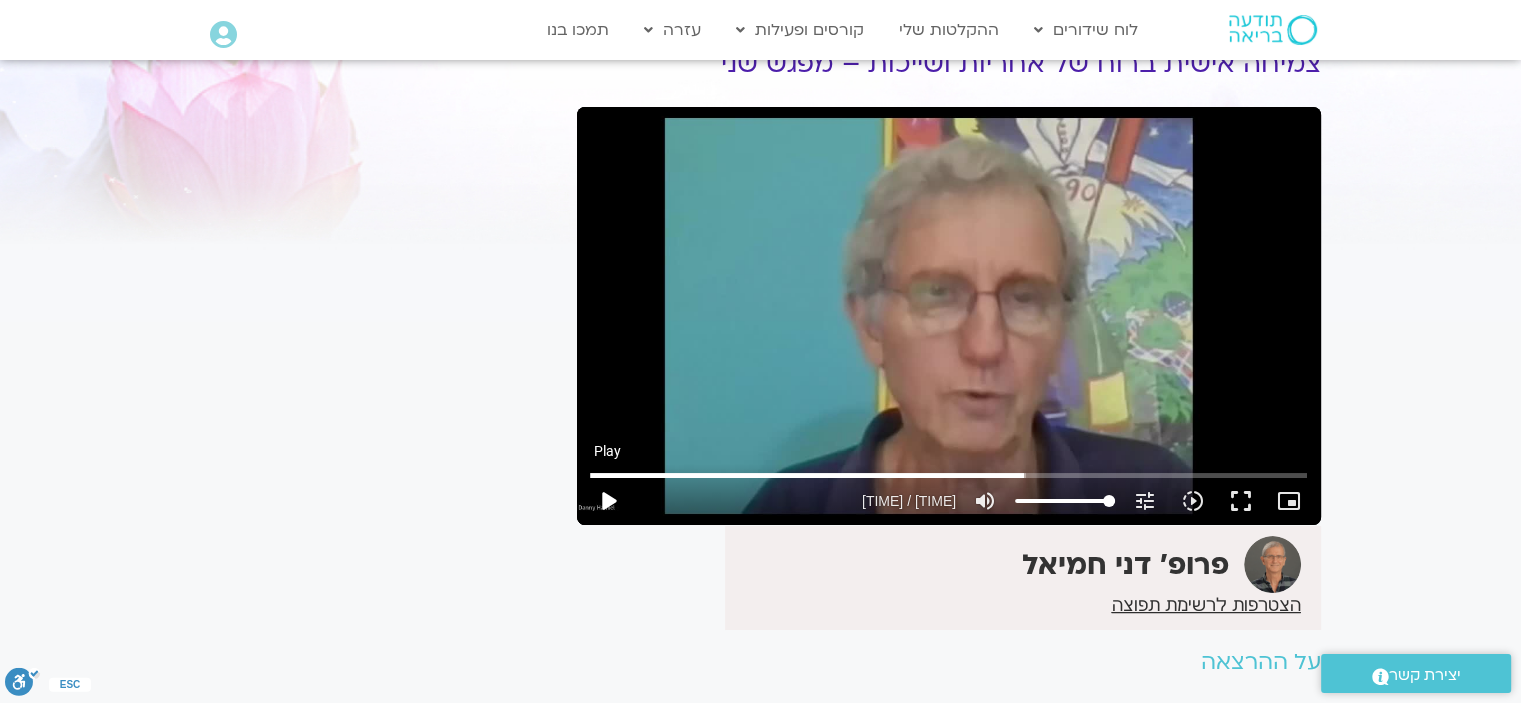 click on "play_arrow" at bounding box center (608, 501) 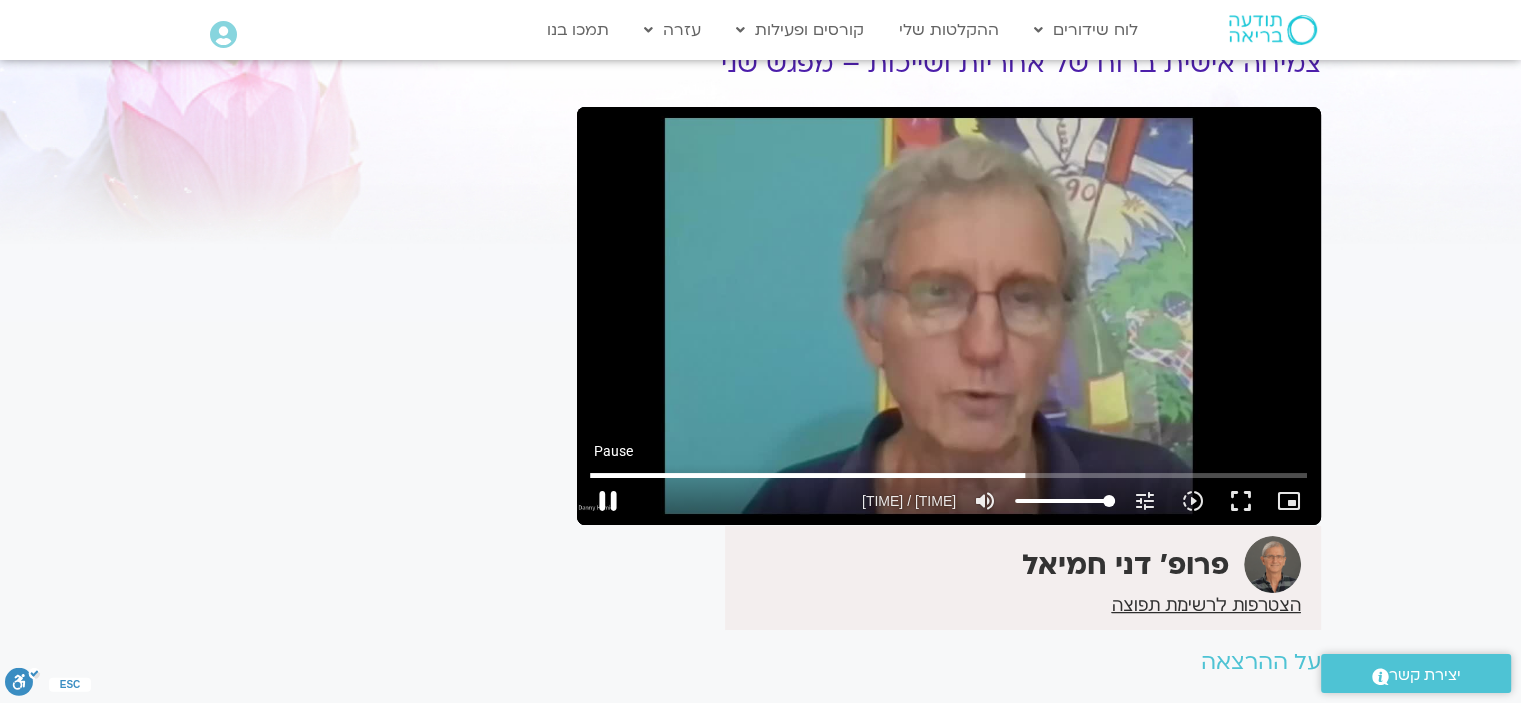 click on "pause" at bounding box center [608, 501] 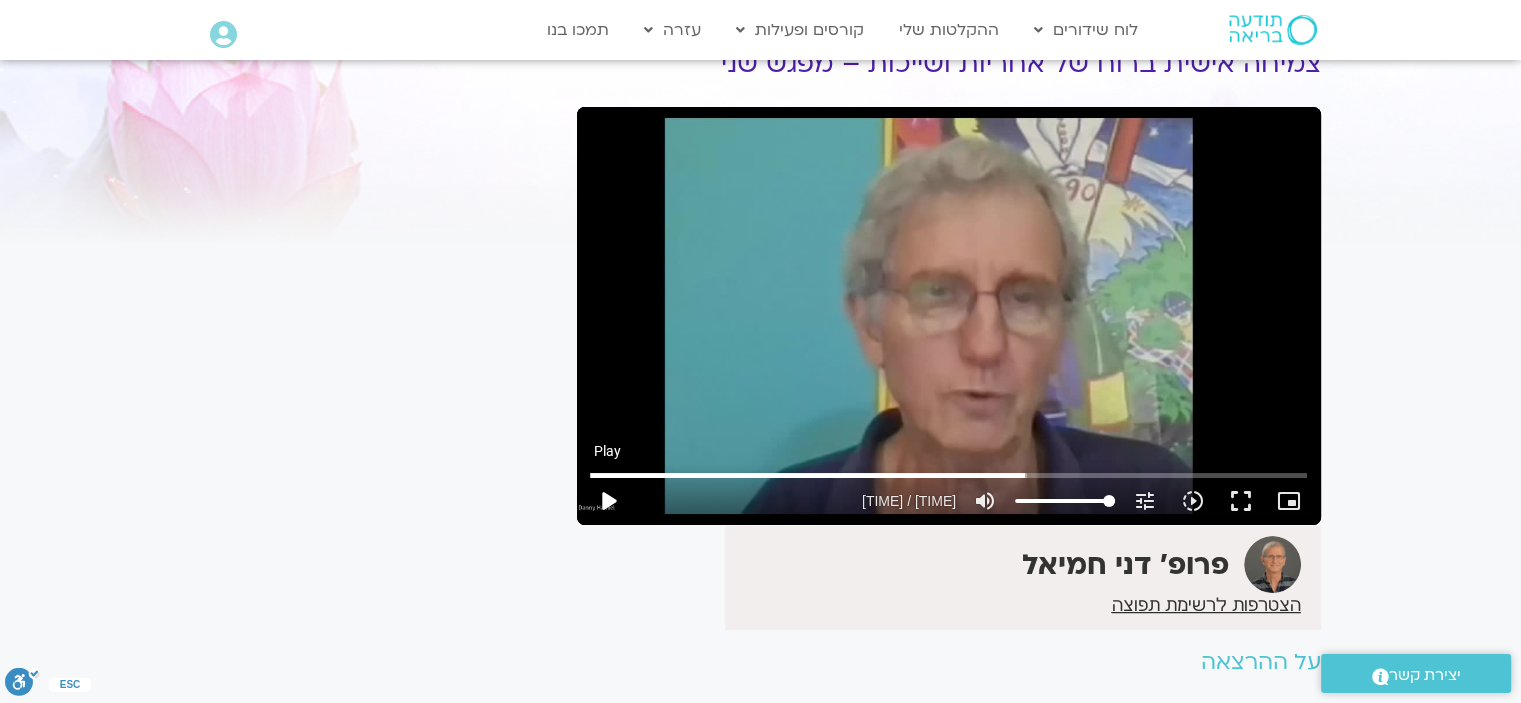 click on "play_arrow" at bounding box center (608, 501) 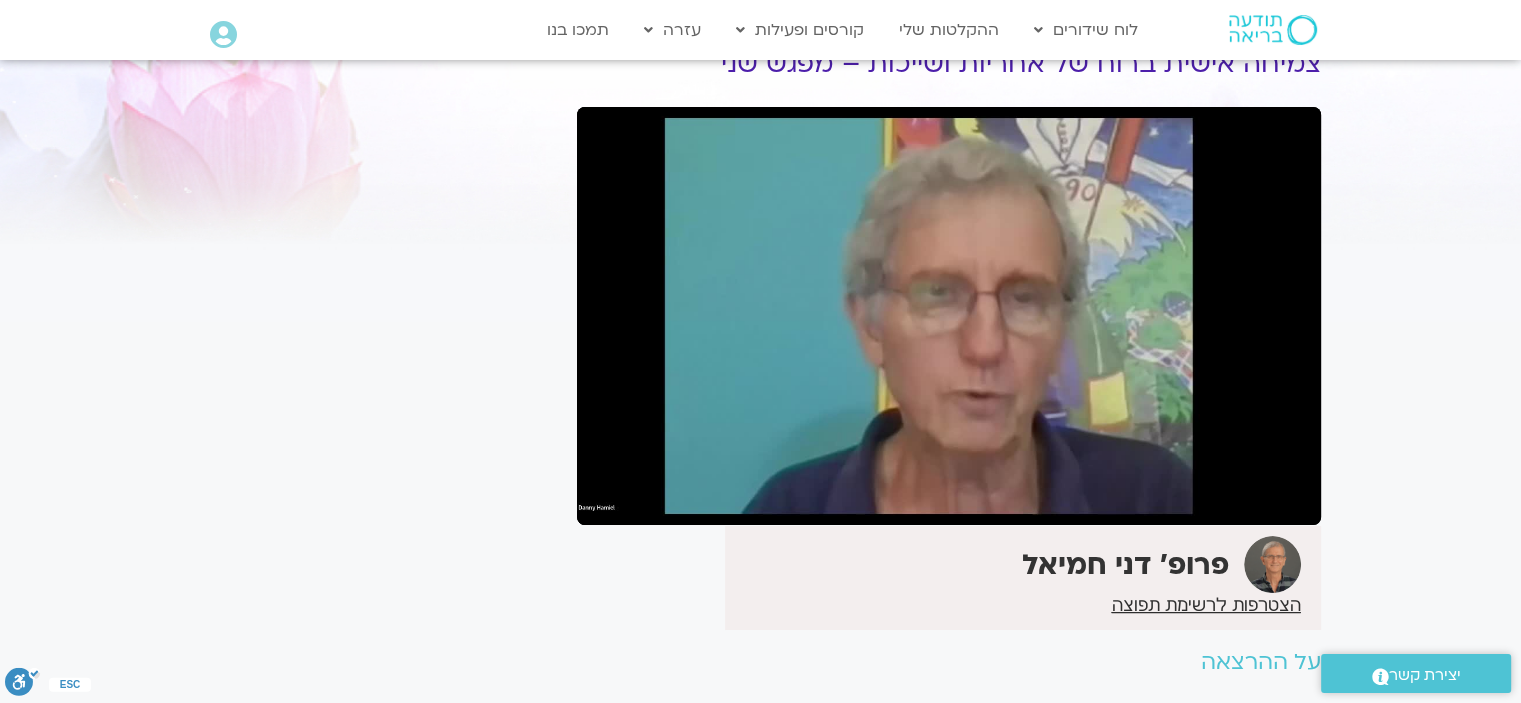 click on "pause" at bounding box center [608, 501] 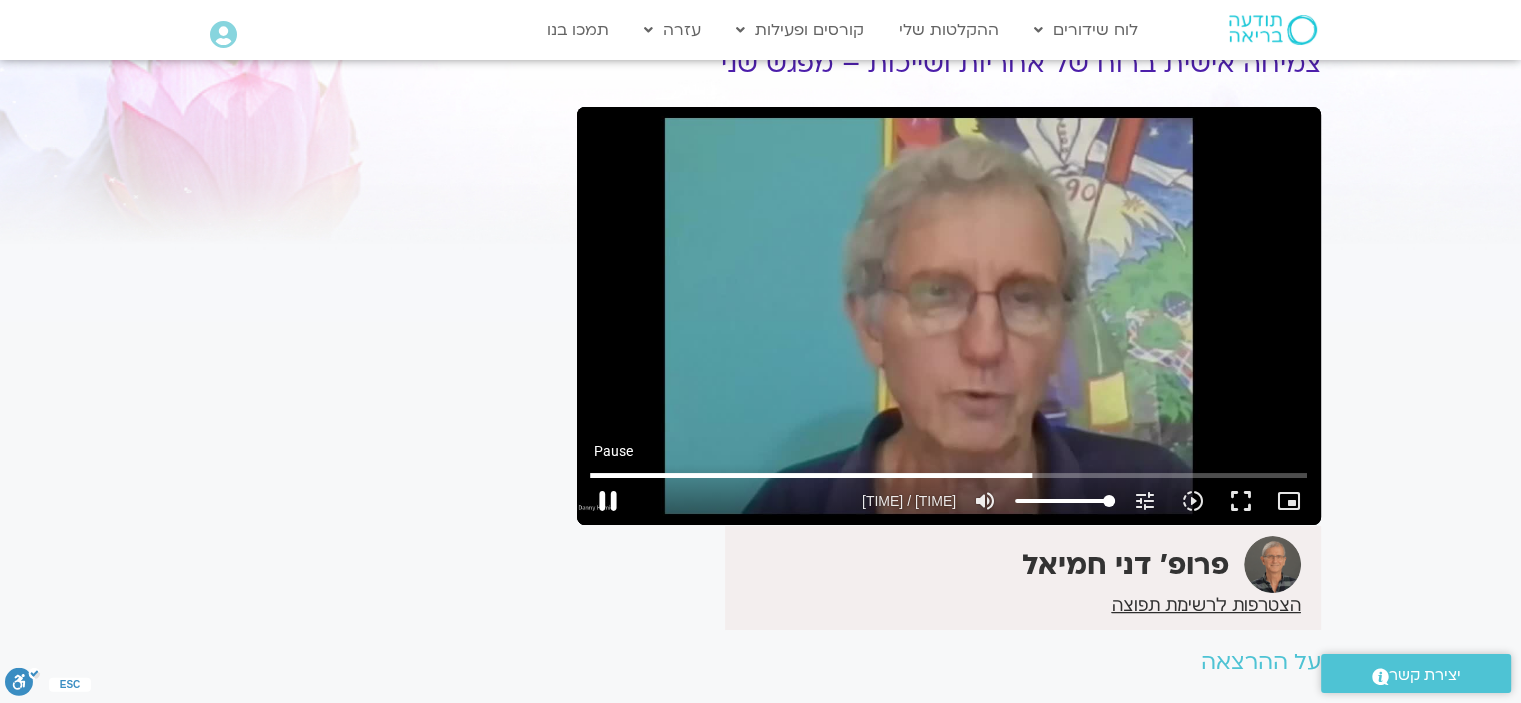 click on "pause" at bounding box center (608, 501) 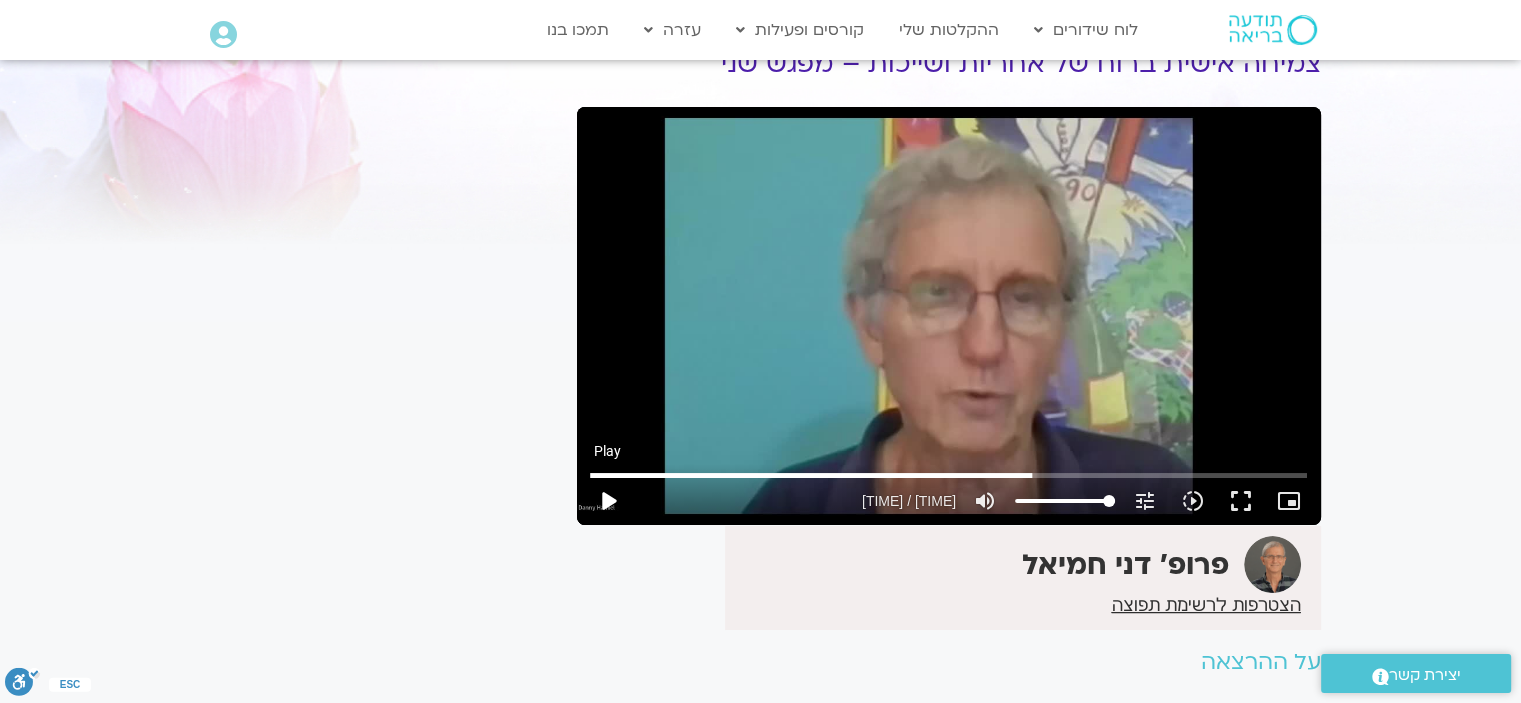 click on "play_arrow" at bounding box center [608, 501] 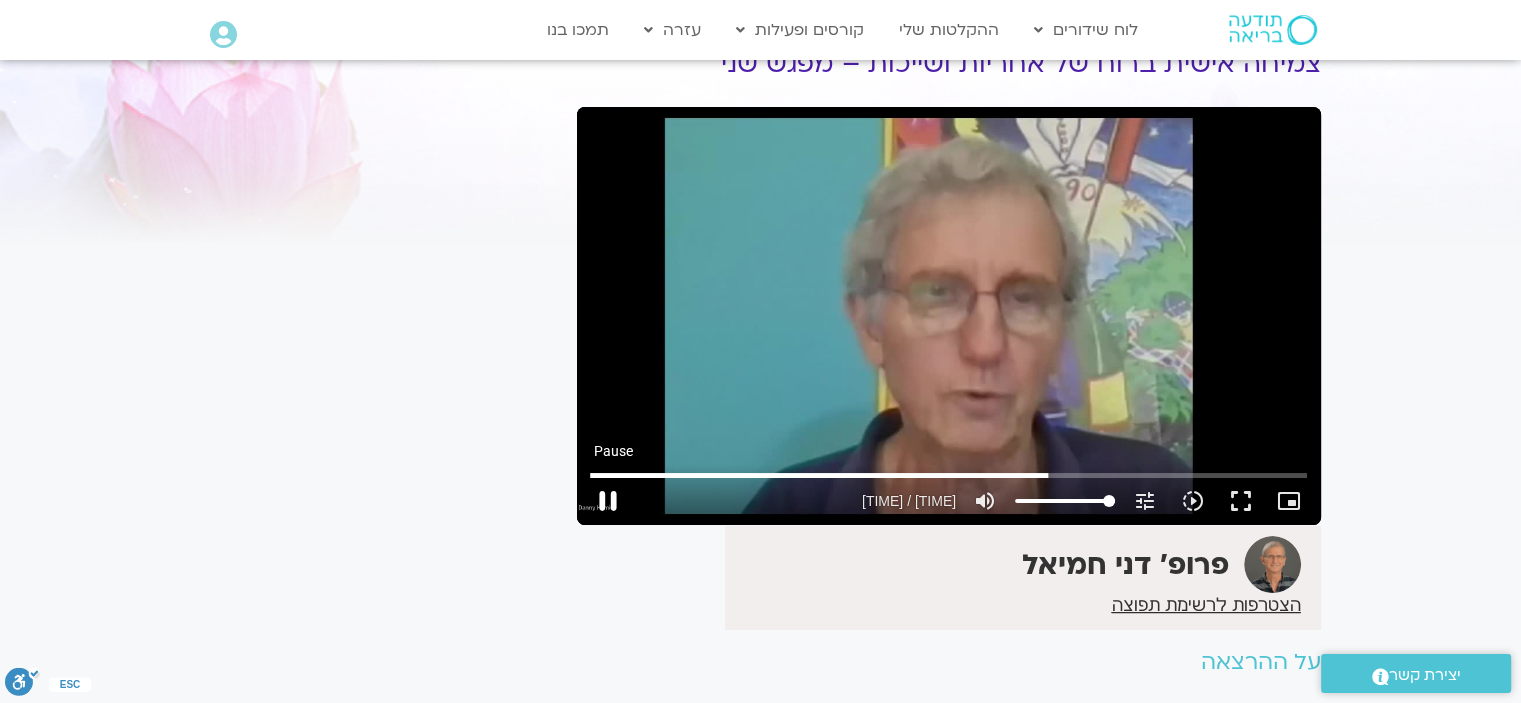 click on "pause" at bounding box center (608, 501) 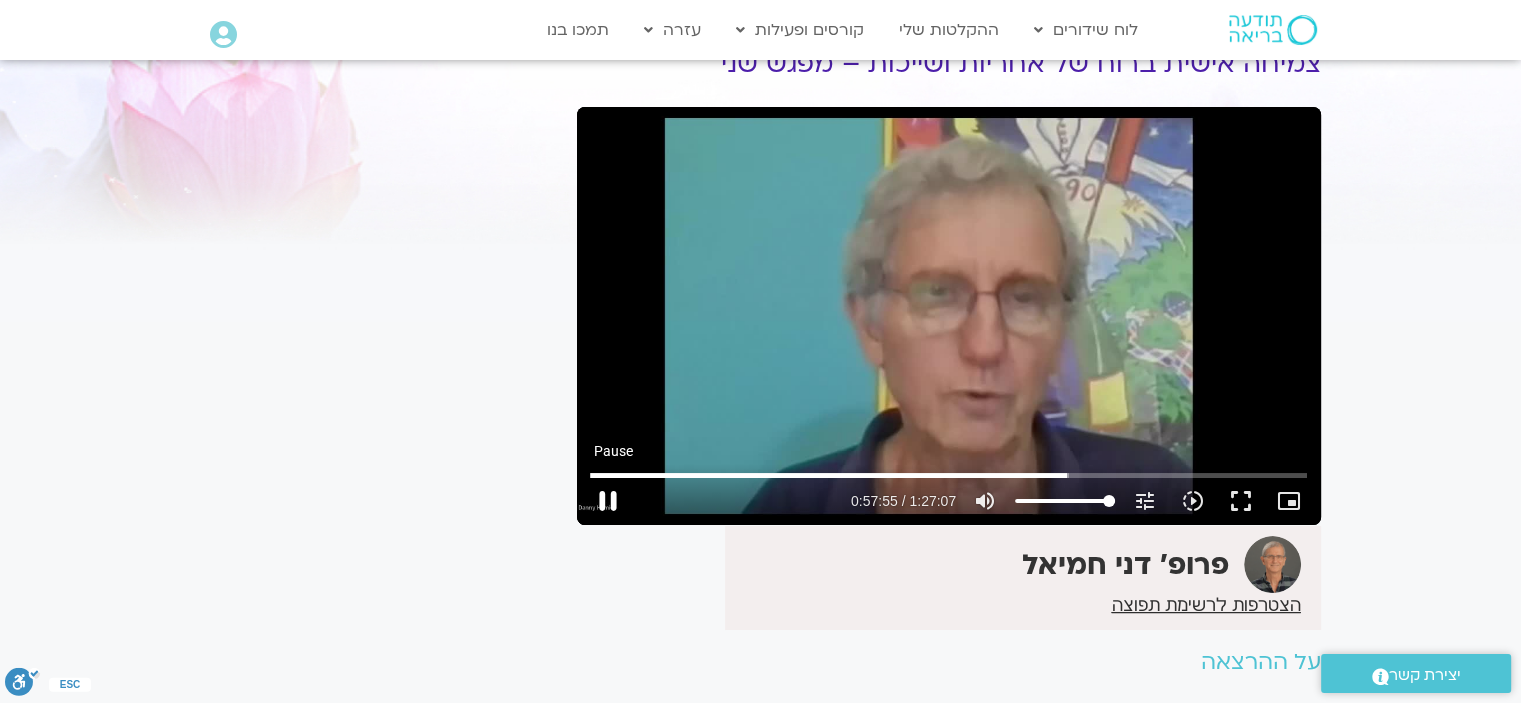 click on "pause" at bounding box center (608, 501) 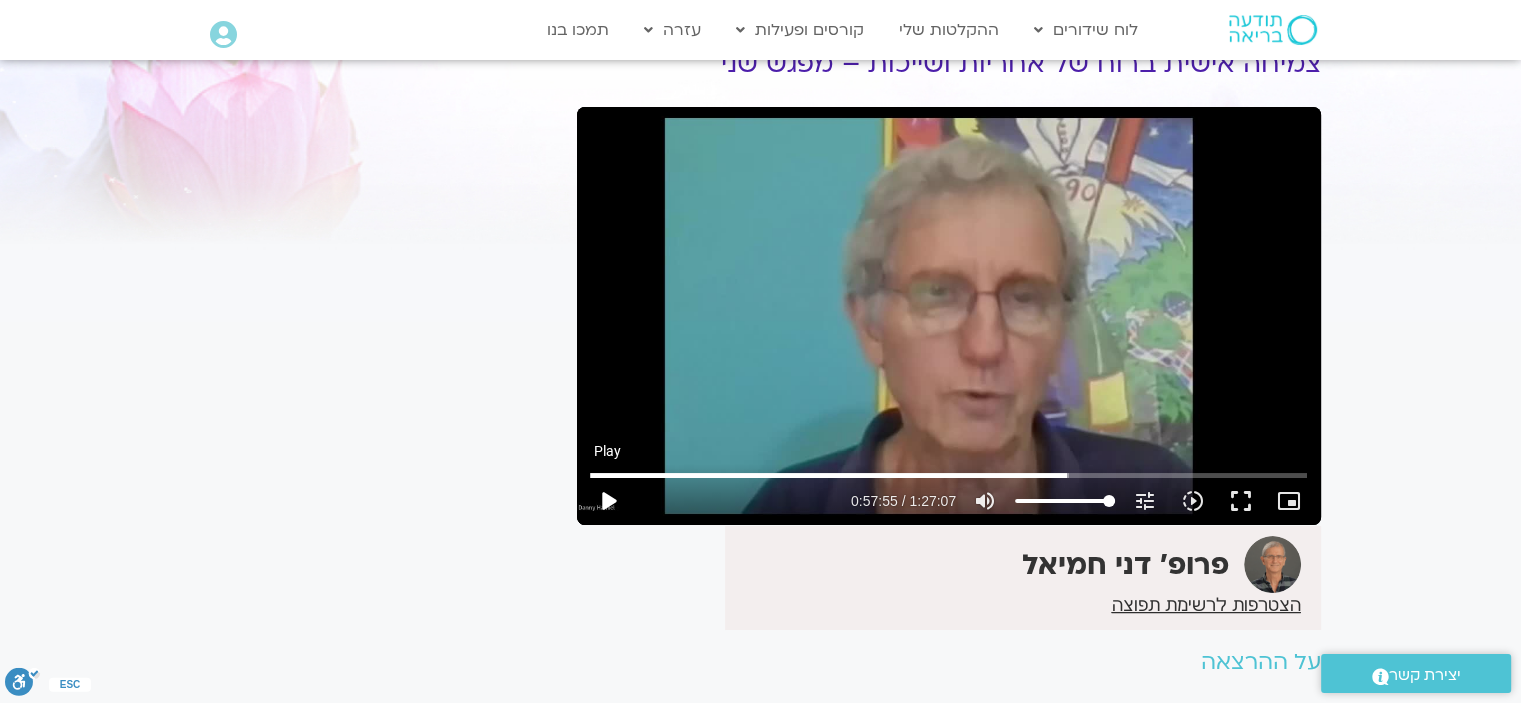 click on "play_arrow" at bounding box center [608, 501] 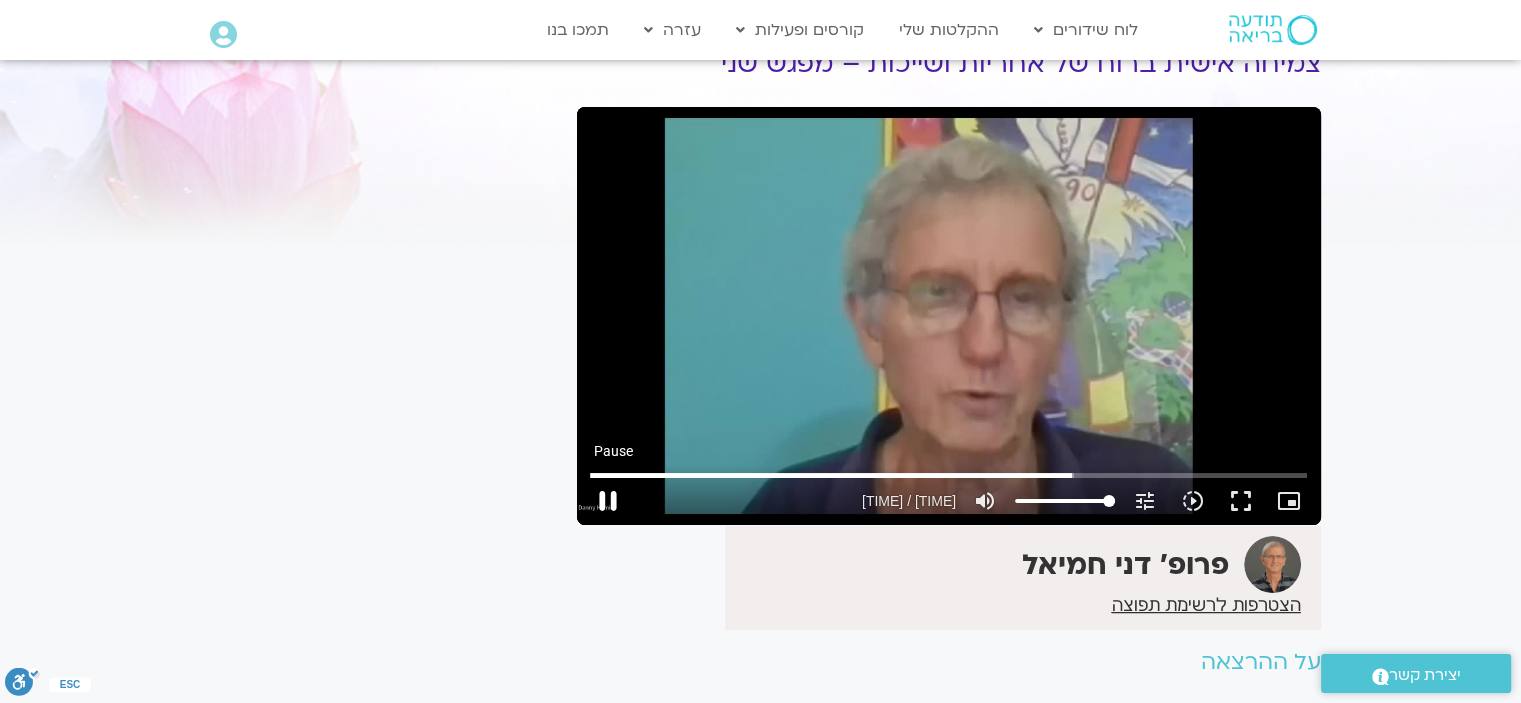 click on "pause" at bounding box center [608, 501] 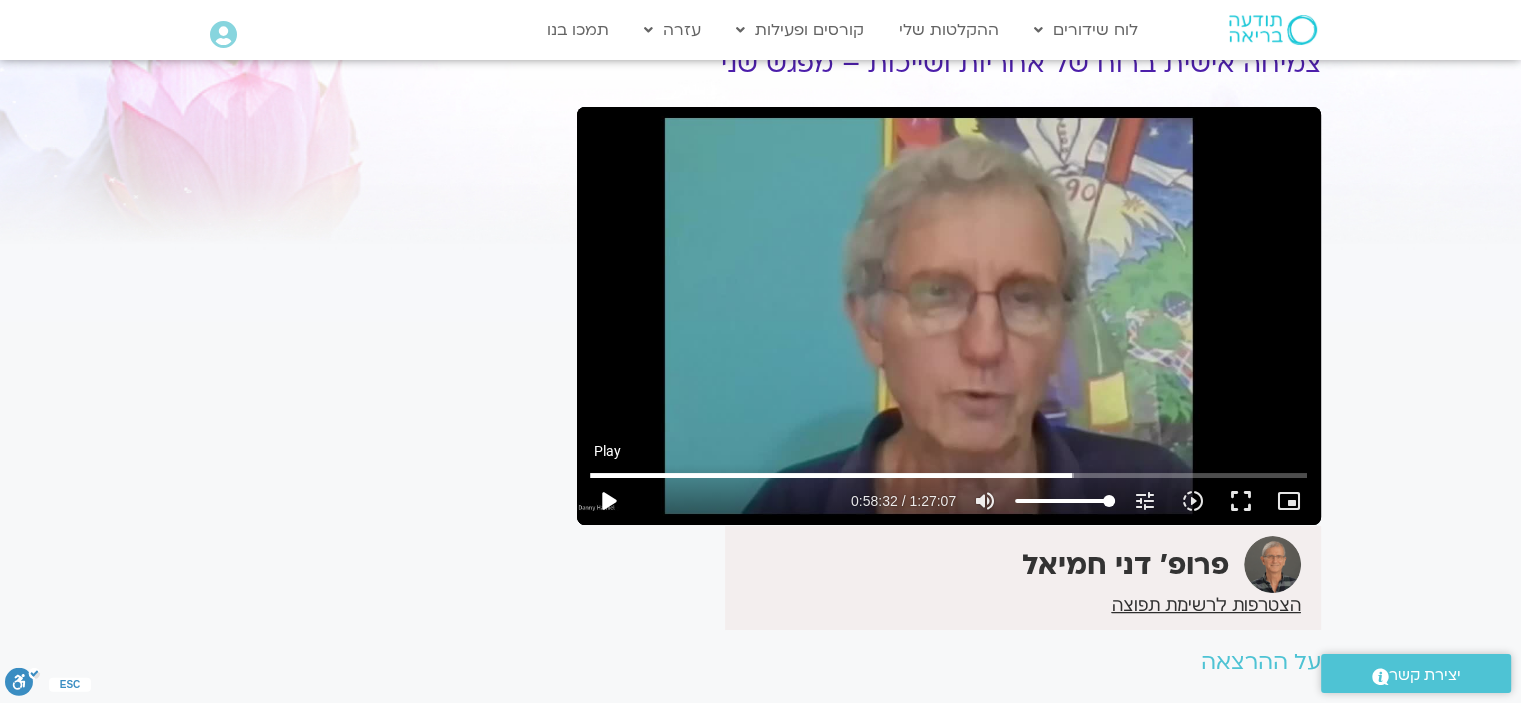 click on "play_arrow" at bounding box center [608, 501] 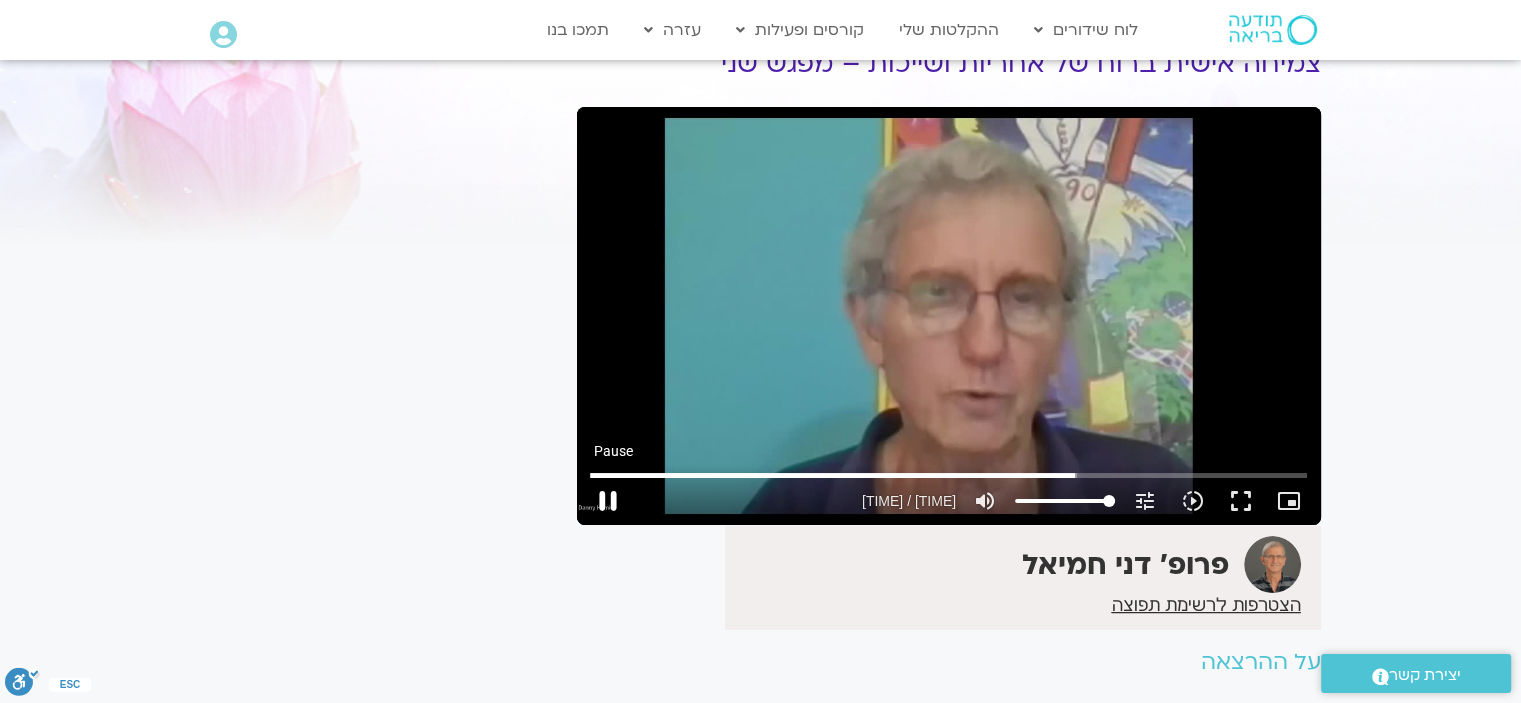 click on "pause" at bounding box center [608, 501] 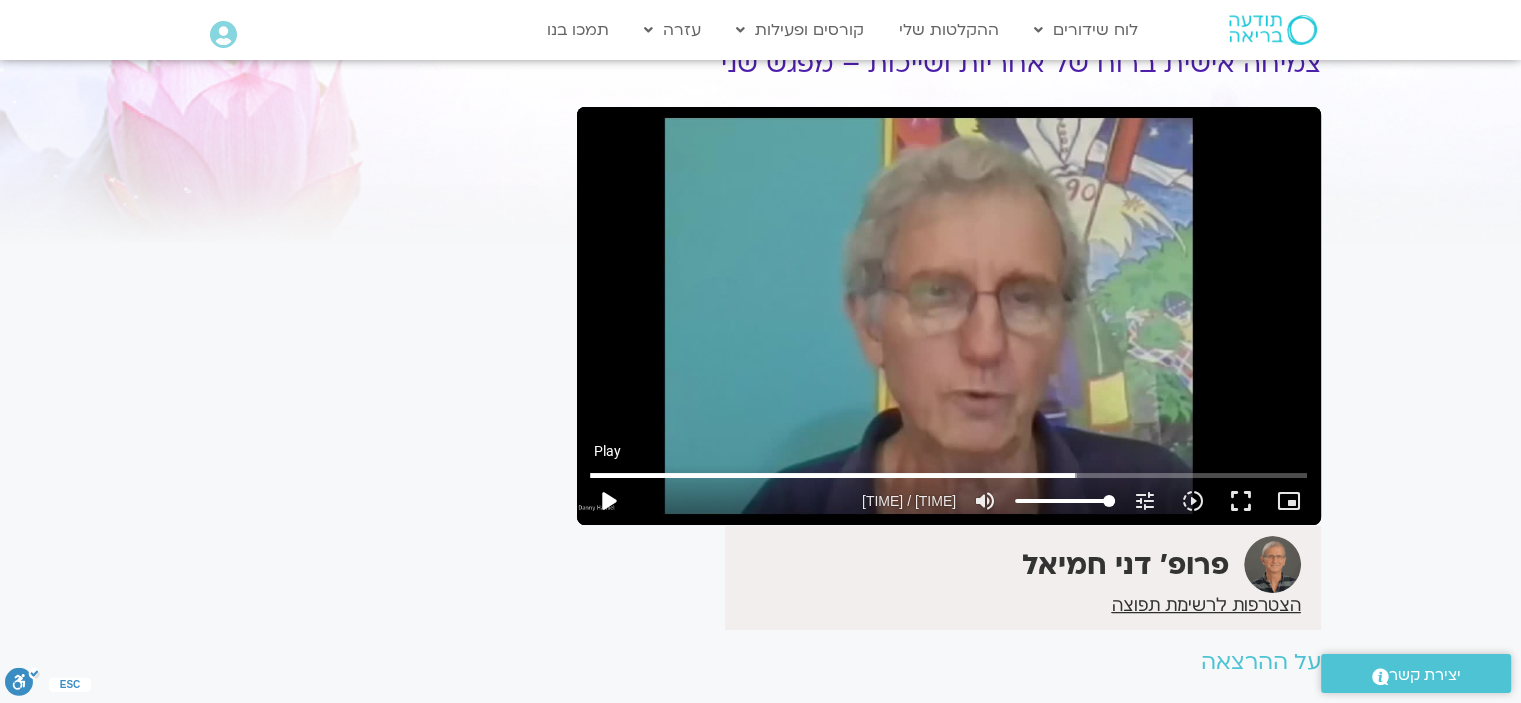 click on "play_arrow" at bounding box center (608, 501) 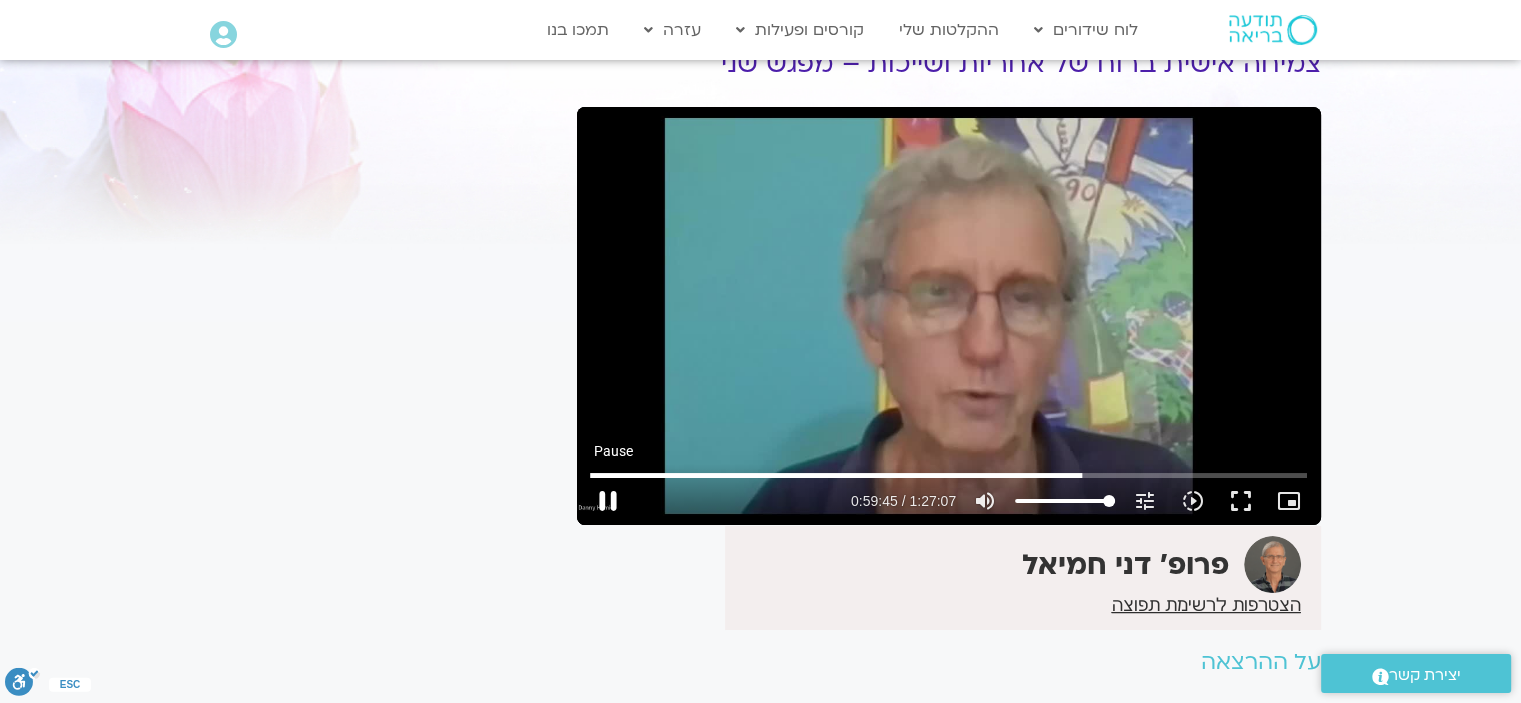 click on "pause" at bounding box center (608, 501) 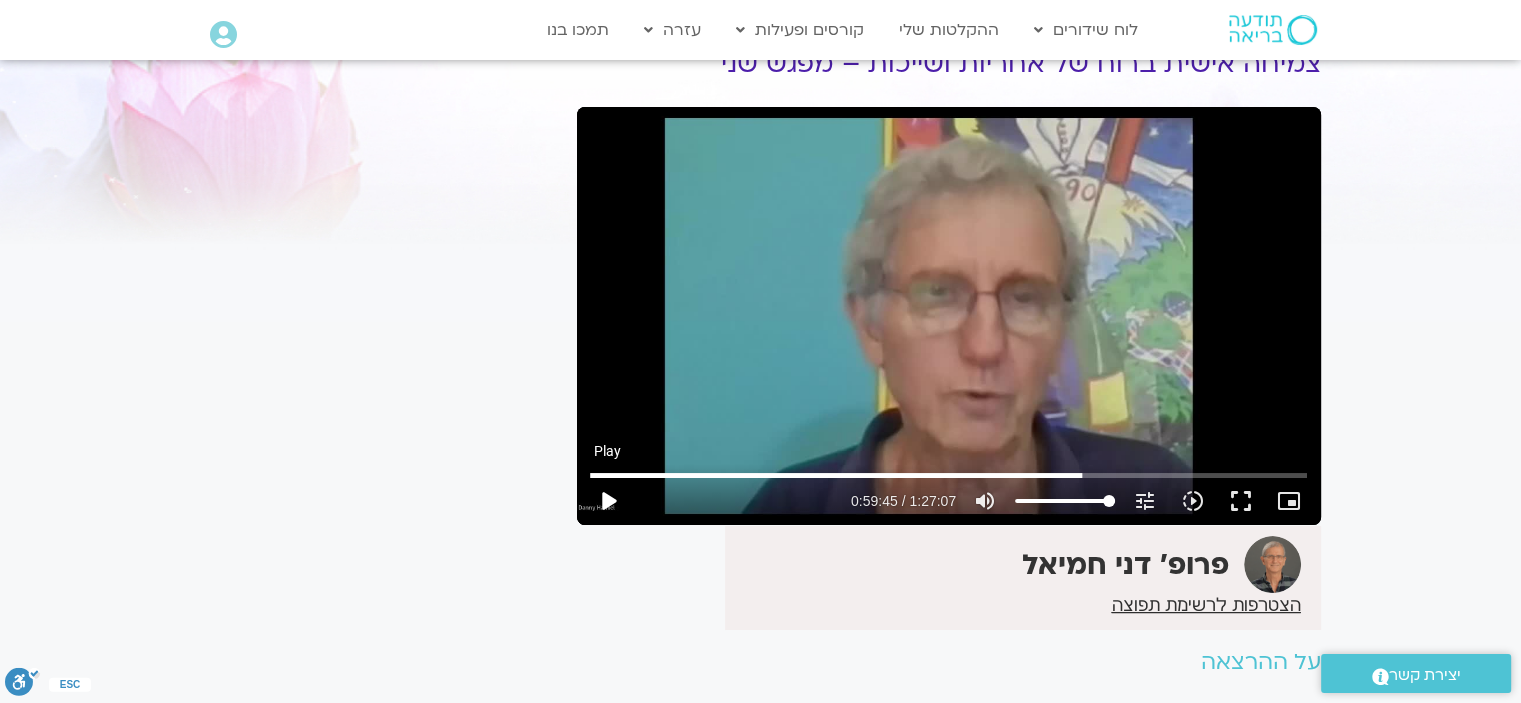 click on "play_arrow" at bounding box center (608, 501) 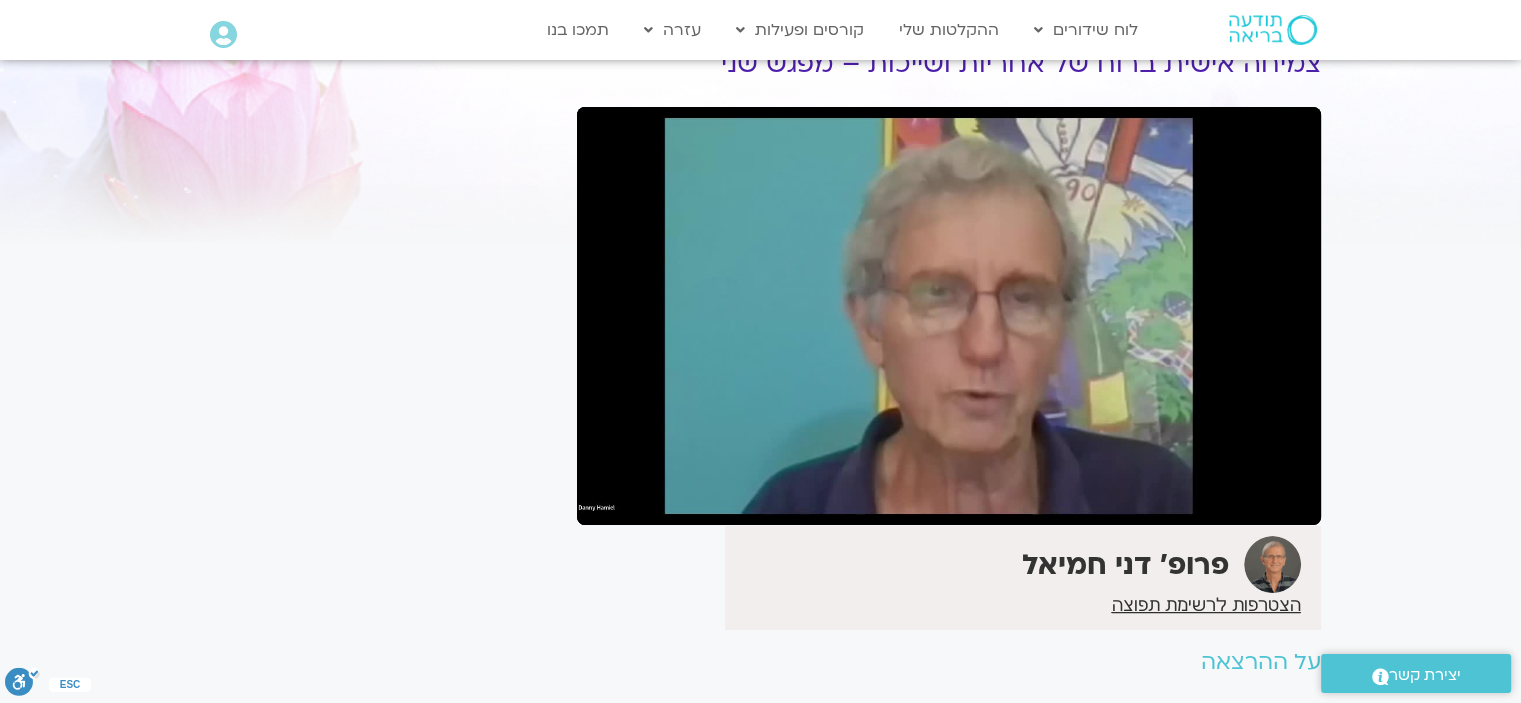 click on "pause" at bounding box center (608, 501) 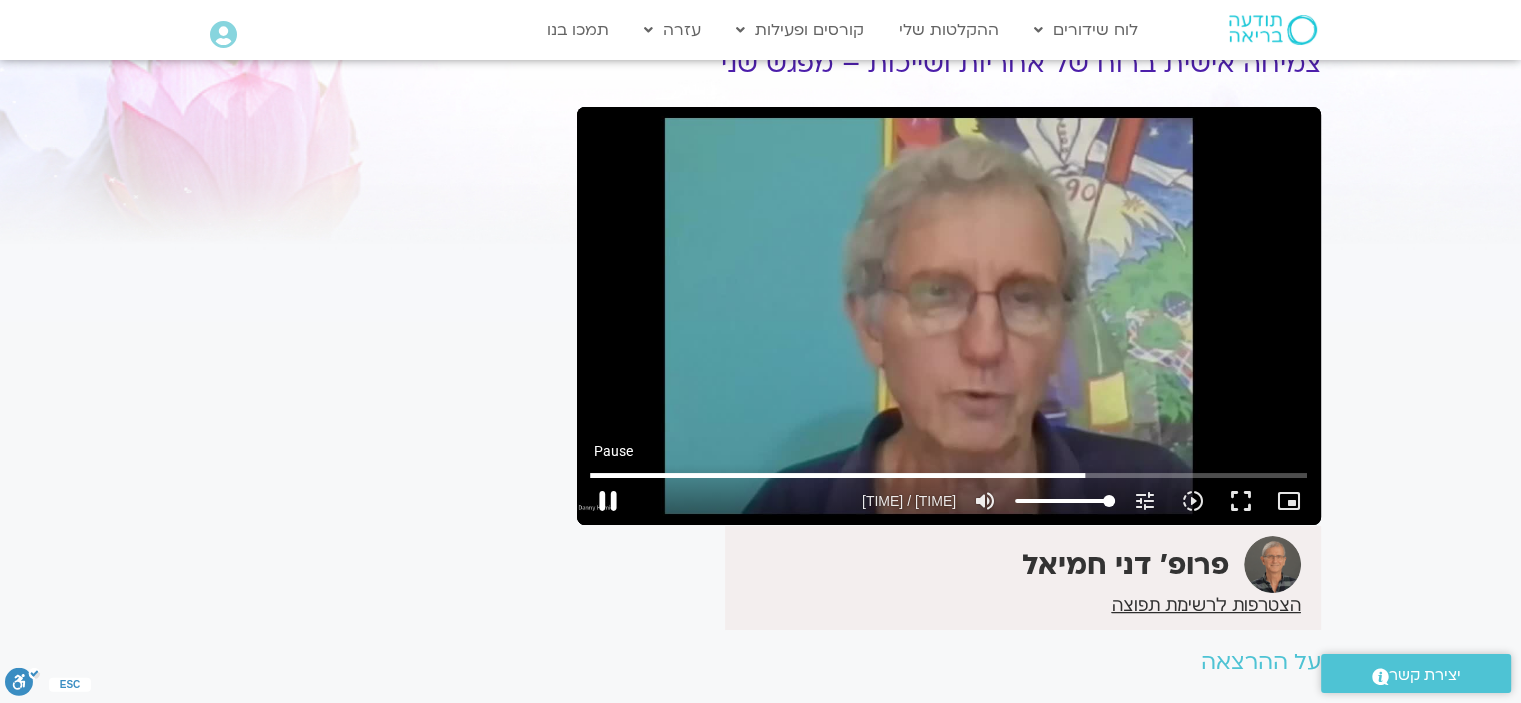 click on "pause" at bounding box center [608, 501] 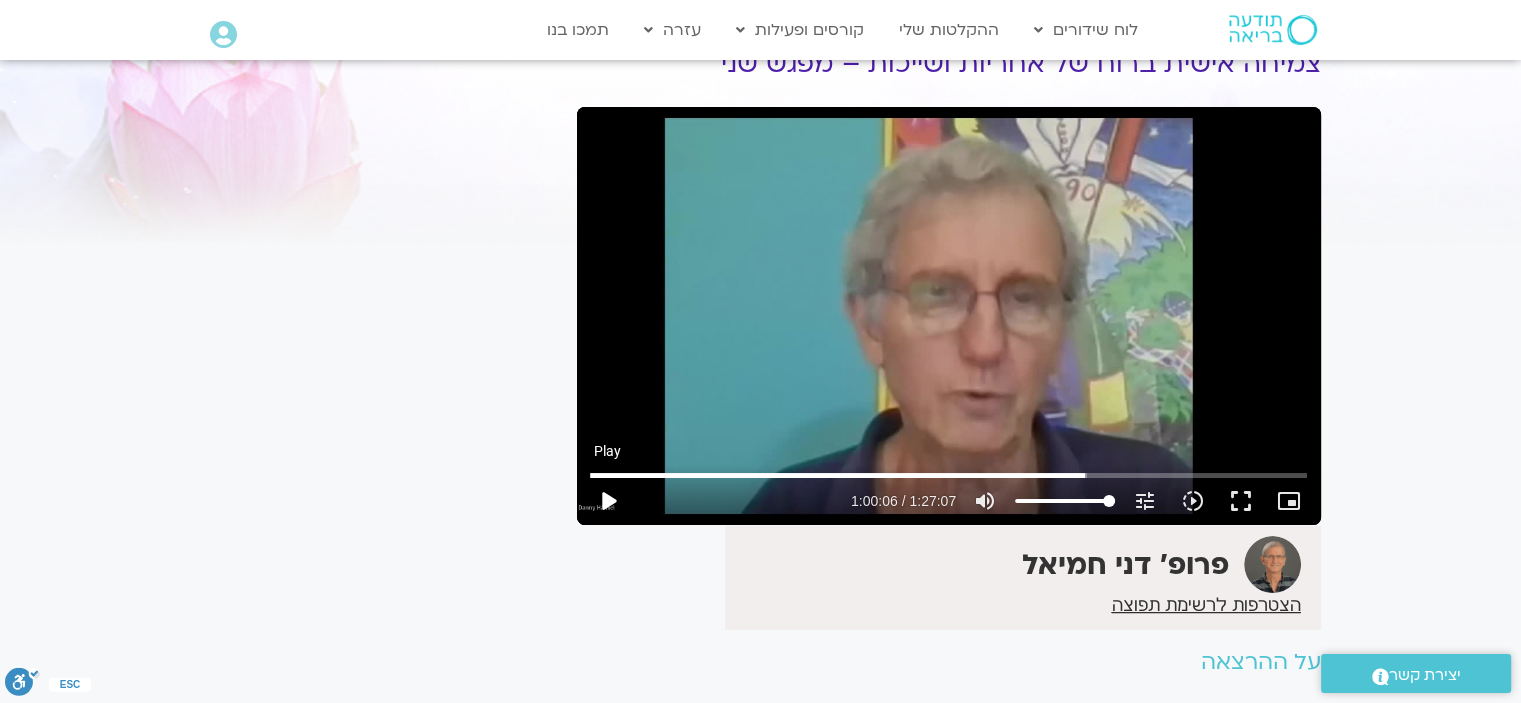 click on "play_arrow" at bounding box center [608, 501] 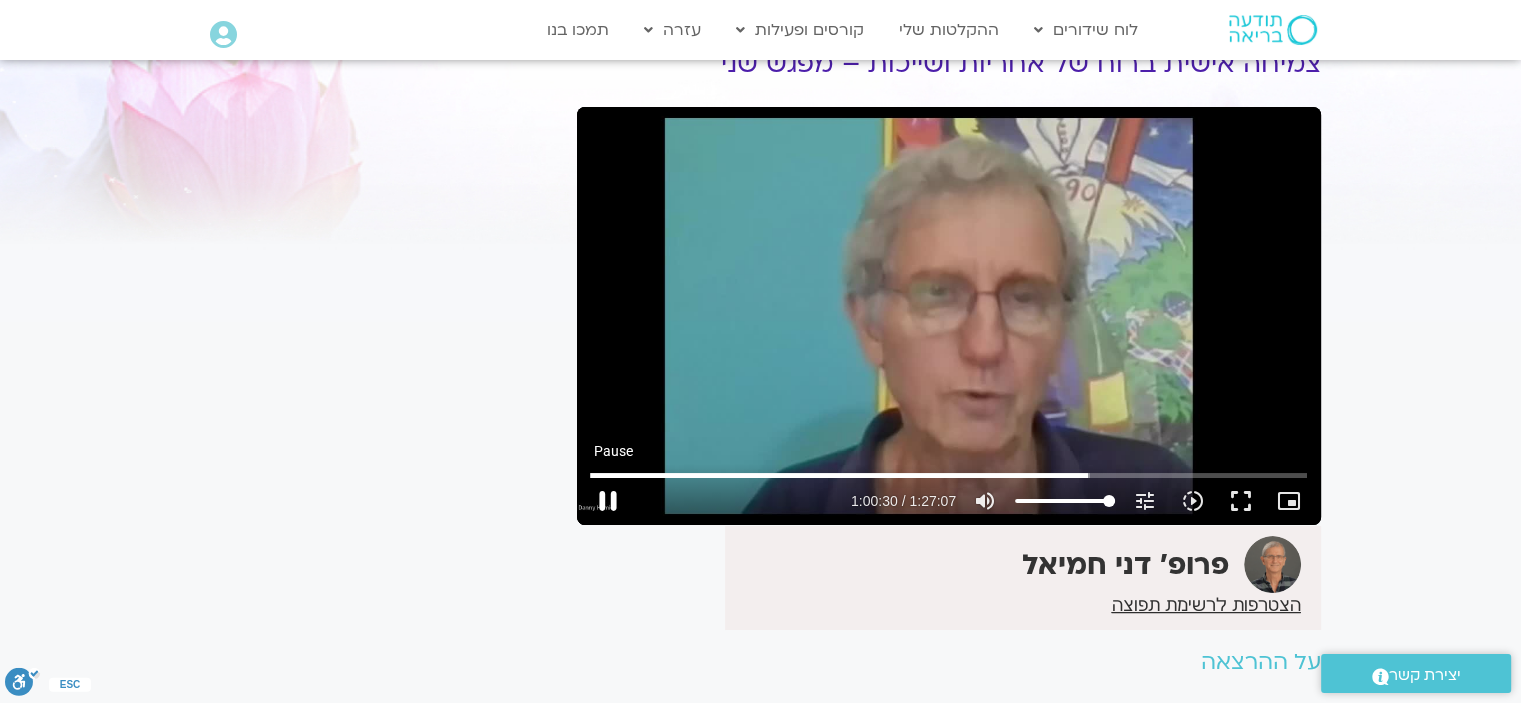 click on "pause" at bounding box center [608, 501] 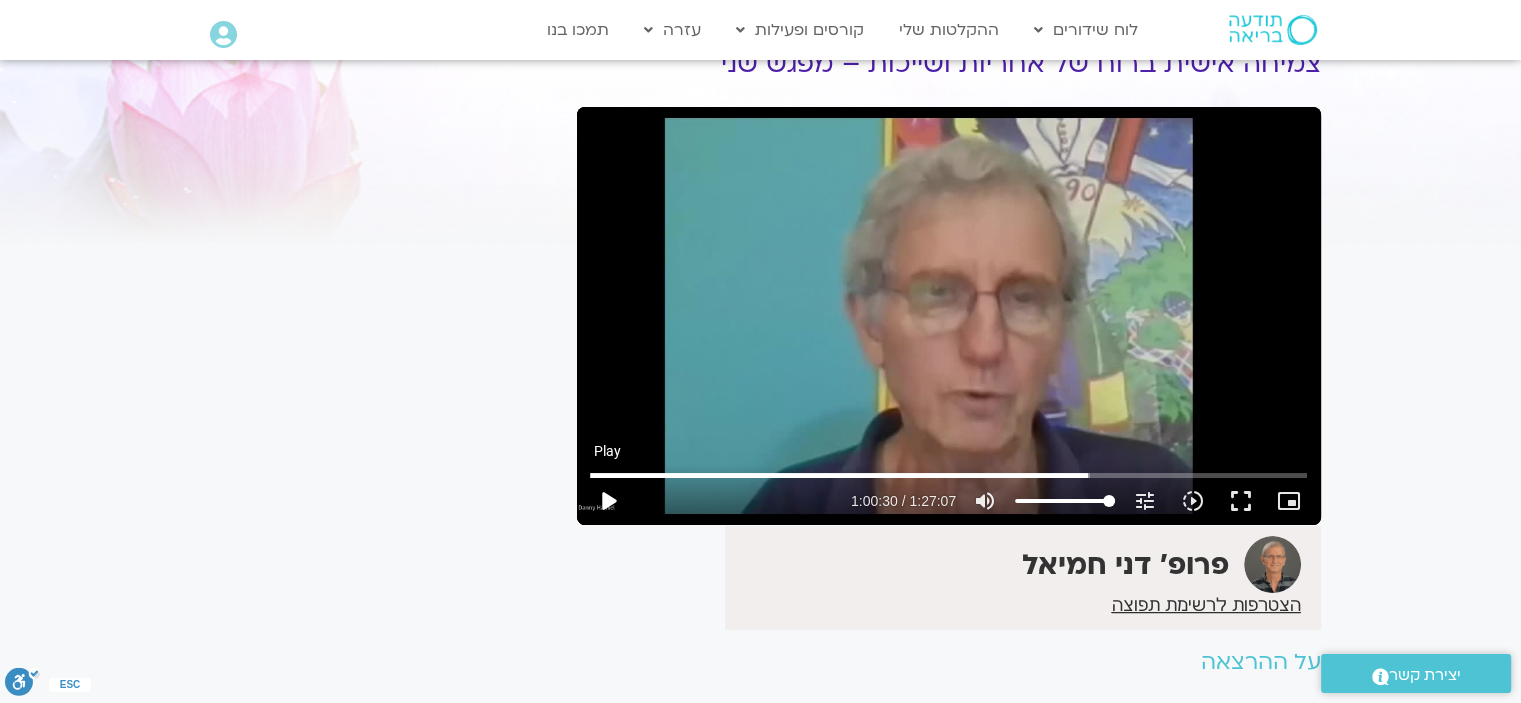 click on "play_arrow" at bounding box center [608, 501] 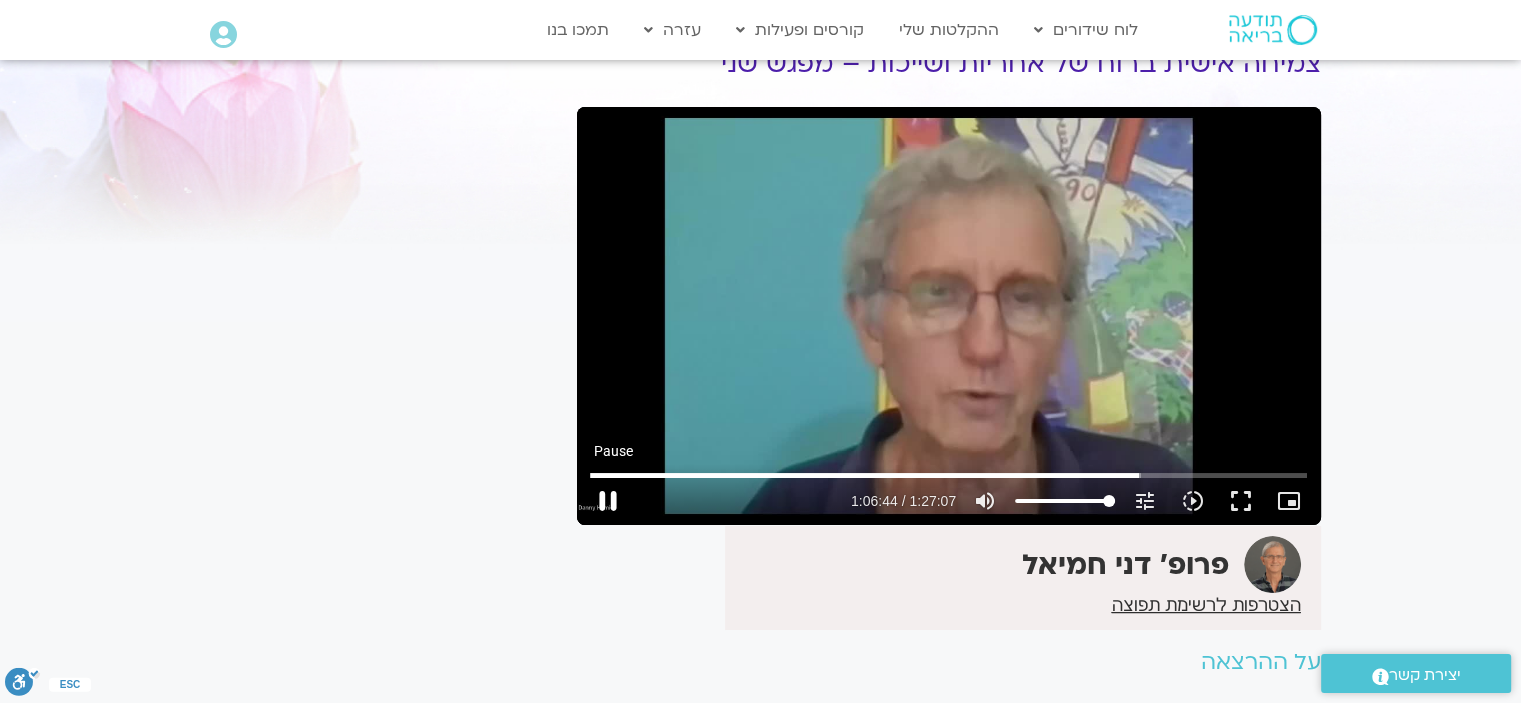 click on "pause" at bounding box center (608, 501) 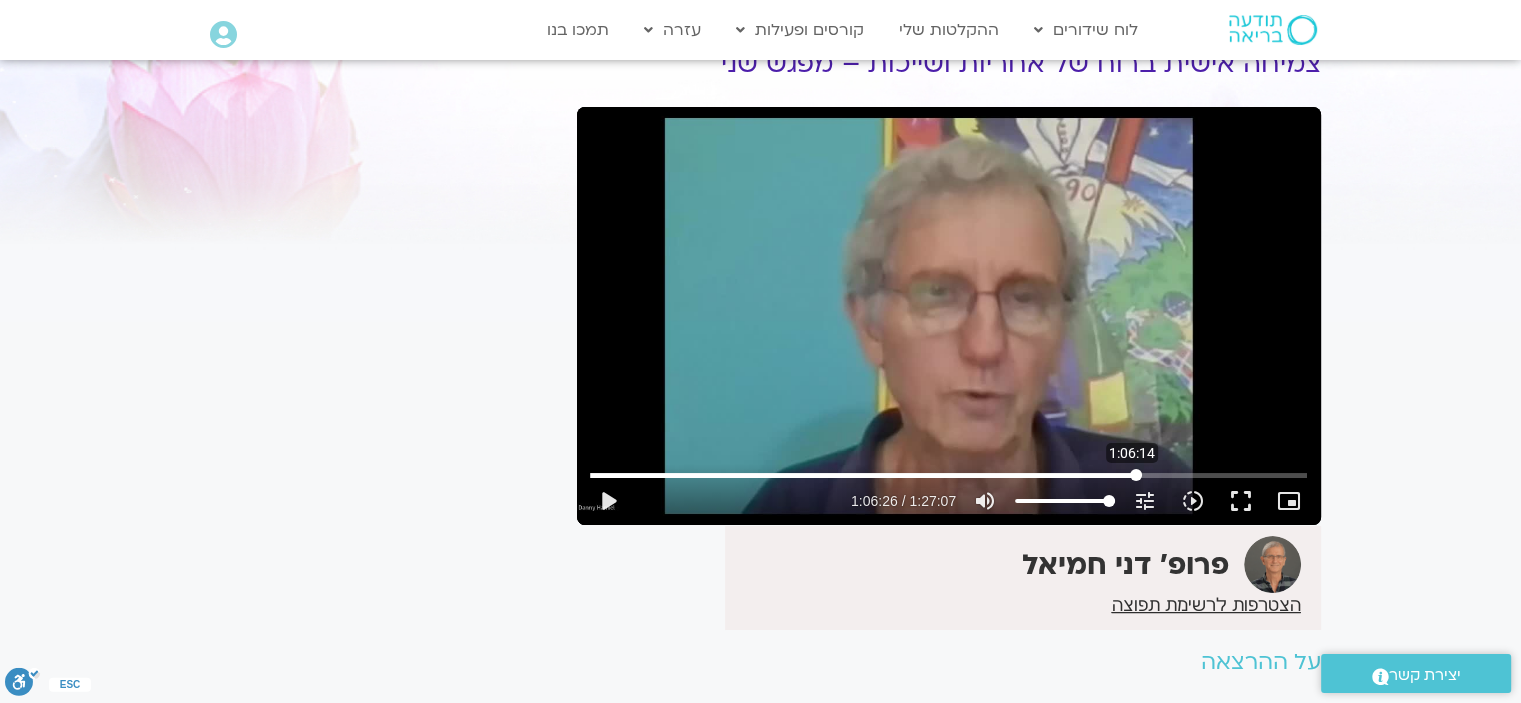 click at bounding box center [948, 475] 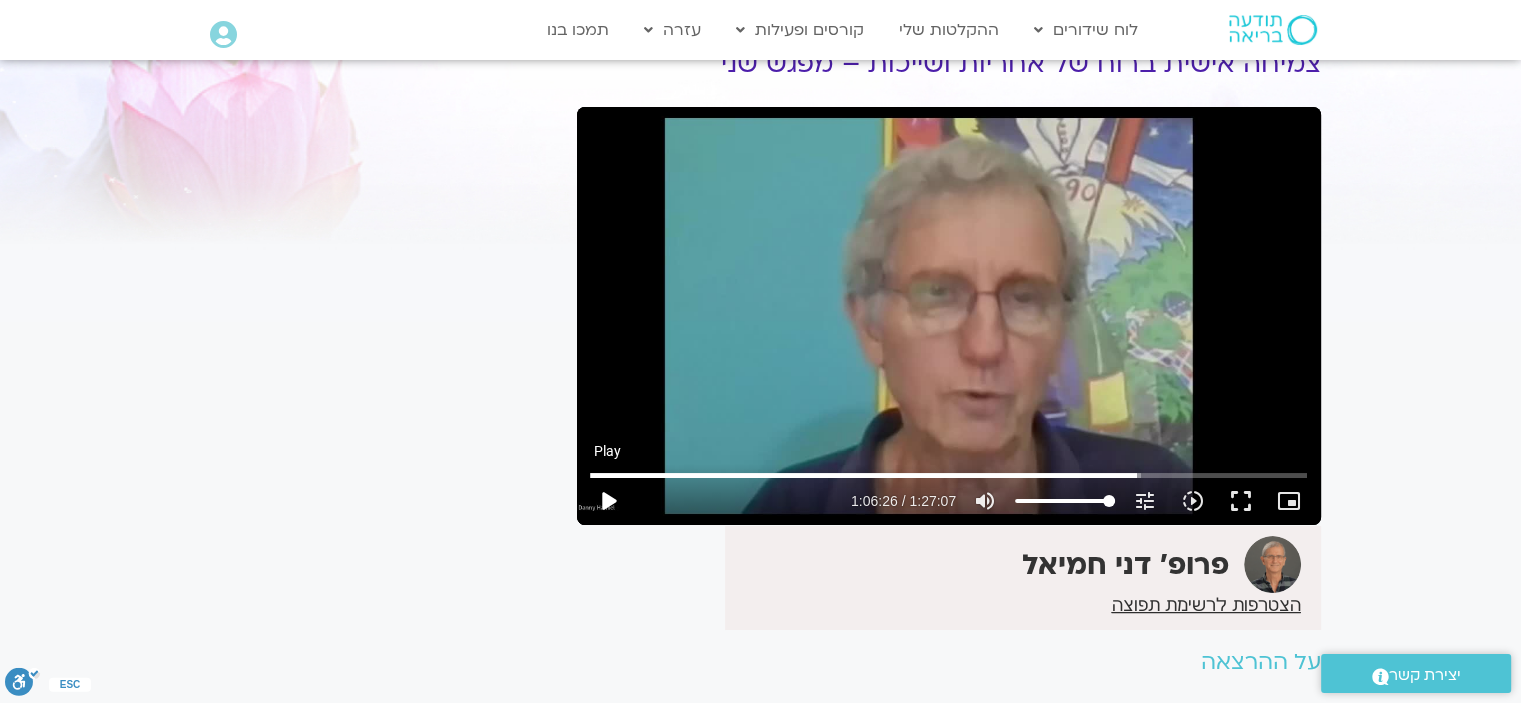 click on "play_arrow" at bounding box center (608, 501) 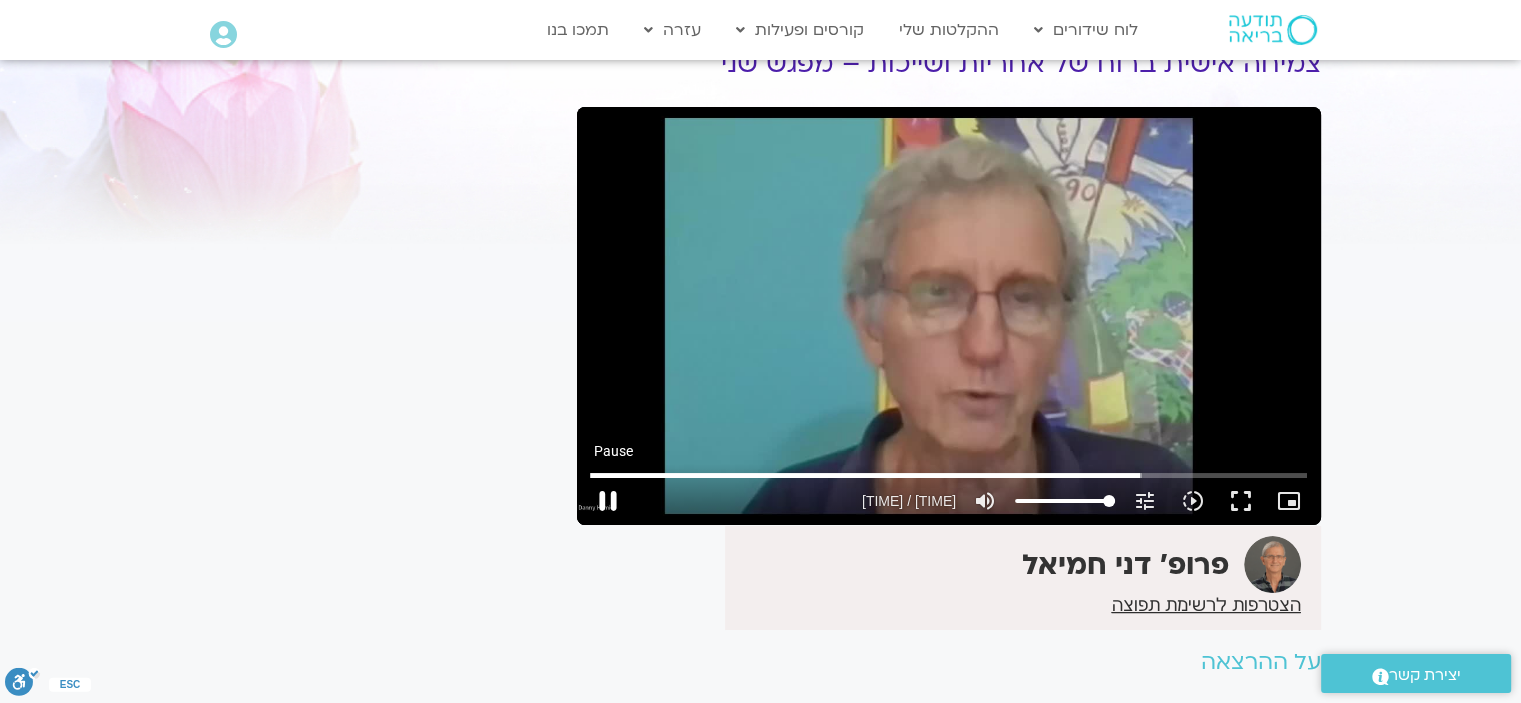 click on "pause" at bounding box center (608, 501) 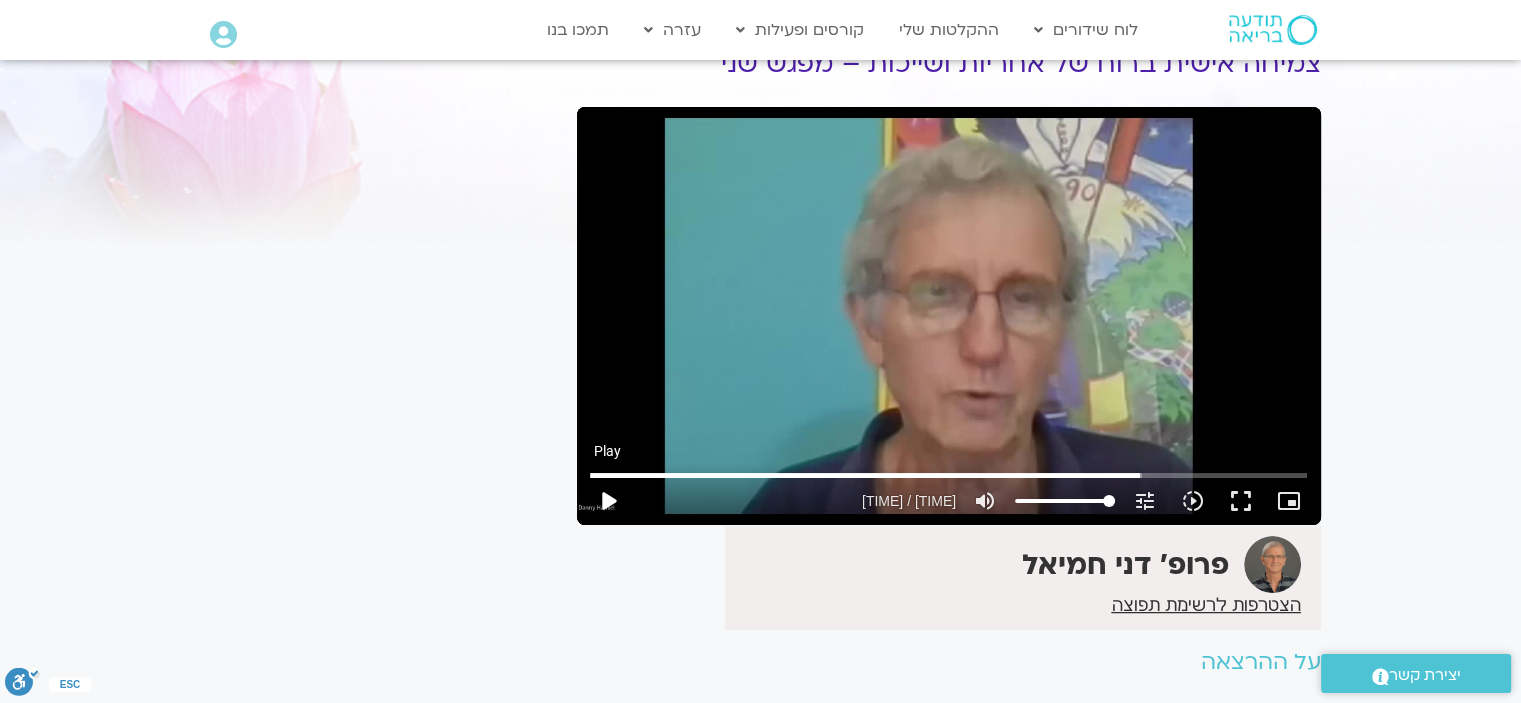 click on "play_arrow" at bounding box center [608, 501] 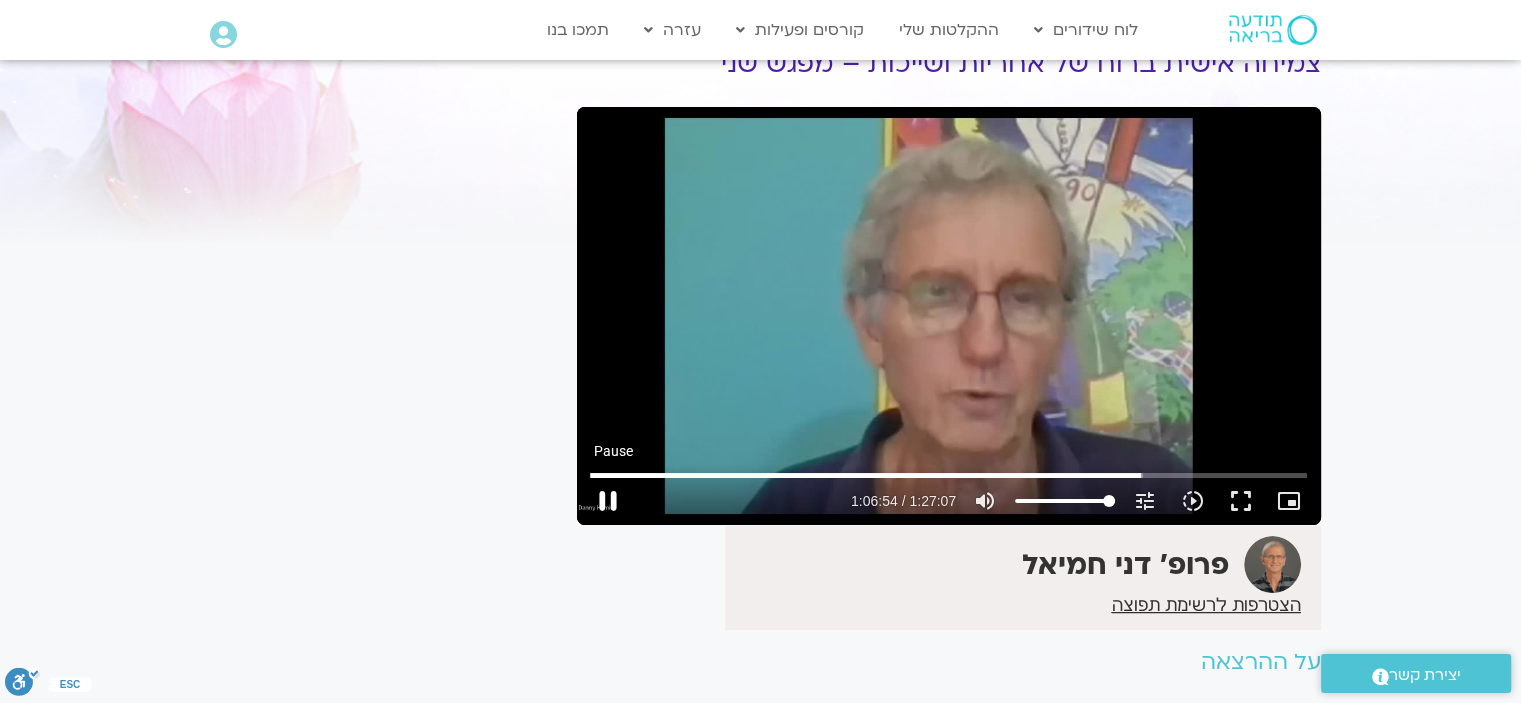 click on "pause" at bounding box center (608, 501) 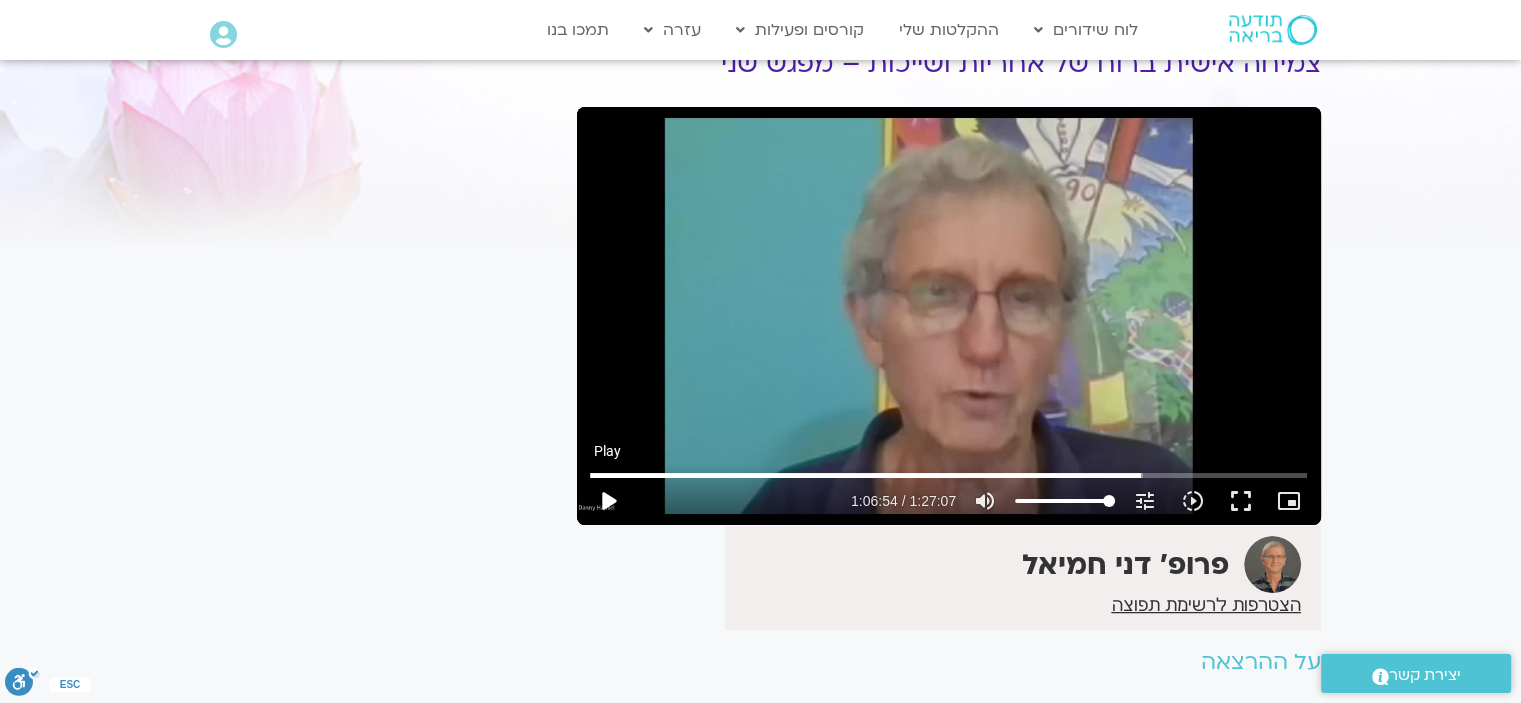 click on "play_arrow" at bounding box center (608, 501) 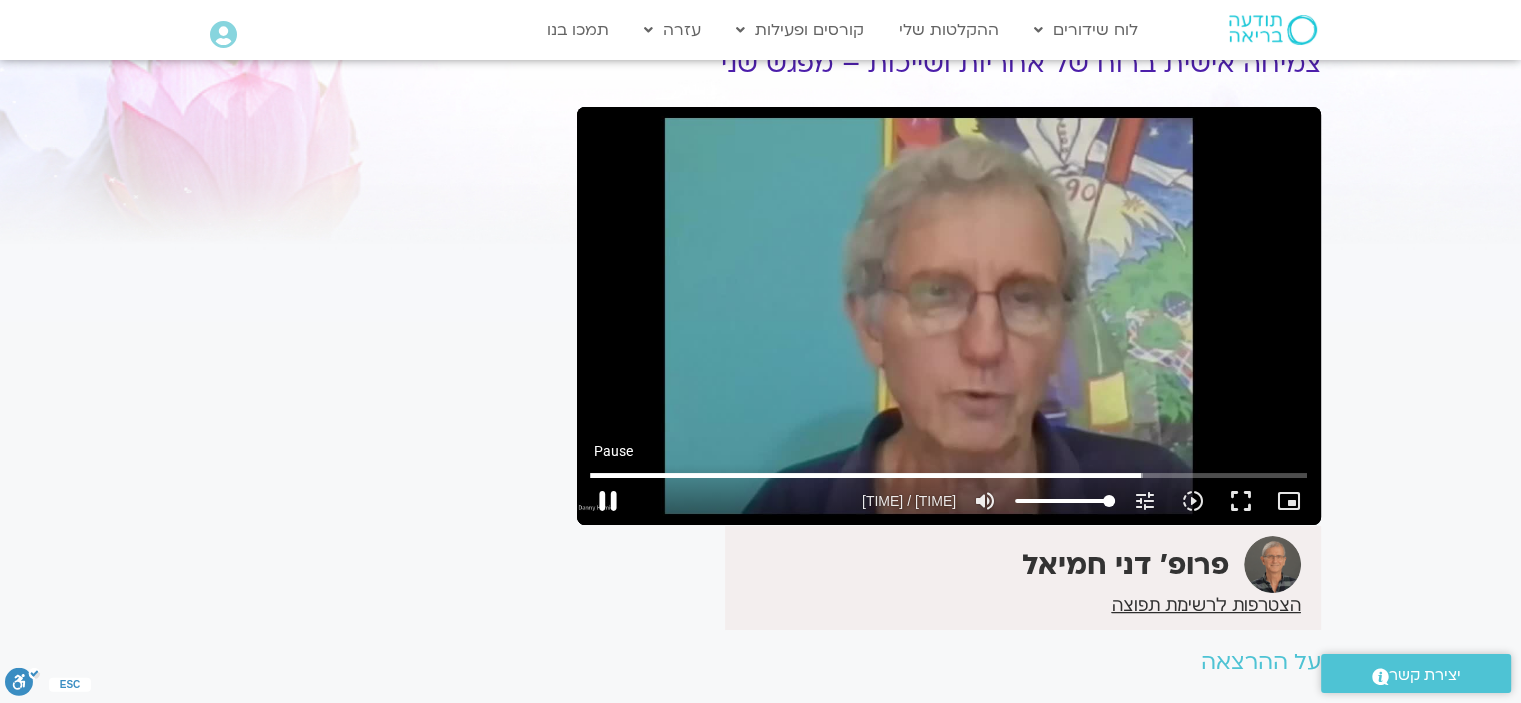 click on "pause" at bounding box center [608, 501] 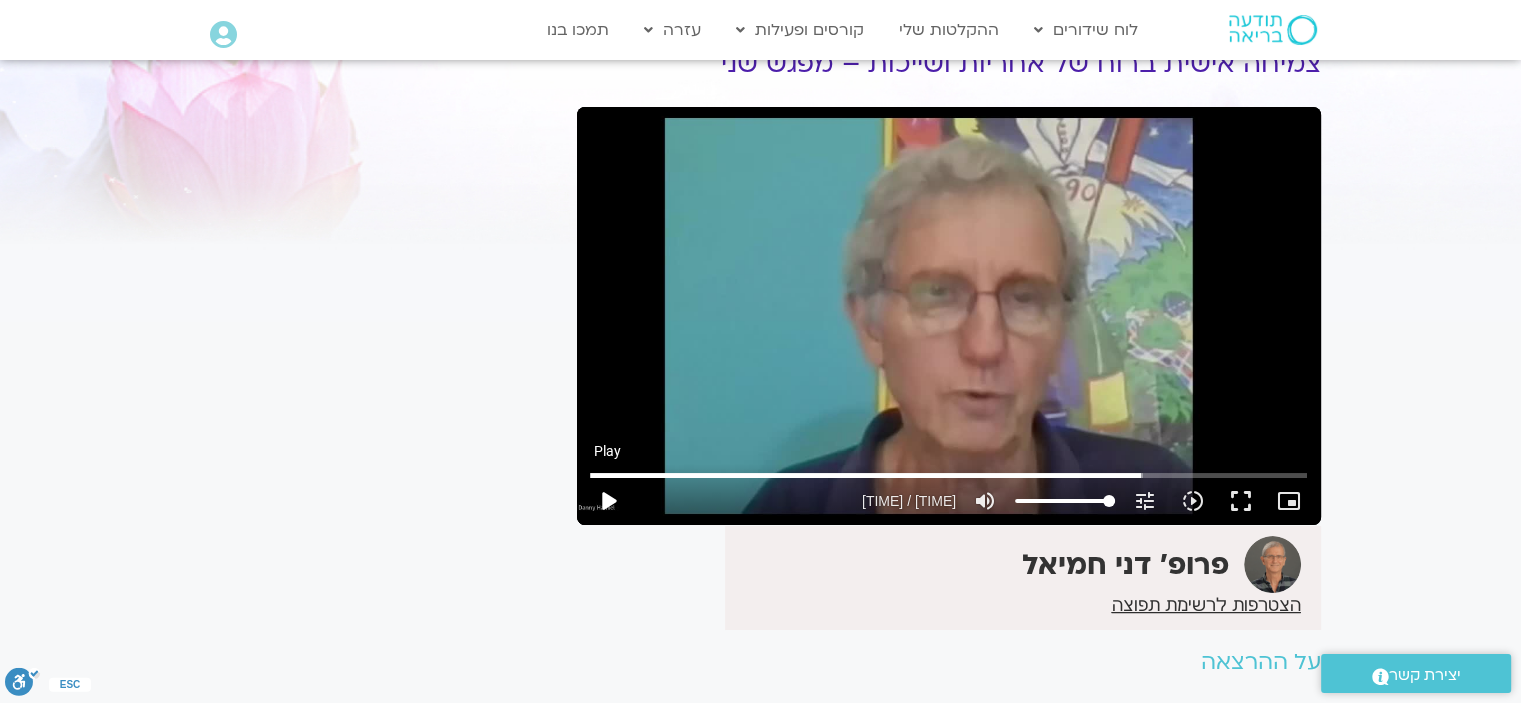 click on "play_arrow" at bounding box center (608, 501) 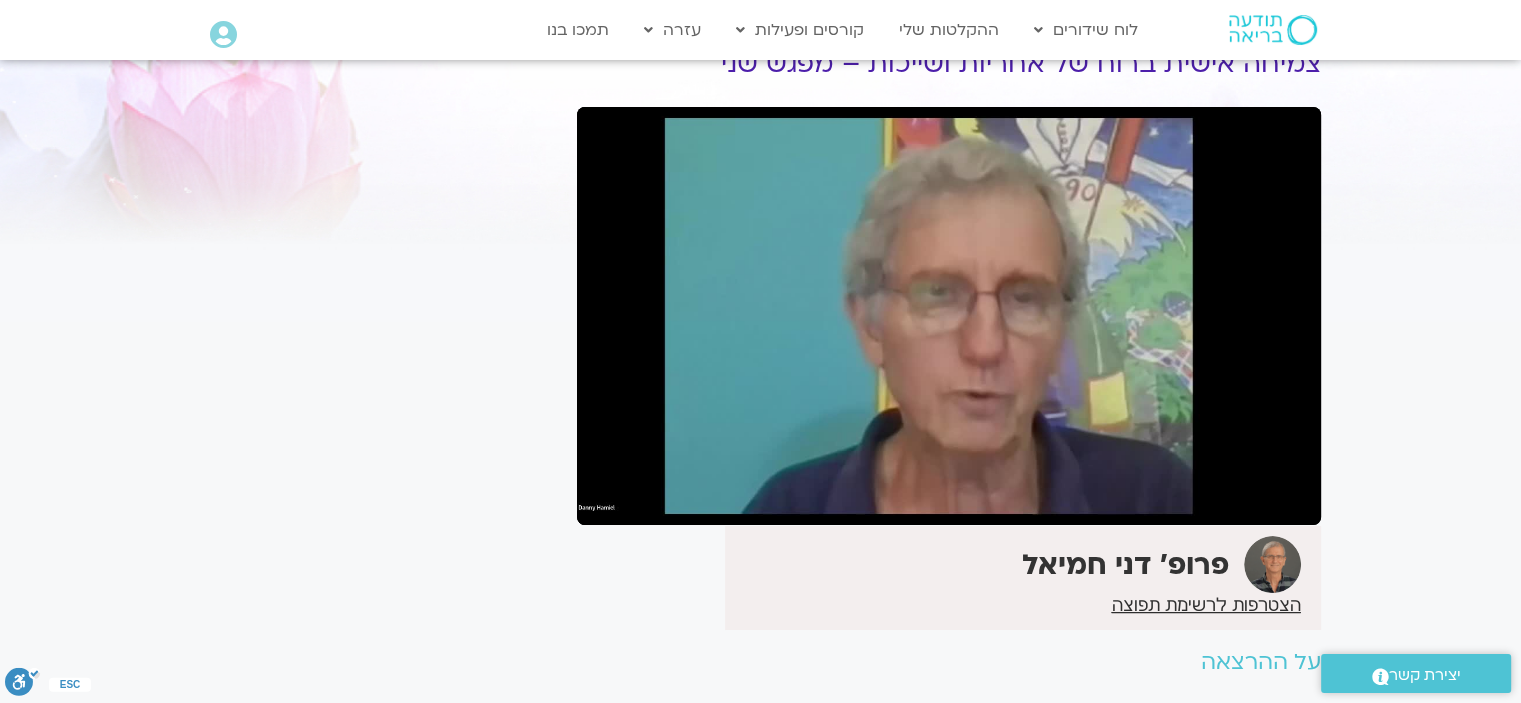 click on "pause" at bounding box center [608, 501] 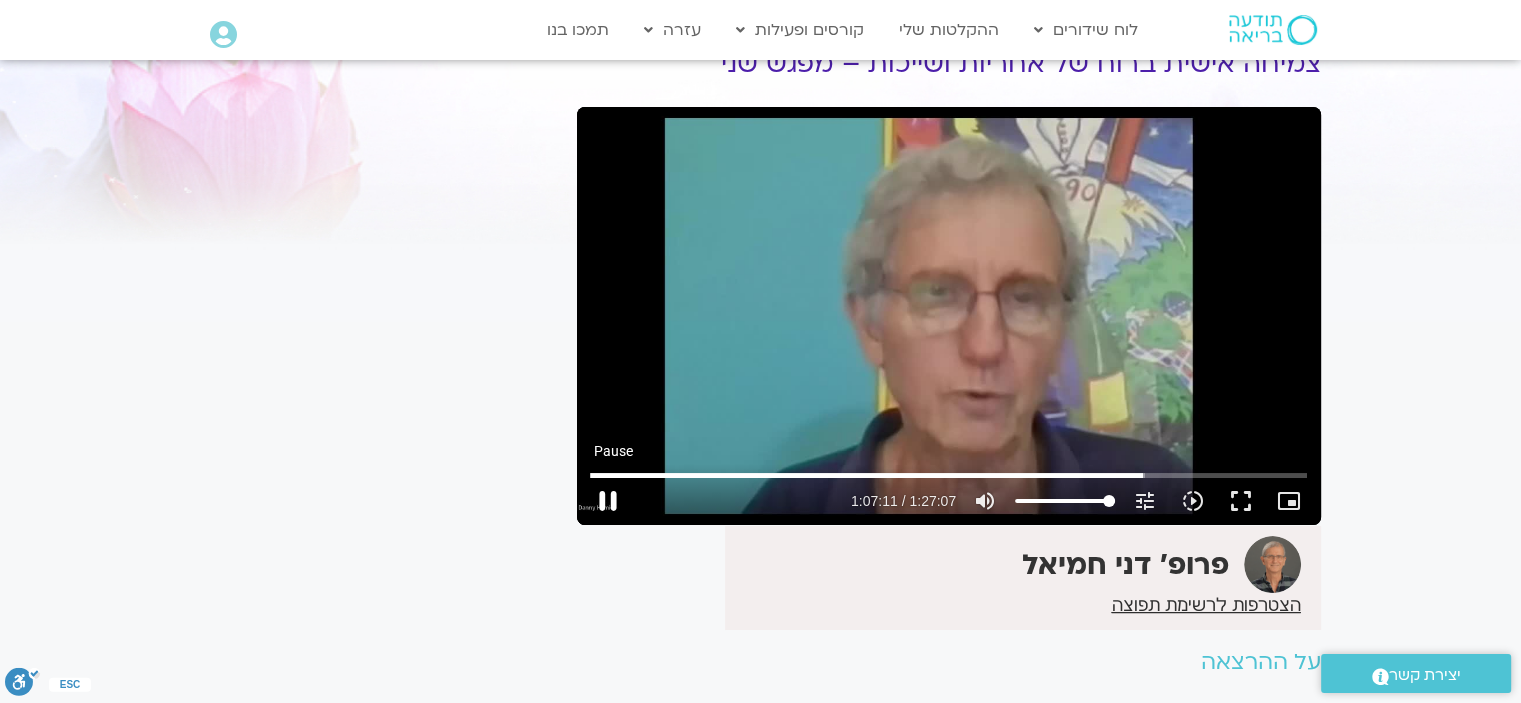 click on "pause" at bounding box center [608, 501] 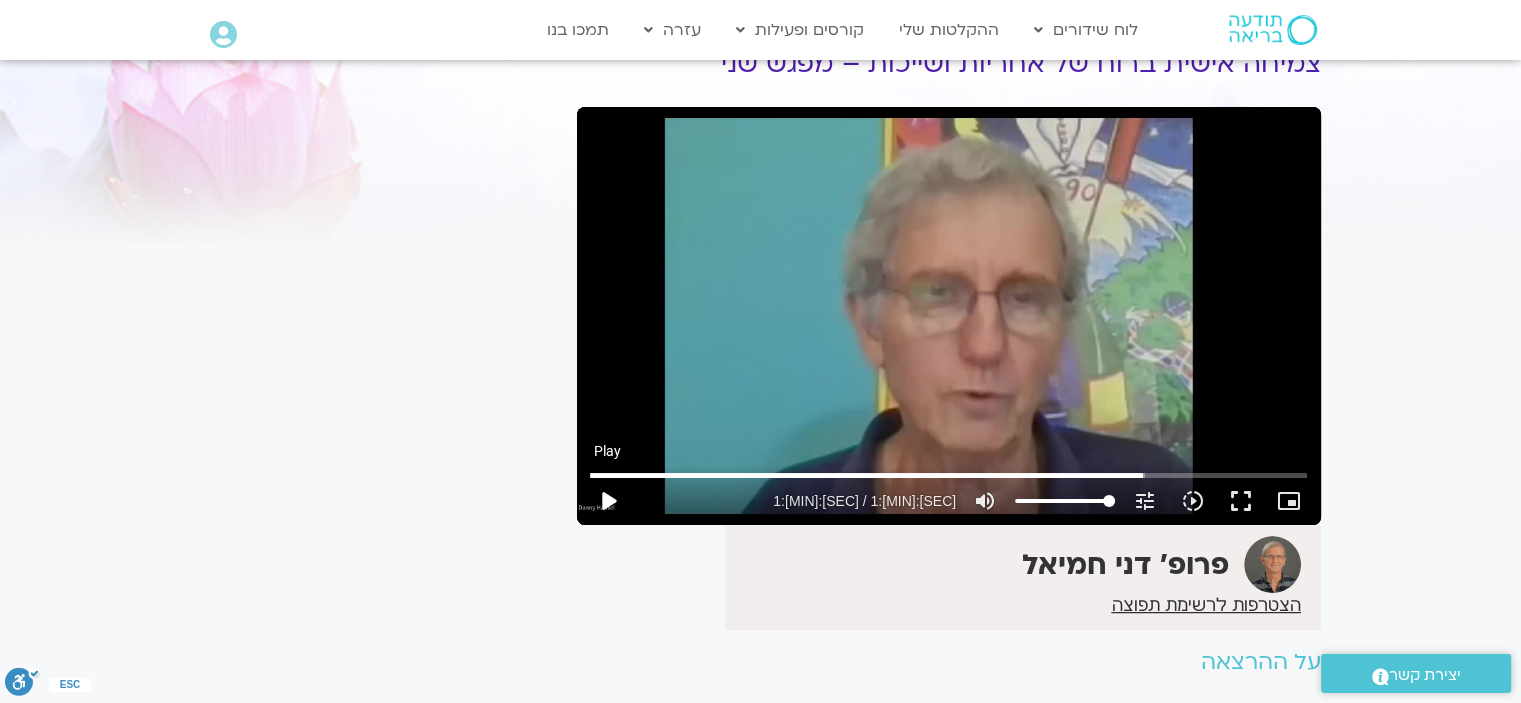 click on "play_arrow" at bounding box center [608, 501] 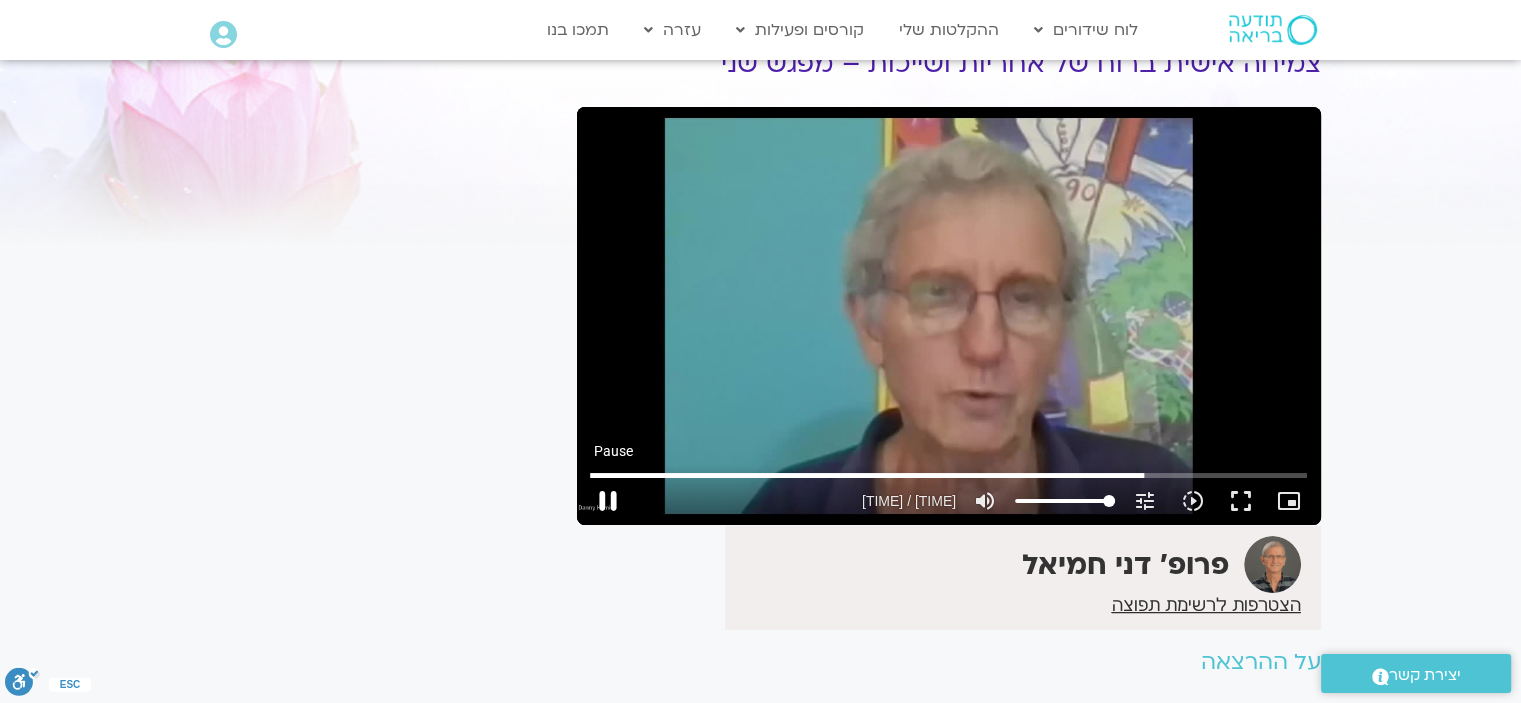 click on "pause" at bounding box center [608, 501] 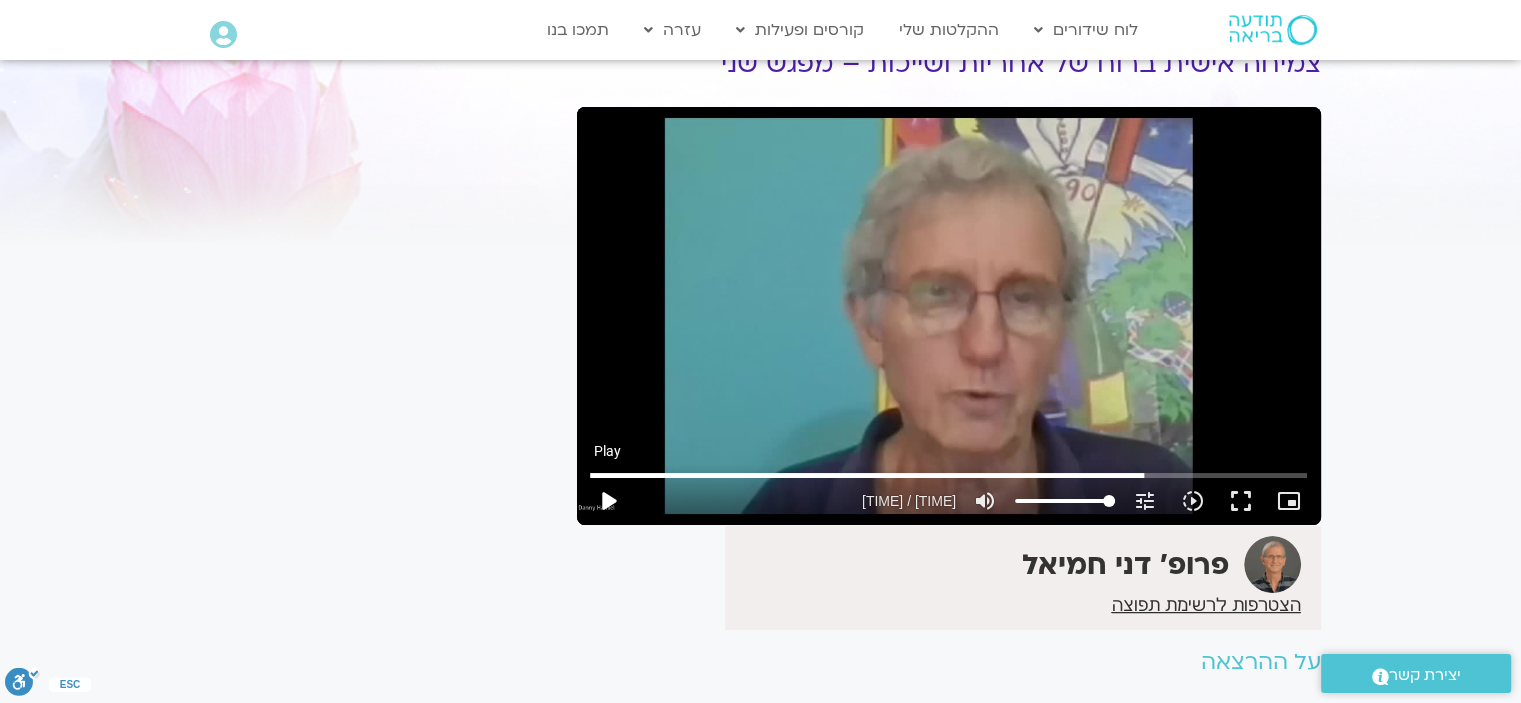 click on "play_arrow" at bounding box center (608, 501) 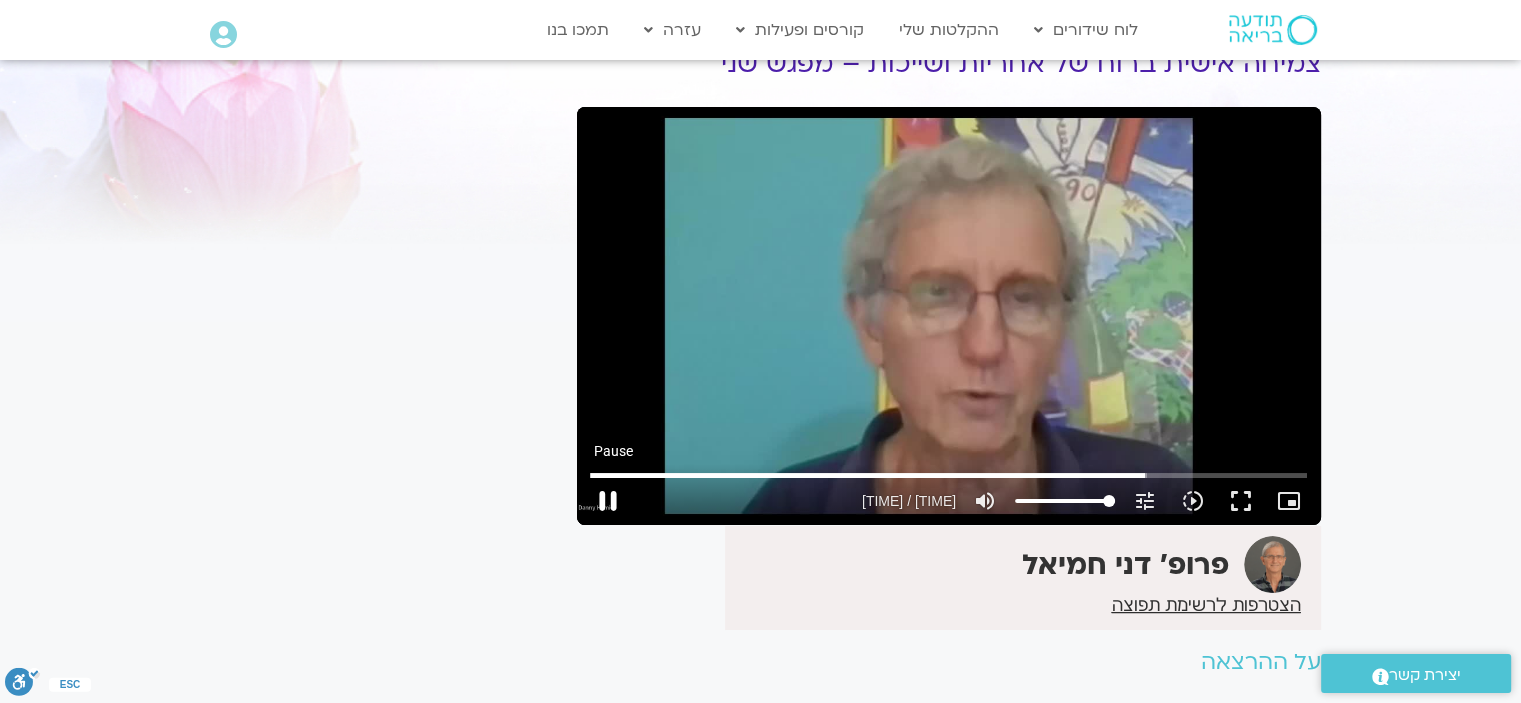 click on "pause" at bounding box center (608, 501) 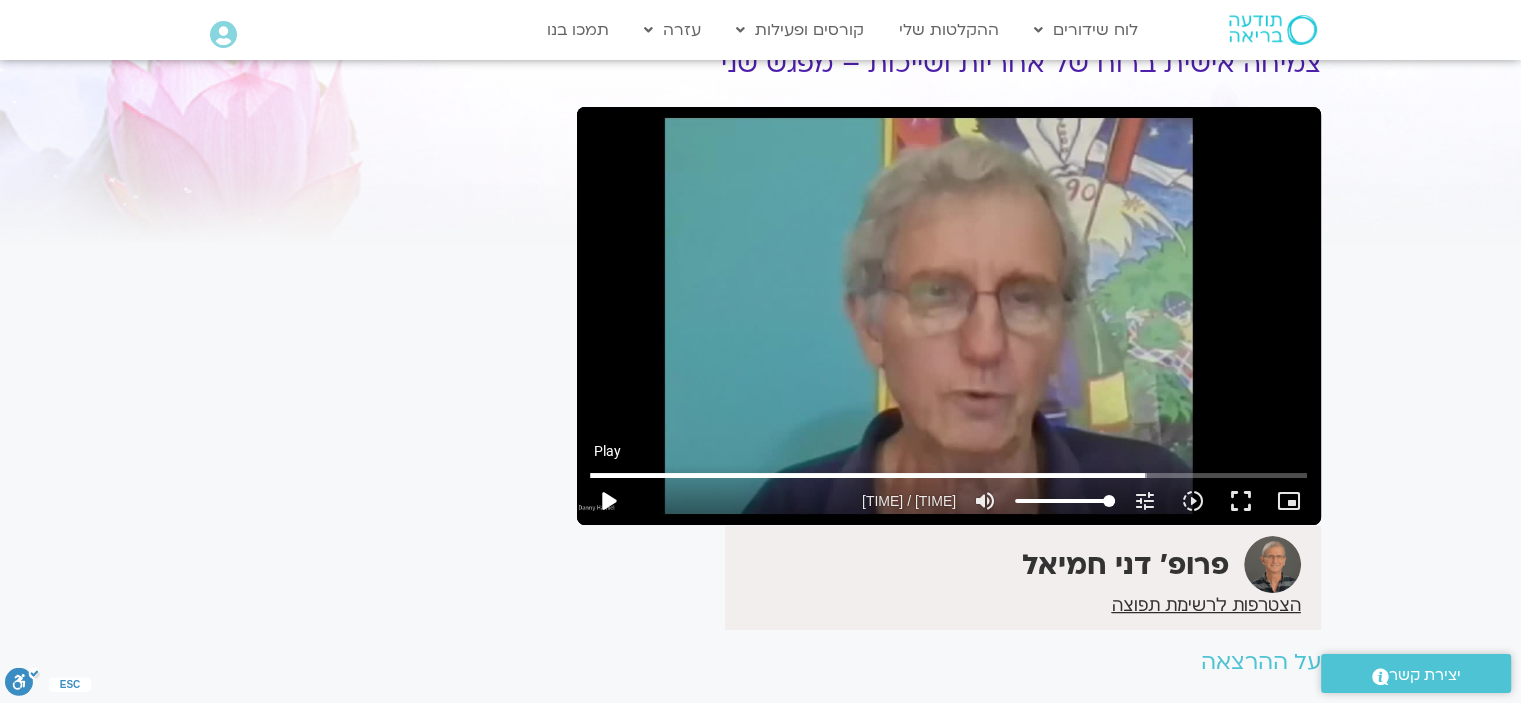 click on "play_arrow" at bounding box center [608, 501] 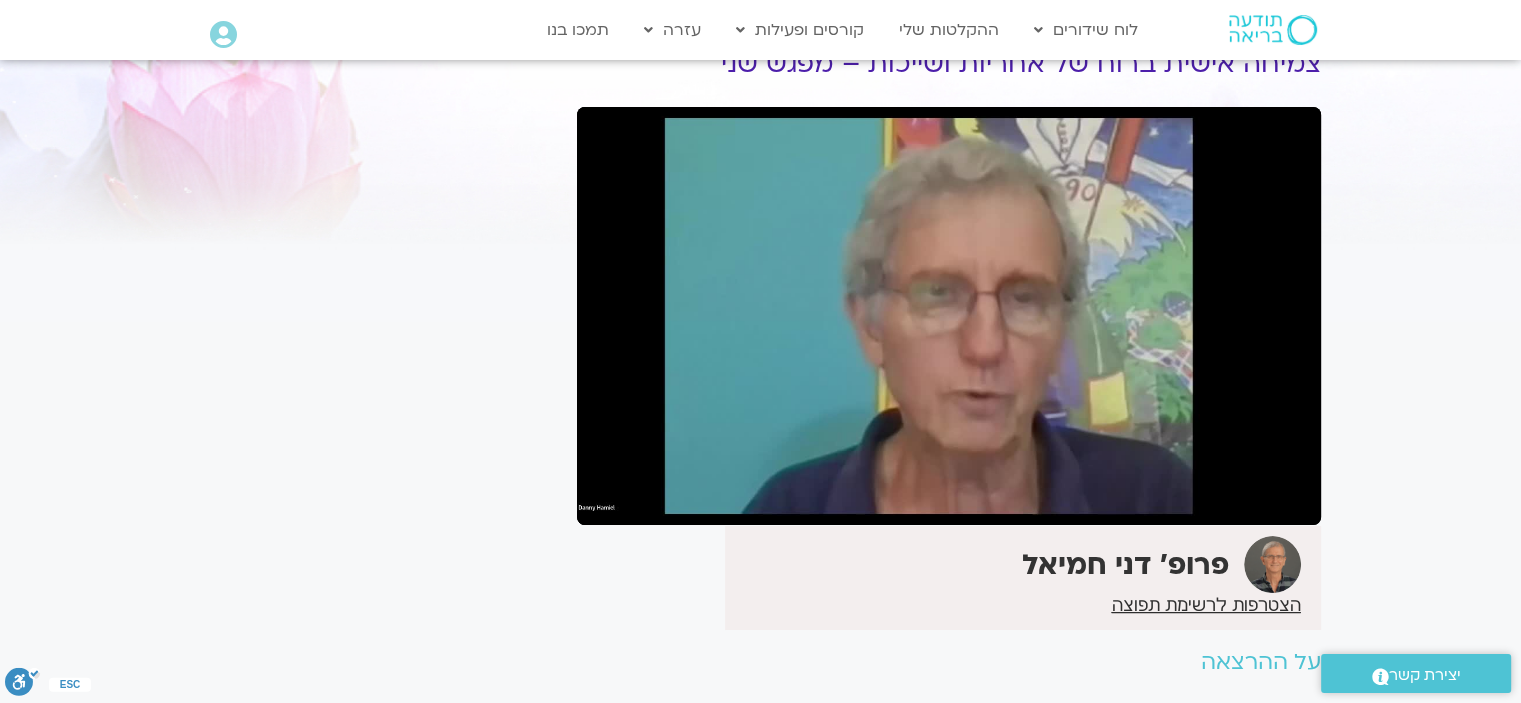click on "pause" at bounding box center [608, 501] 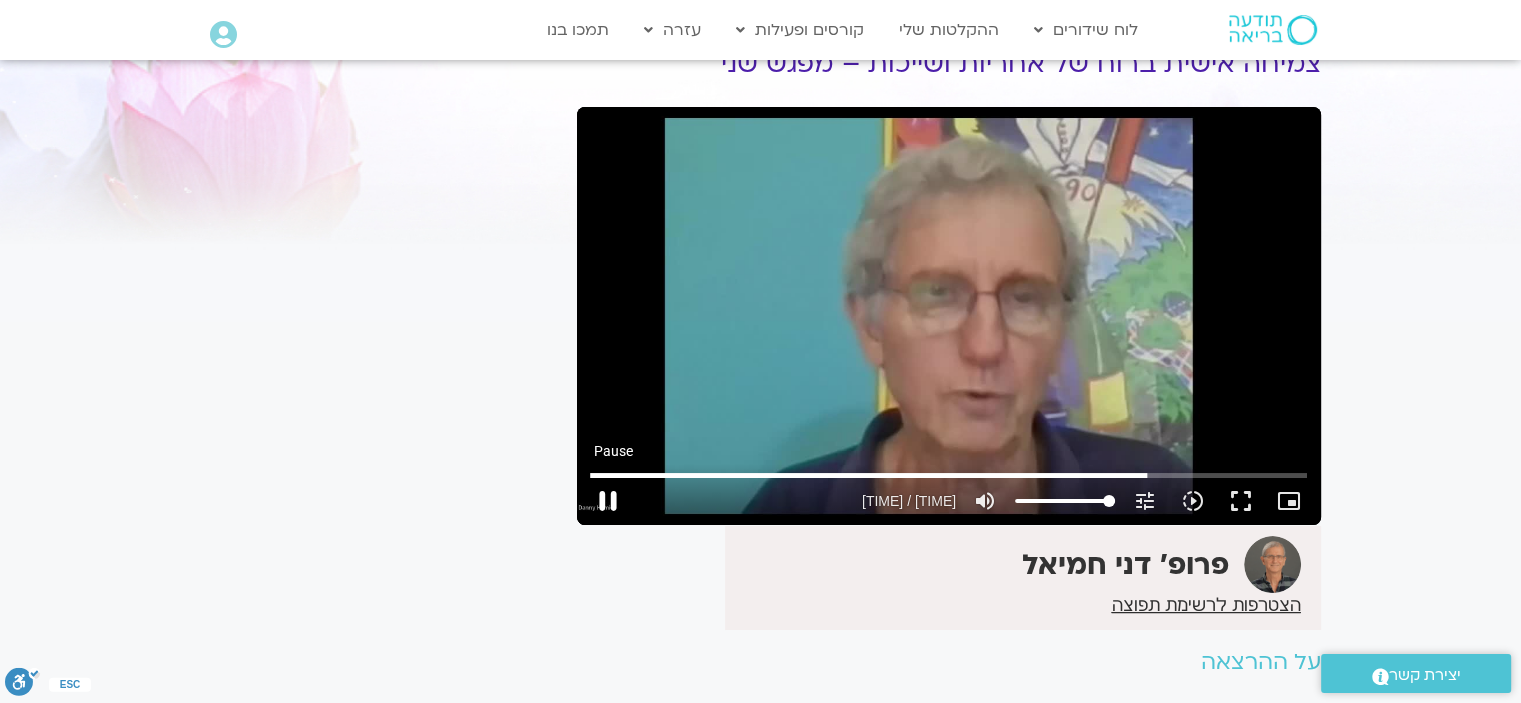 click on "pause" at bounding box center (608, 501) 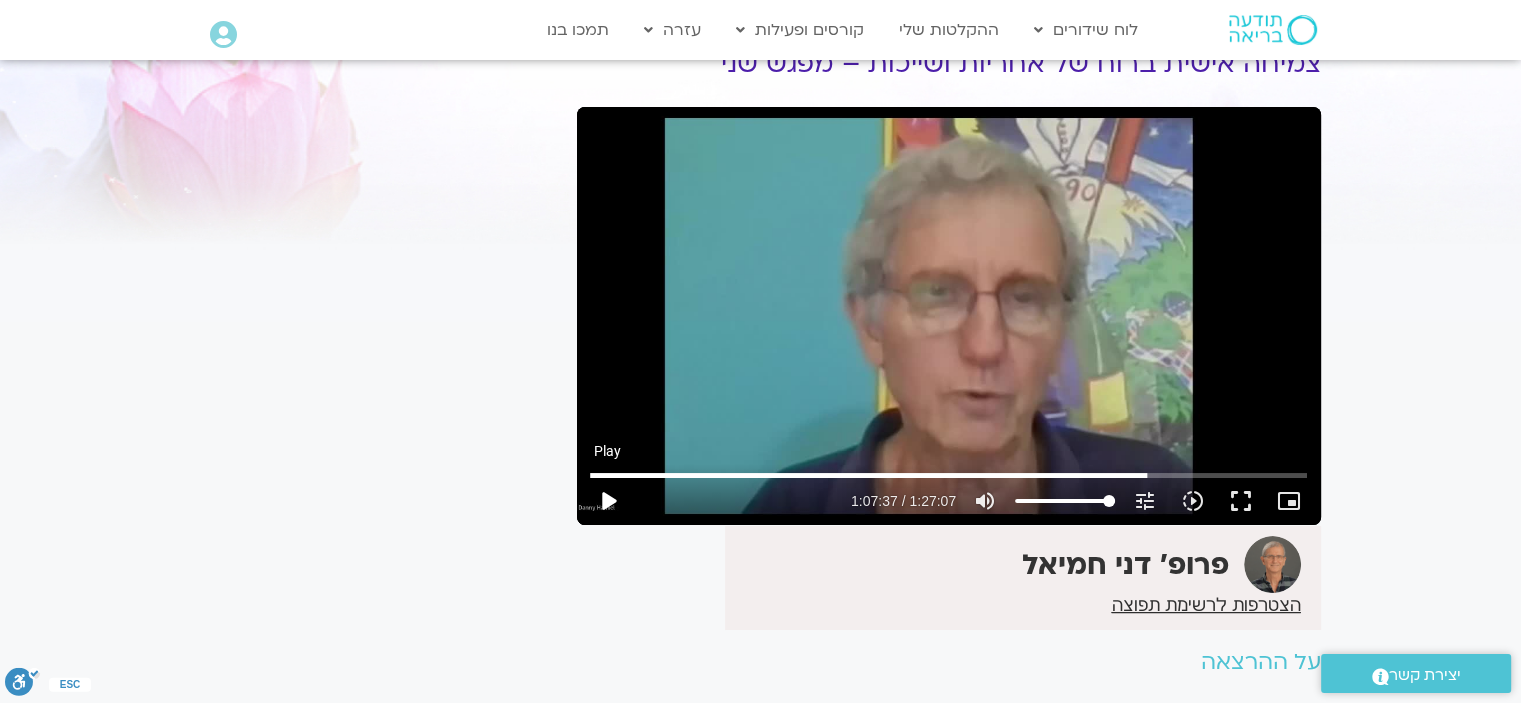 click on "play_arrow" at bounding box center [608, 501] 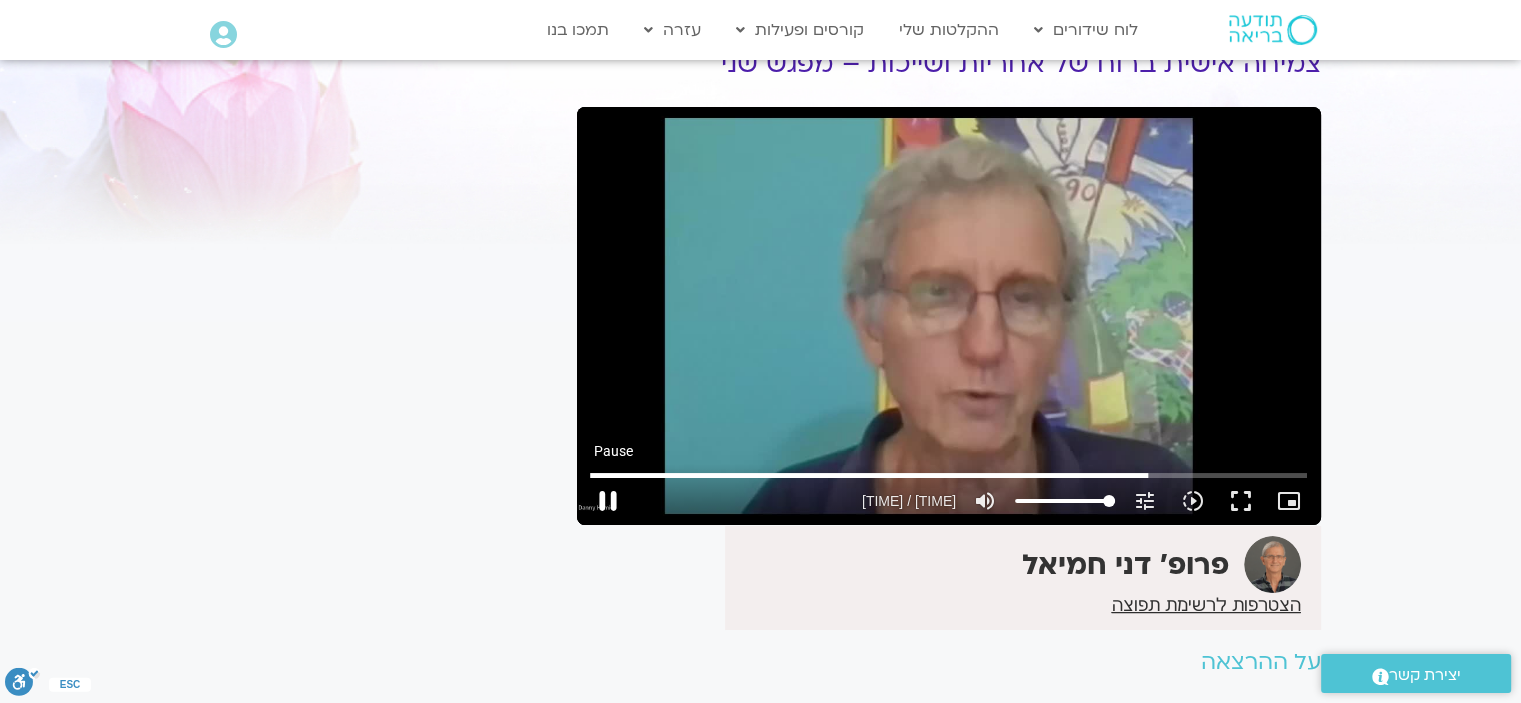 click on "pause" at bounding box center (608, 501) 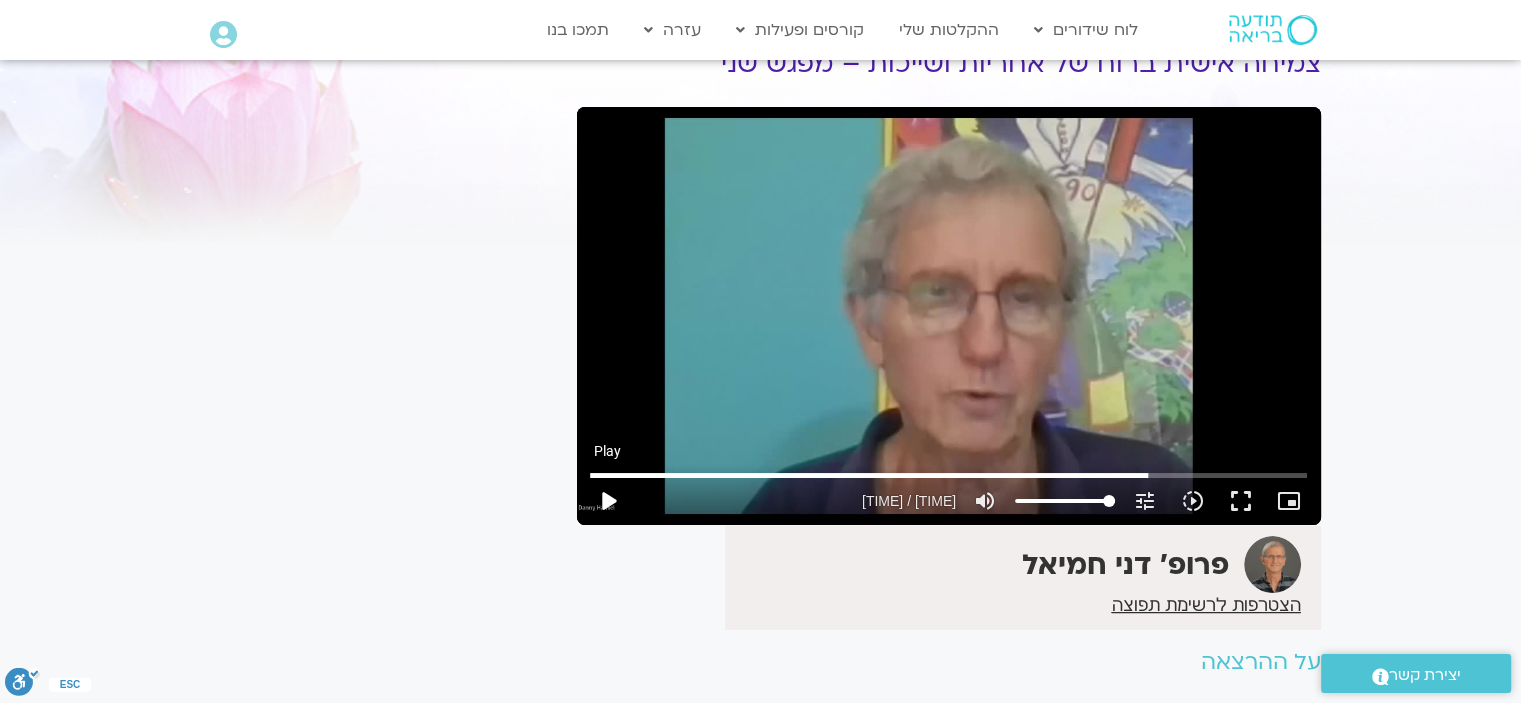 click on "play_arrow" at bounding box center [608, 501] 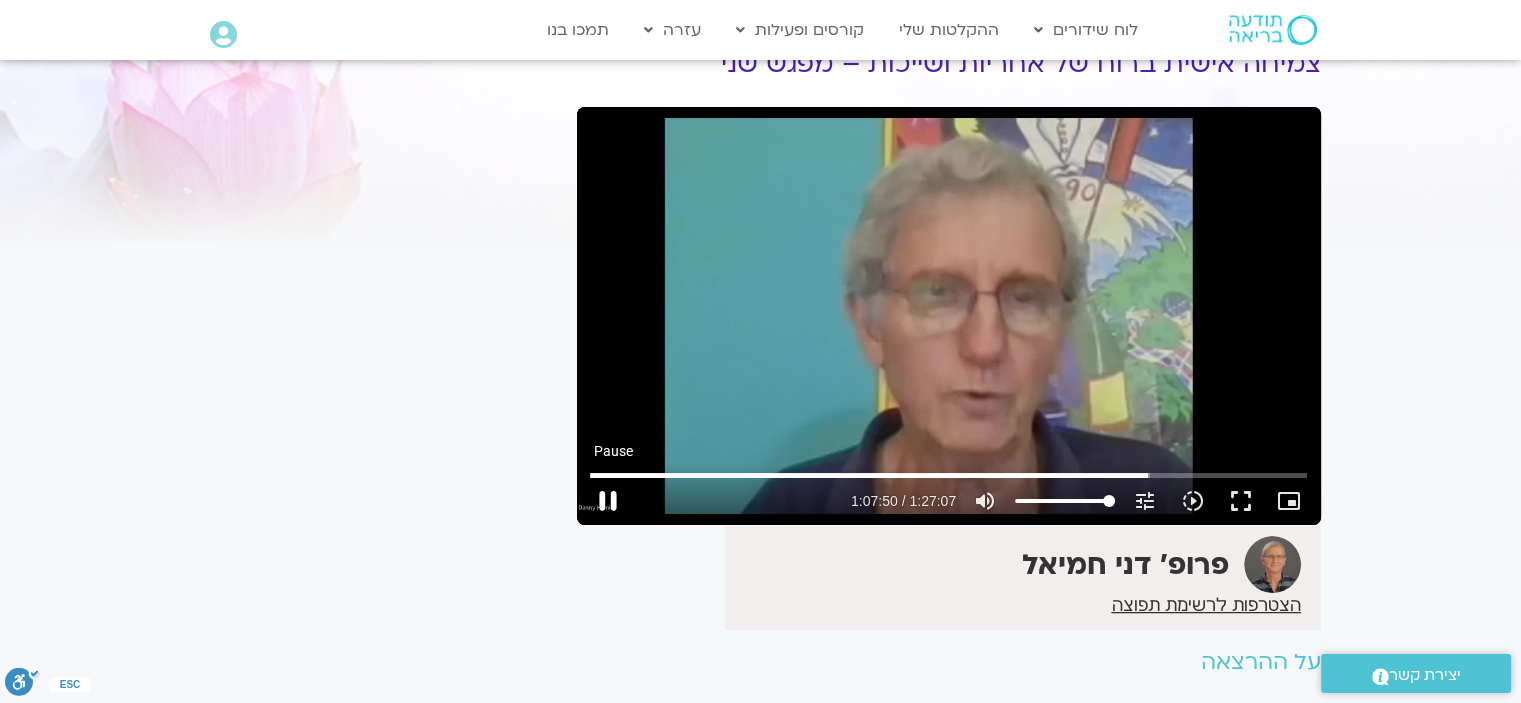click on "pause" at bounding box center [608, 501] 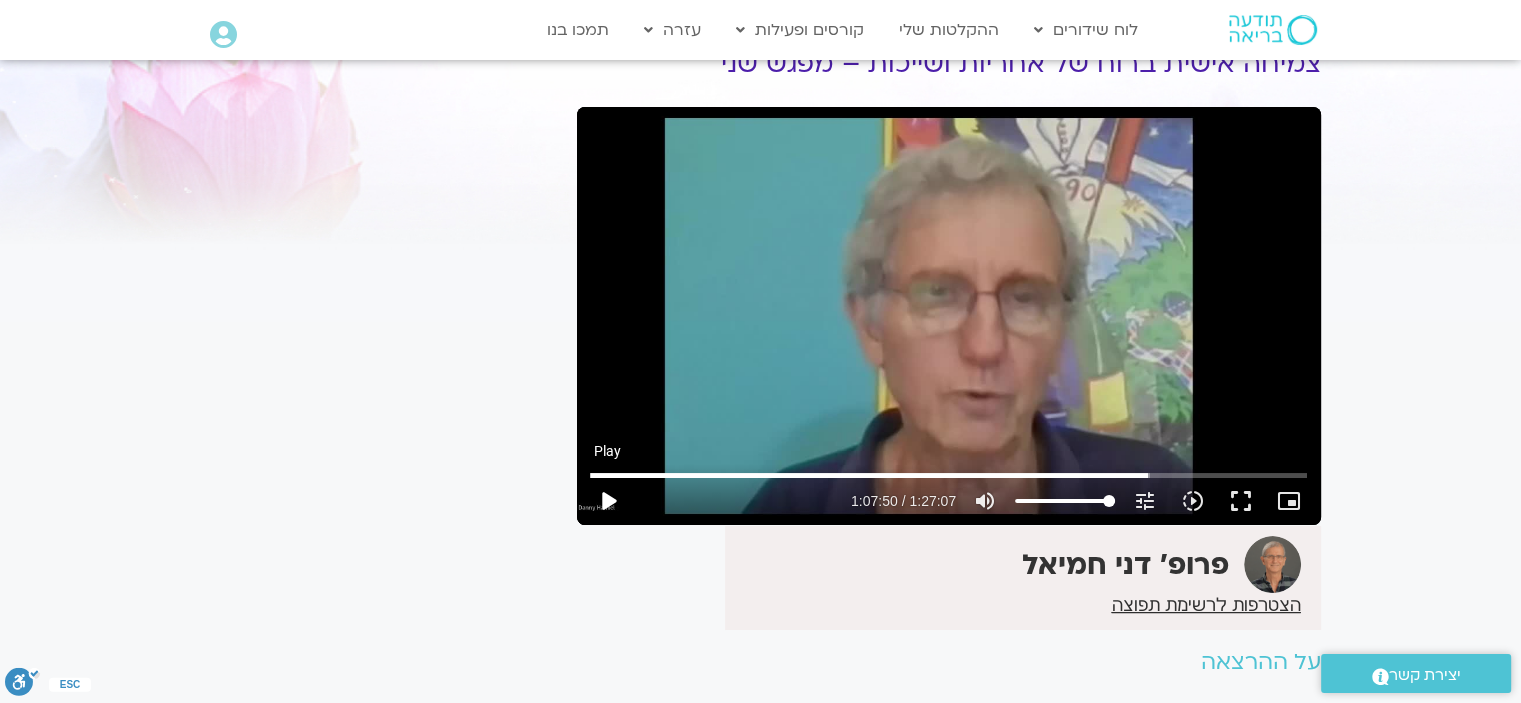 click on "play_arrow" at bounding box center (608, 501) 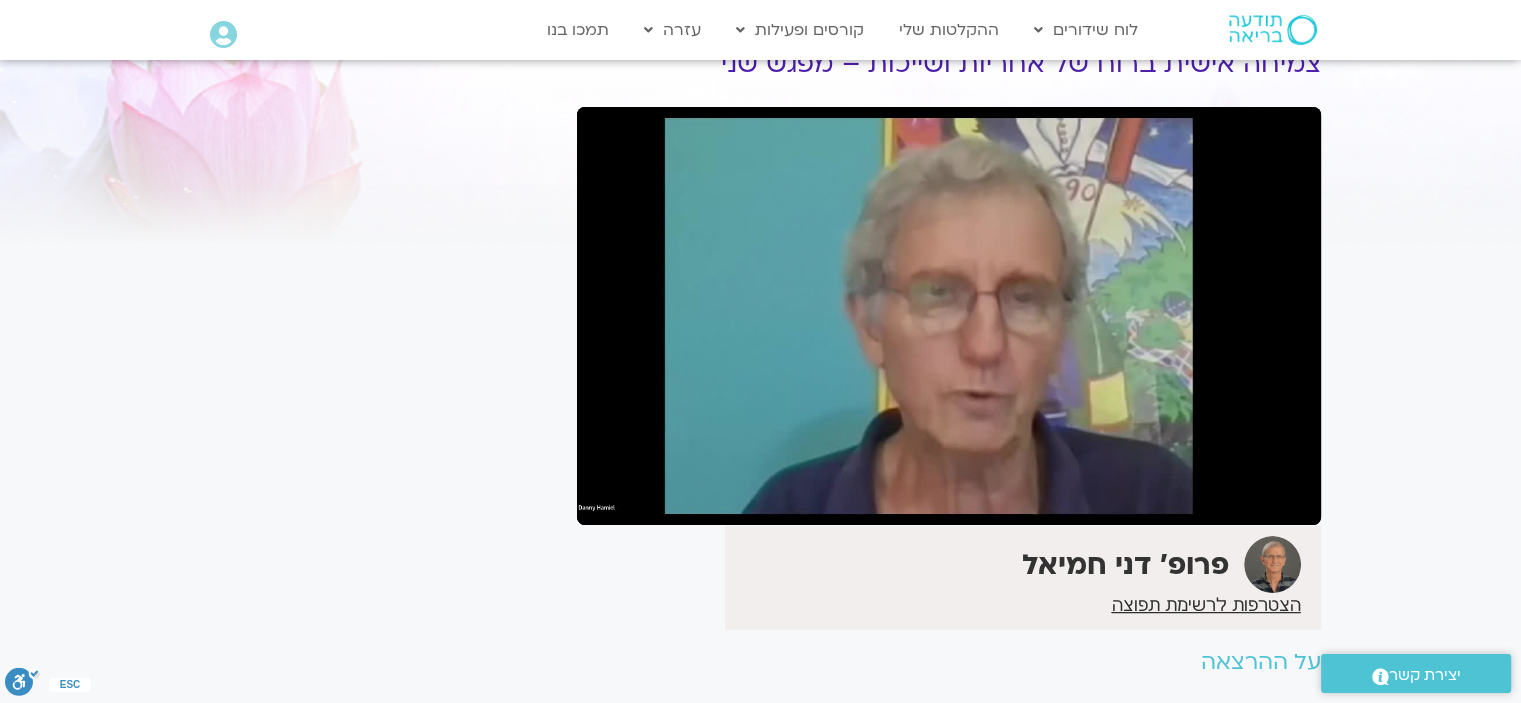 click on "It seems we can't find what you're looking for.
It seems we can't find what you're looking for." at bounding box center [379, 398] 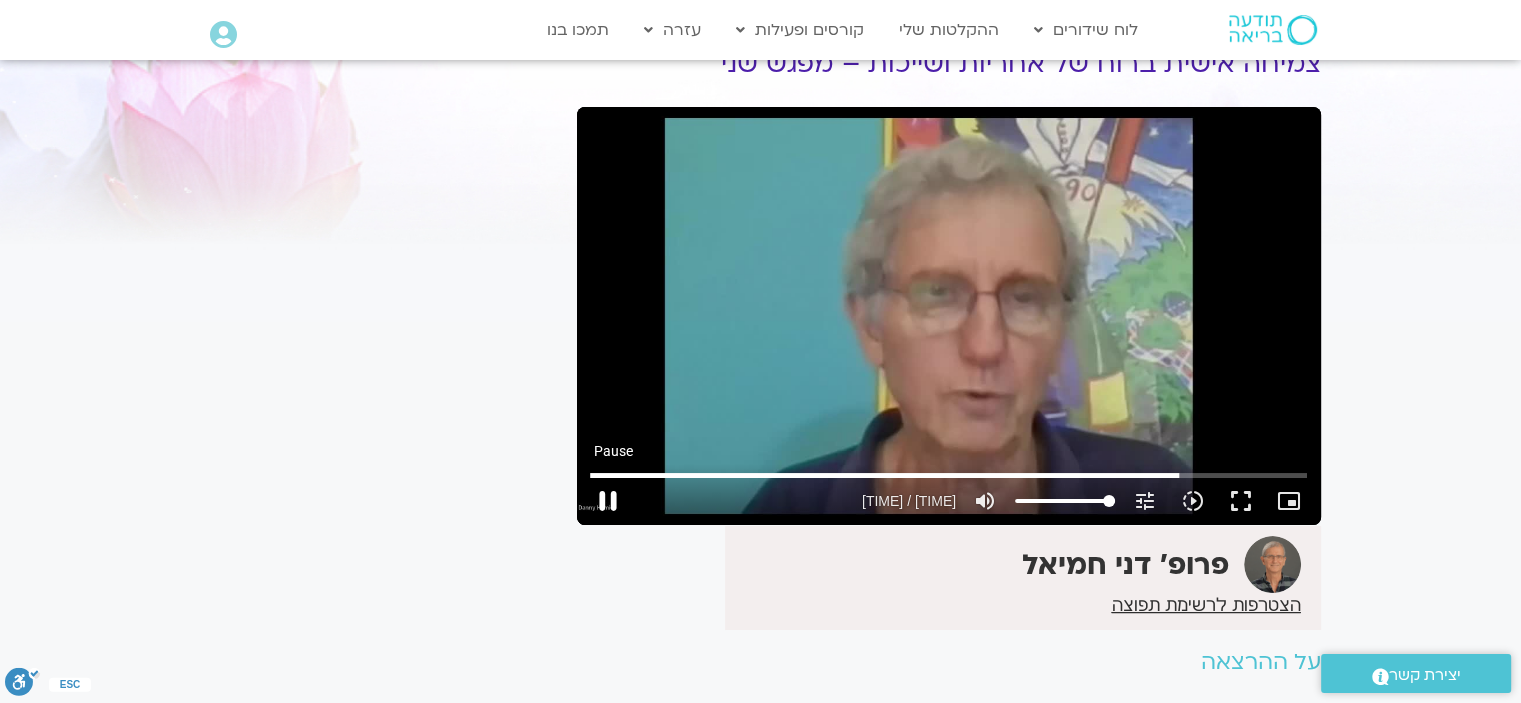 click on "pause" at bounding box center [608, 501] 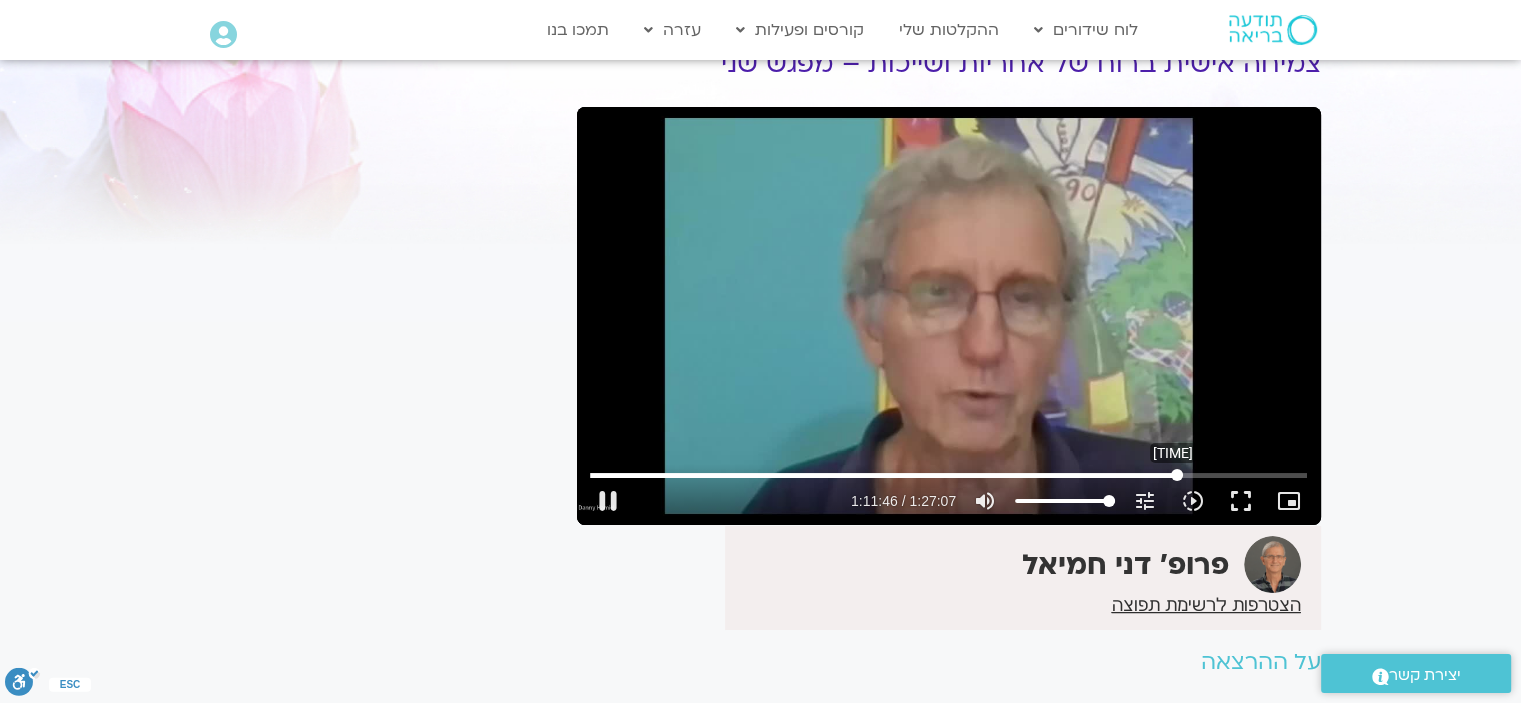 click at bounding box center (948, 475) 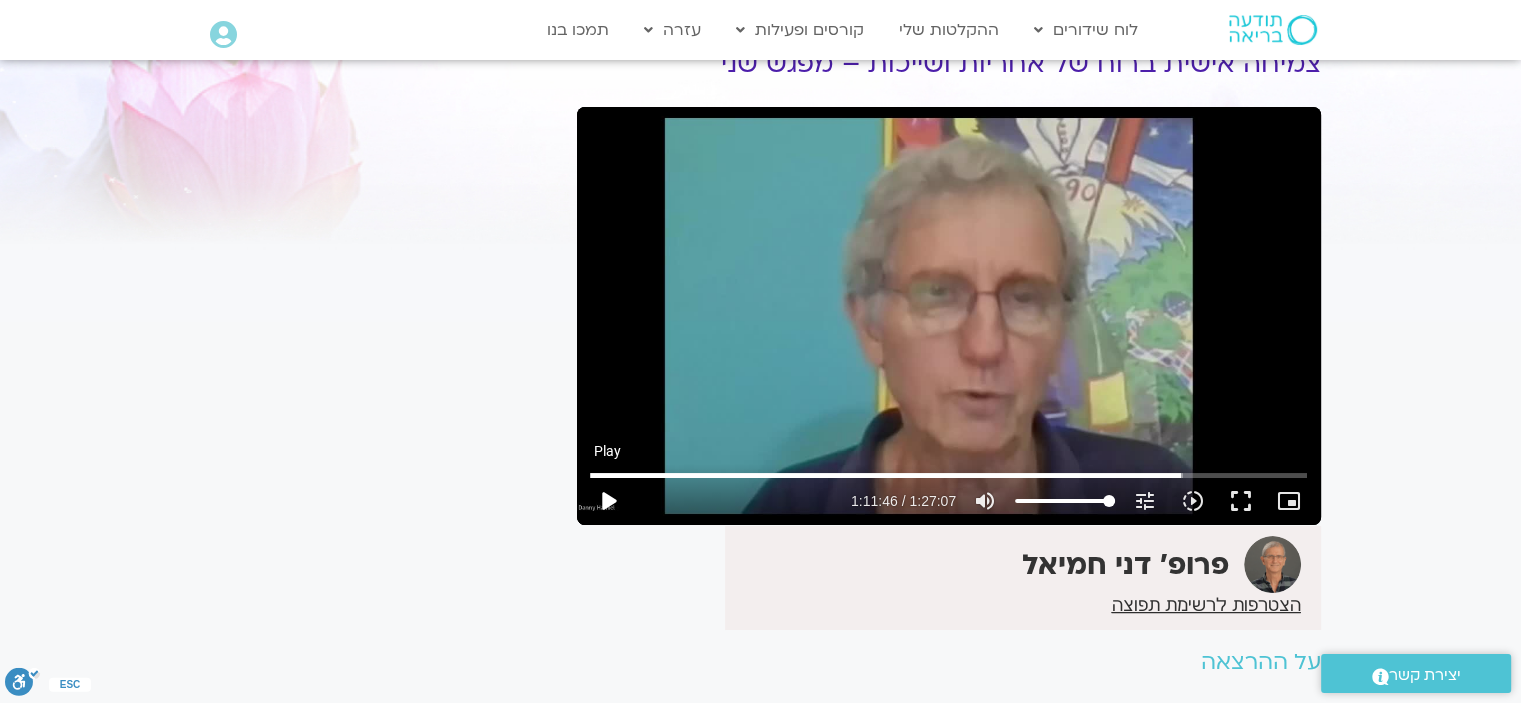 click on "play_arrow" at bounding box center (608, 501) 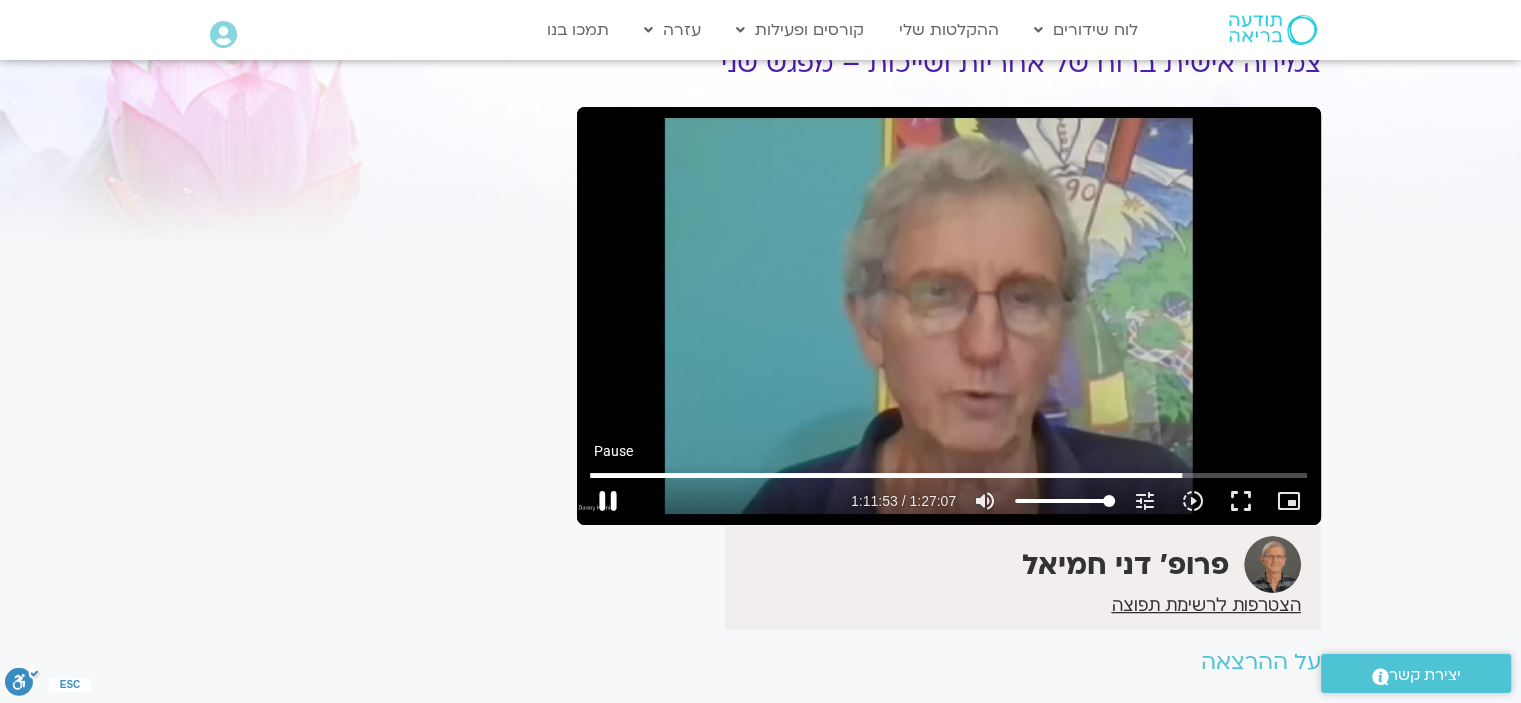 click on "pause" at bounding box center (608, 501) 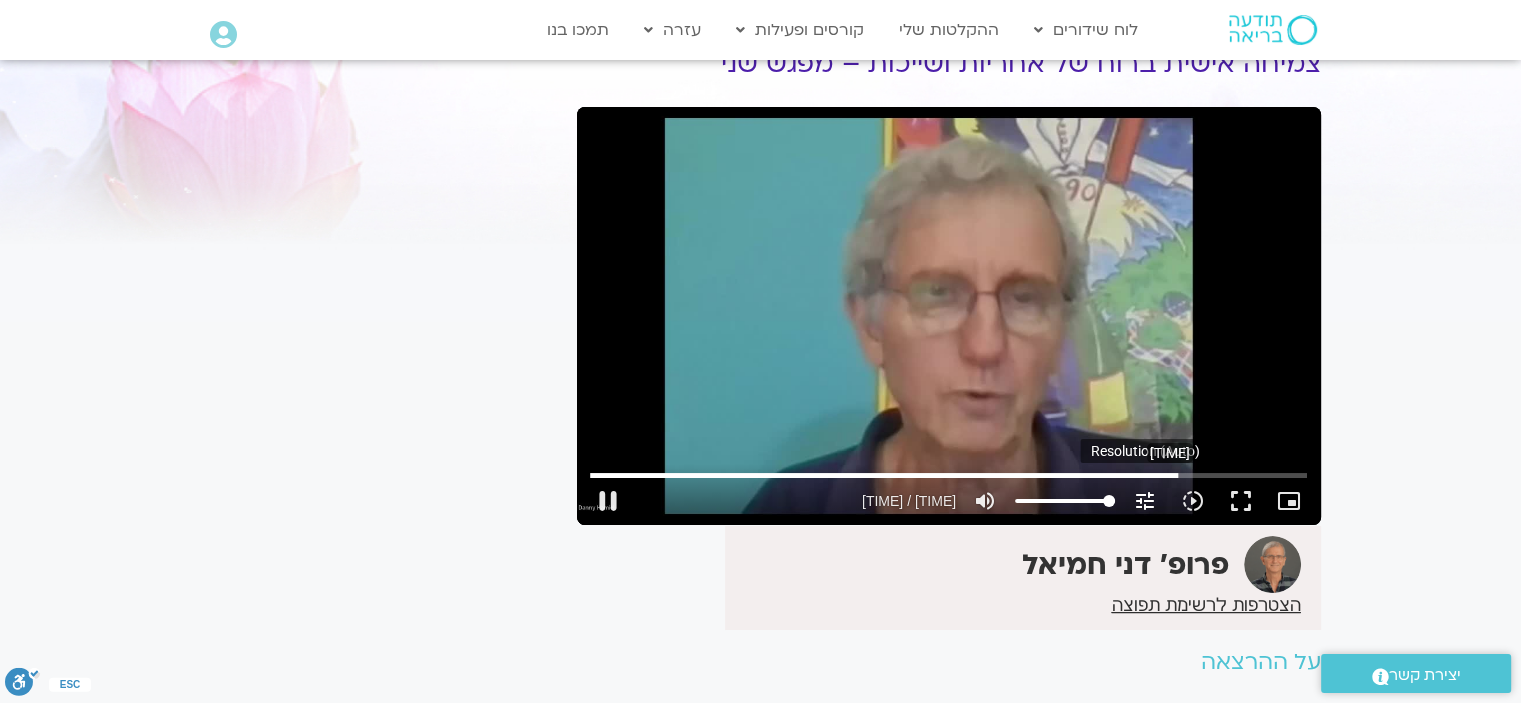drag, startPoint x: 1177, startPoint y: 471, endPoint x: 1134, endPoint y: 491, distance: 47.423622 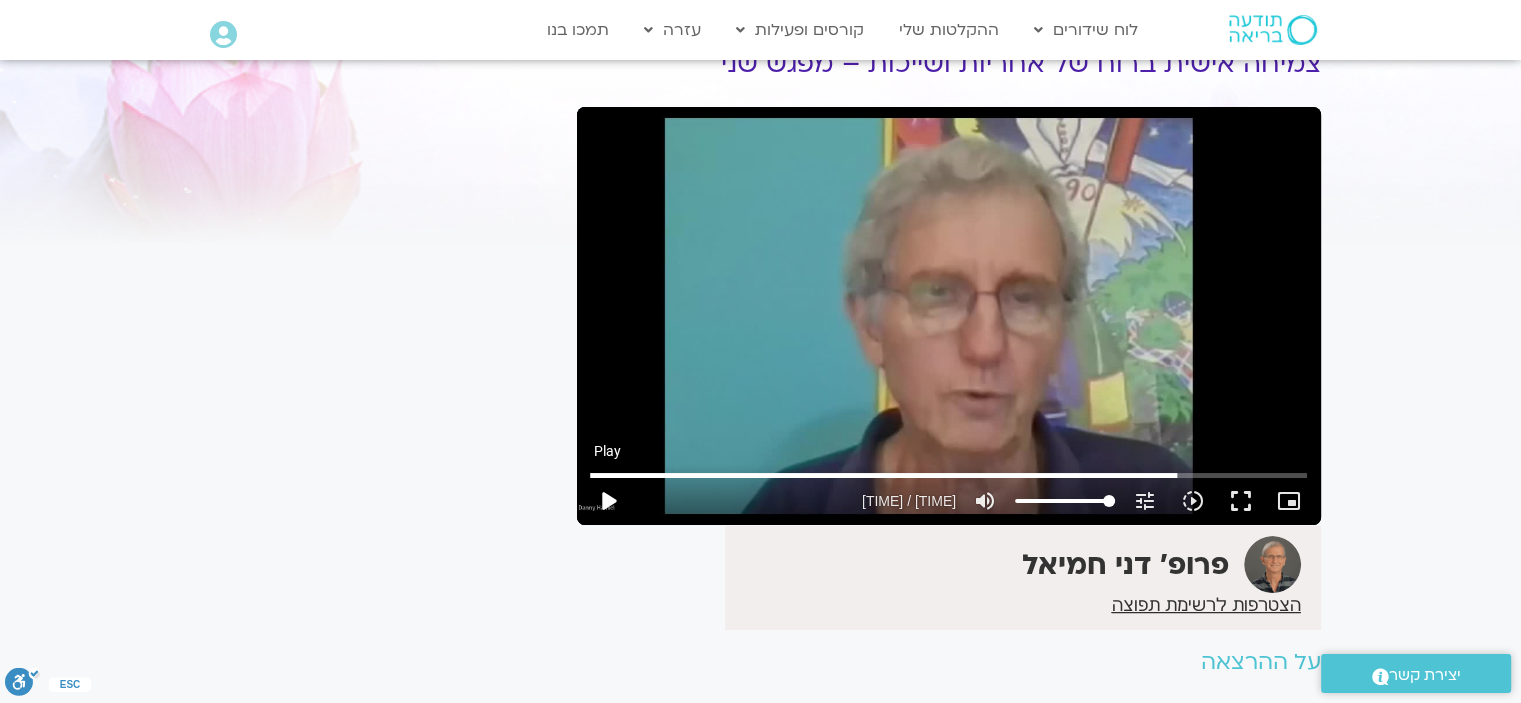 click on "play_arrow" at bounding box center (608, 501) 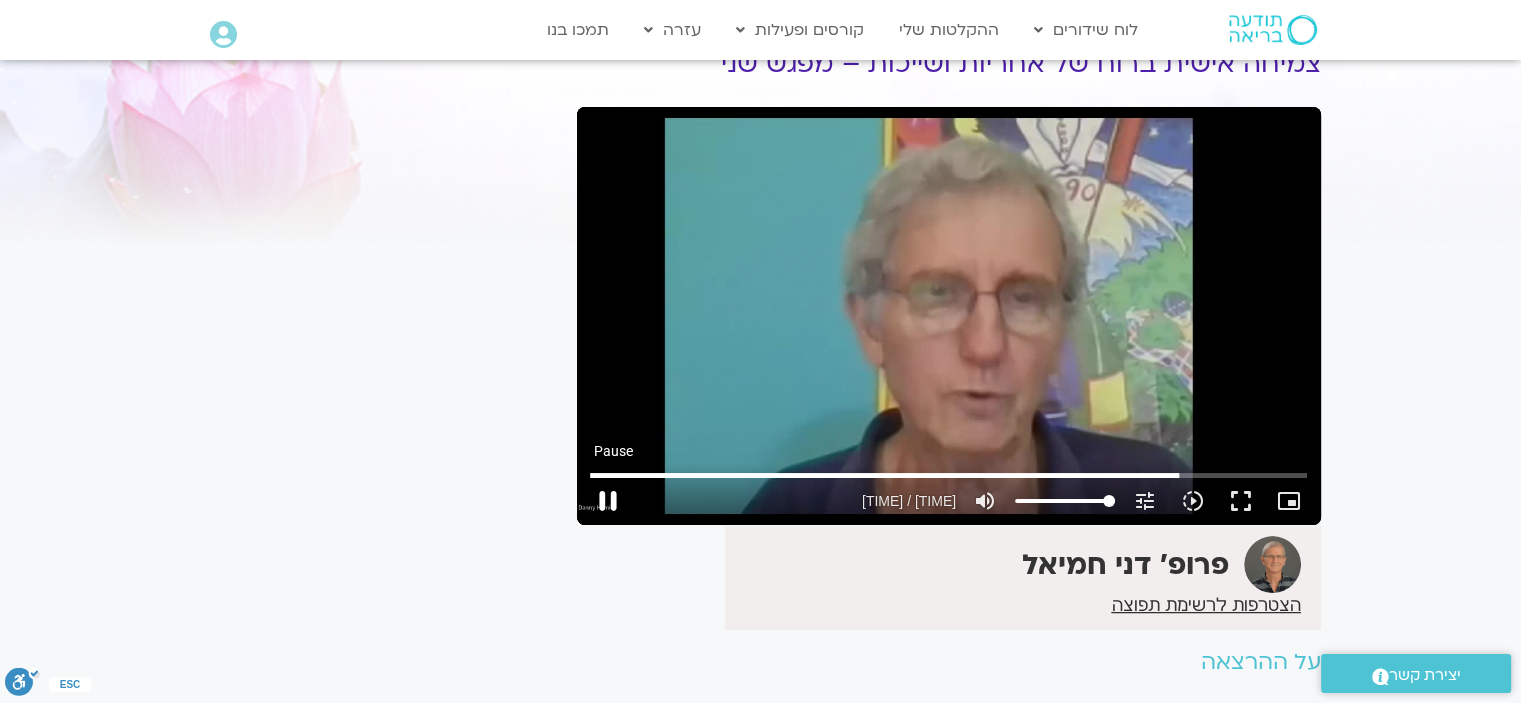click on "pause" at bounding box center (608, 501) 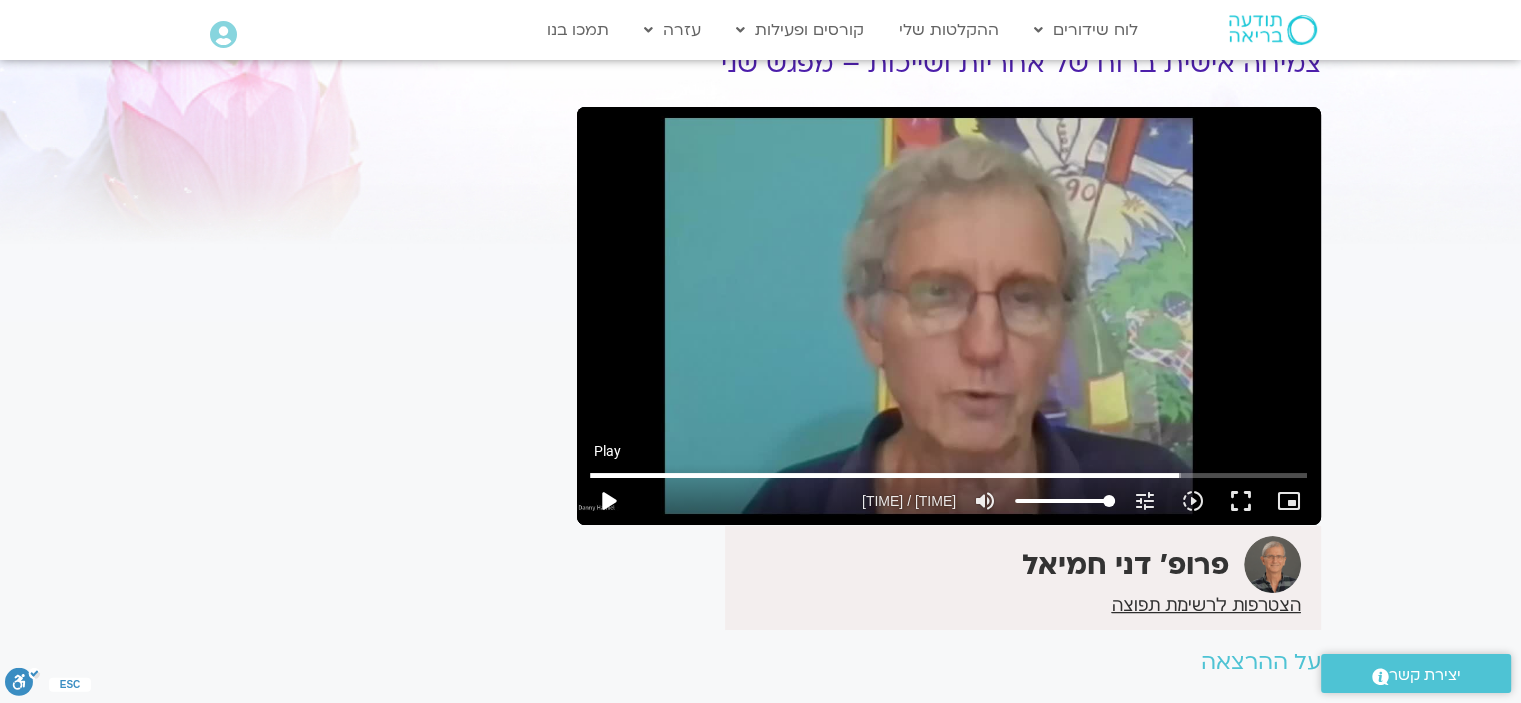 click on "play_arrow" at bounding box center [608, 501] 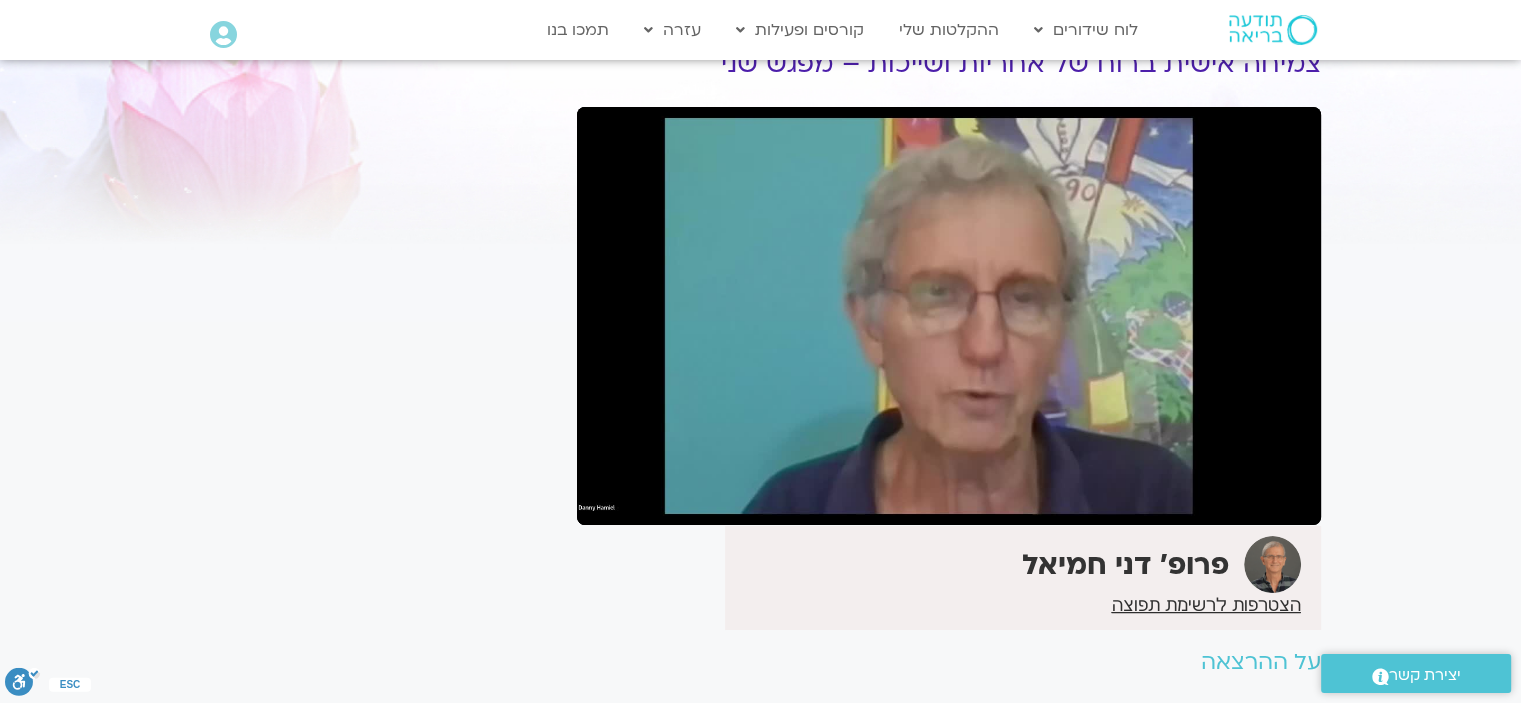 click on "pause" at bounding box center (608, 501) 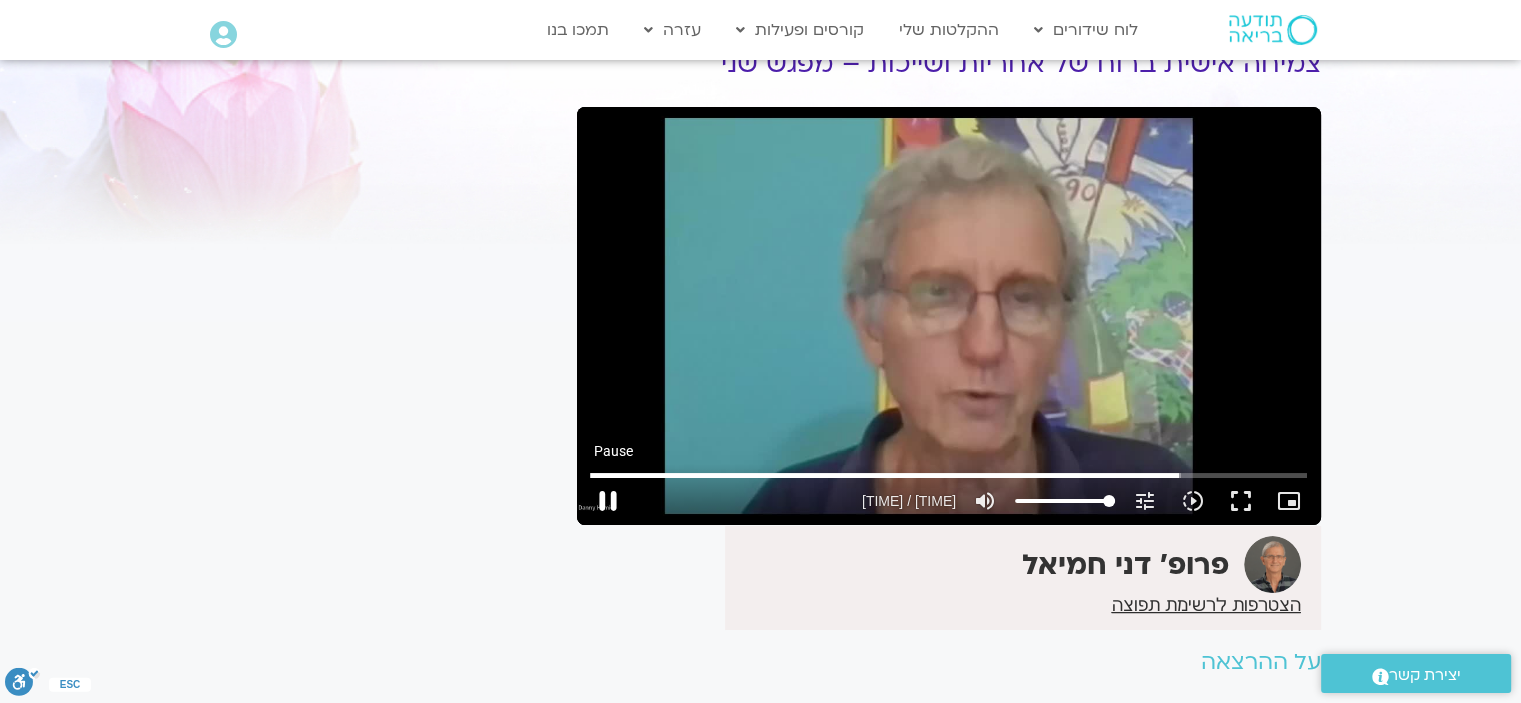 click on "pause" at bounding box center (608, 501) 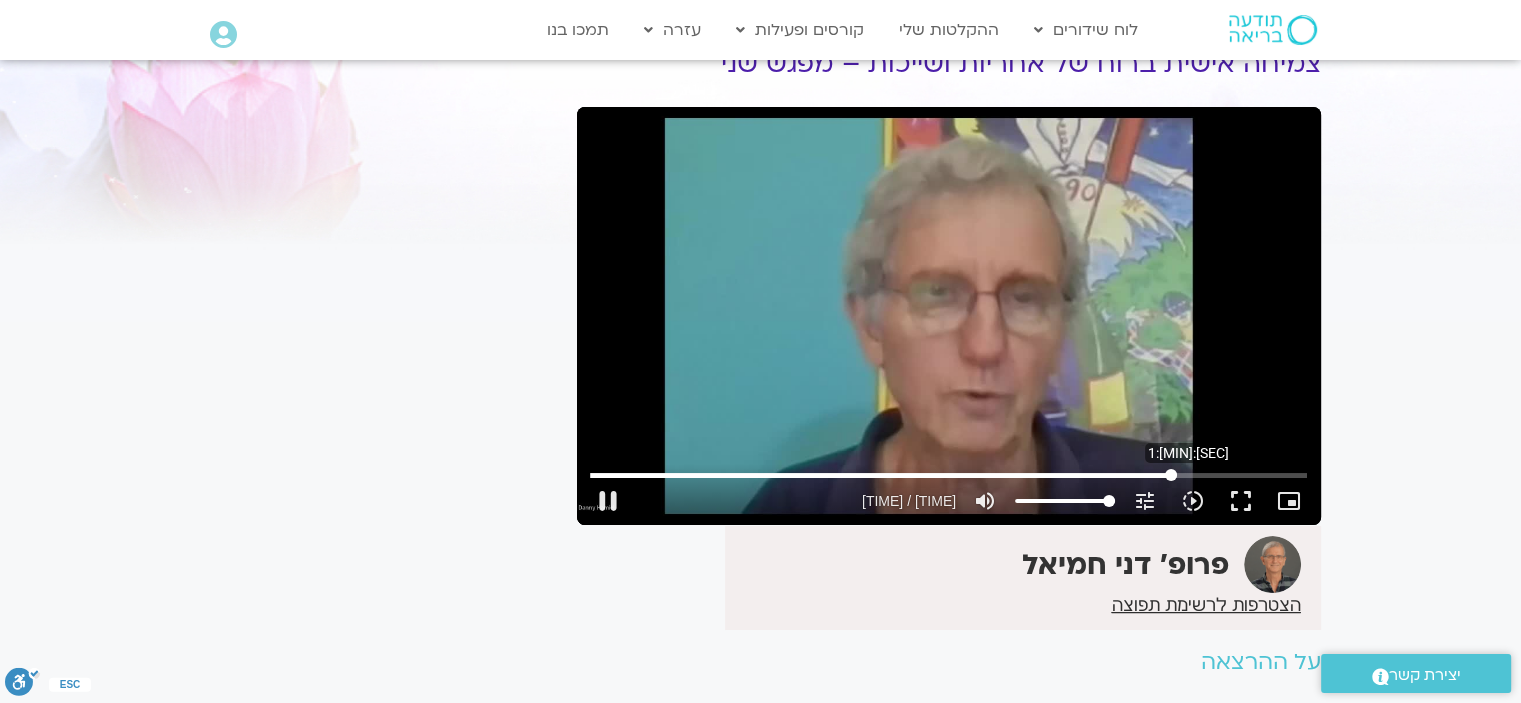 click at bounding box center [948, 475] 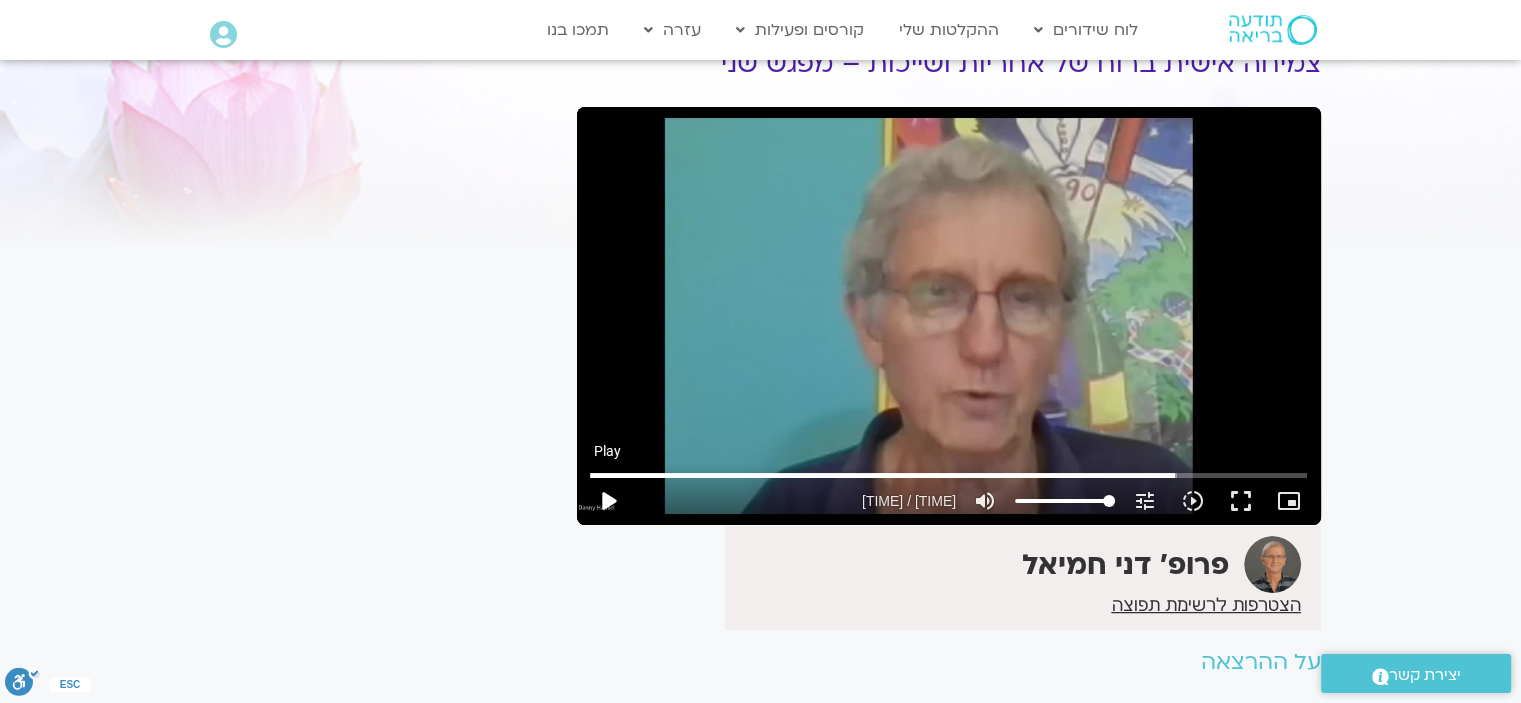 click on "play_arrow" at bounding box center [608, 501] 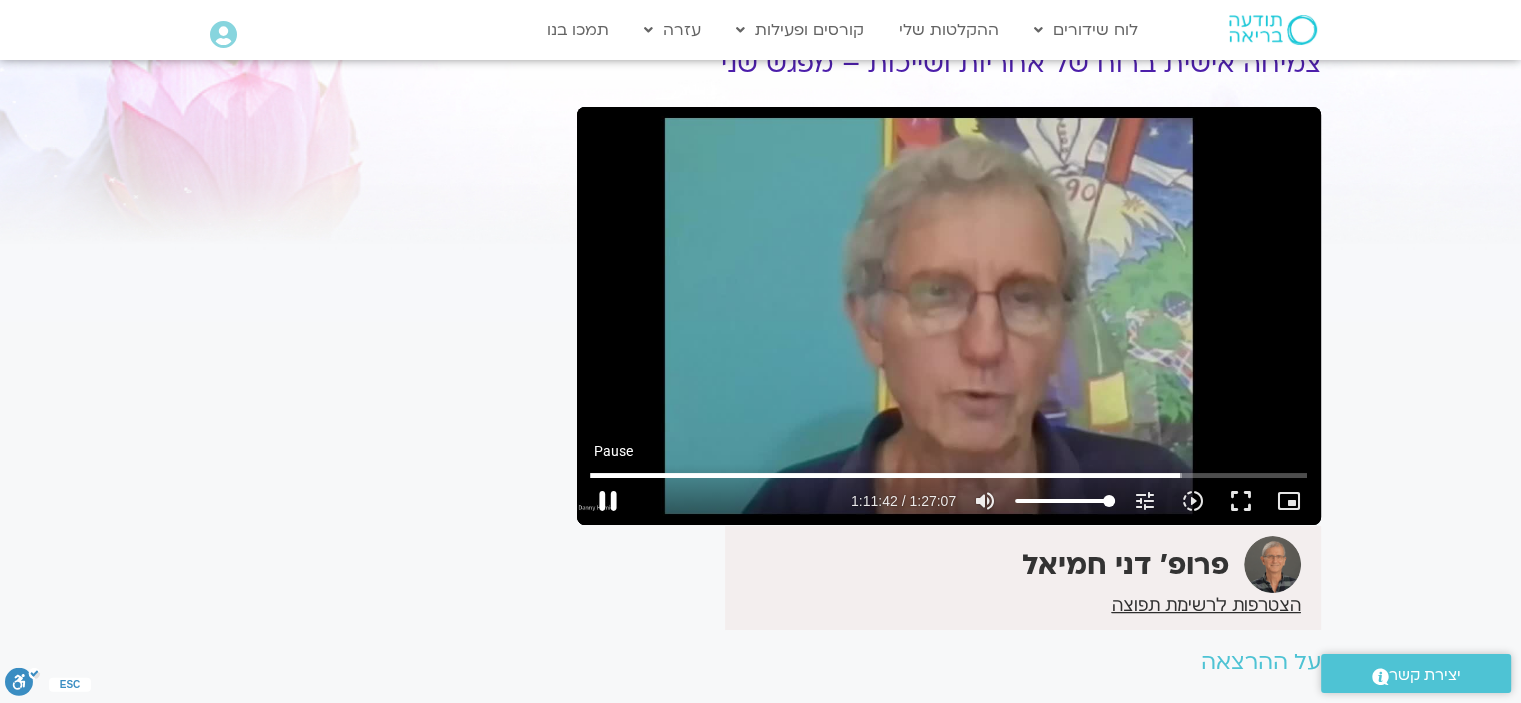 click on "pause" at bounding box center (608, 501) 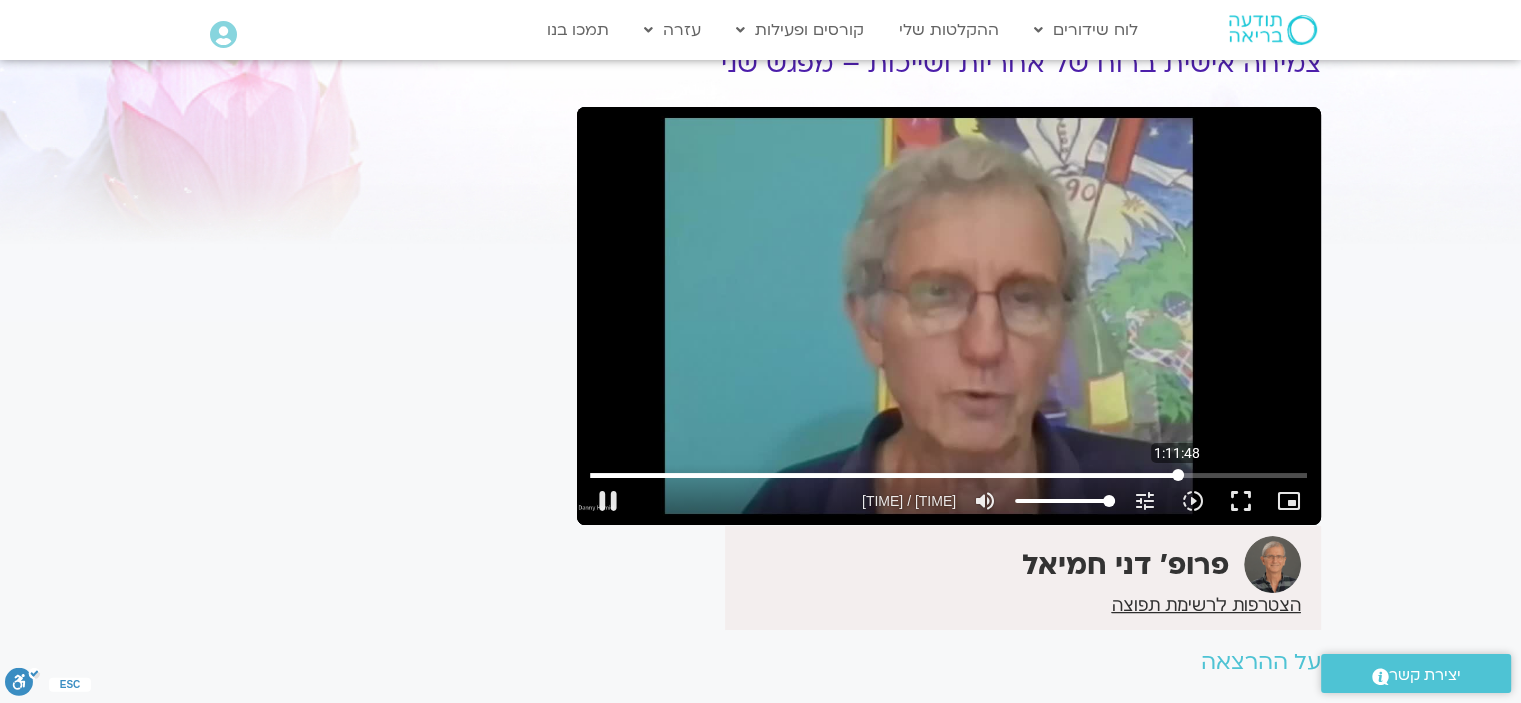 click at bounding box center (948, 475) 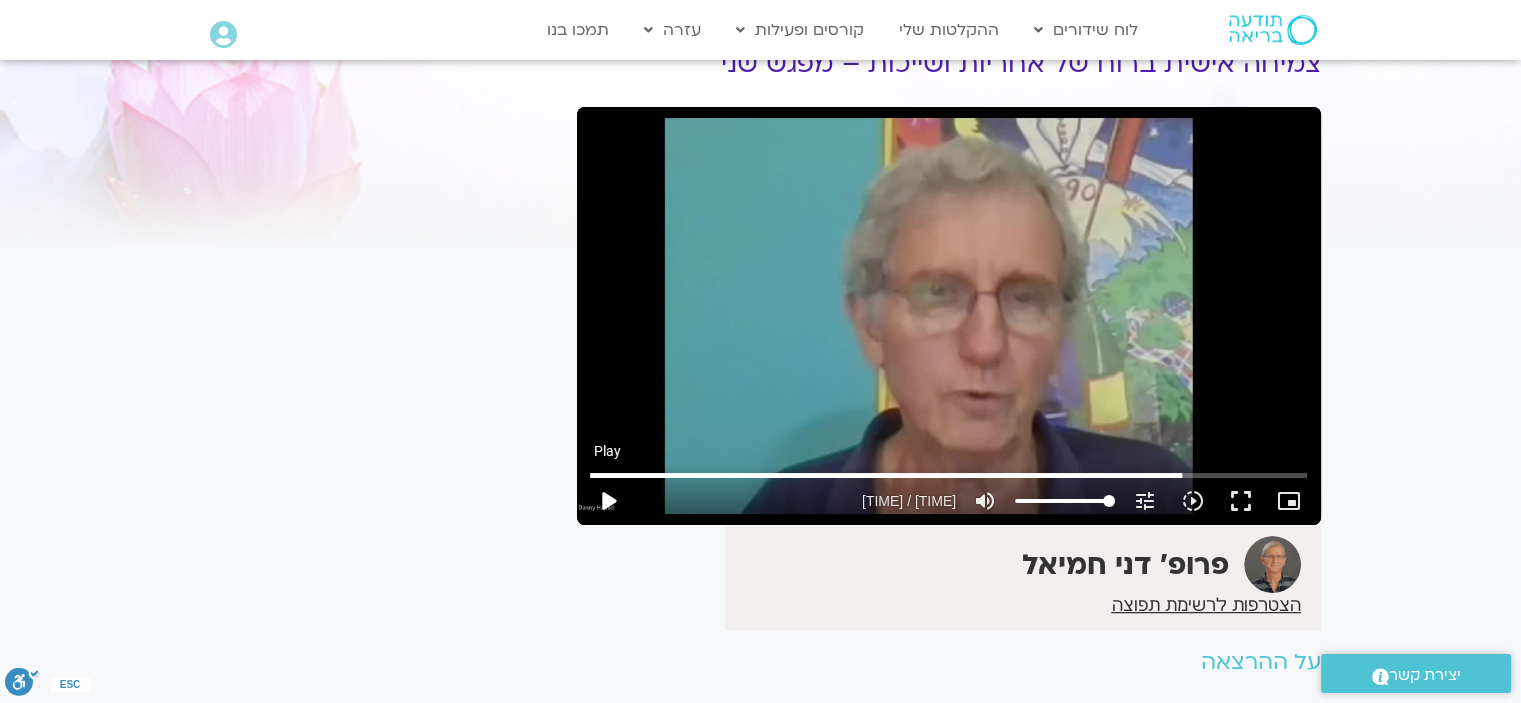 click on "play_arrow" at bounding box center [608, 501] 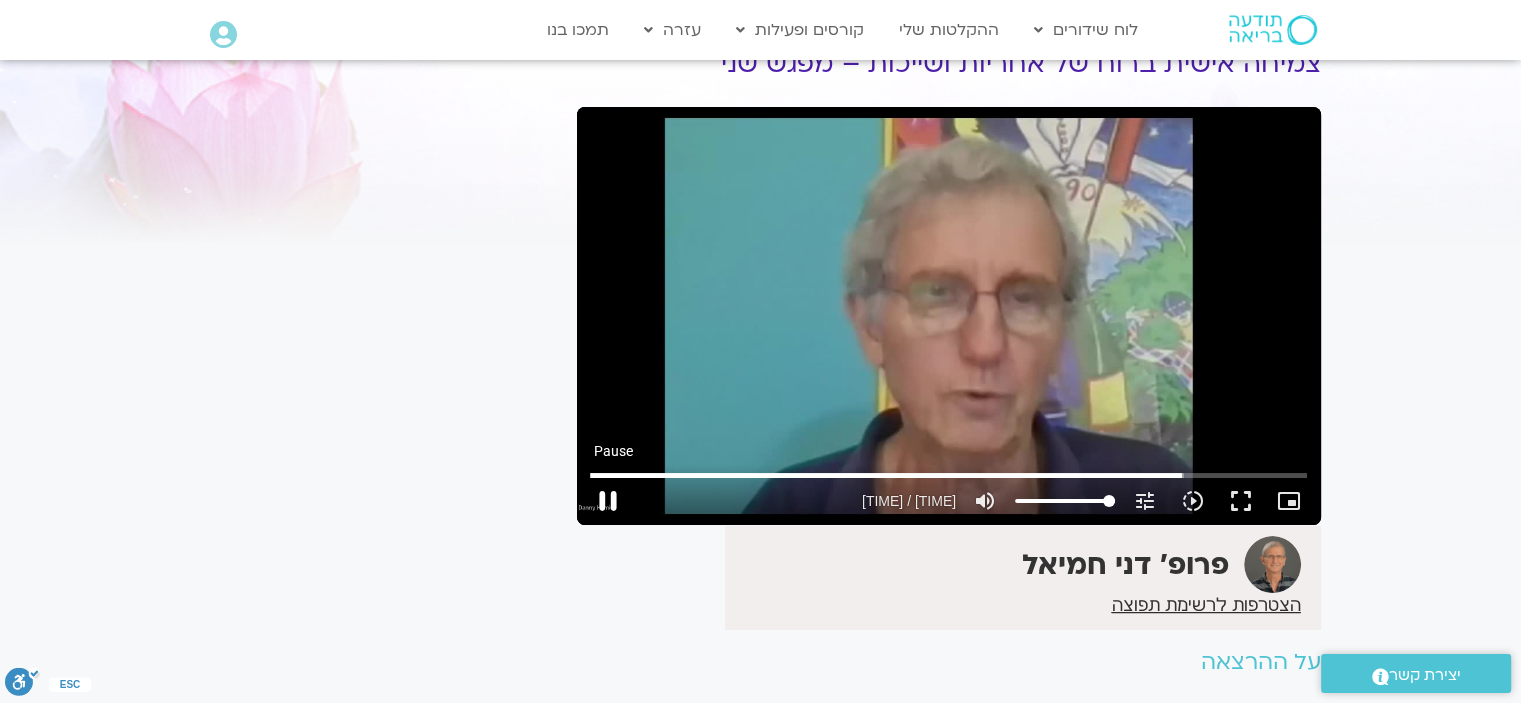 click on "pause" at bounding box center [608, 501] 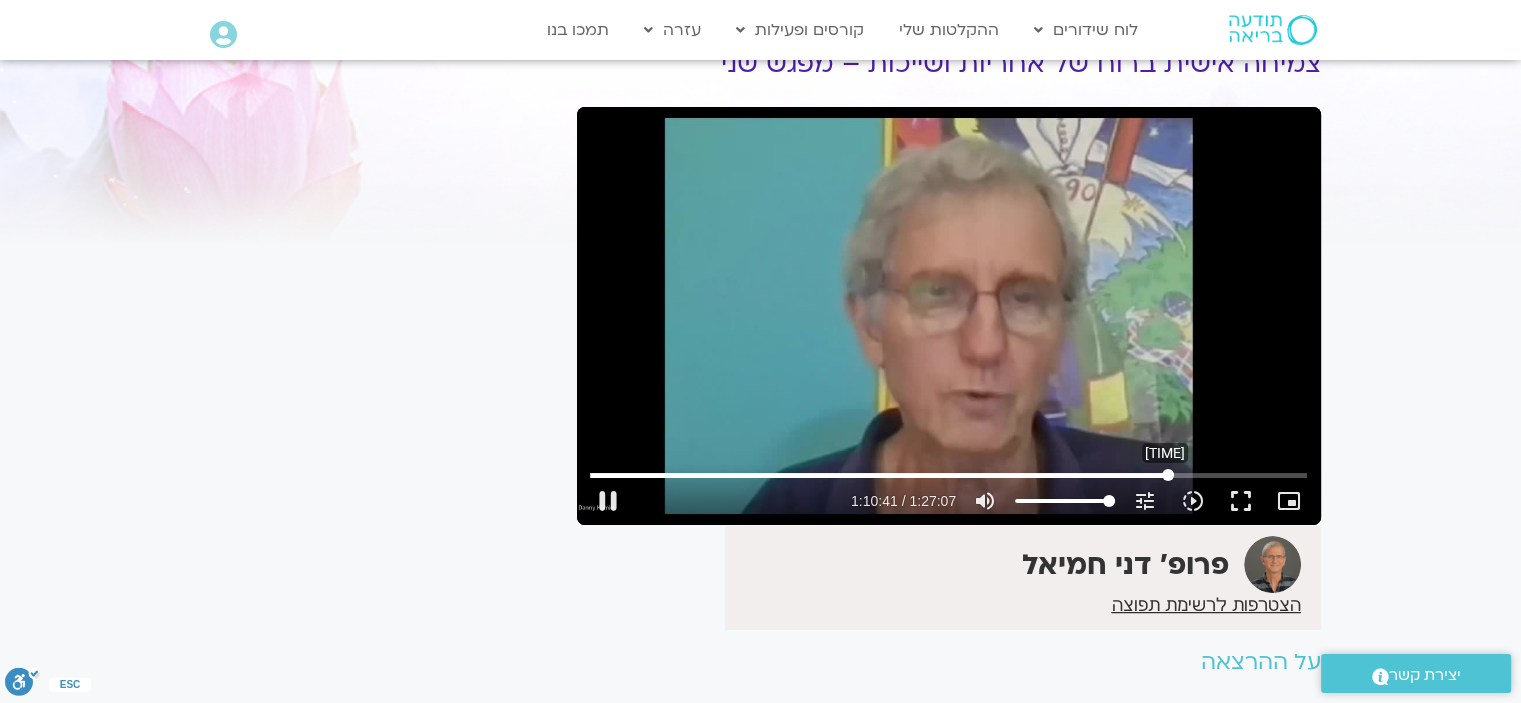 drag, startPoint x: 1179, startPoint y: 473, endPoint x: 1168, endPoint y: 473, distance: 11 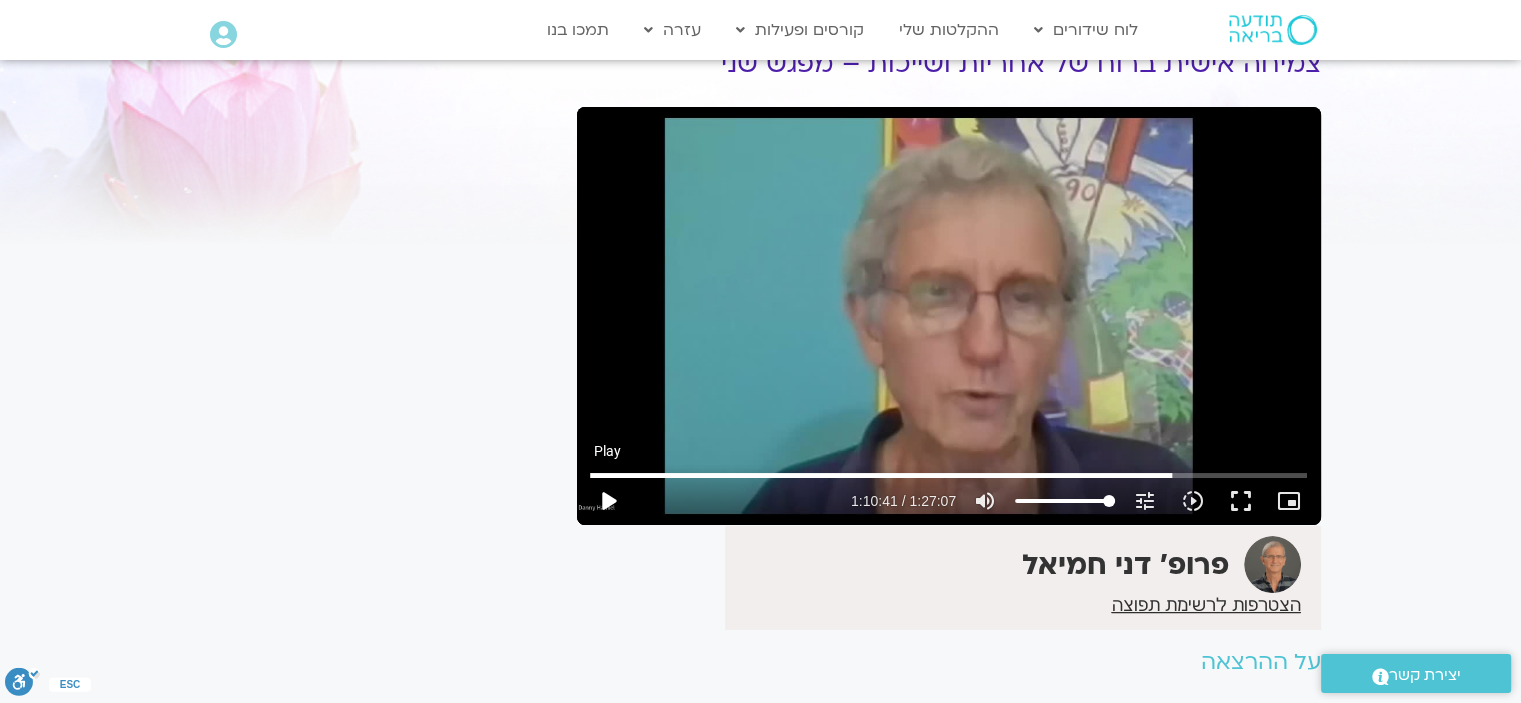 click on "play_arrow" at bounding box center [608, 501] 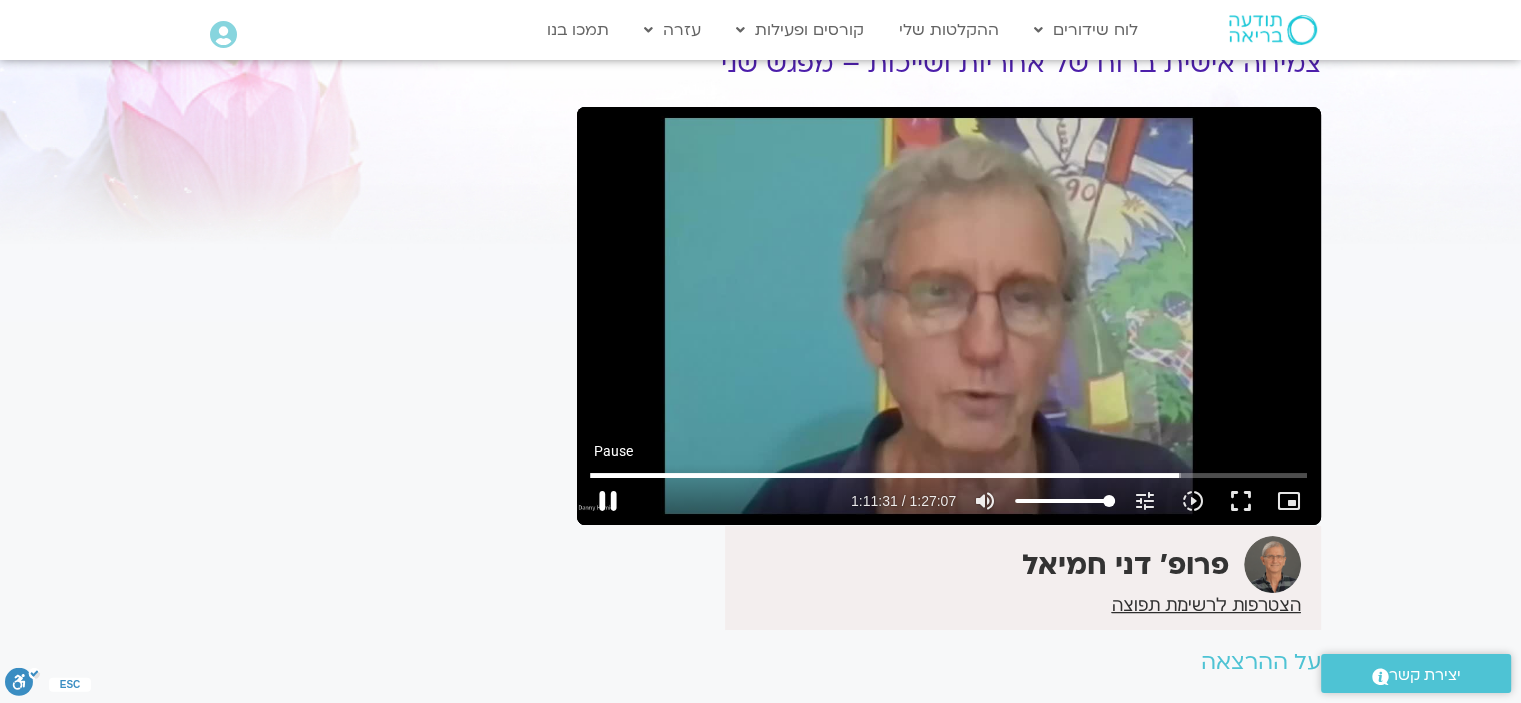 click on "pause" at bounding box center [608, 501] 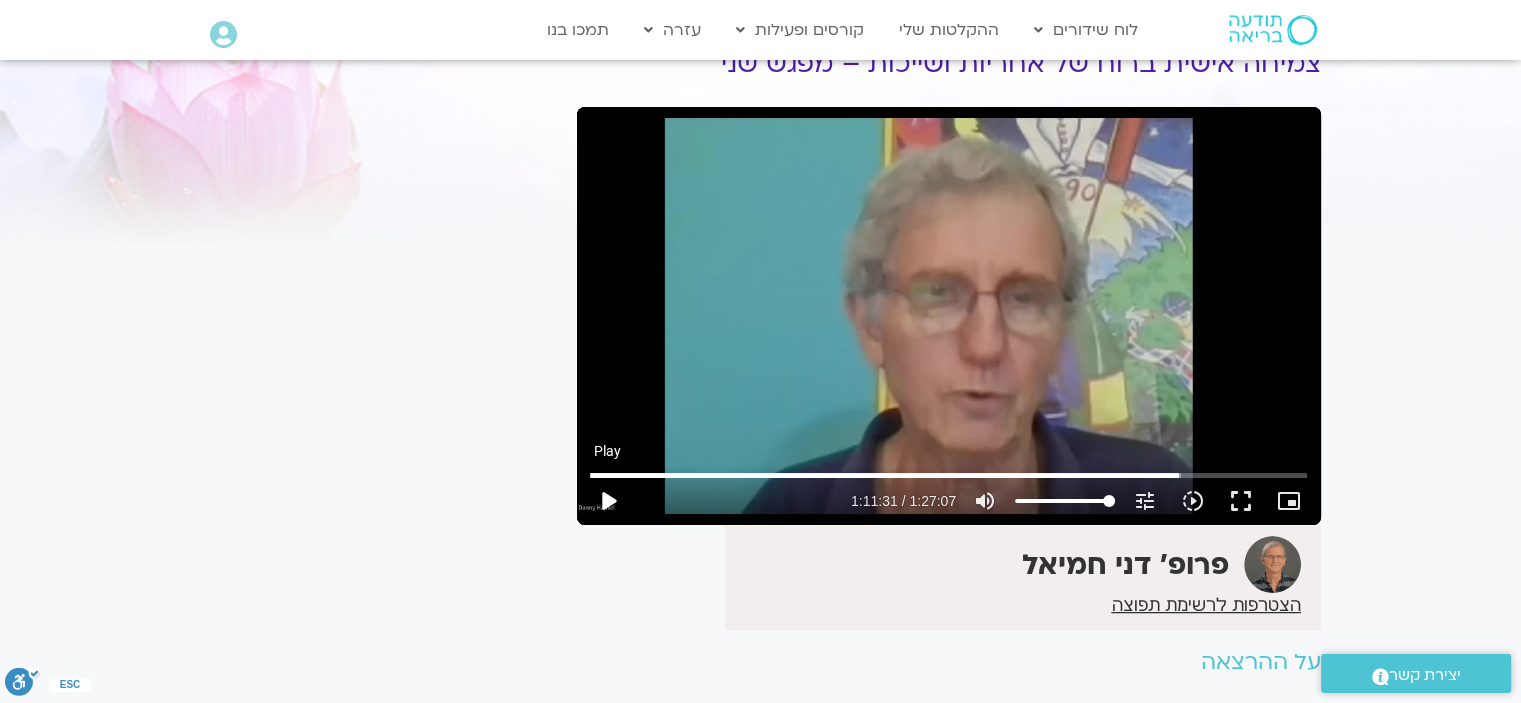 click on "play_arrow" at bounding box center (608, 501) 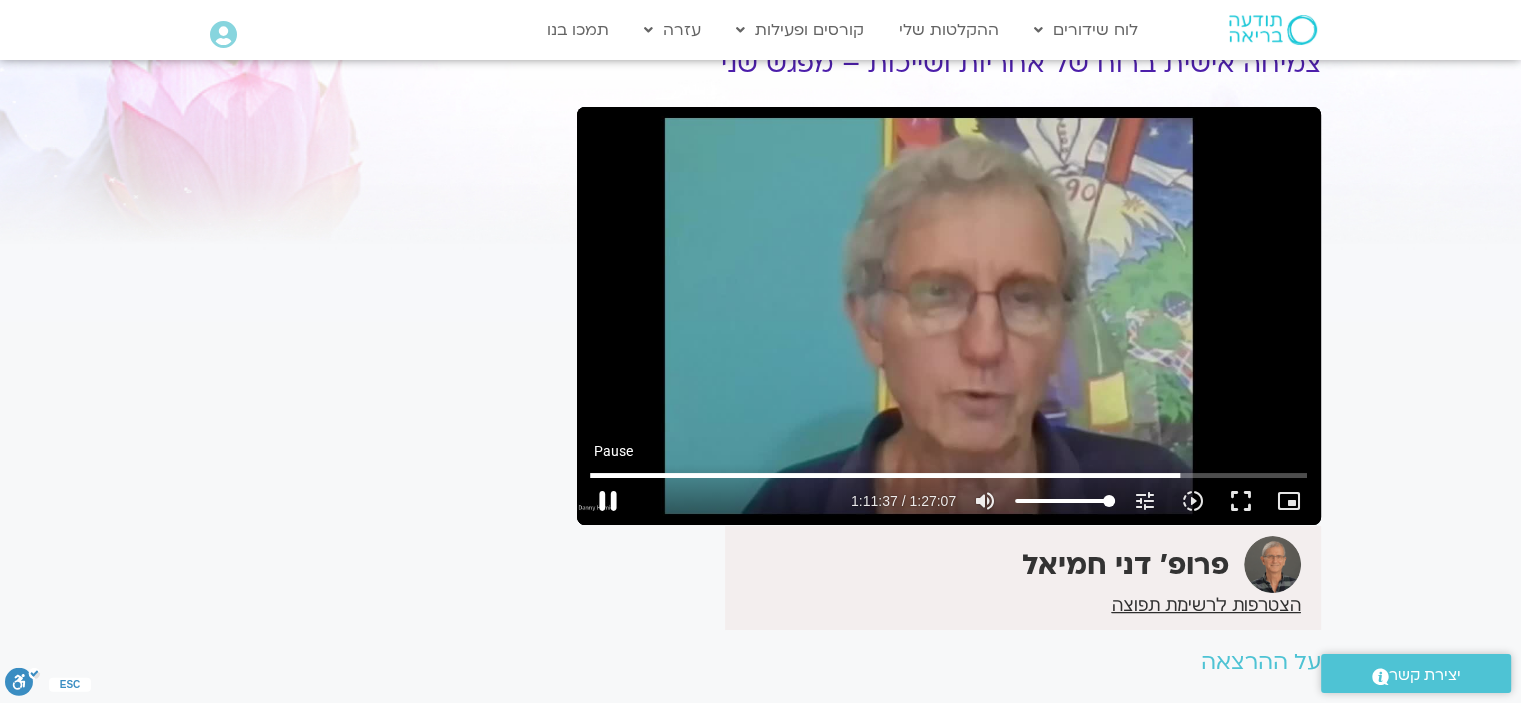 click on "pause" at bounding box center (608, 501) 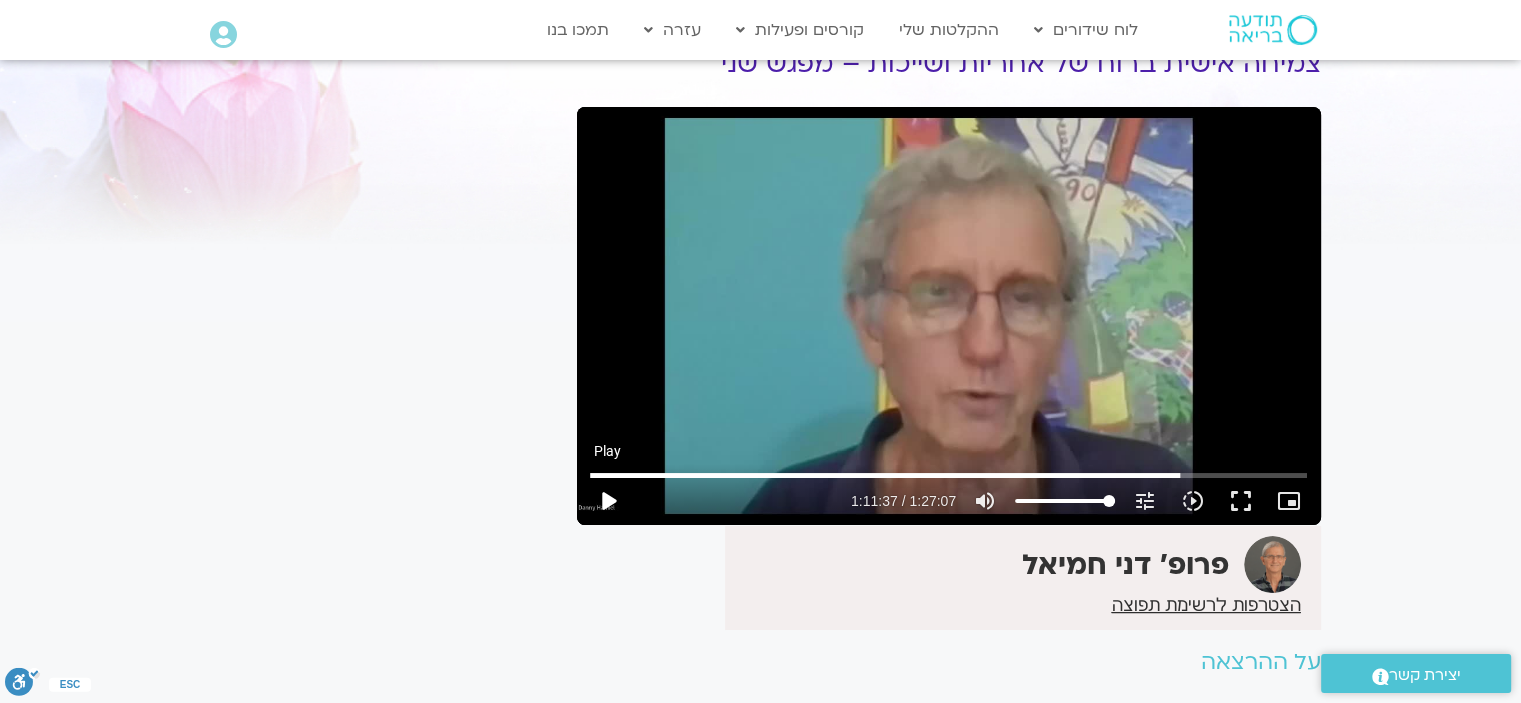 click on "play_arrow" at bounding box center (608, 501) 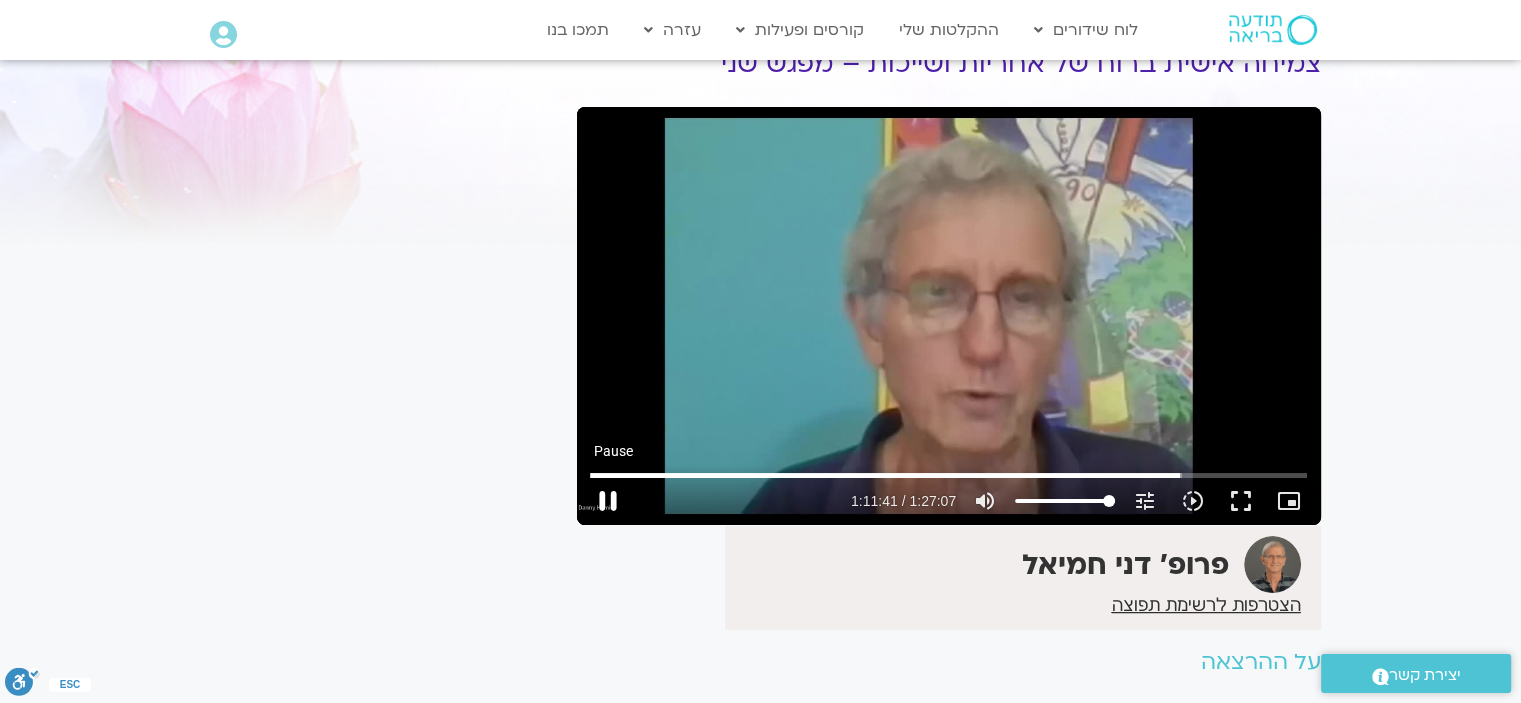 click on "pause" at bounding box center [608, 501] 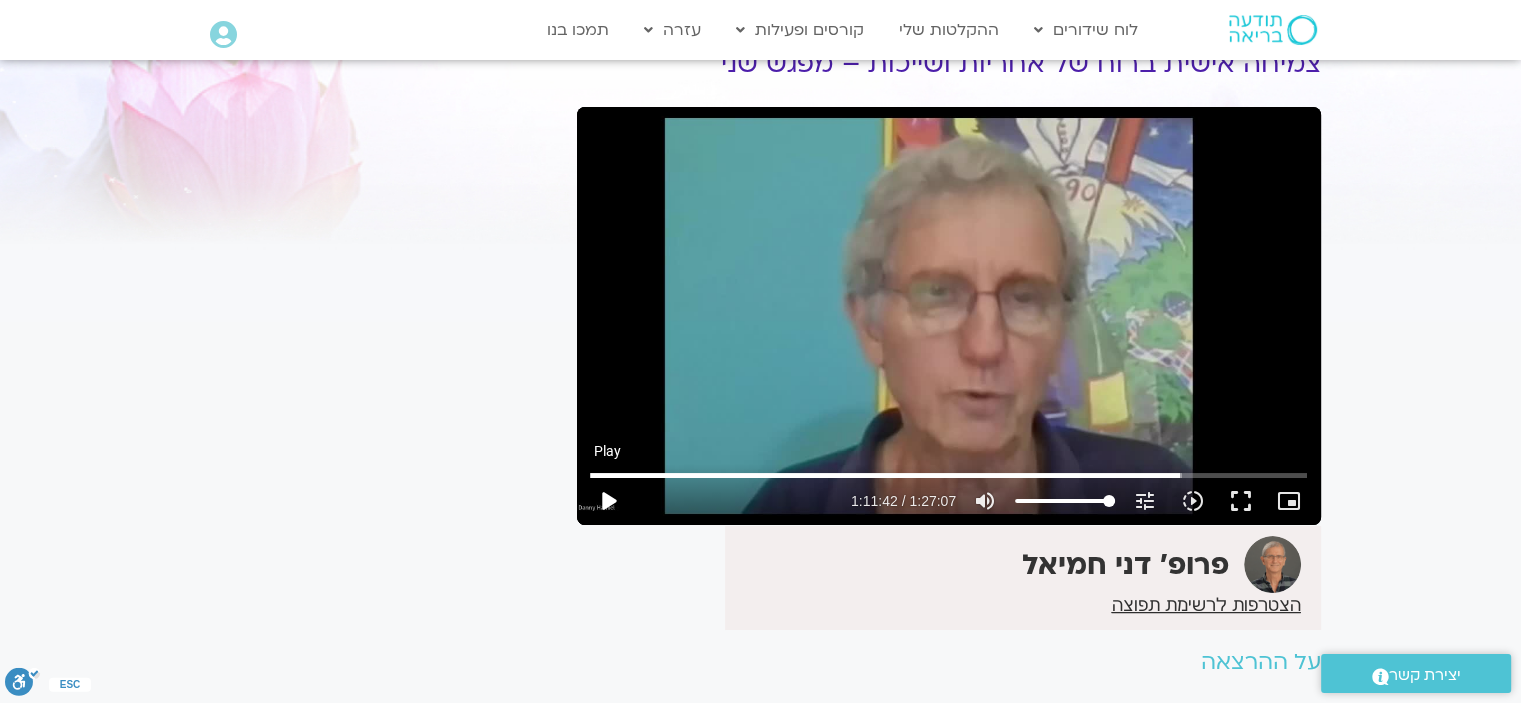 click on "play_arrow" at bounding box center (608, 501) 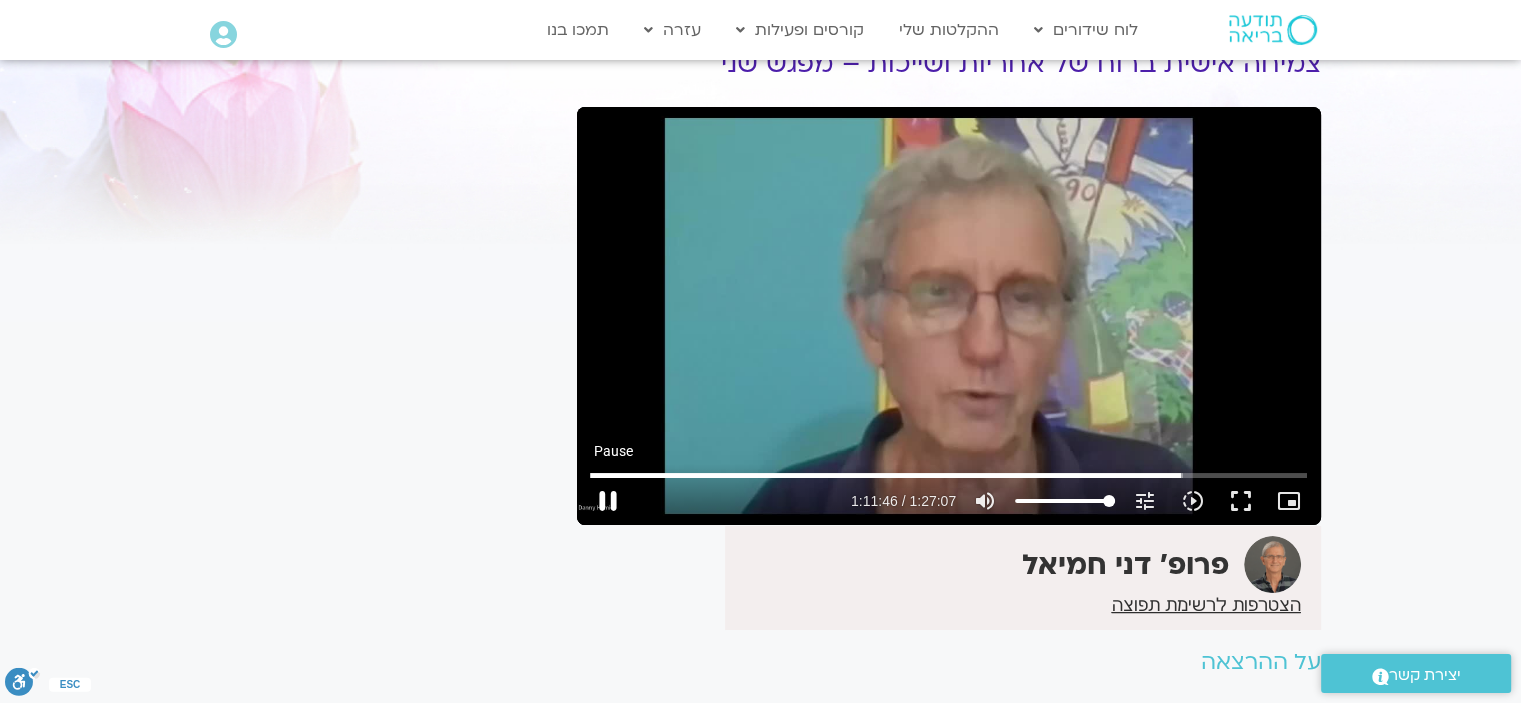 click on "pause" at bounding box center [608, 501] 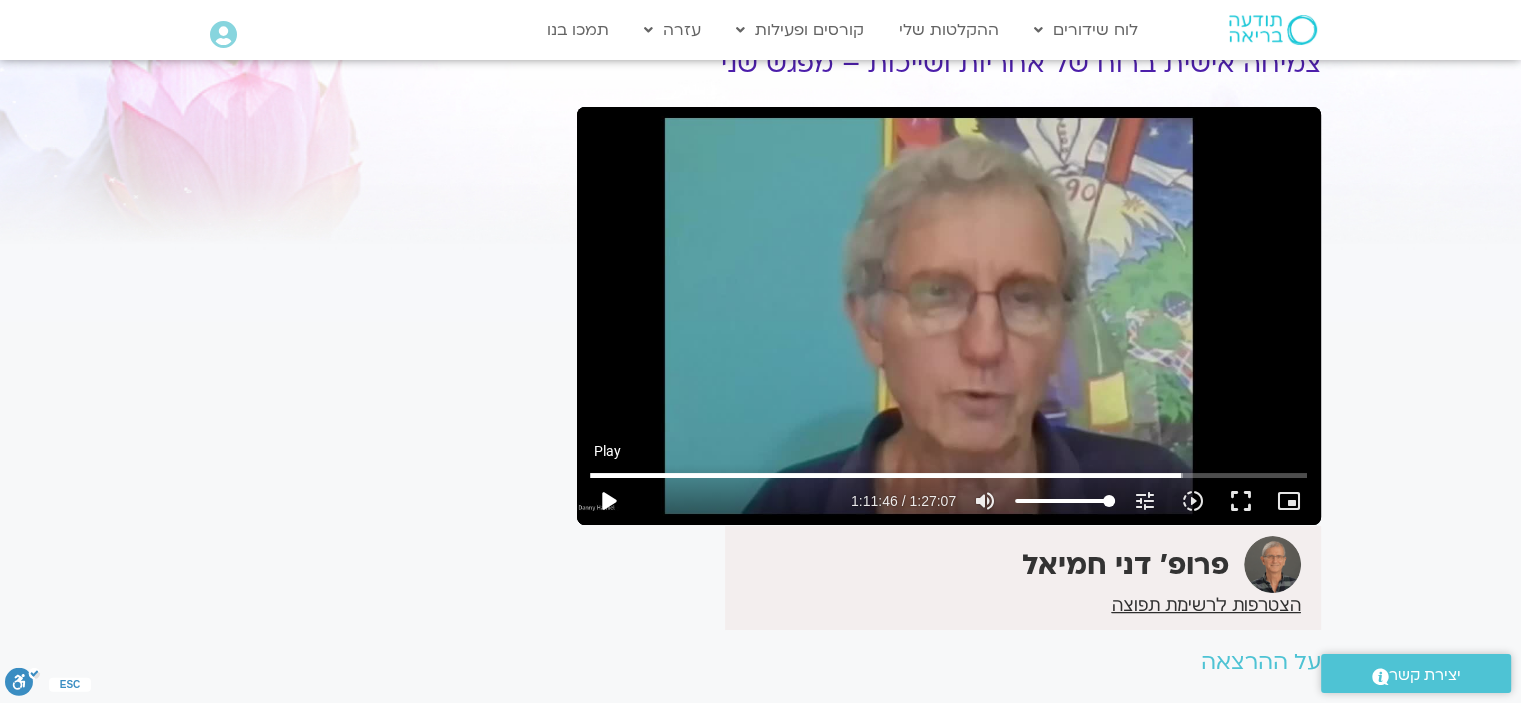 click on "play_arrow" at bounding box center (608, 501) 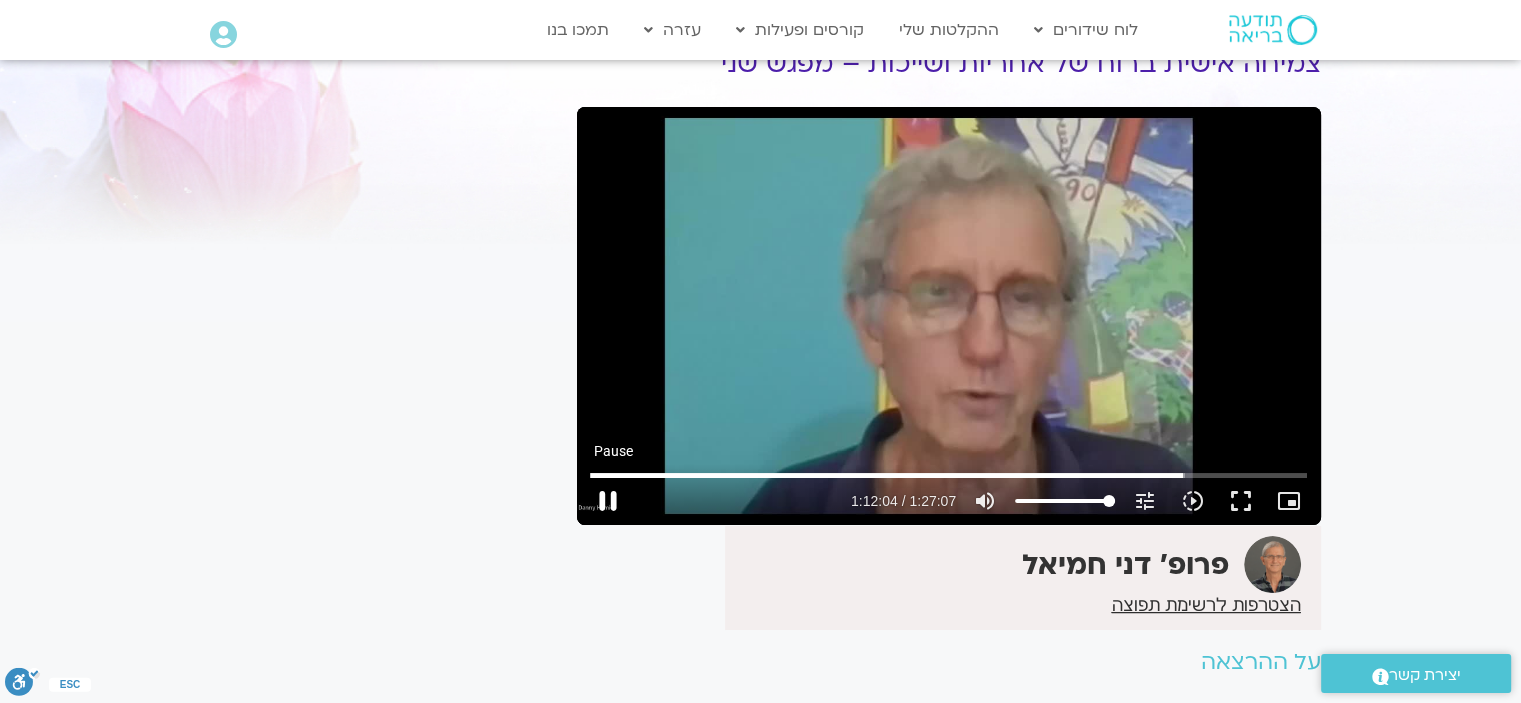 click on "pause" at bounding box center [608, 501] 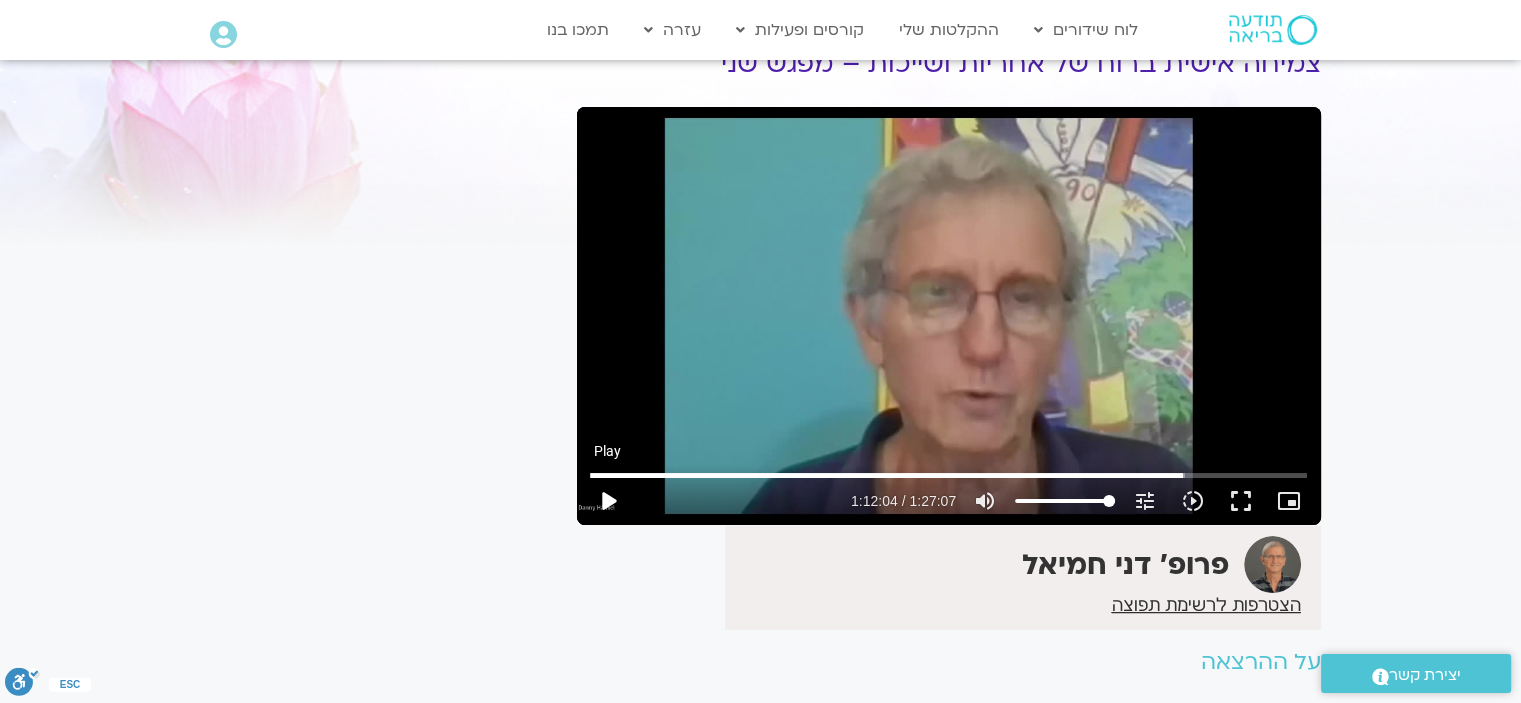 click on "play_arrow" at bounding box center (608, 501) 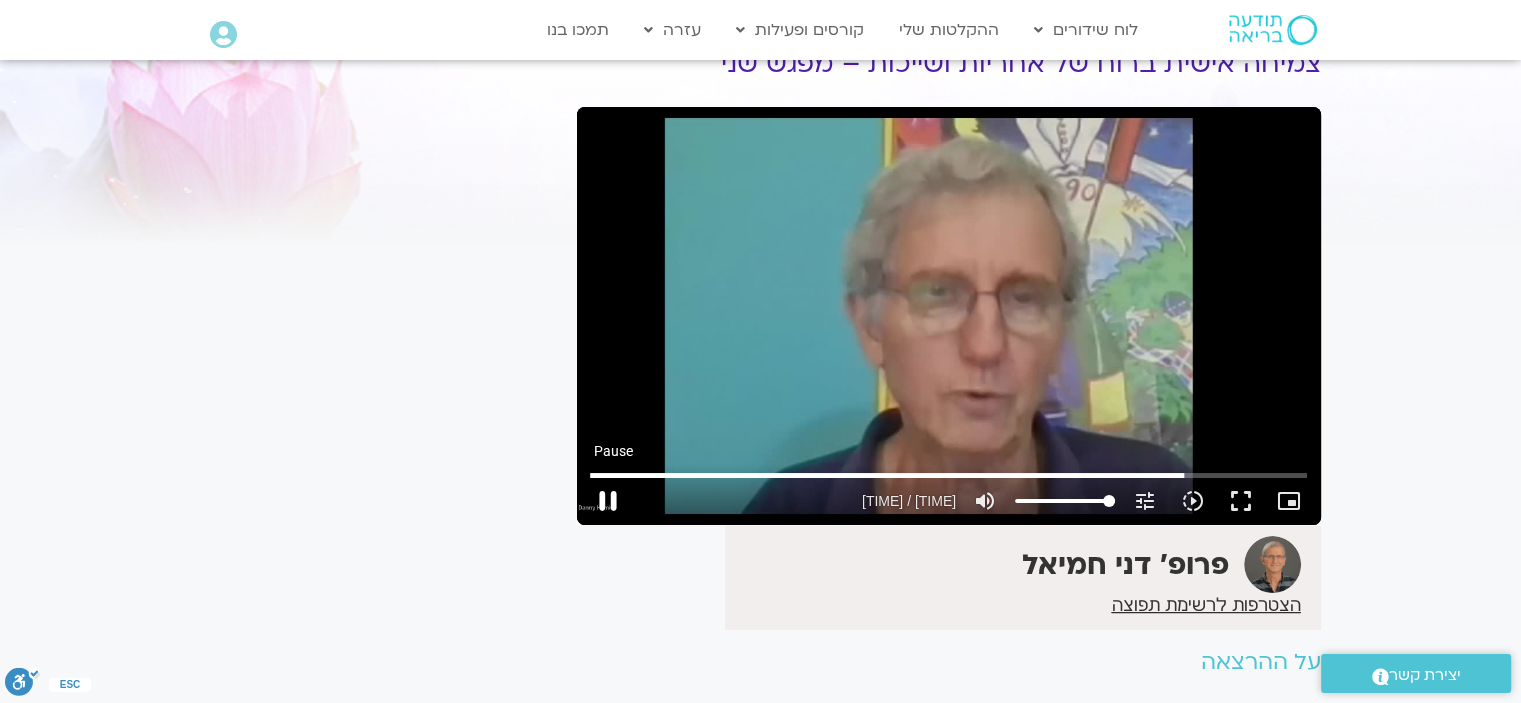 click on "pause" at bounding box center (608, 501) 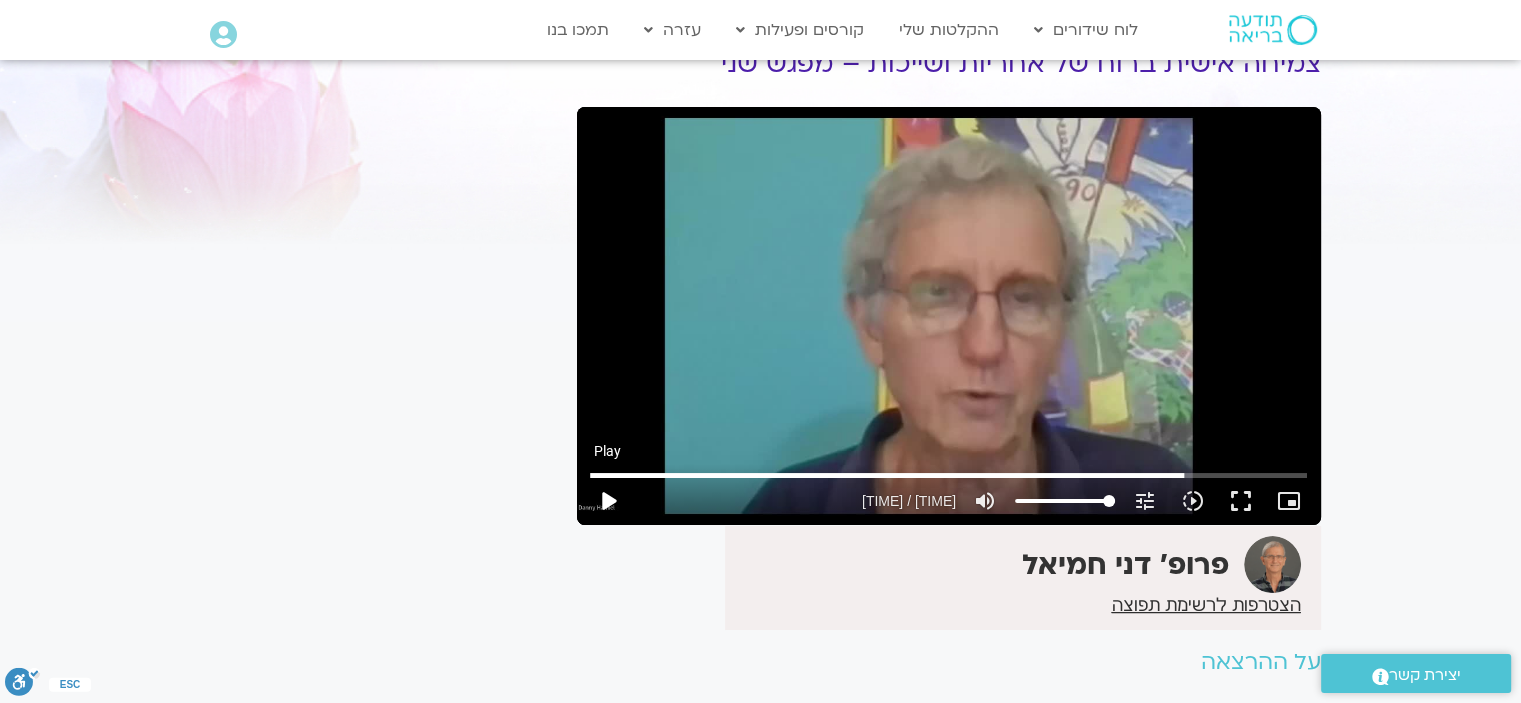 click on "play_arrow" at bounding box center [608, 501] 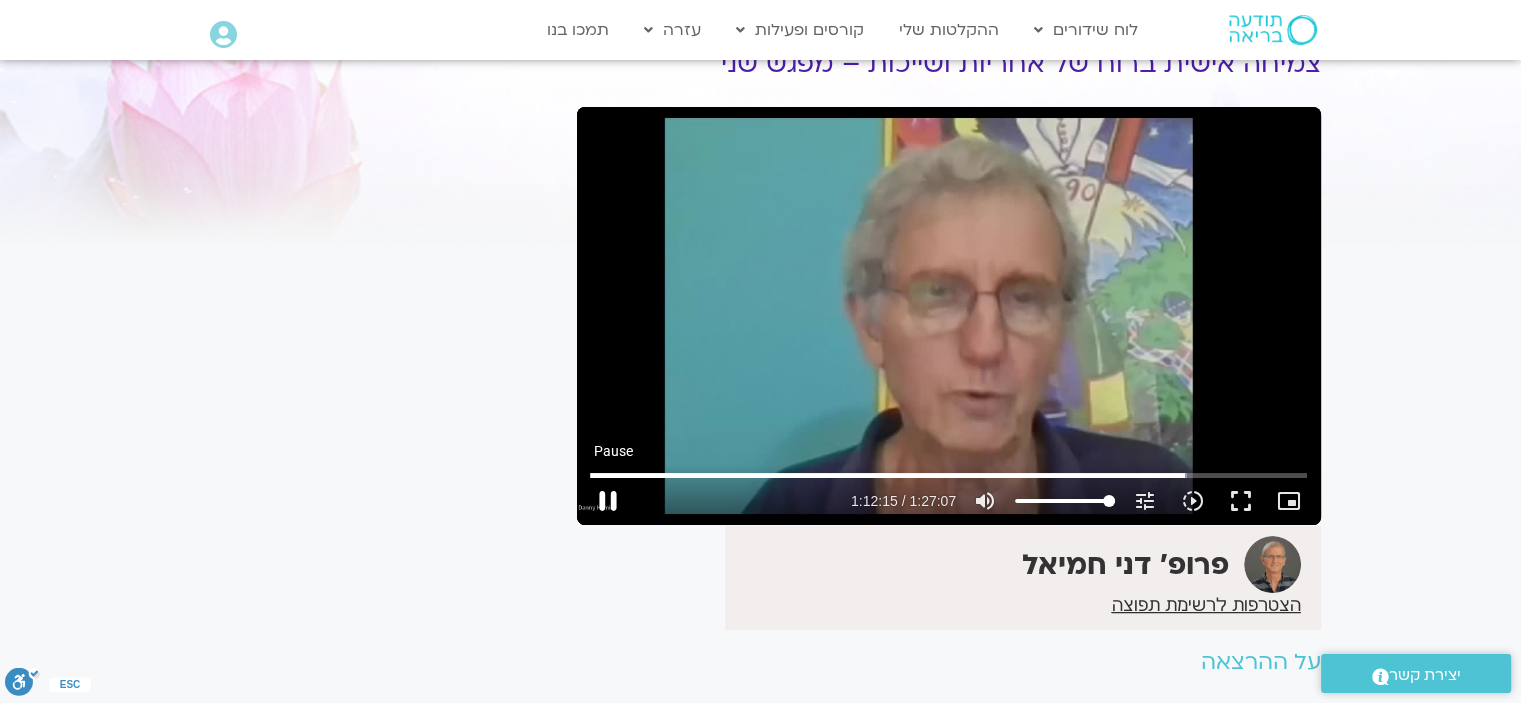 click on "pause" at bounding box center [608, 501] 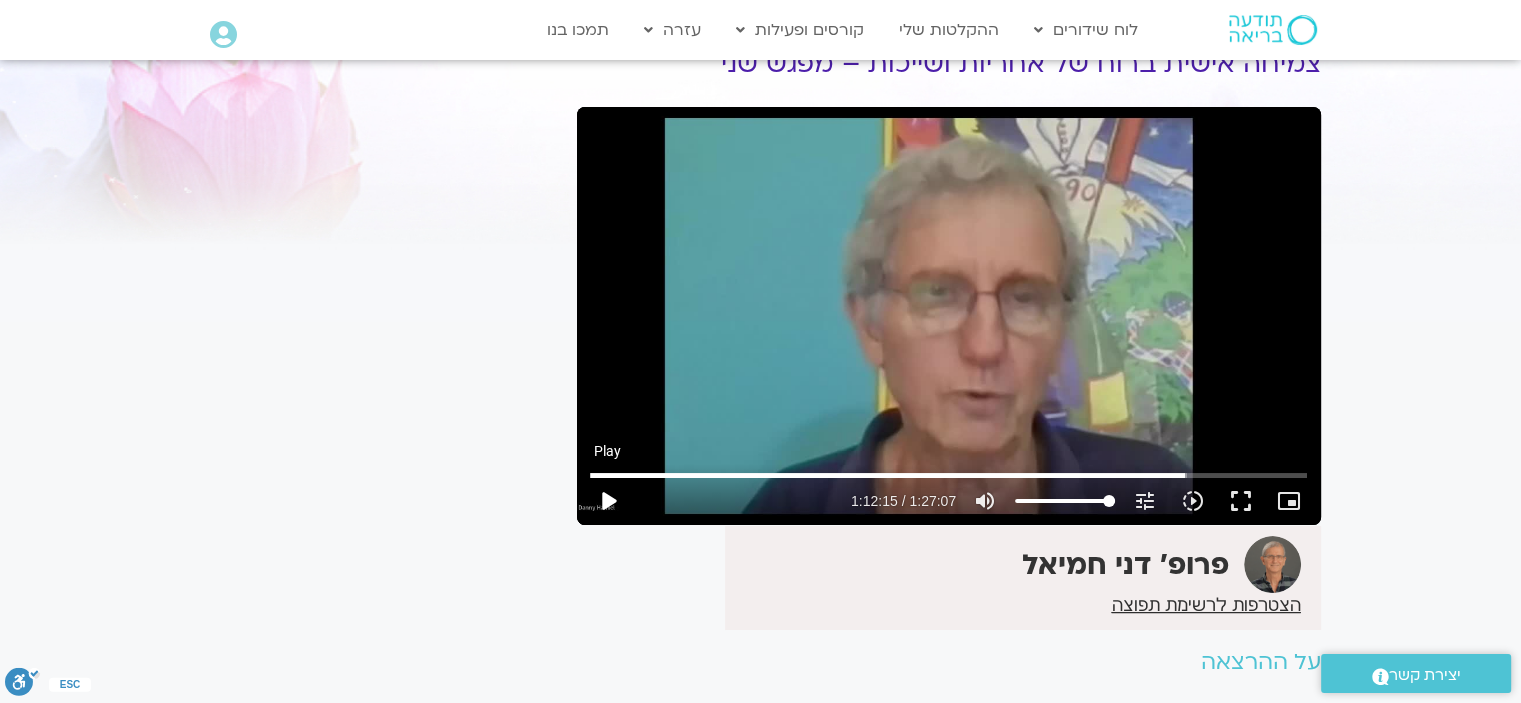 click on "play_arrow" at bounding box center [608, 501] 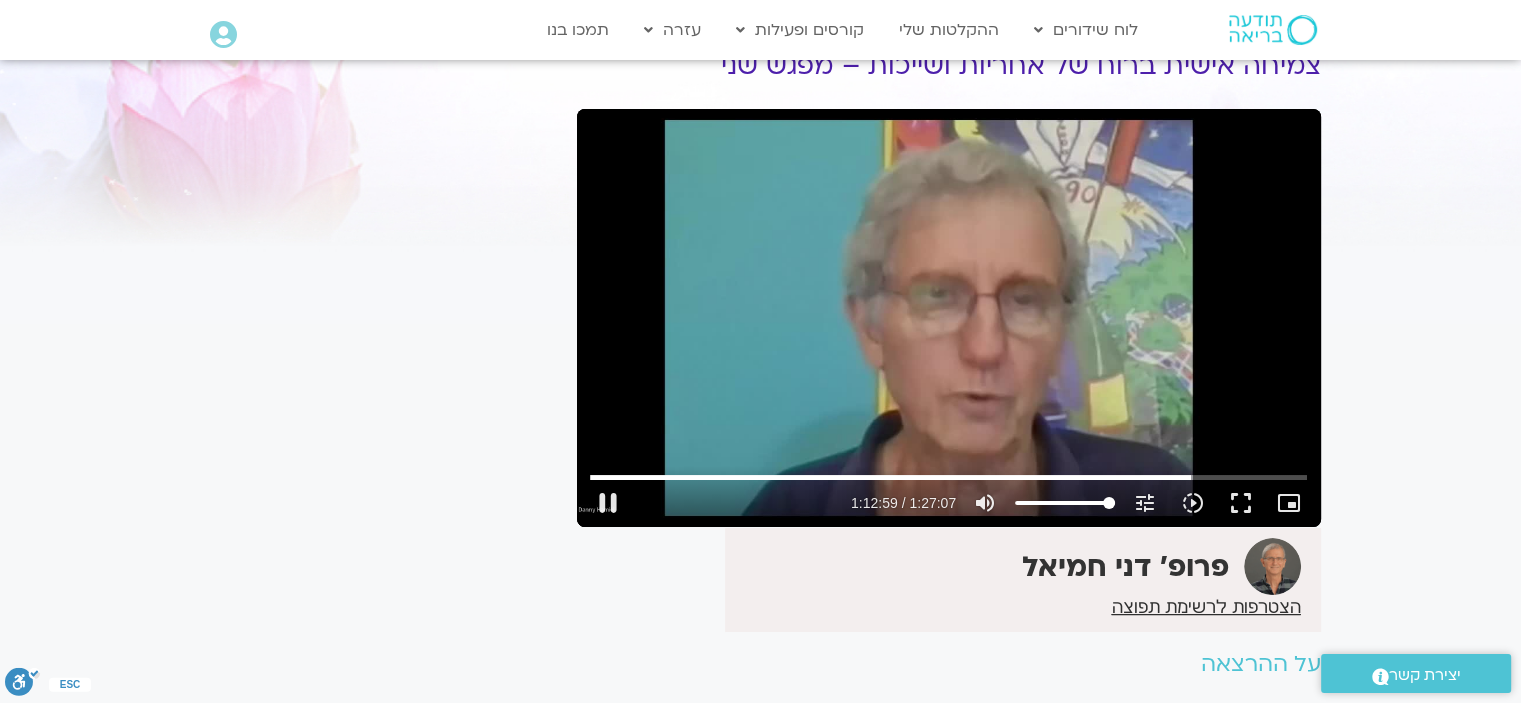 scroll, scrollTop: 0, scrollLeft: 0, axis: both 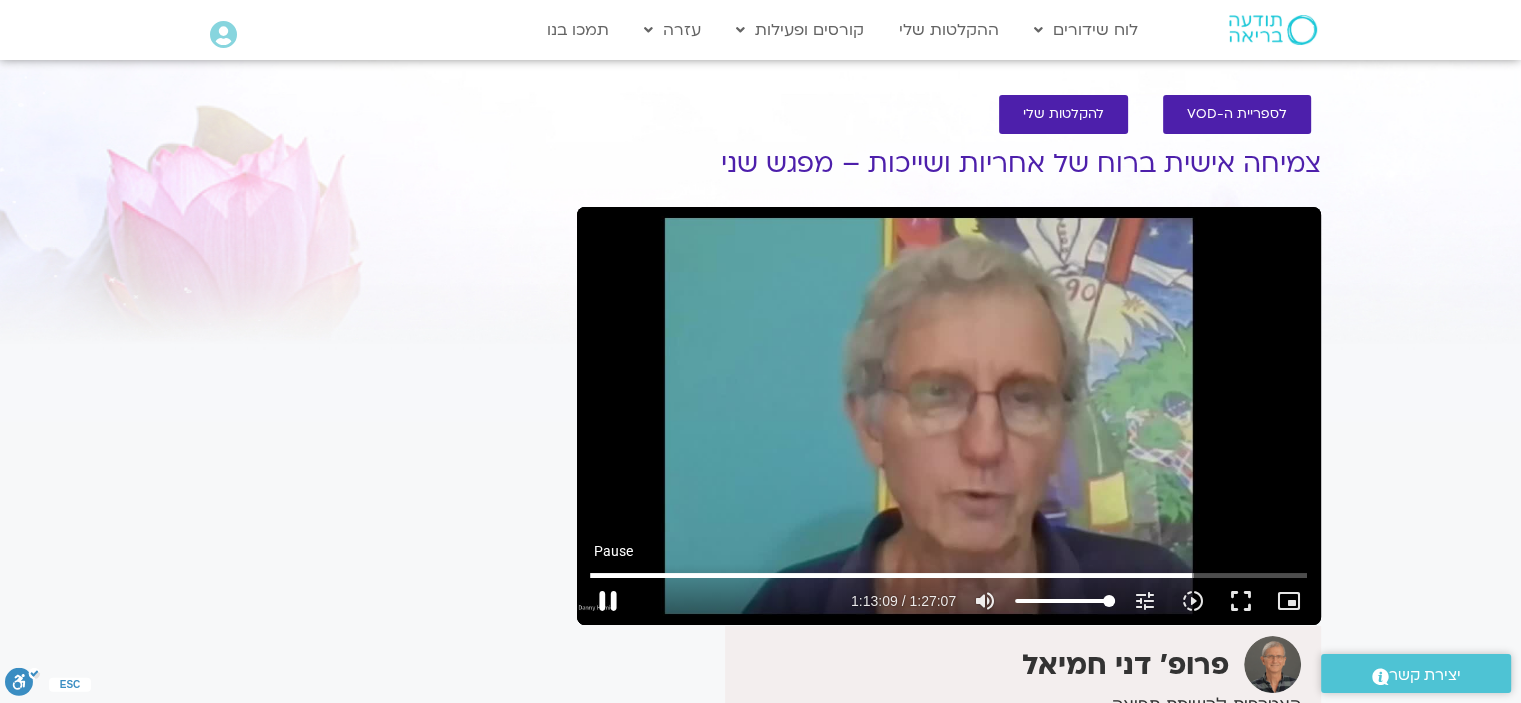click on "pause" at bounding box center (608, 601) 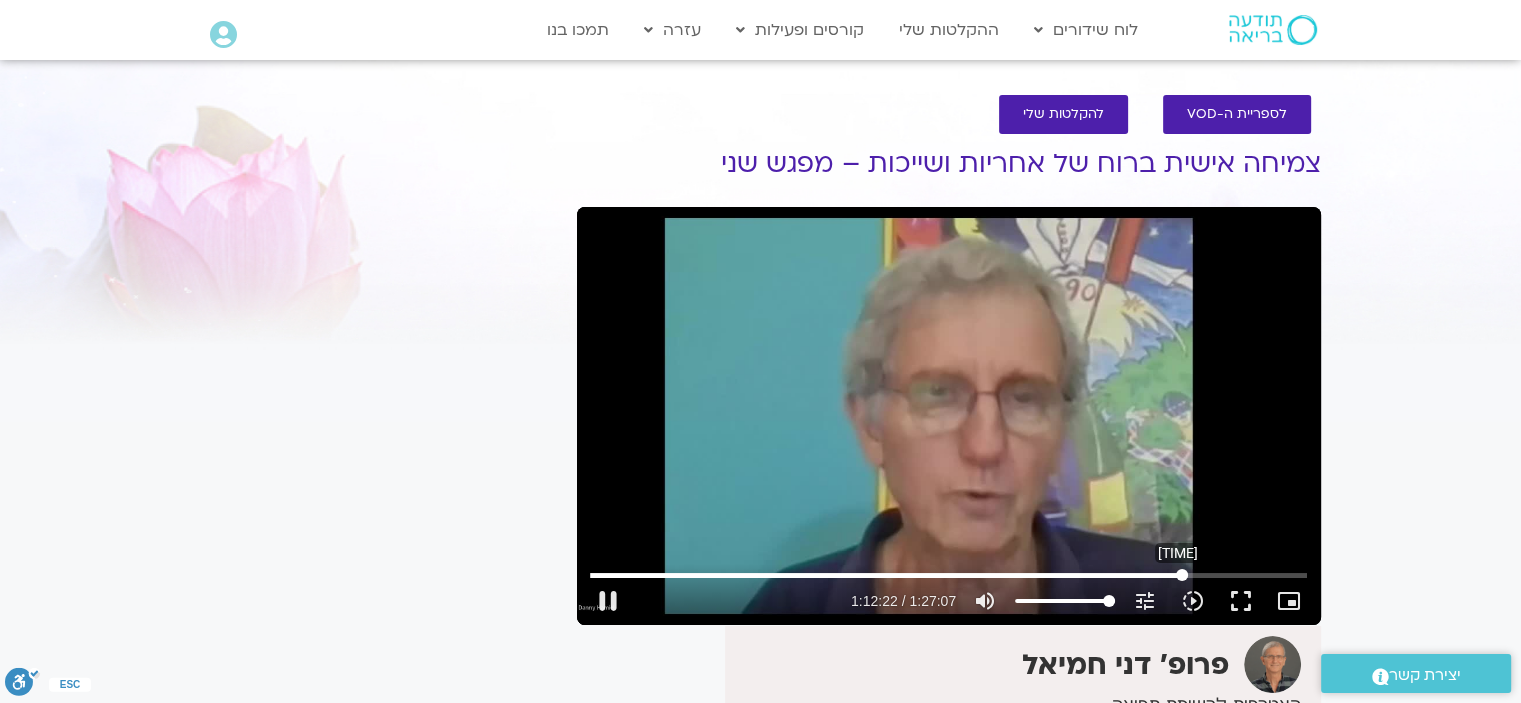 click at bounding box center (948, 575) 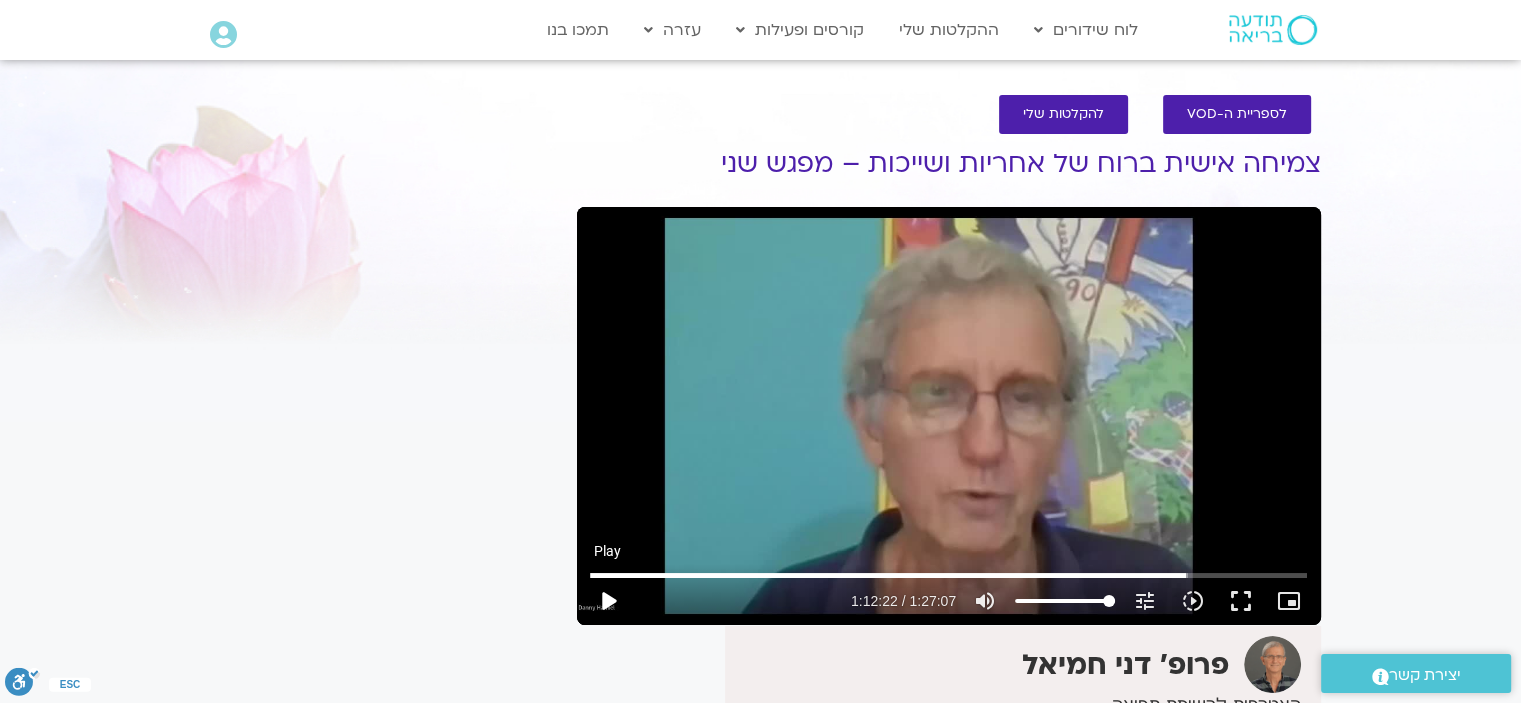 click on "play_arrow" at bounding box center [608, 601] 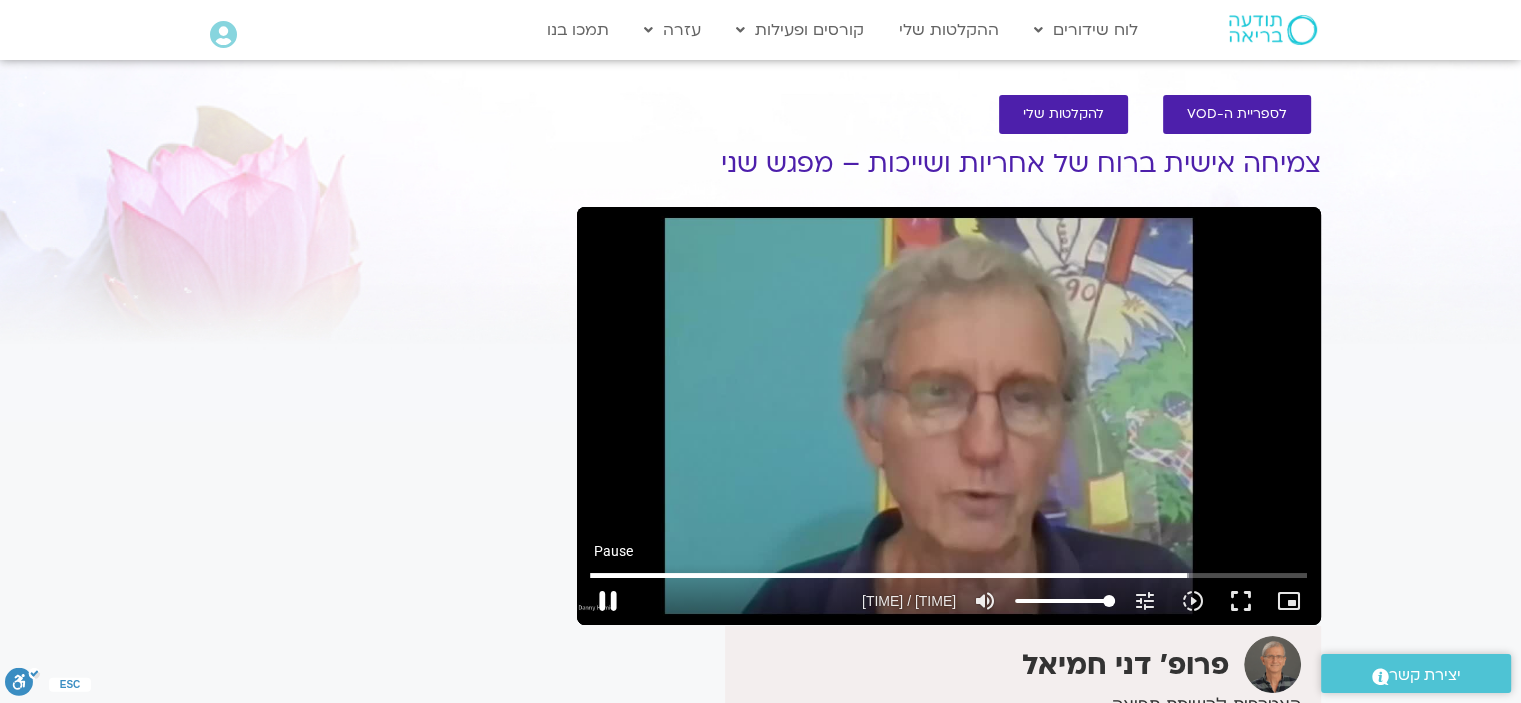 click on "pause" at bounding box center (608, 601) 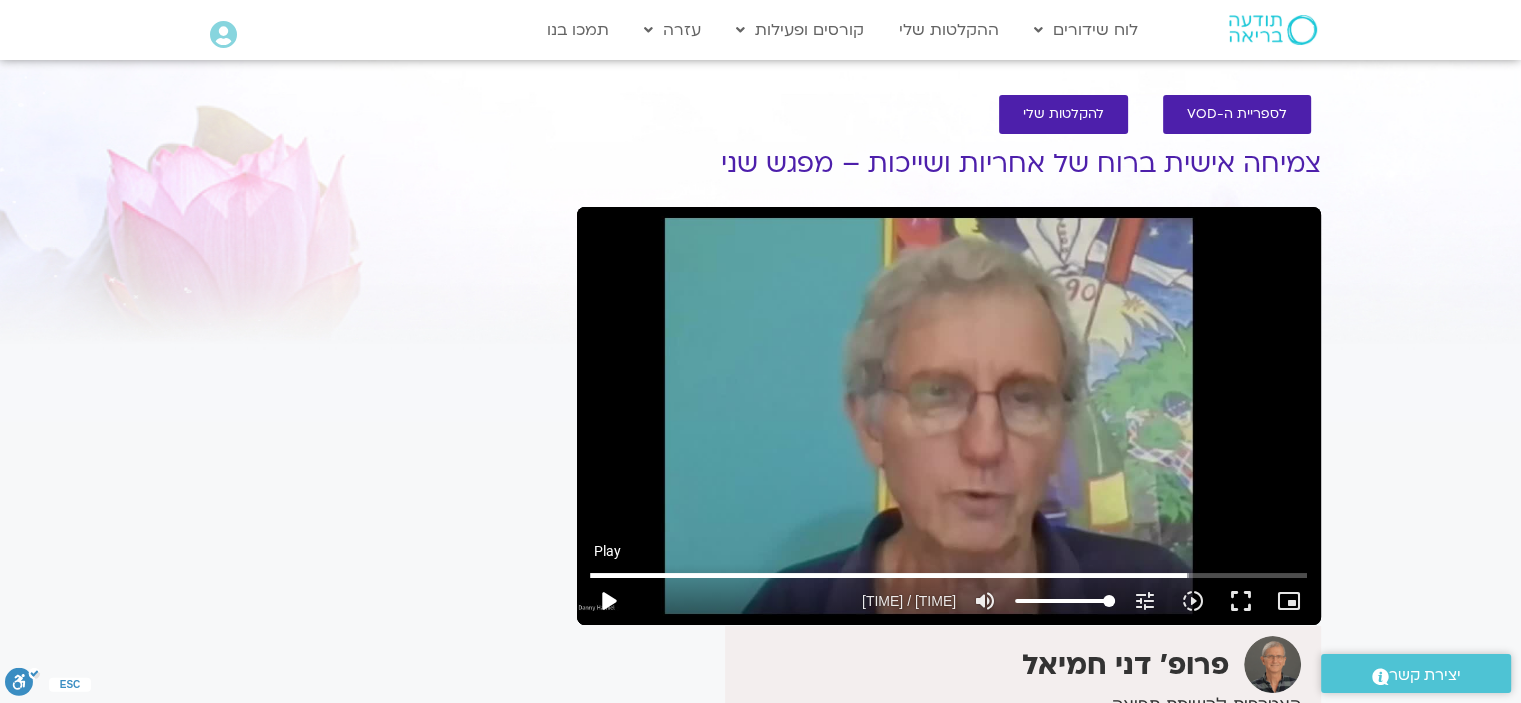 click on "play_arrow" at bounding box center [608, 601] 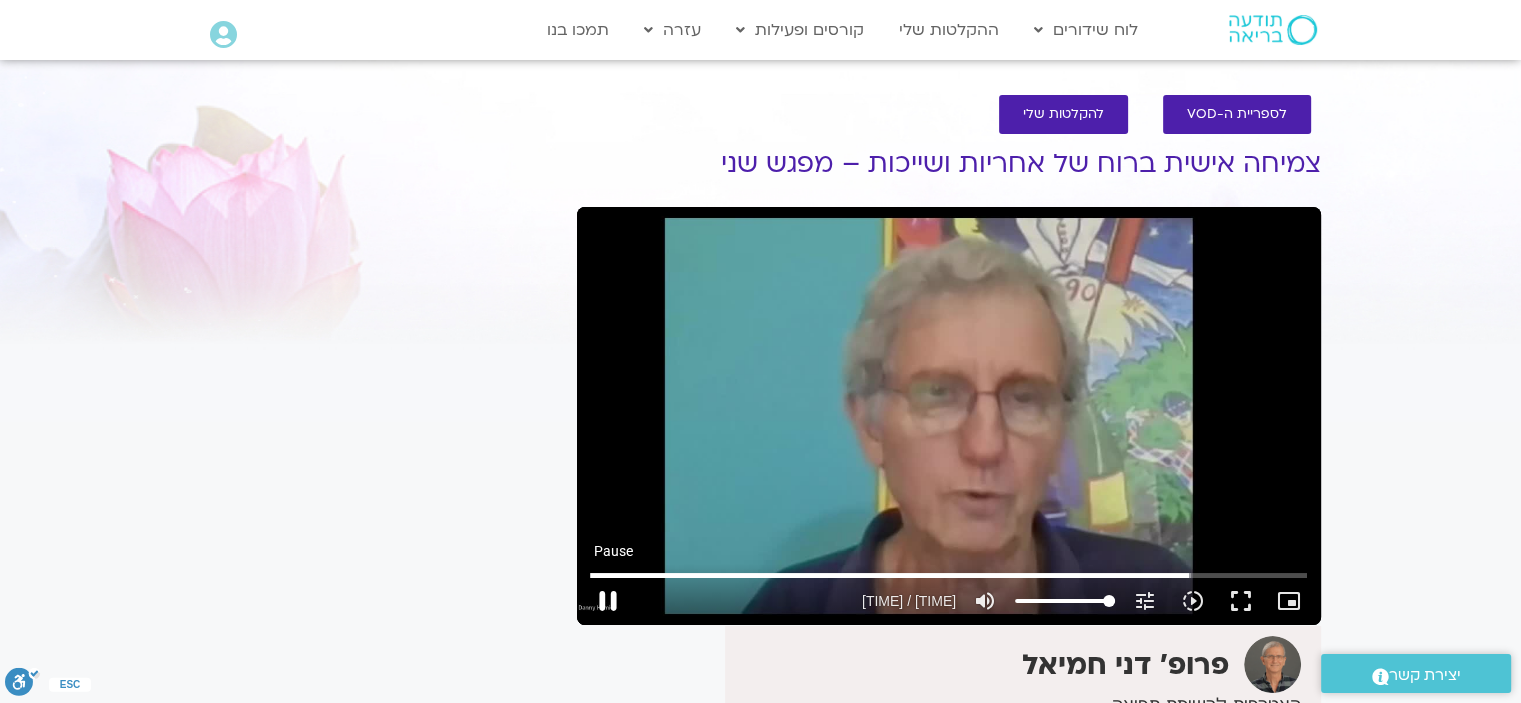 click on "pause" at bounding box center [608, 601] 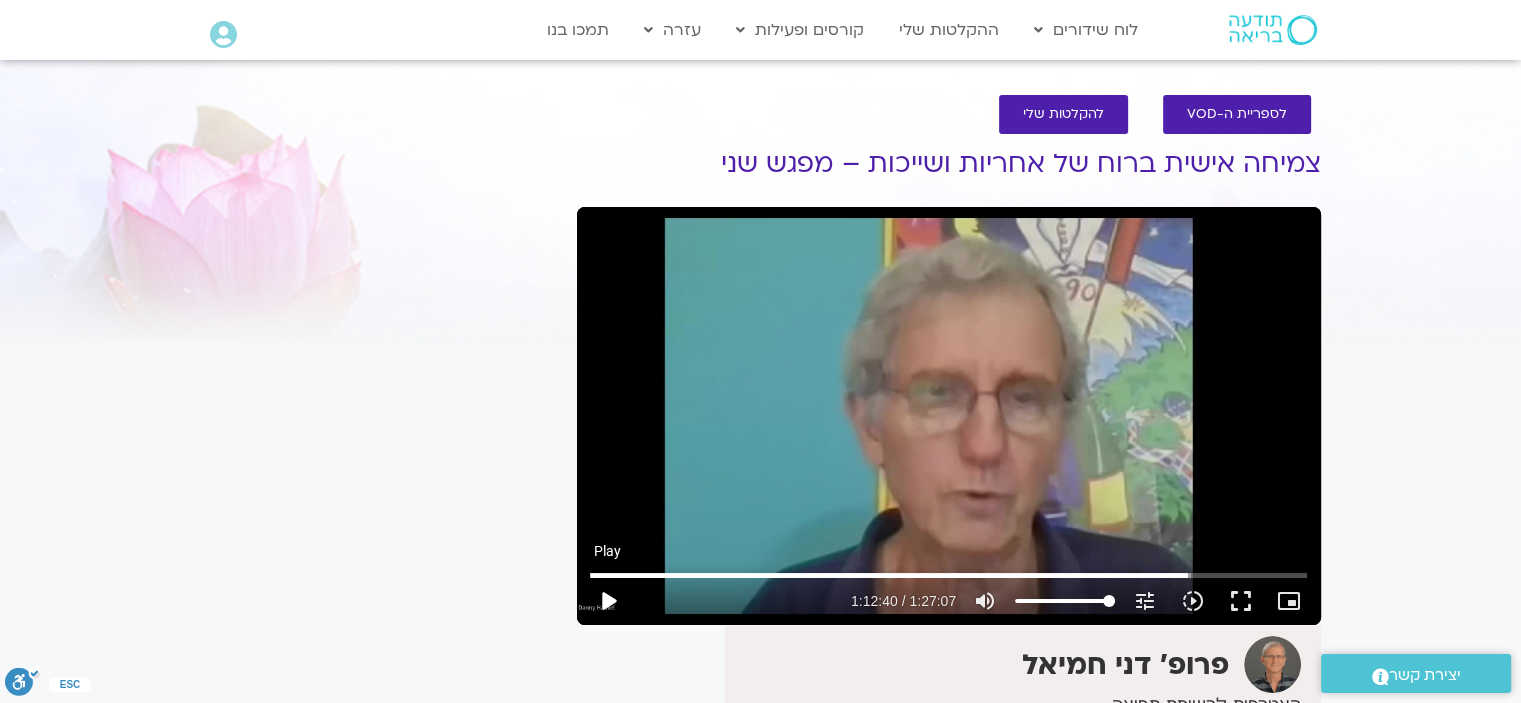 click on "play_arrow" at bounding box center (608, 601) 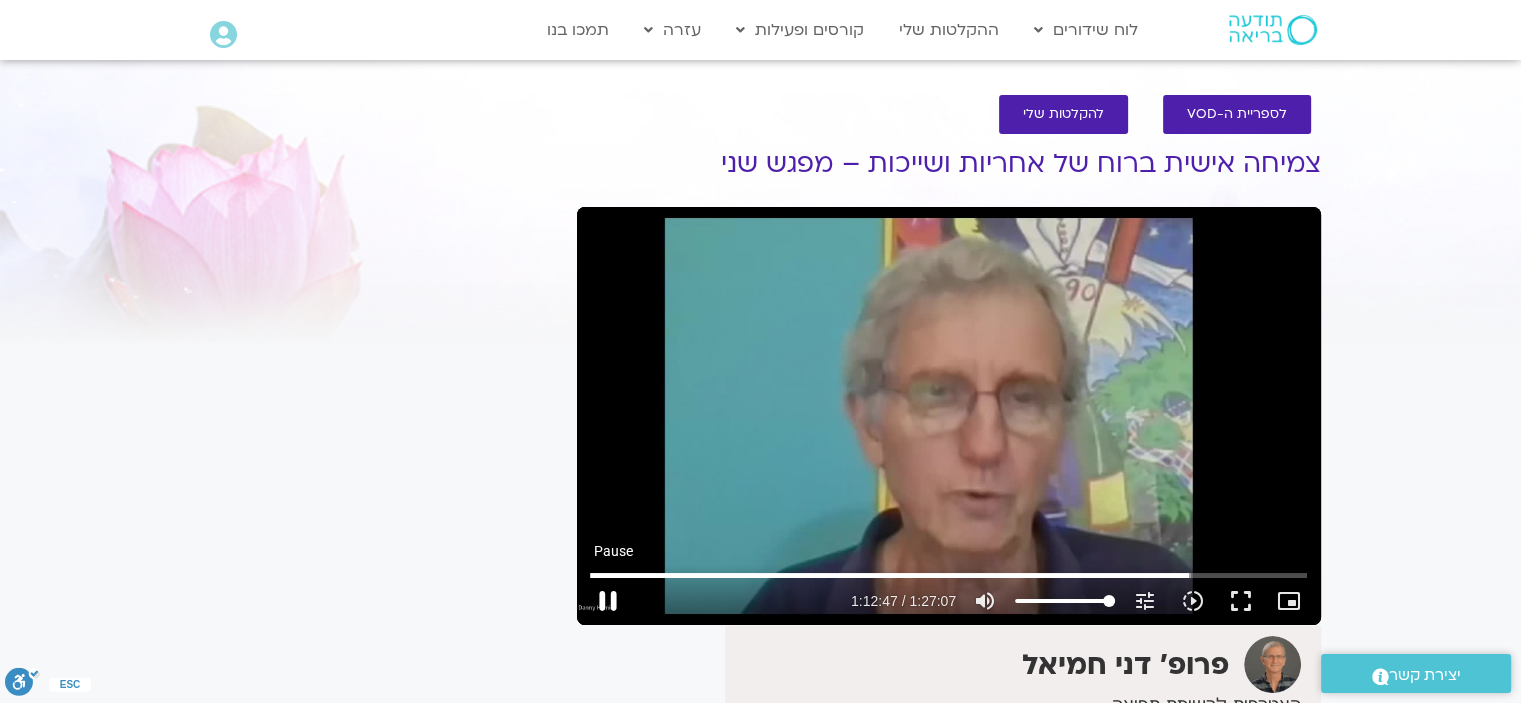 click on "pause" at bounding box center (608, 601) 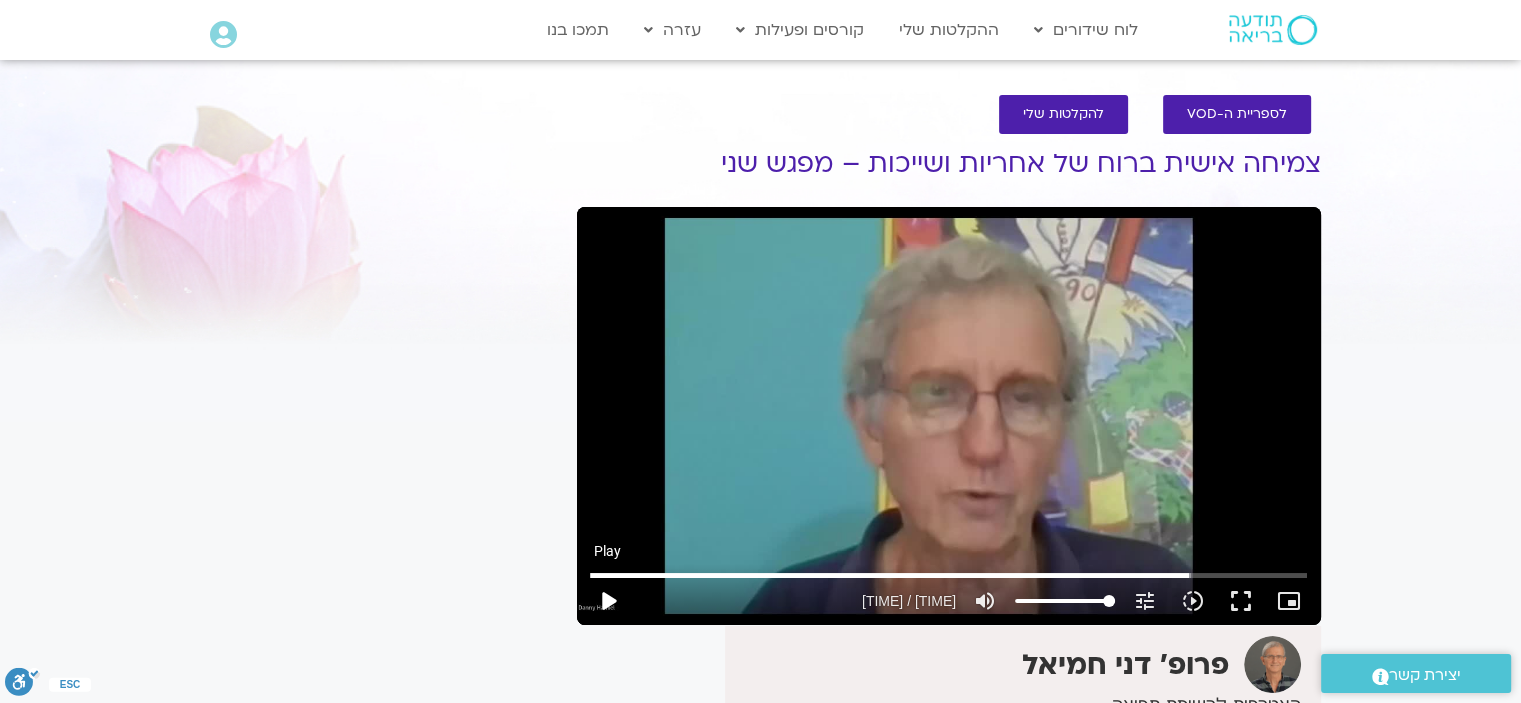 click on "play_arrow" at bounding box center (608, 601) 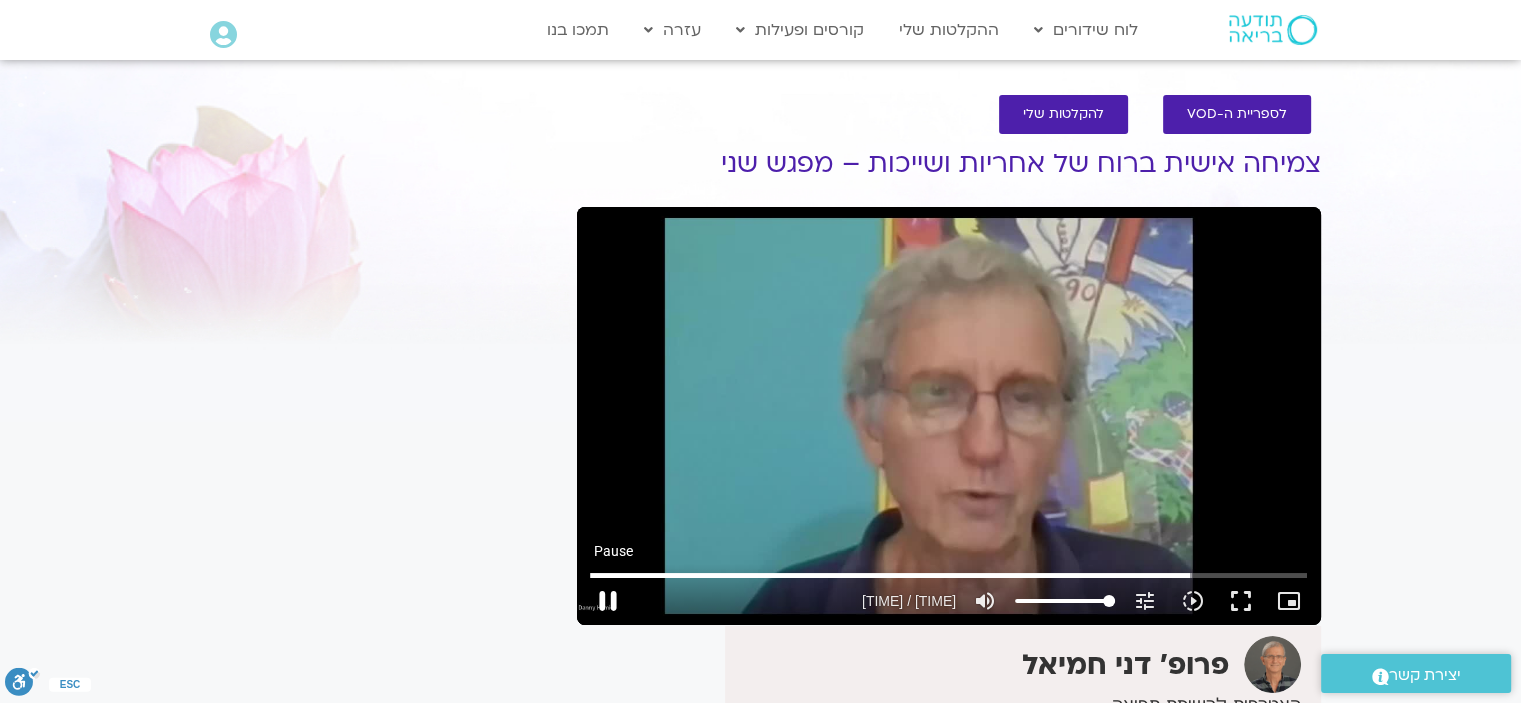 click on "pause" at bounding box center [608, 601] 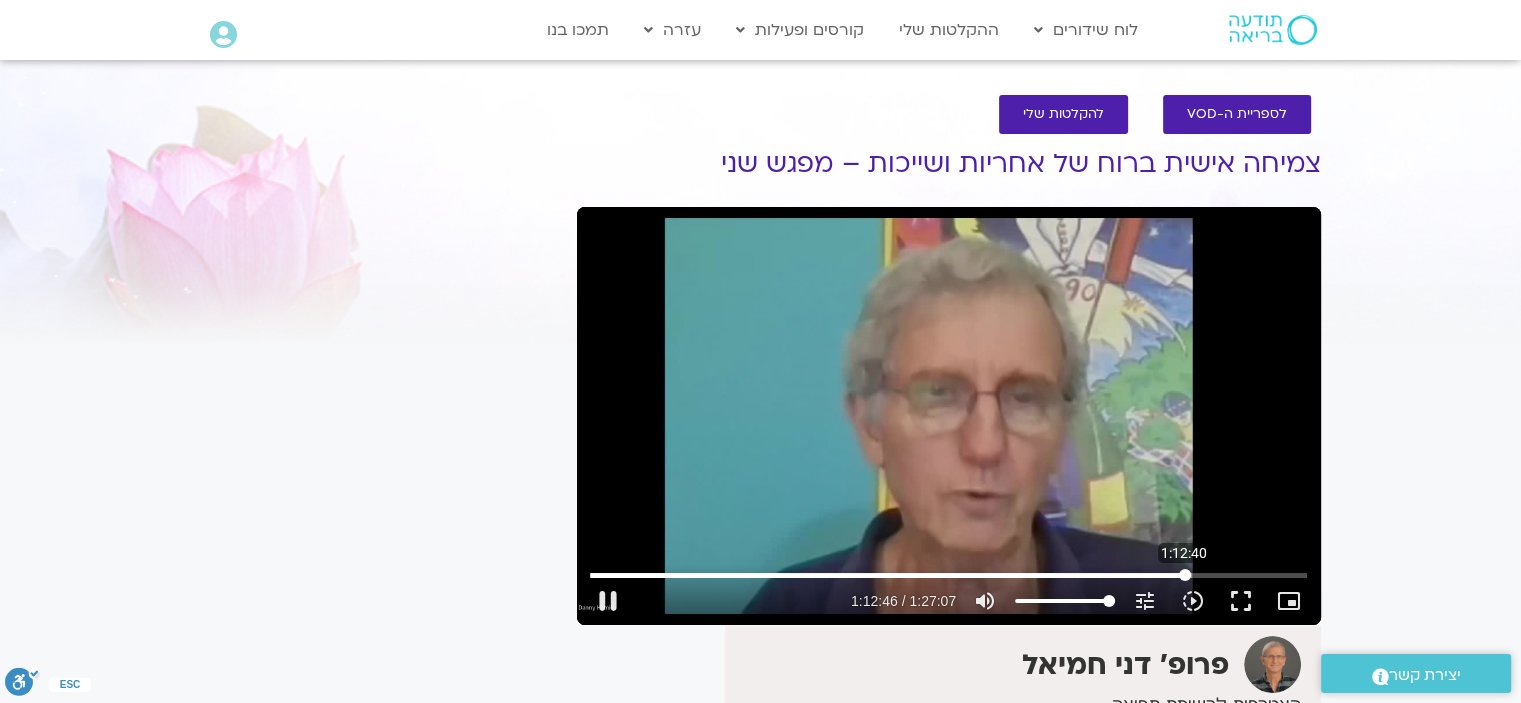 click at bounding box center [948, 575] 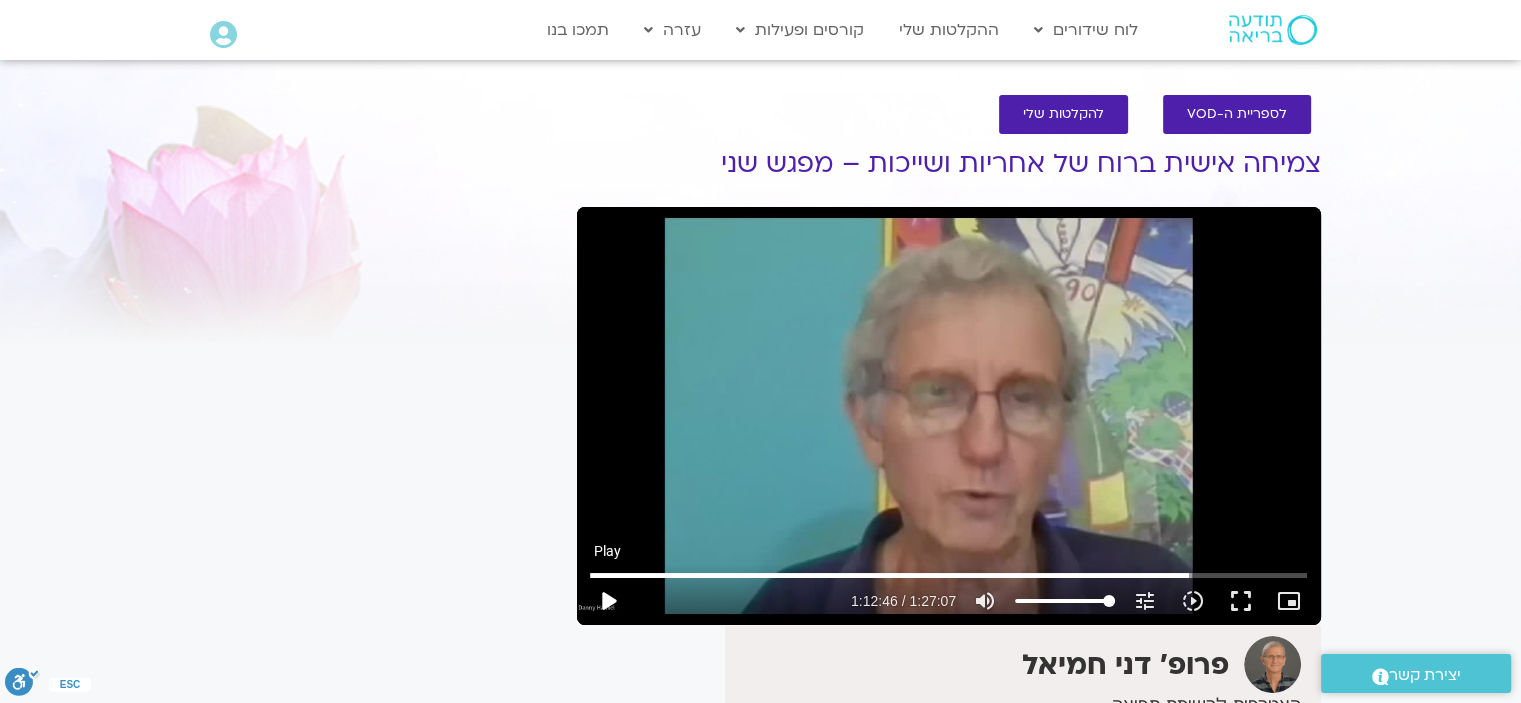 click on "play_arrow" at bounding box center (608, 601) 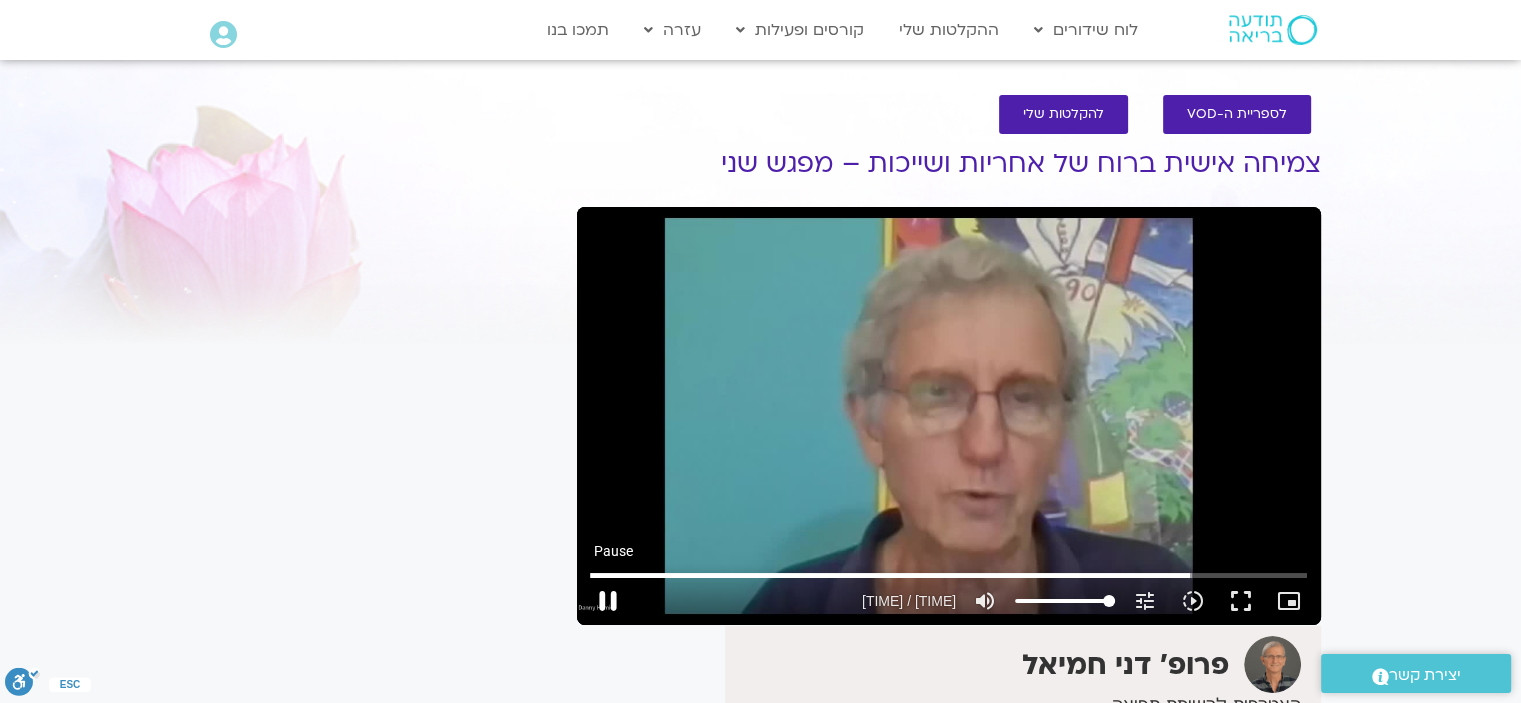 click on "pause" at bounding box center (608, 601) 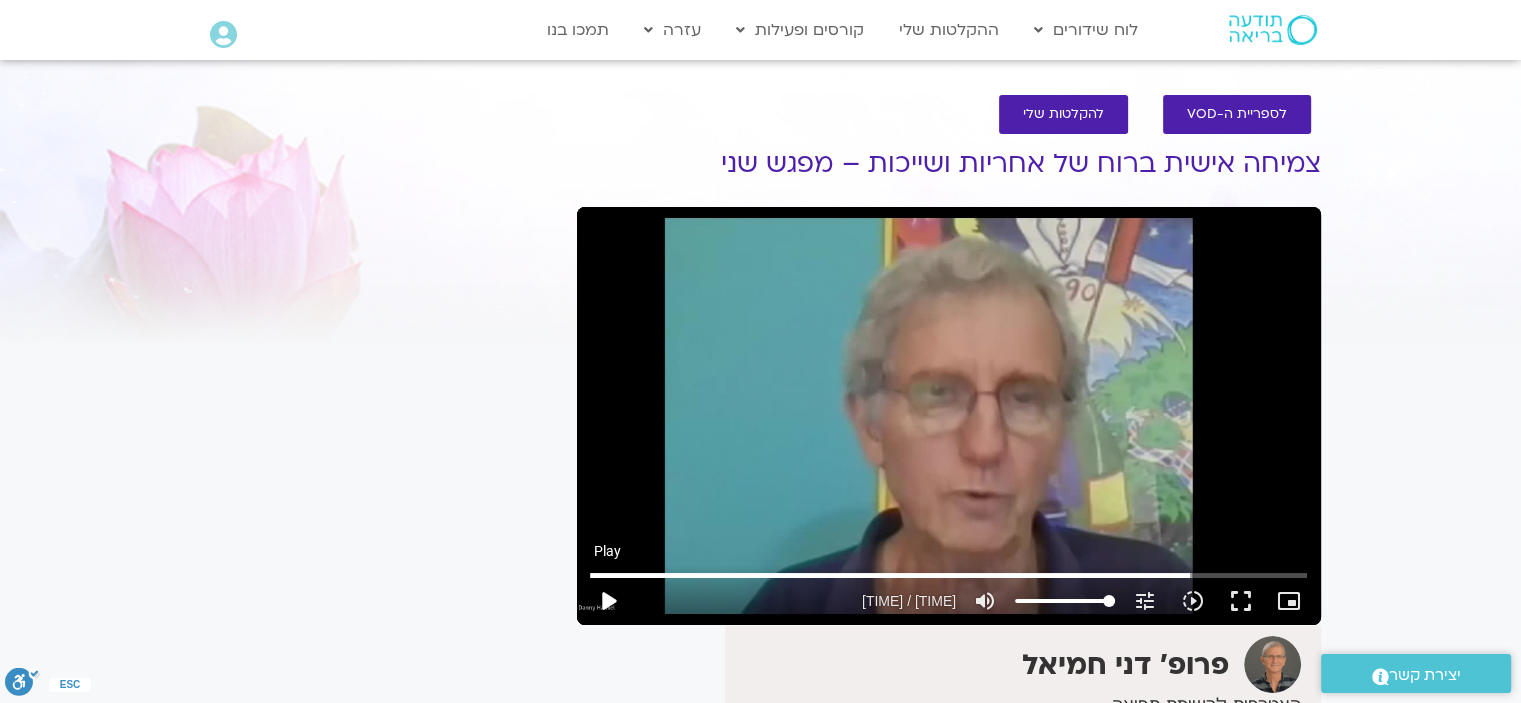 click on "play_arrow" at bounding box center (608, 601) 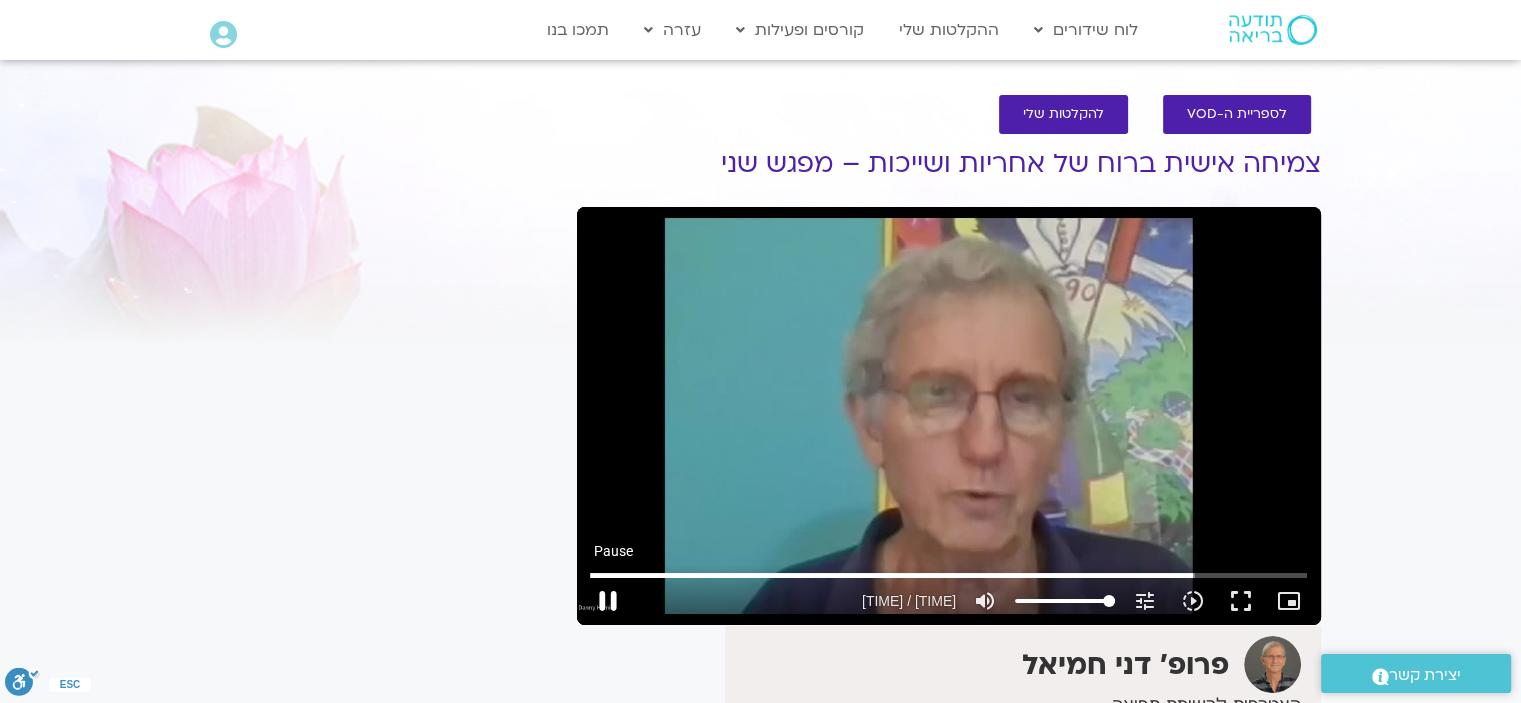 click on "pause" at bounding box center (608, 601) 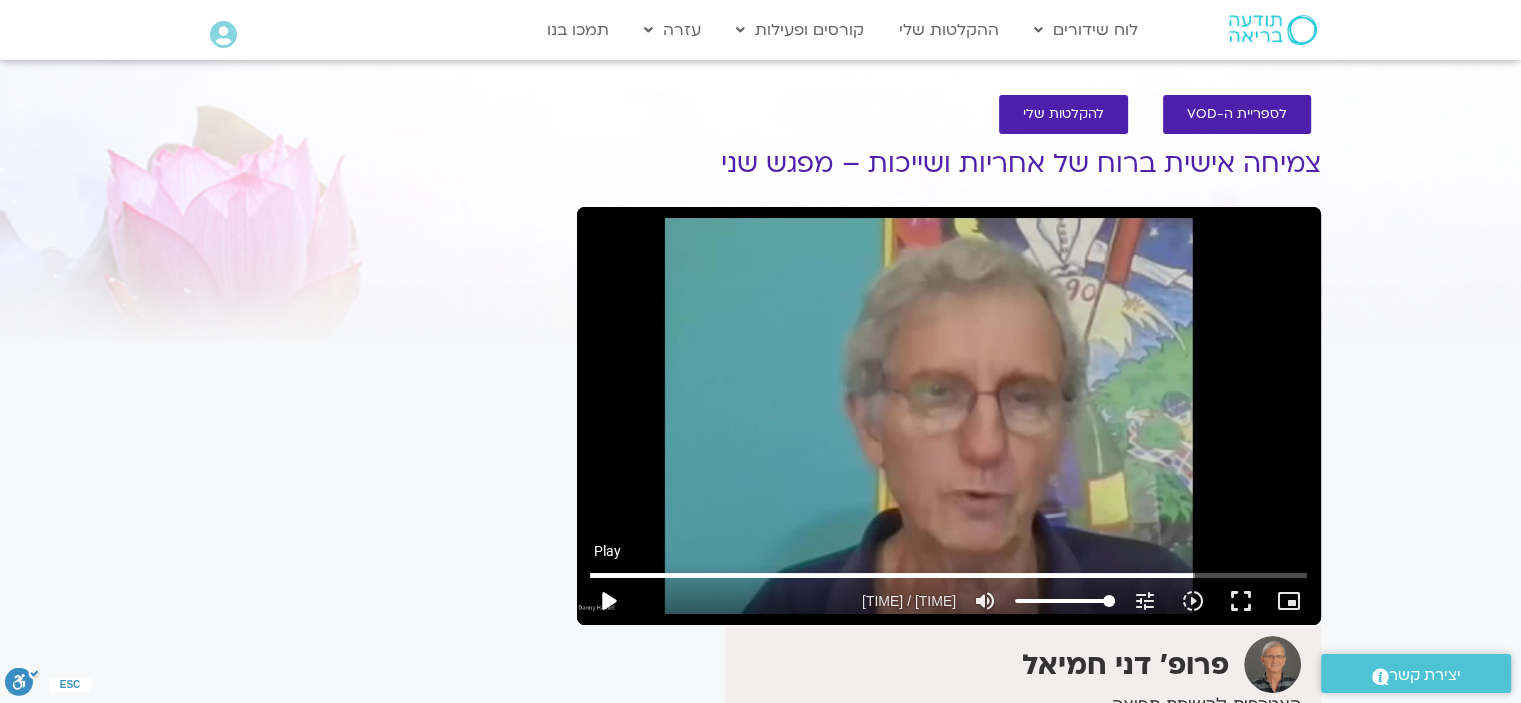 click on "play_arrow" at bounding box center (608, 601) 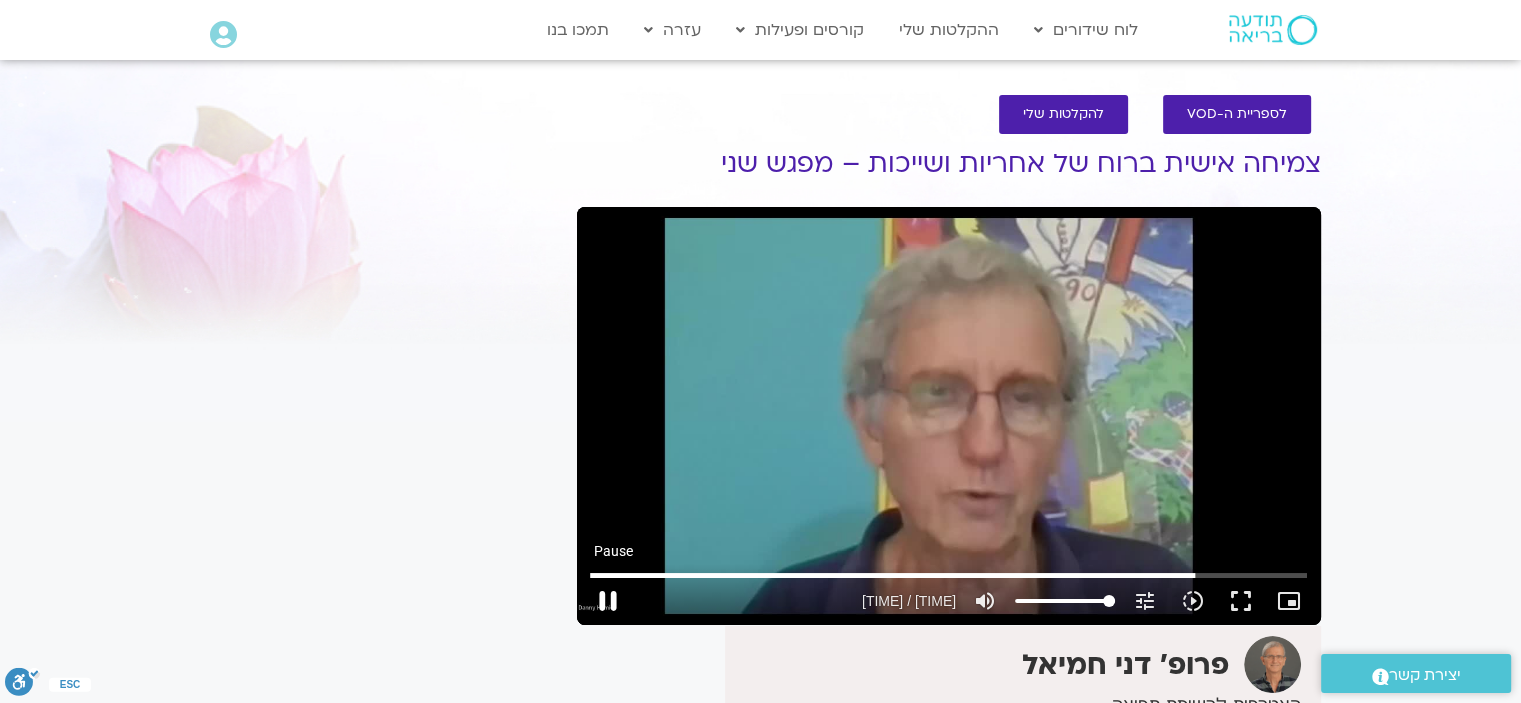 click on "pause" at bounding box center (608, 601) 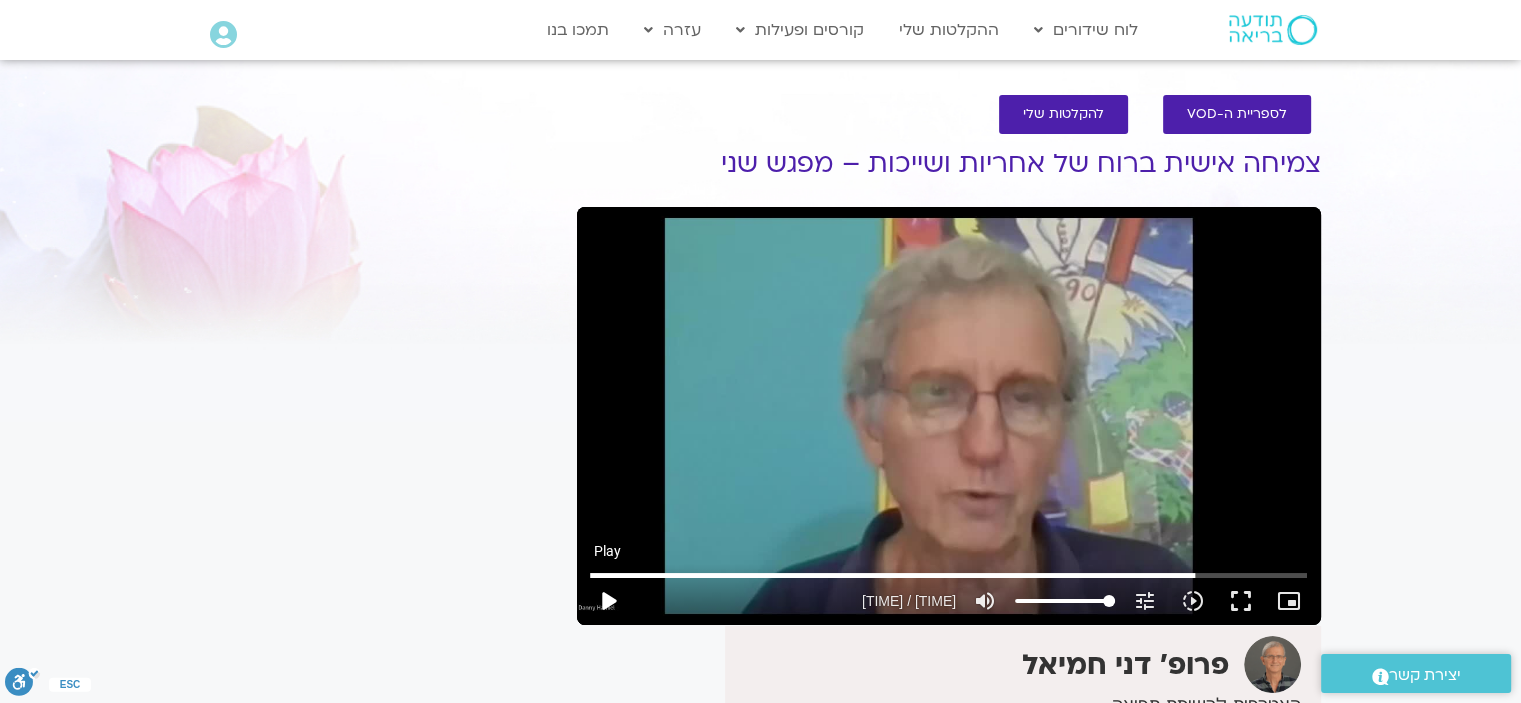 click on "play_arrow" at bounding box center (608, 601) 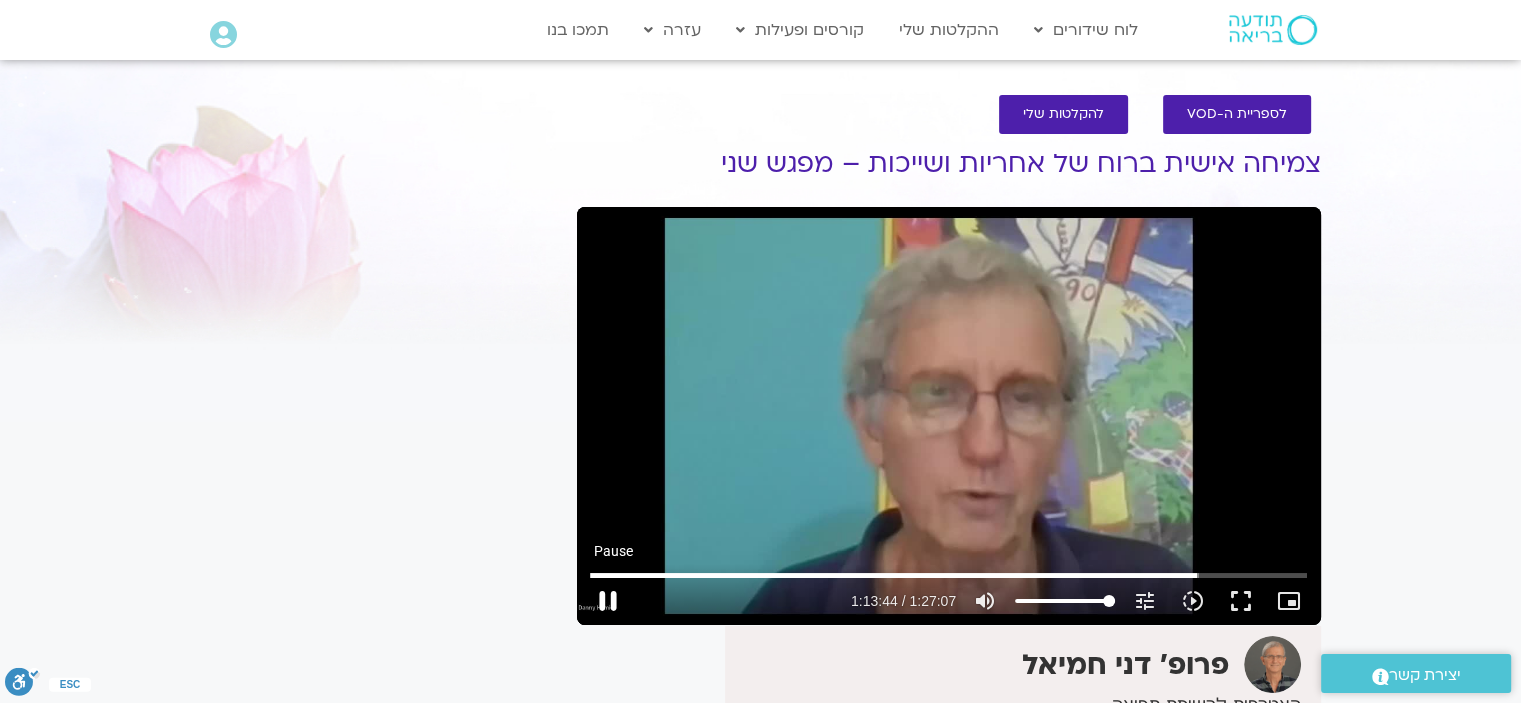 click on "pause" at bounding box center (608, 601) 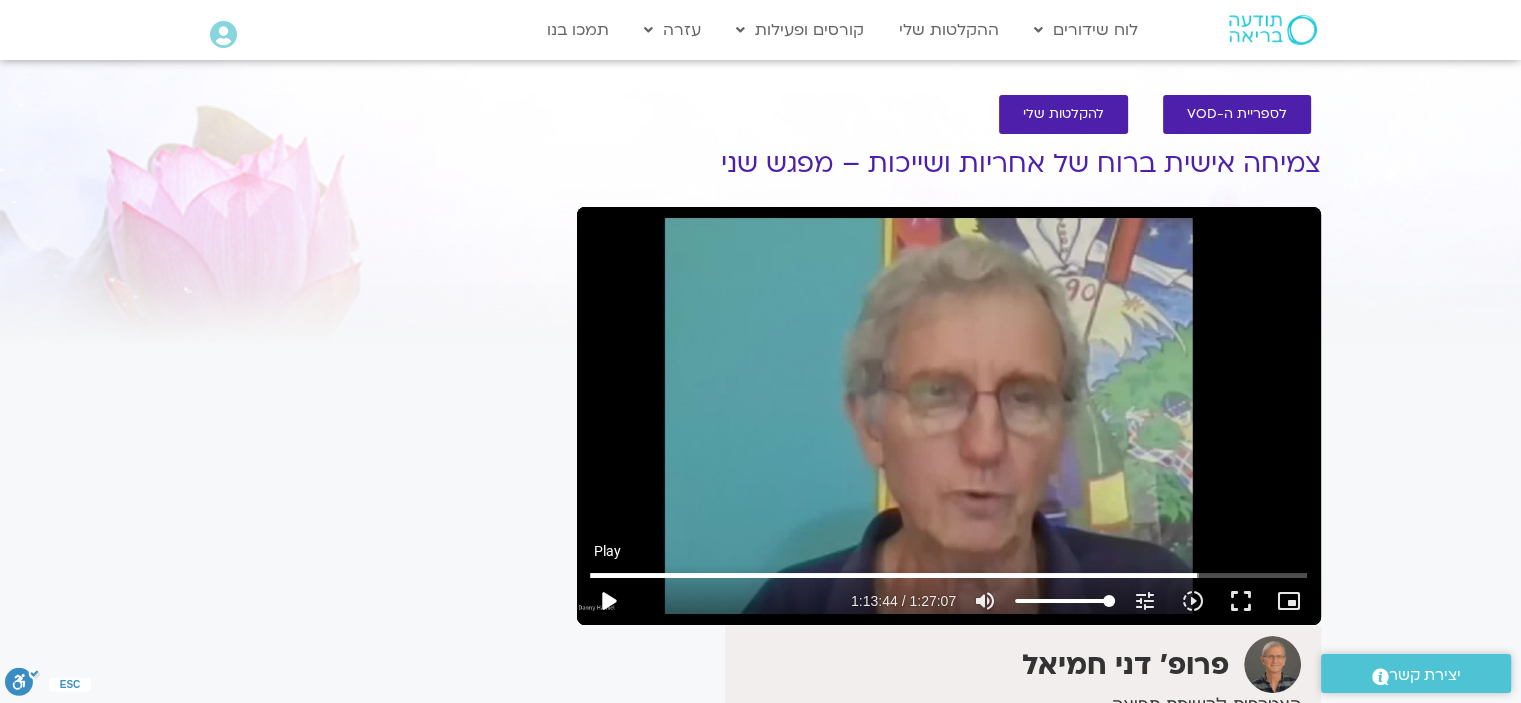 click on "play_arrow" at bounding box center [608, 601] 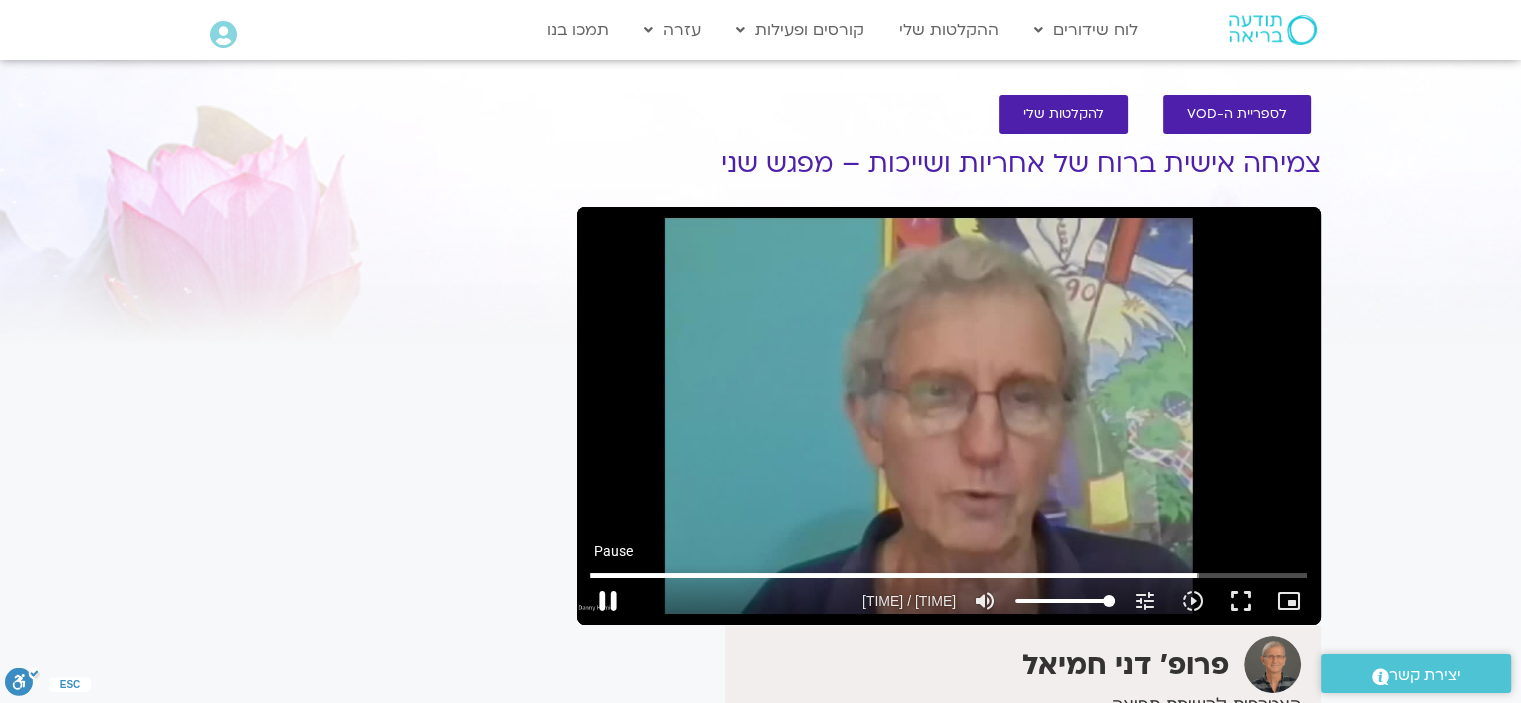 click on "pause" at bounding box center [608, 601] 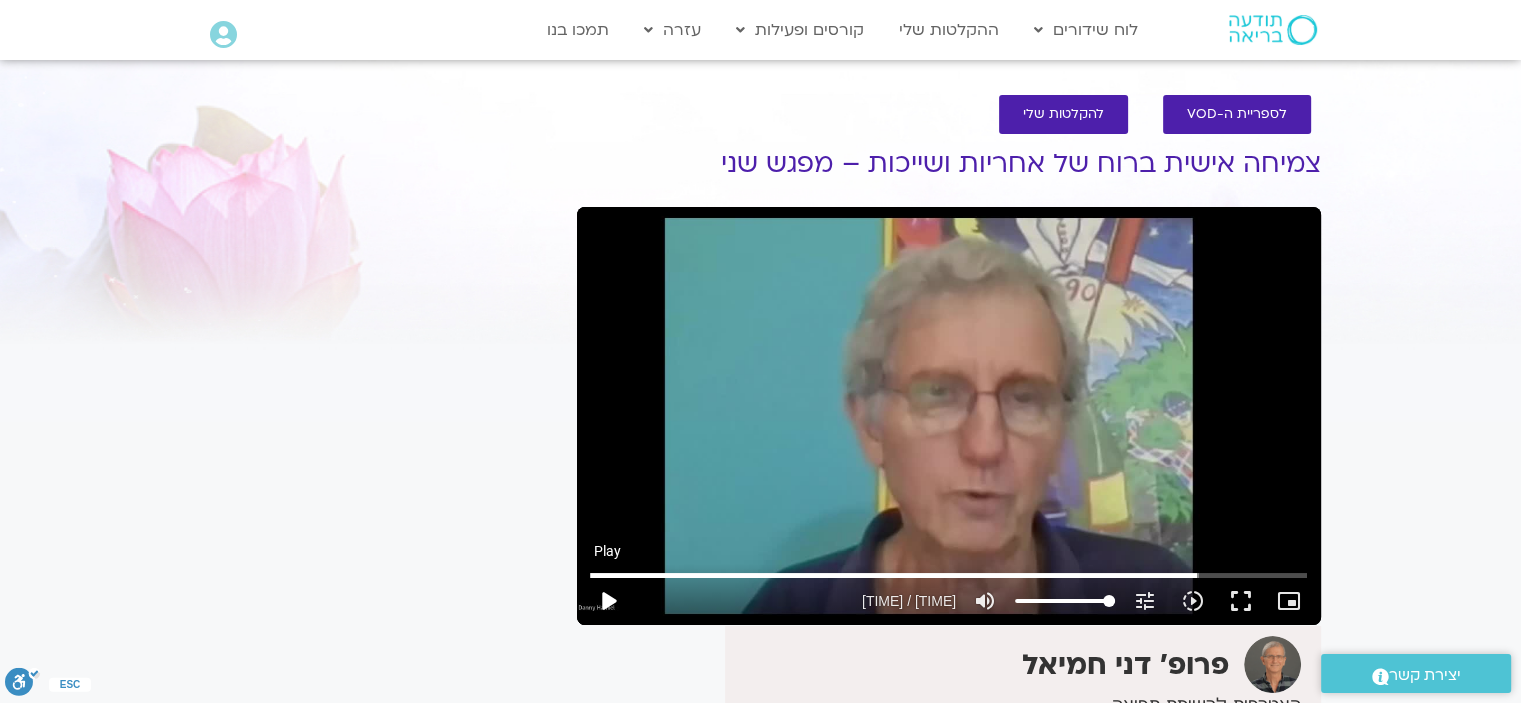 click on "play_arrow" at bounding box center [608, 601] 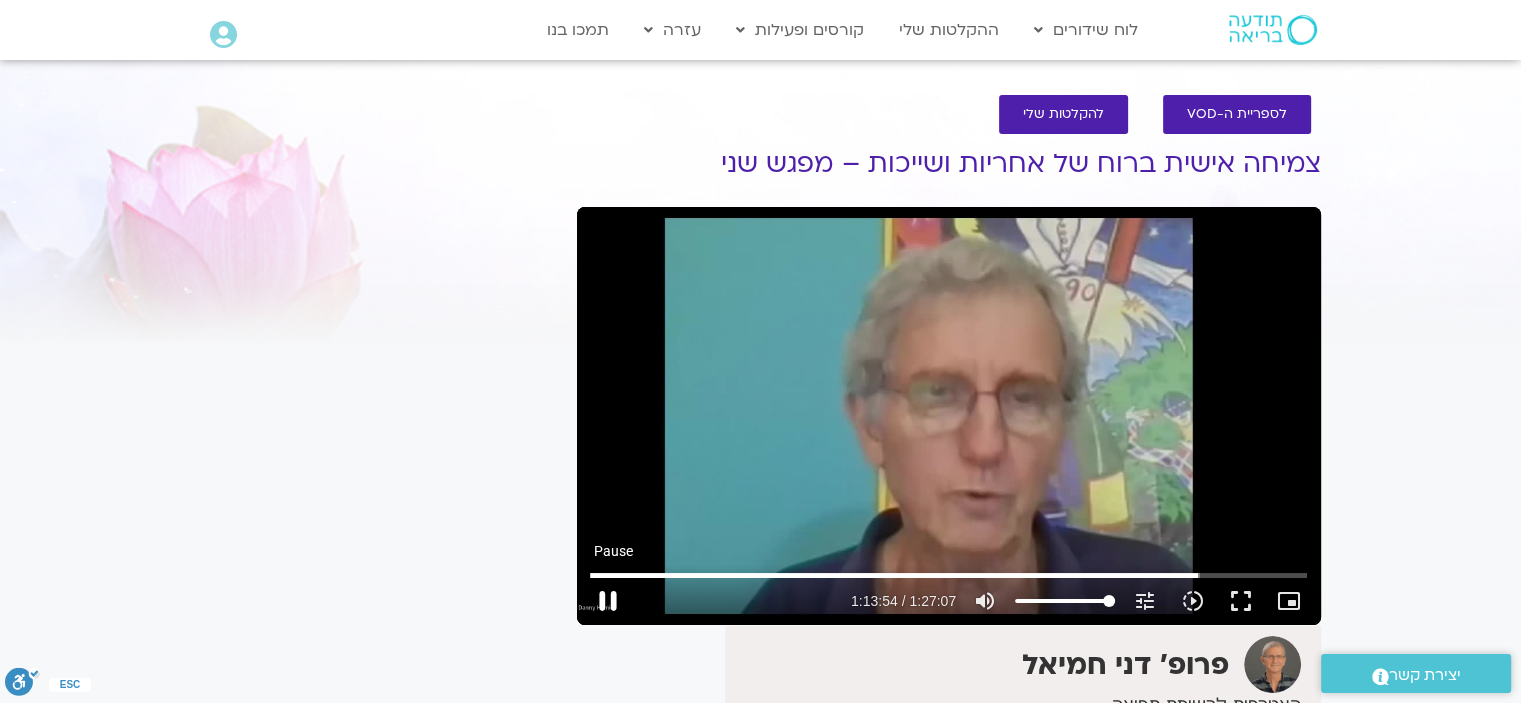 click on "pause" at bounding box center (608, 601) 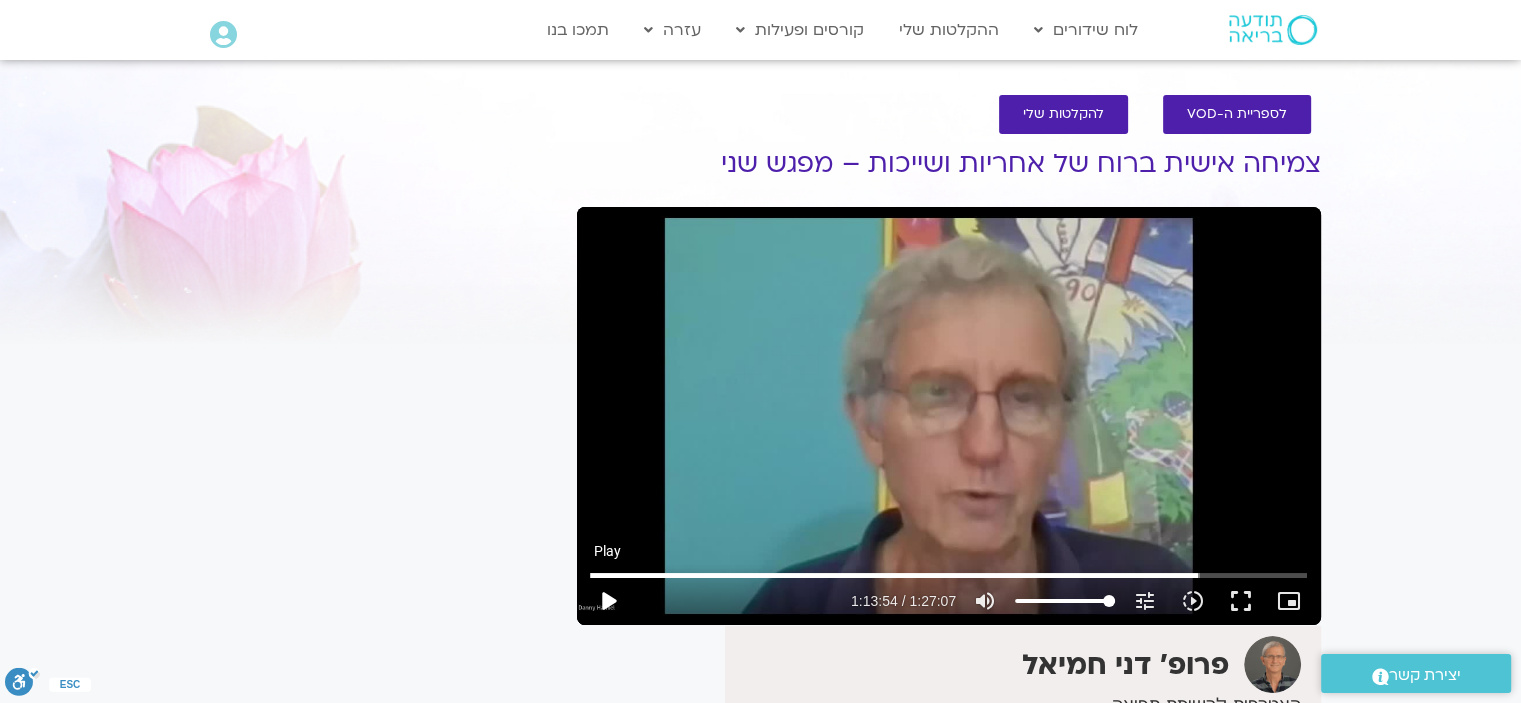 click on "play_arrow" at bounding box center (608, 601) 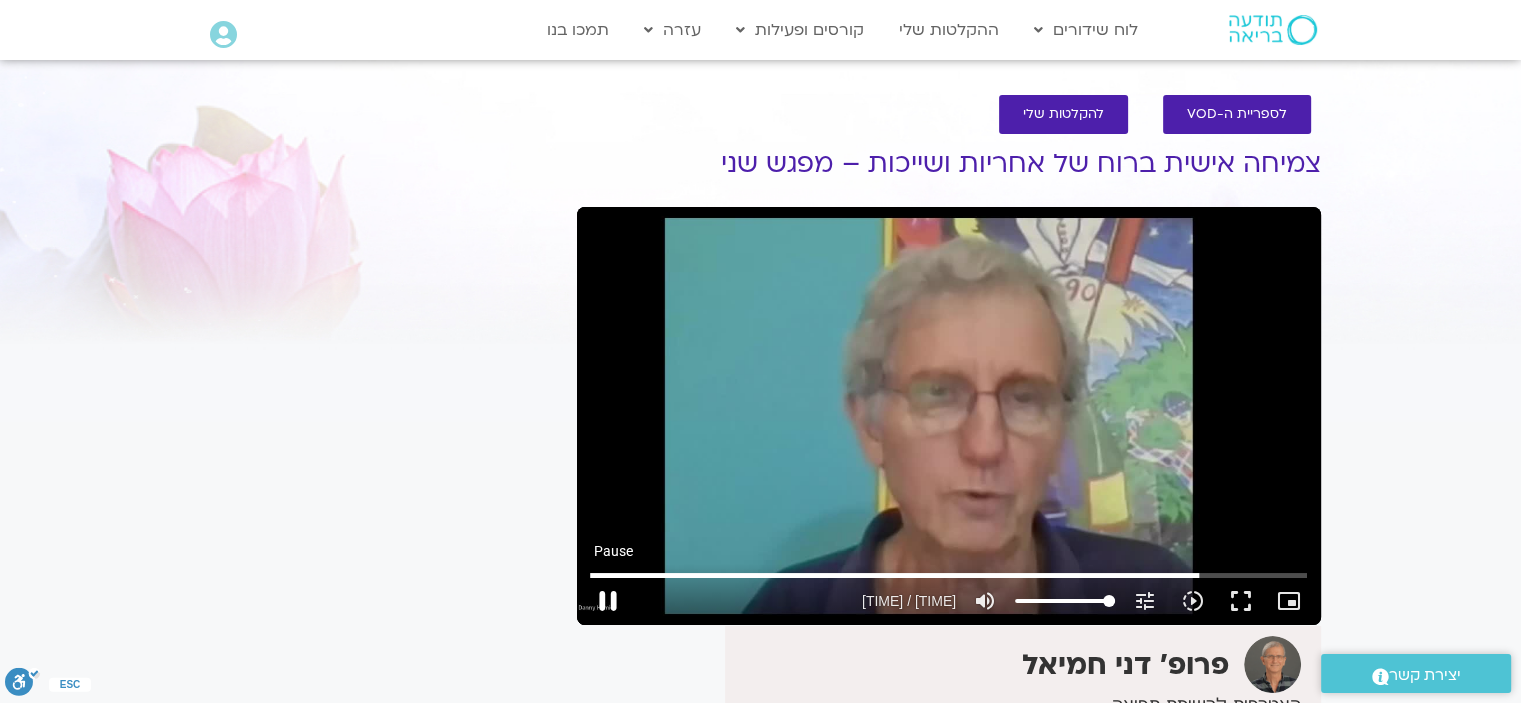 click on "pause" at bounding box center [608, 601] 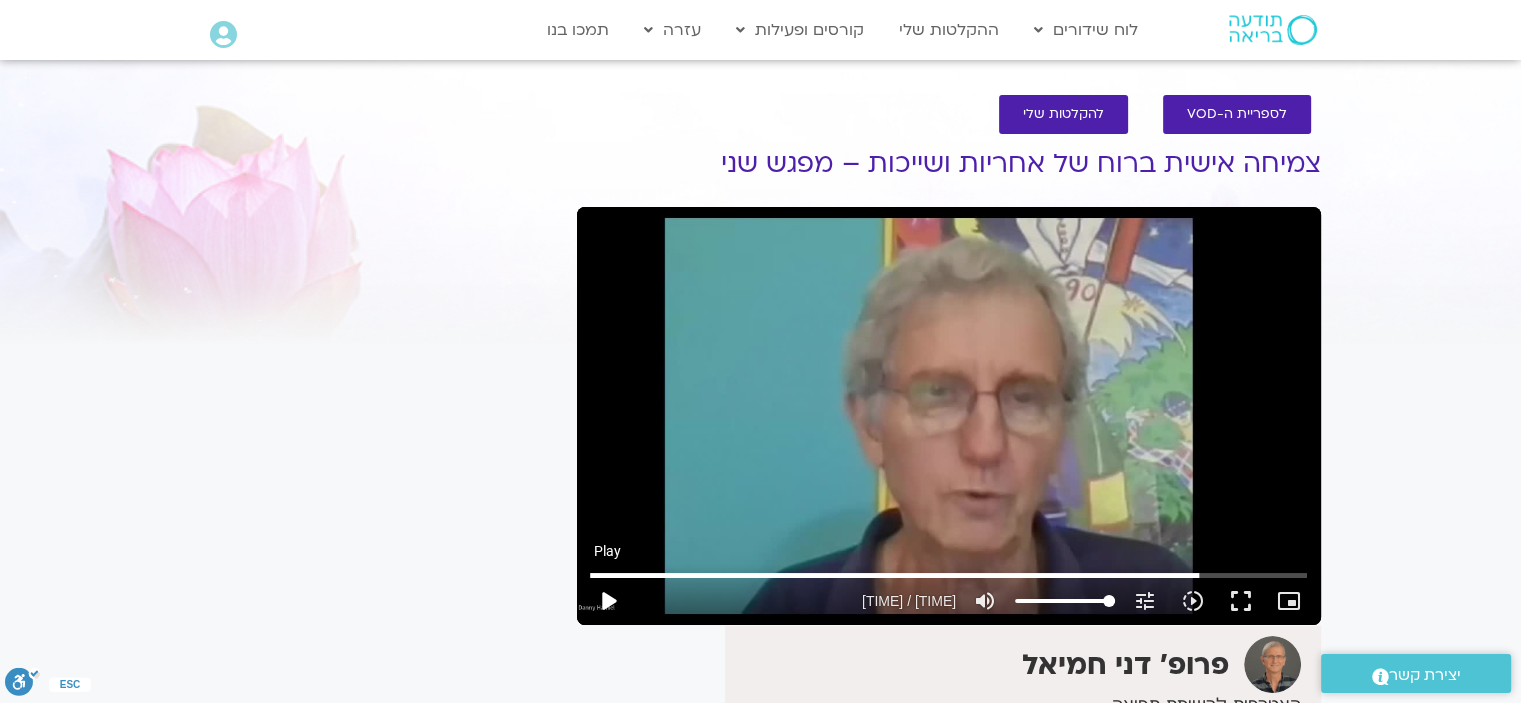 click on "play_arrow" at bounding box center (608, 601) 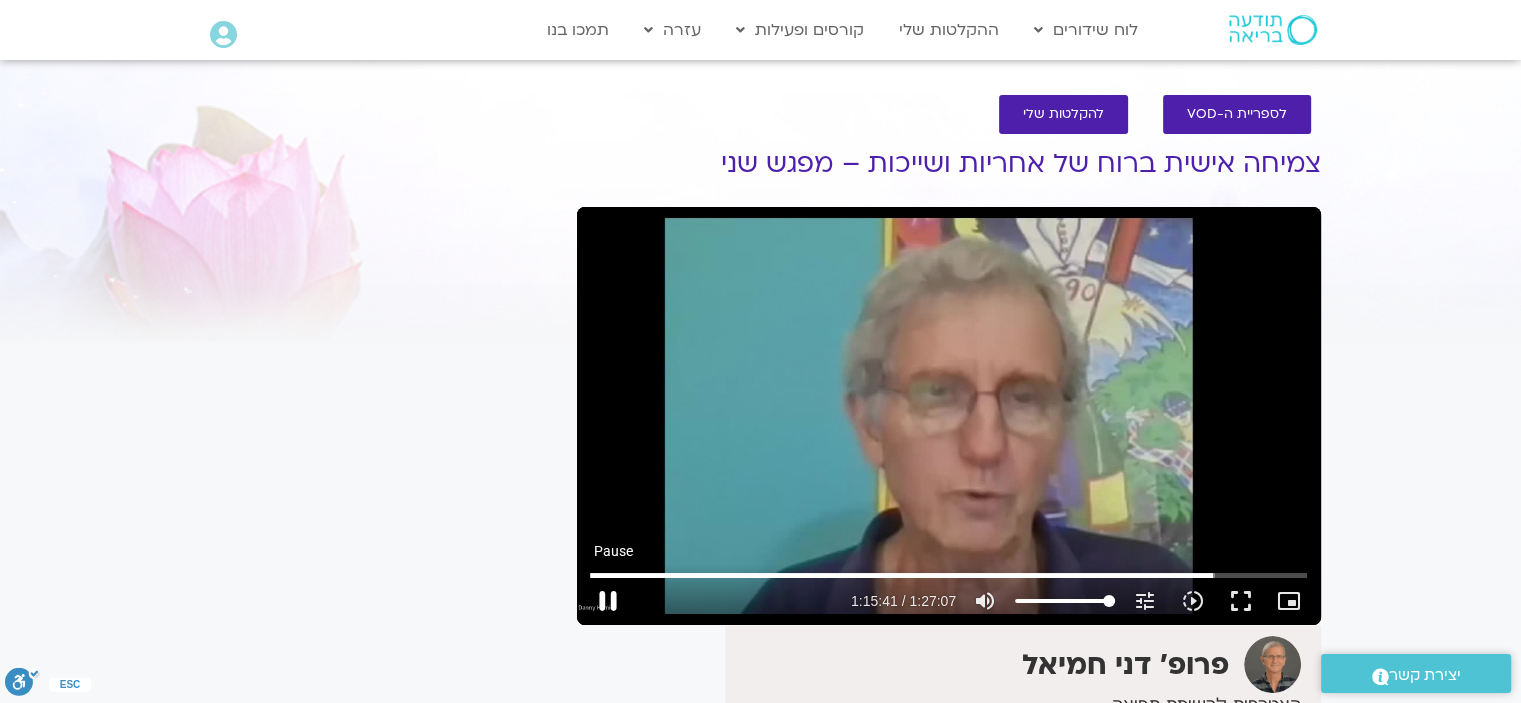 click on "pause" at bounding box center (608, 601) 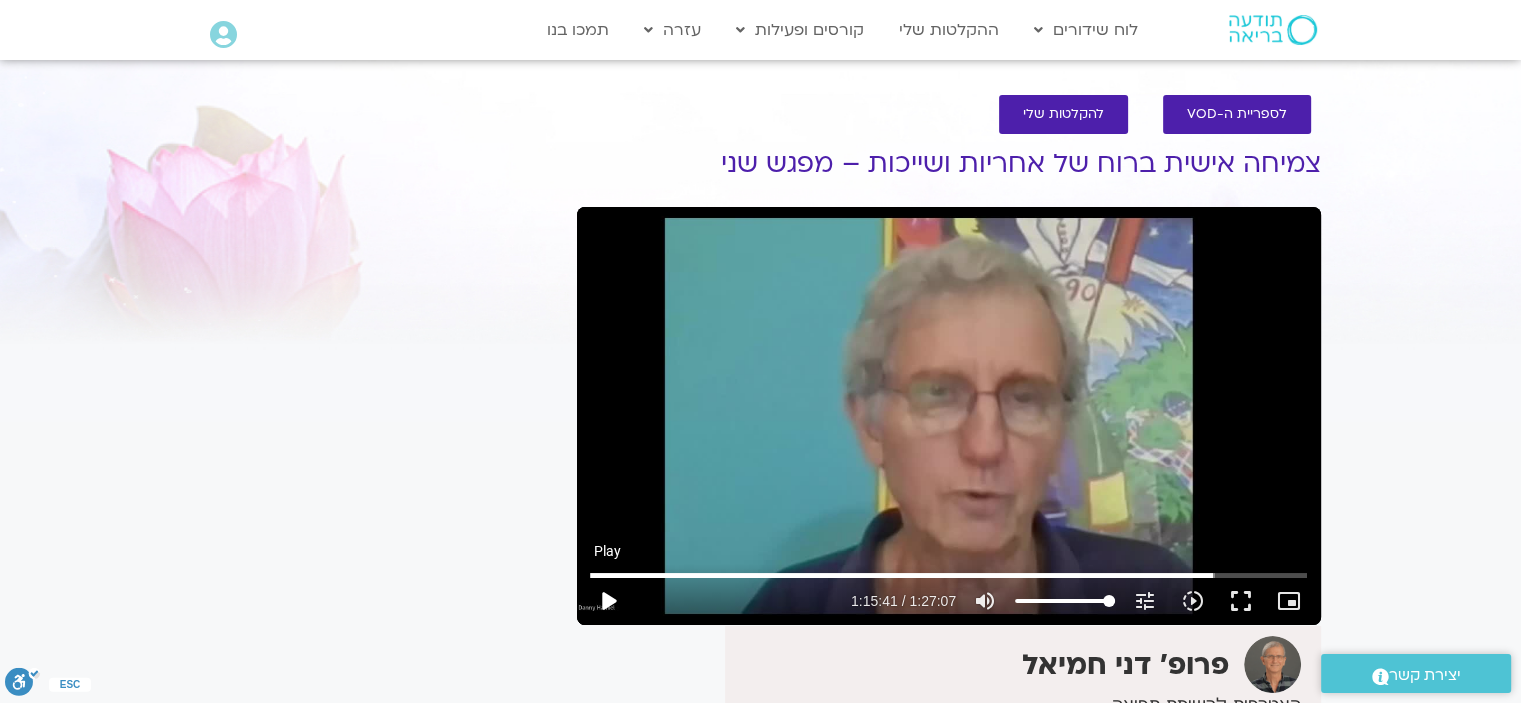 click on "play_arrow" at bounding box center [608, 601] 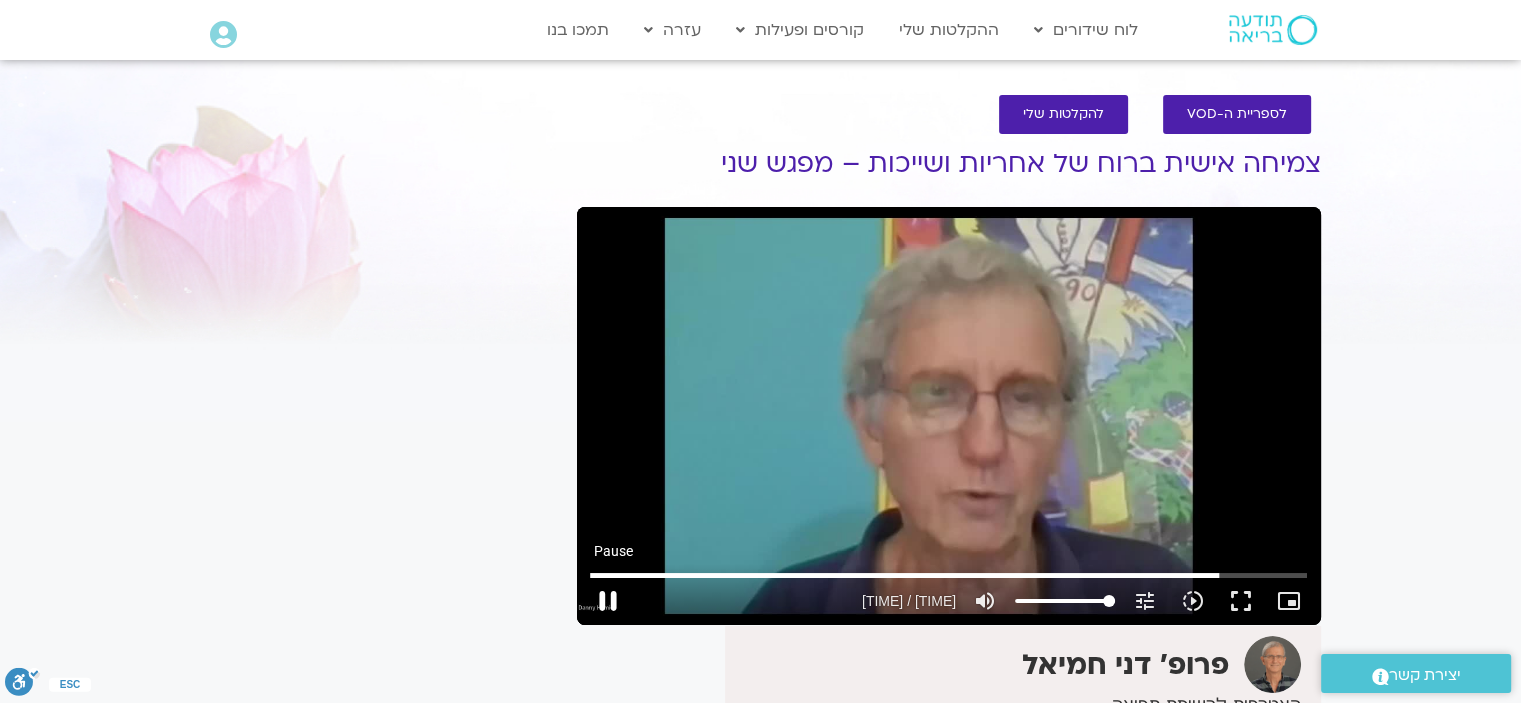 click on "pause" at bounding box center (608, 601) 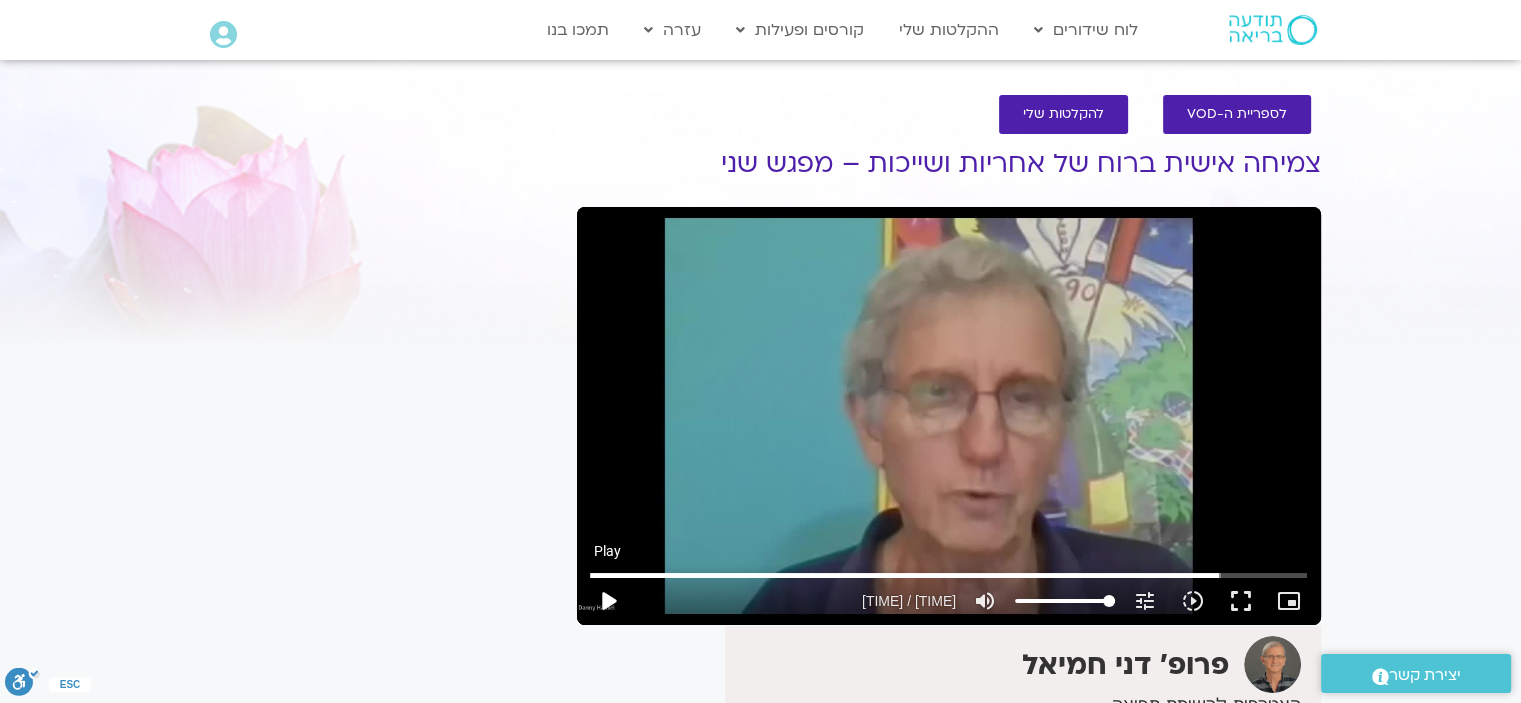 click on "play_arrow" at bounding box center (608, 601) 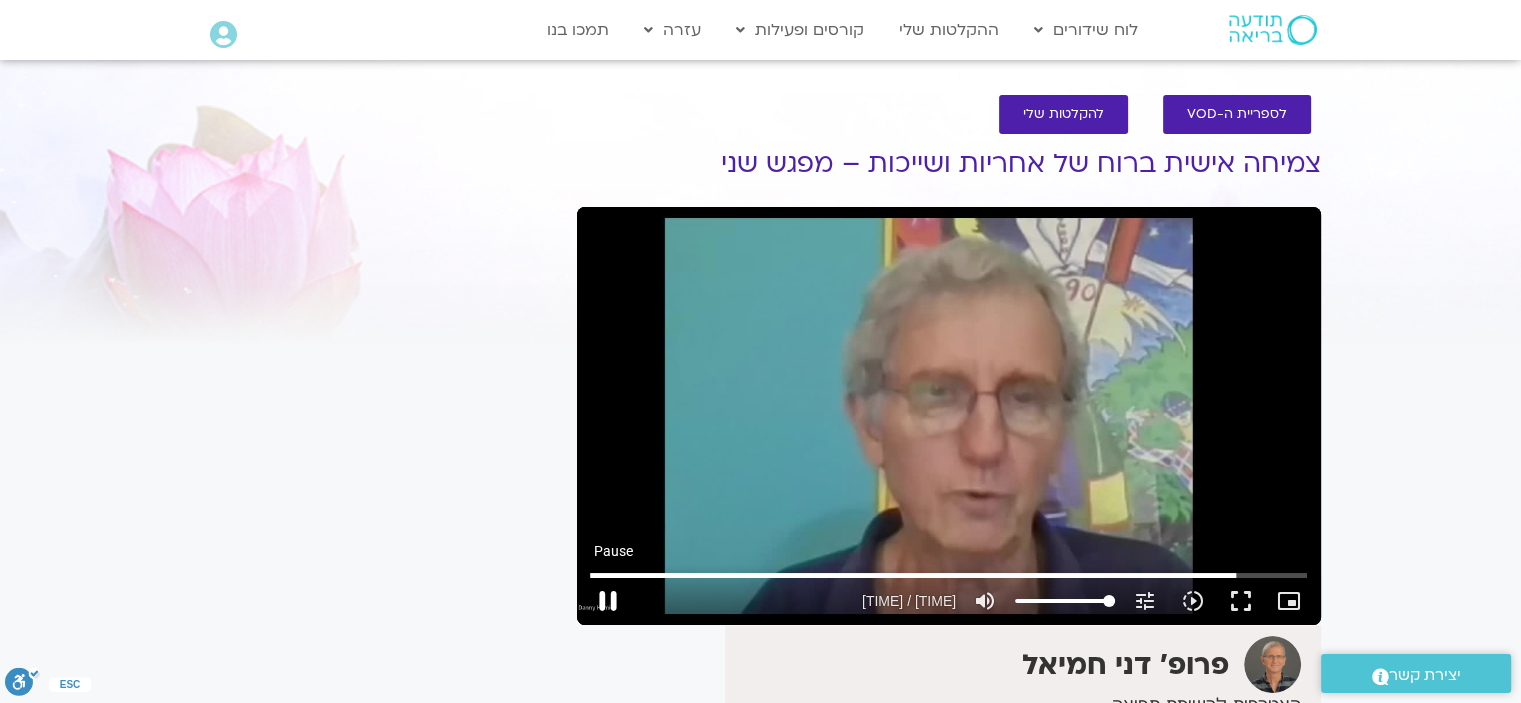 click on "pause" at bounding box center [608, 601] 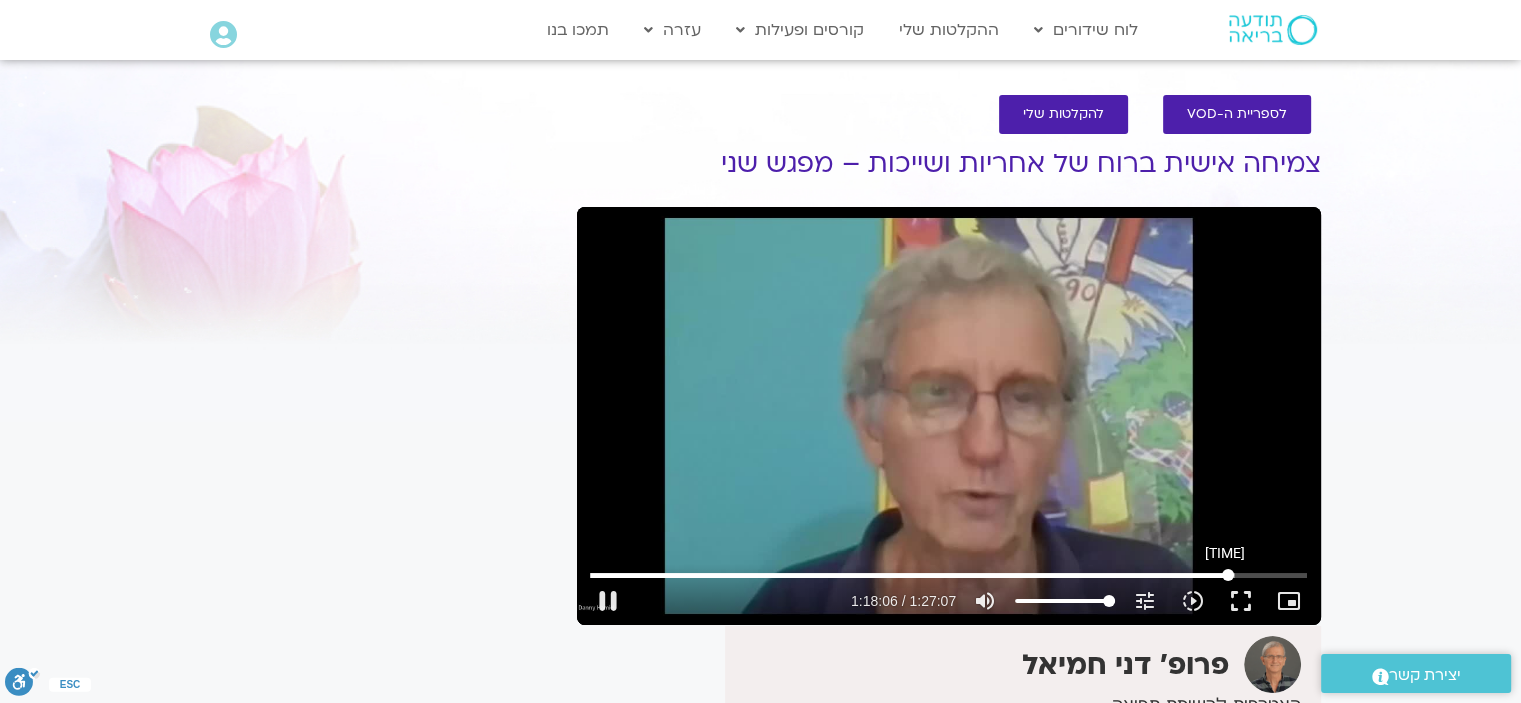 click at bounding box center [948, 575] 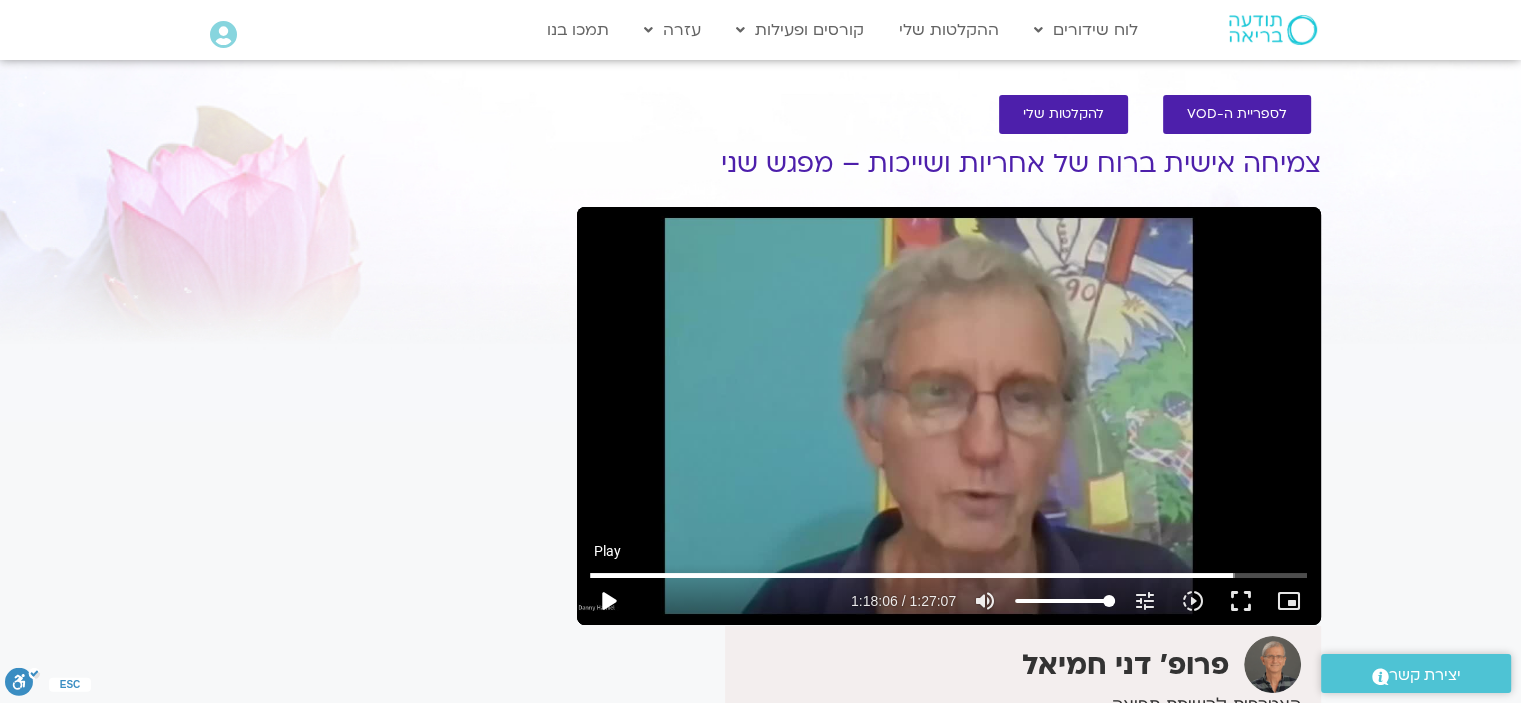 click on "play_arrow" at bounding box center (608, 601) 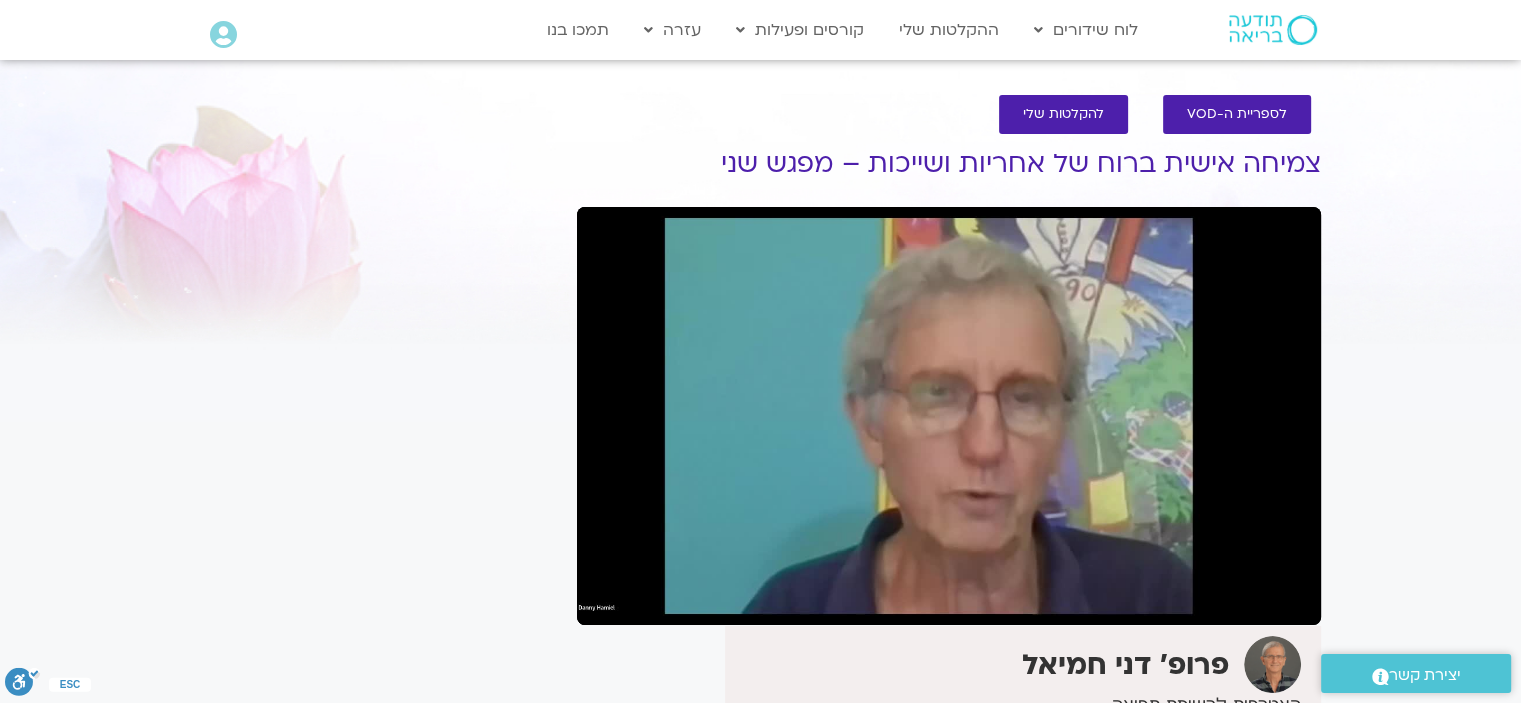 click on "pause" at bounding box center [608, 601] 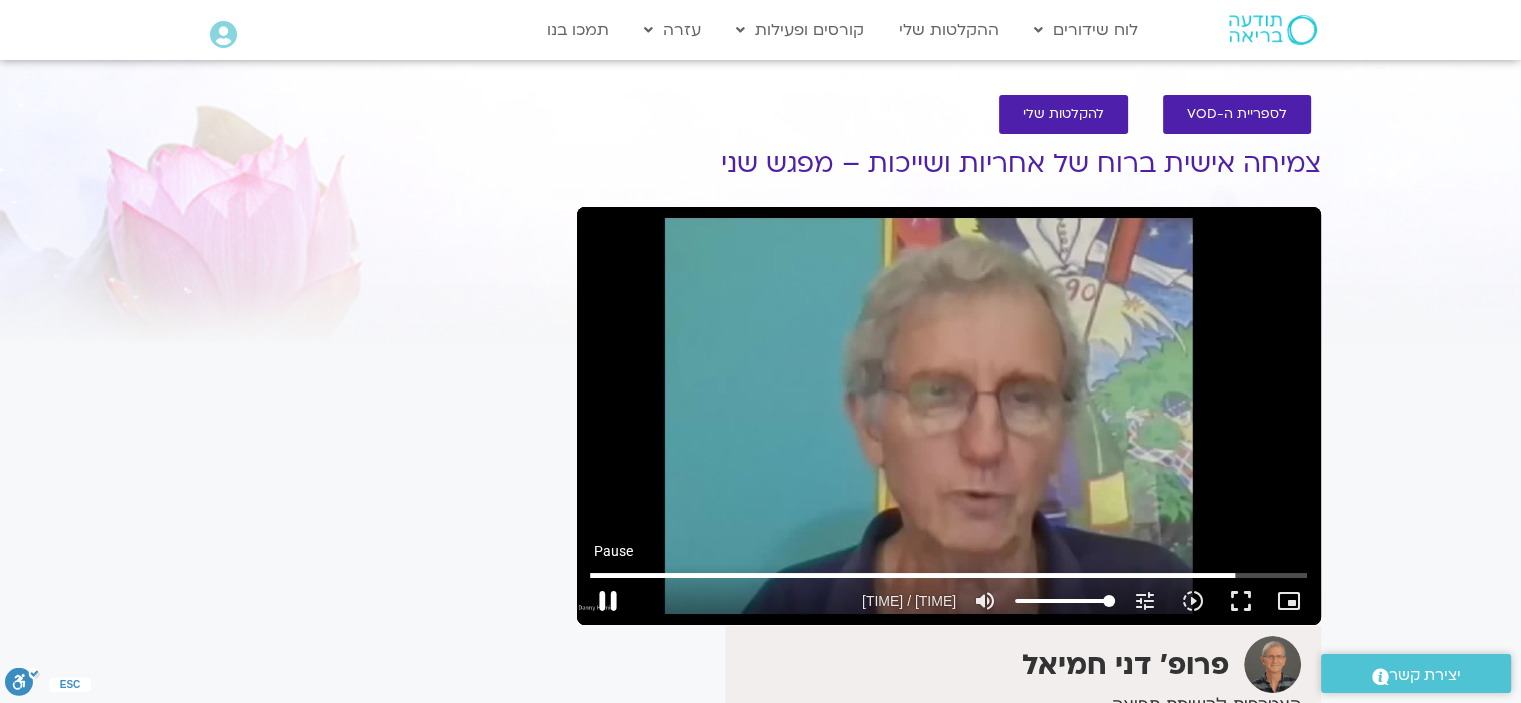 click on "pause" at bounding box center (608, 601) 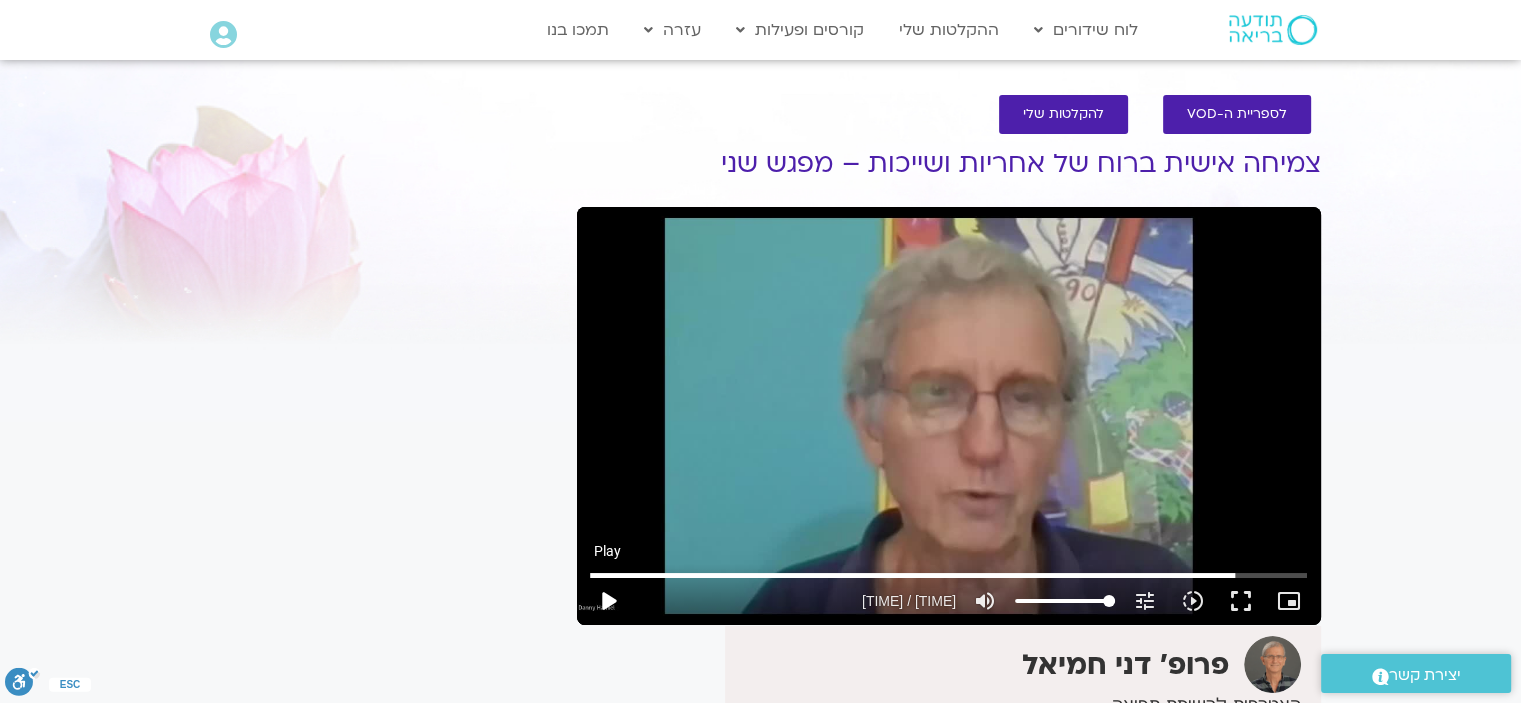 click on "play_arrow" at bounding box center (608, 601) 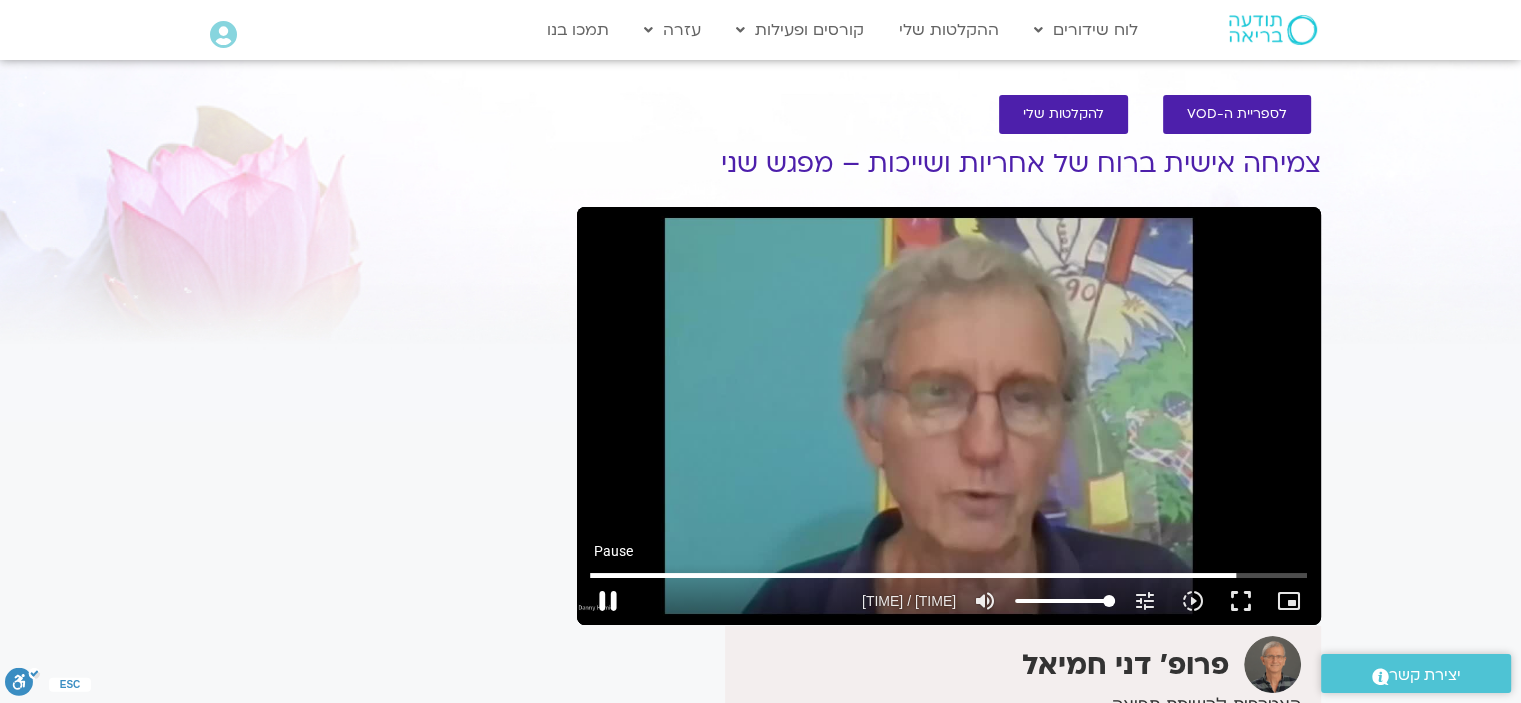 click on "pause" at bounding box center (608, 601) 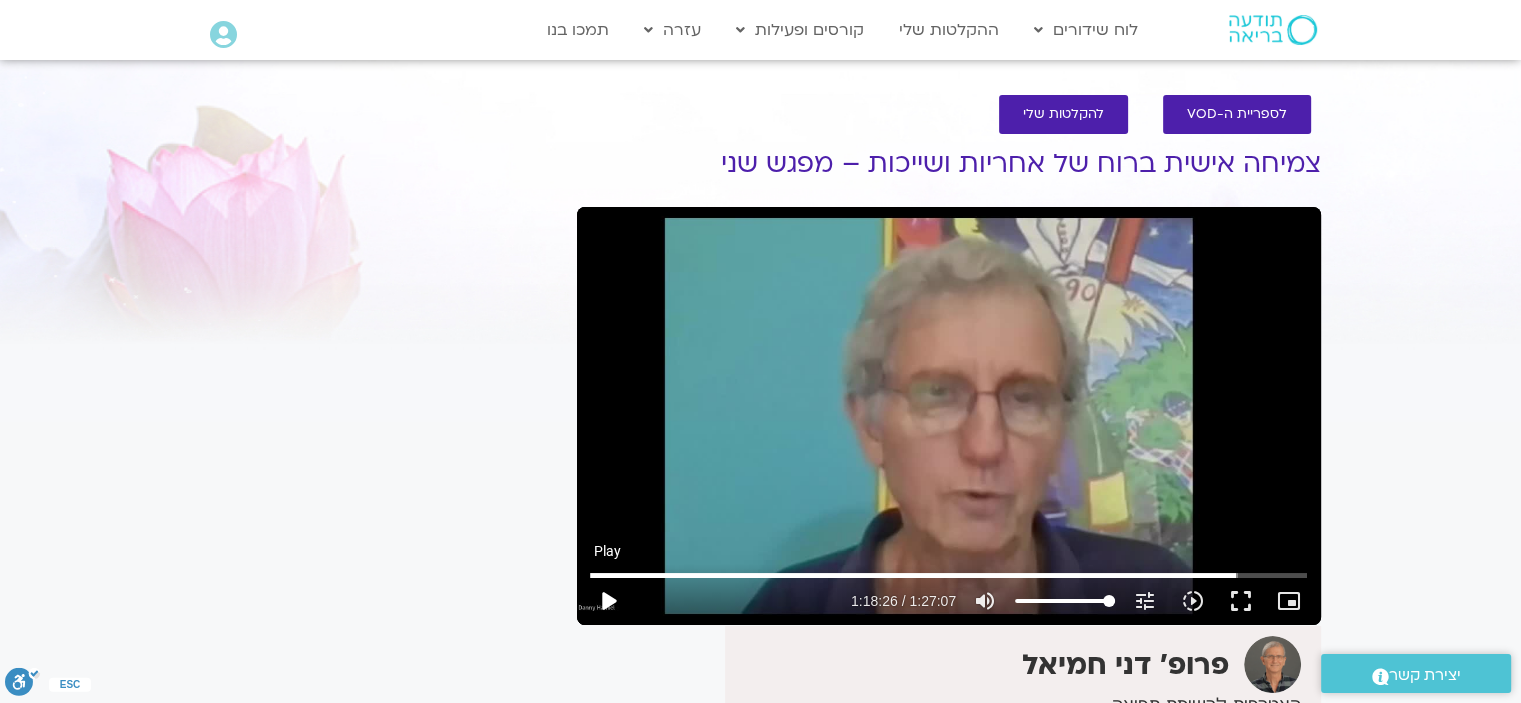 click on "play_arrow" at bounding box center (608, 601) 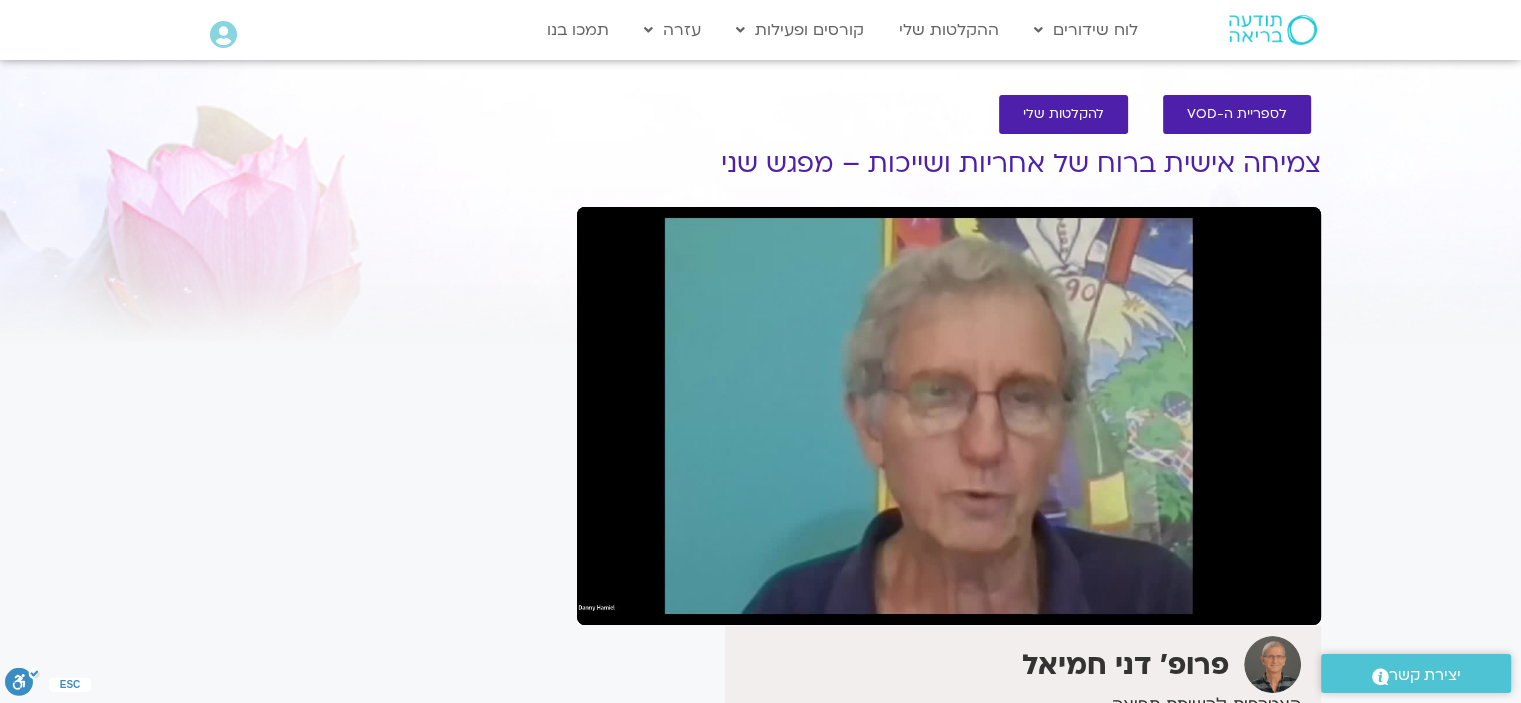 click on "pause" at bounding box center [608, 601] 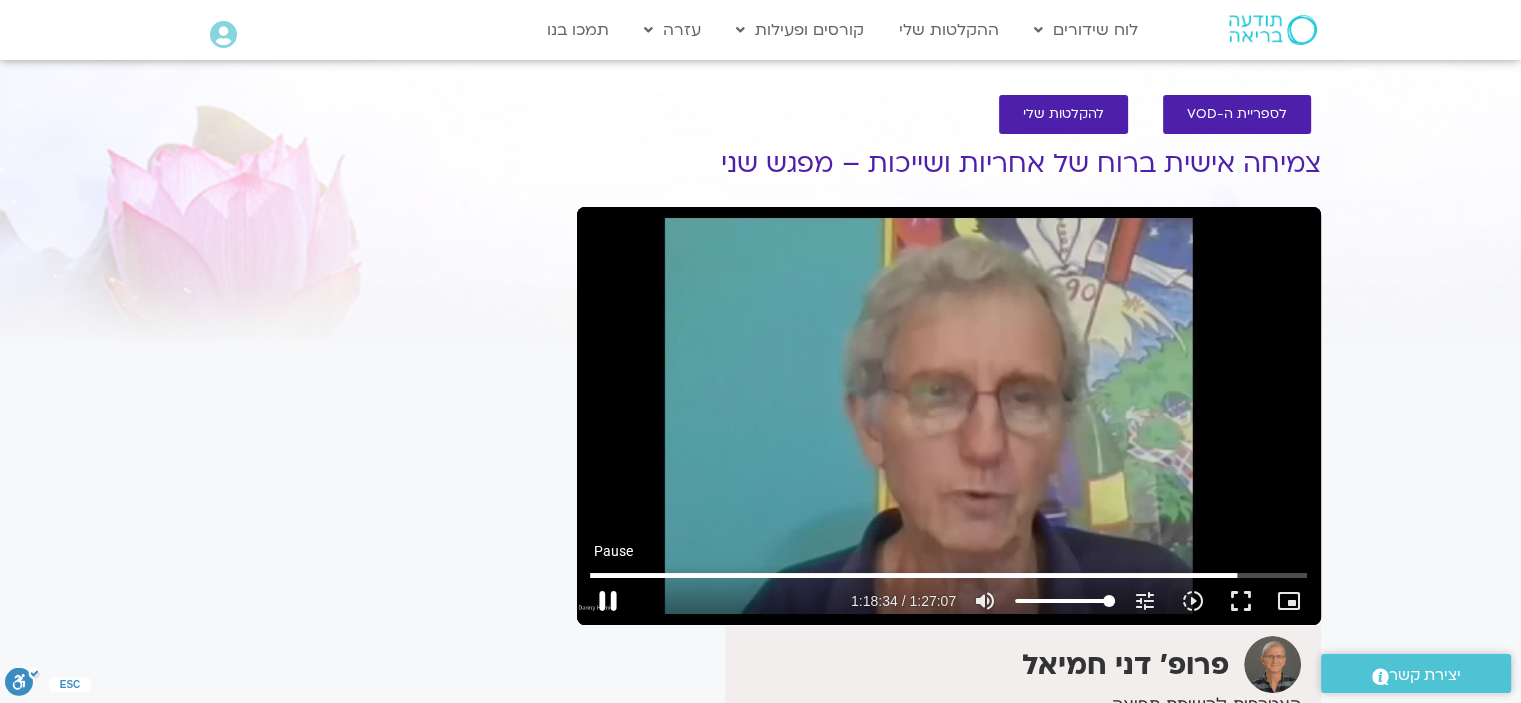 click on "pause" at bounding box center (608, 601) 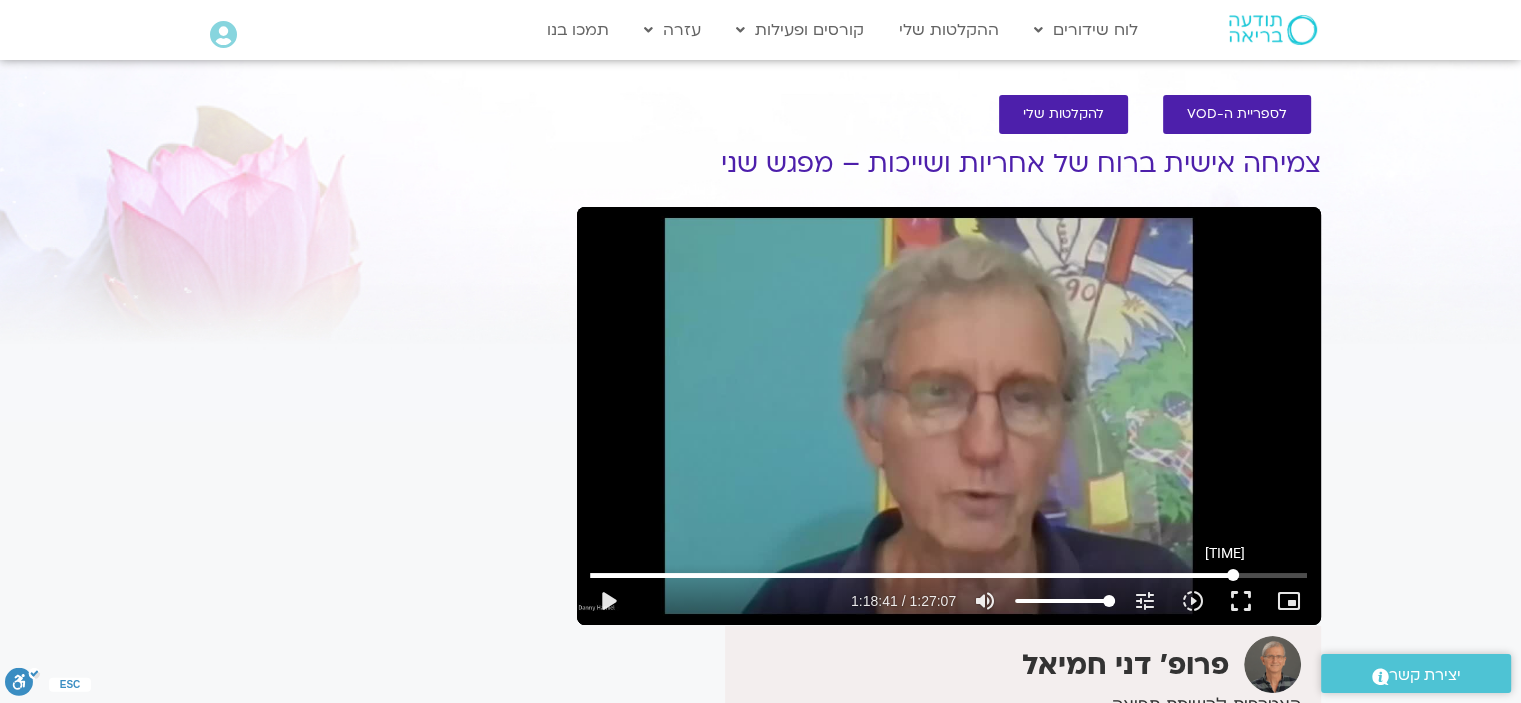 click at bounding box center [948, 575] 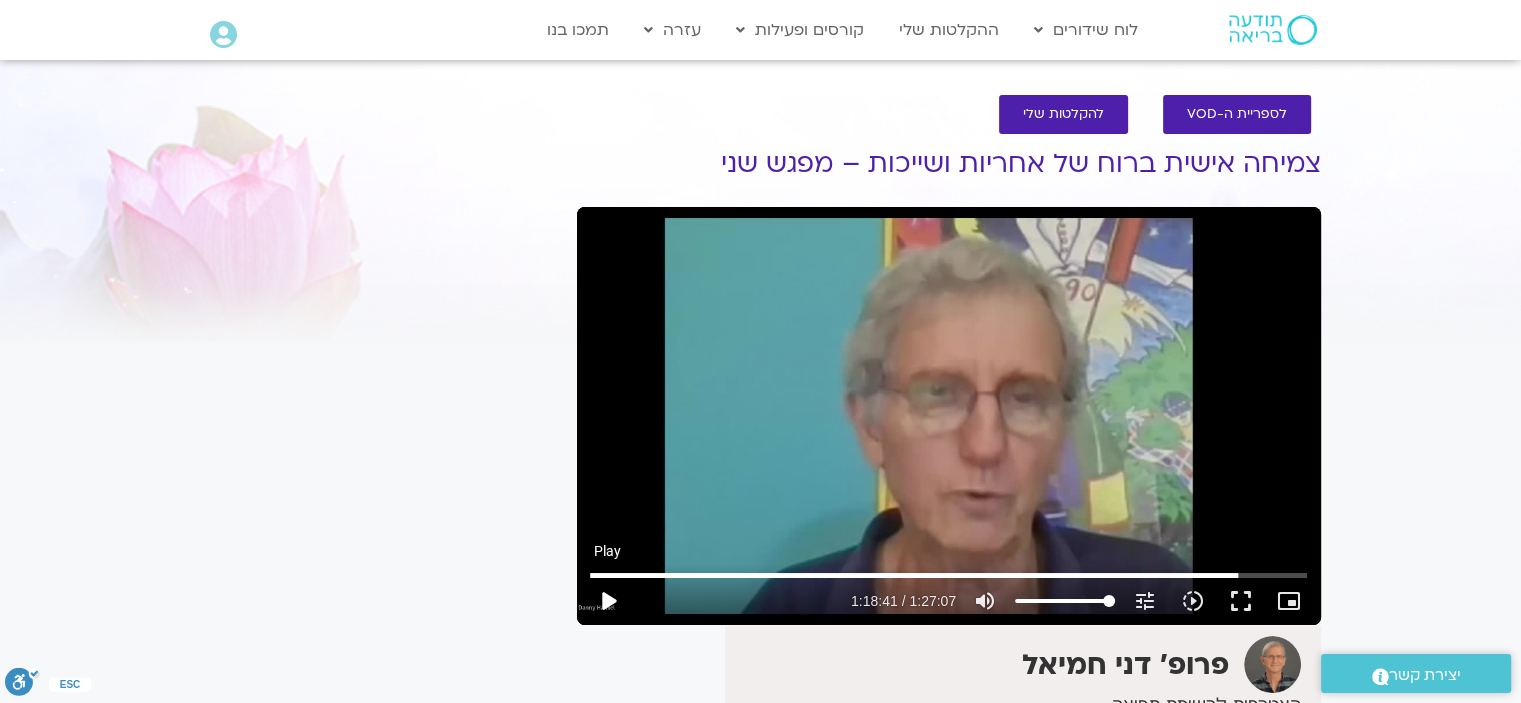 click on "play_arrow" at bounding box center [608, 601] 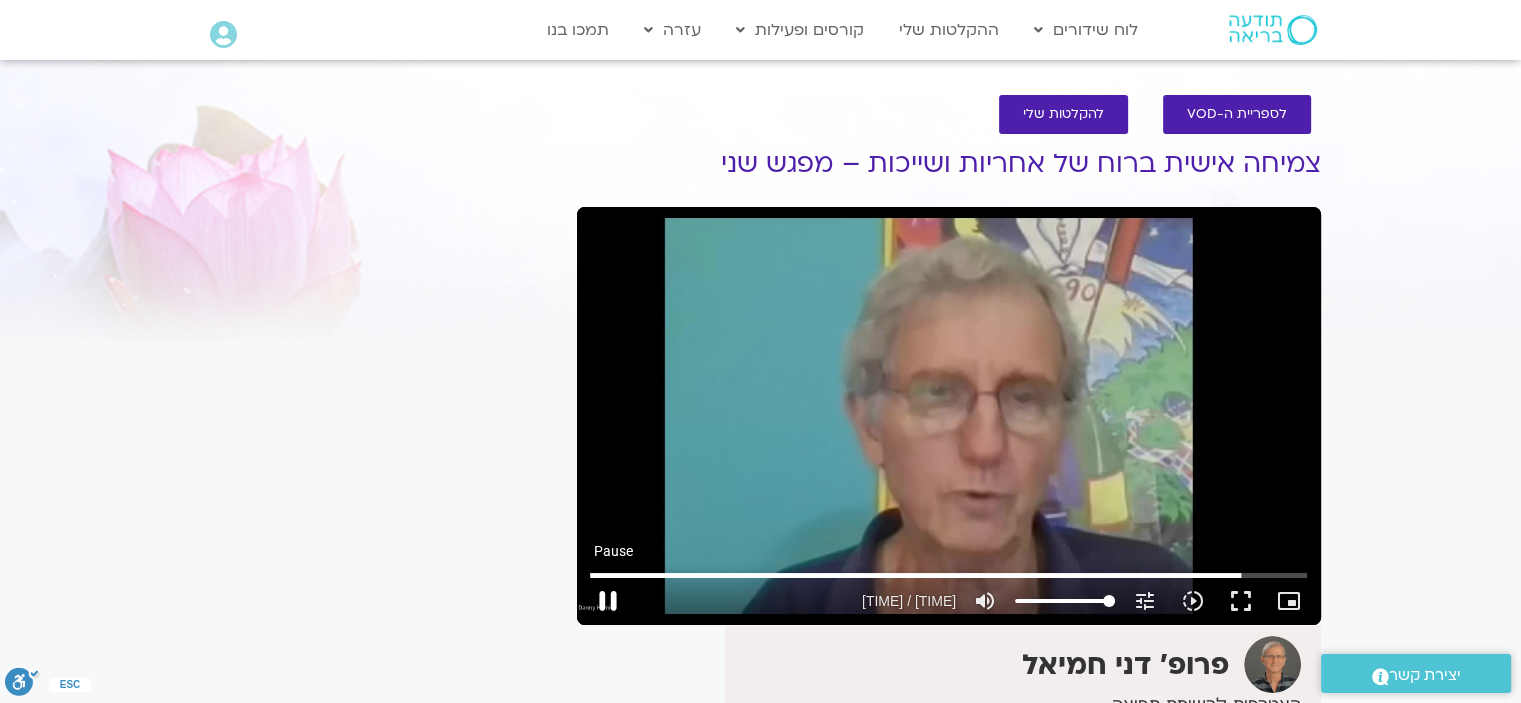 click on "pause" at bounding box center [608, 601] 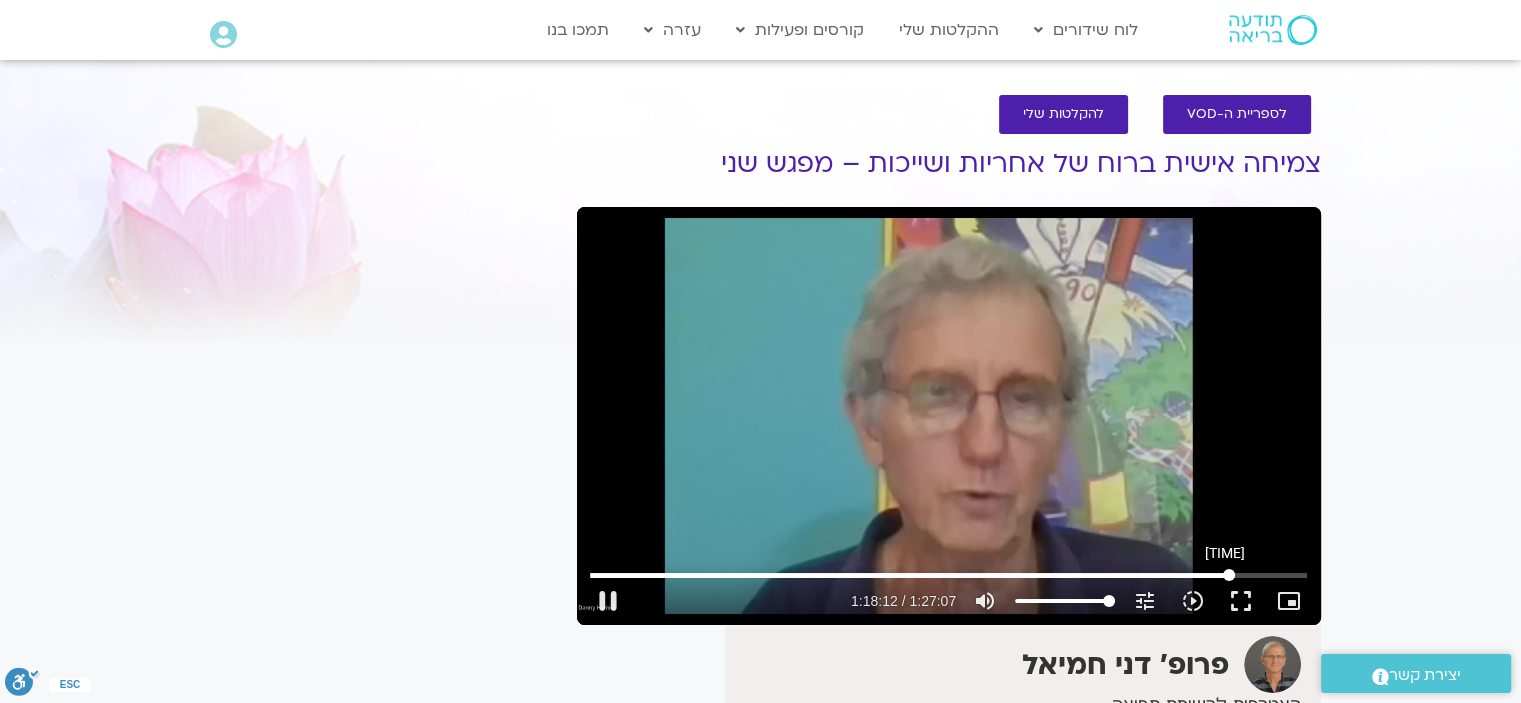 click at bounding box center [948, 575] 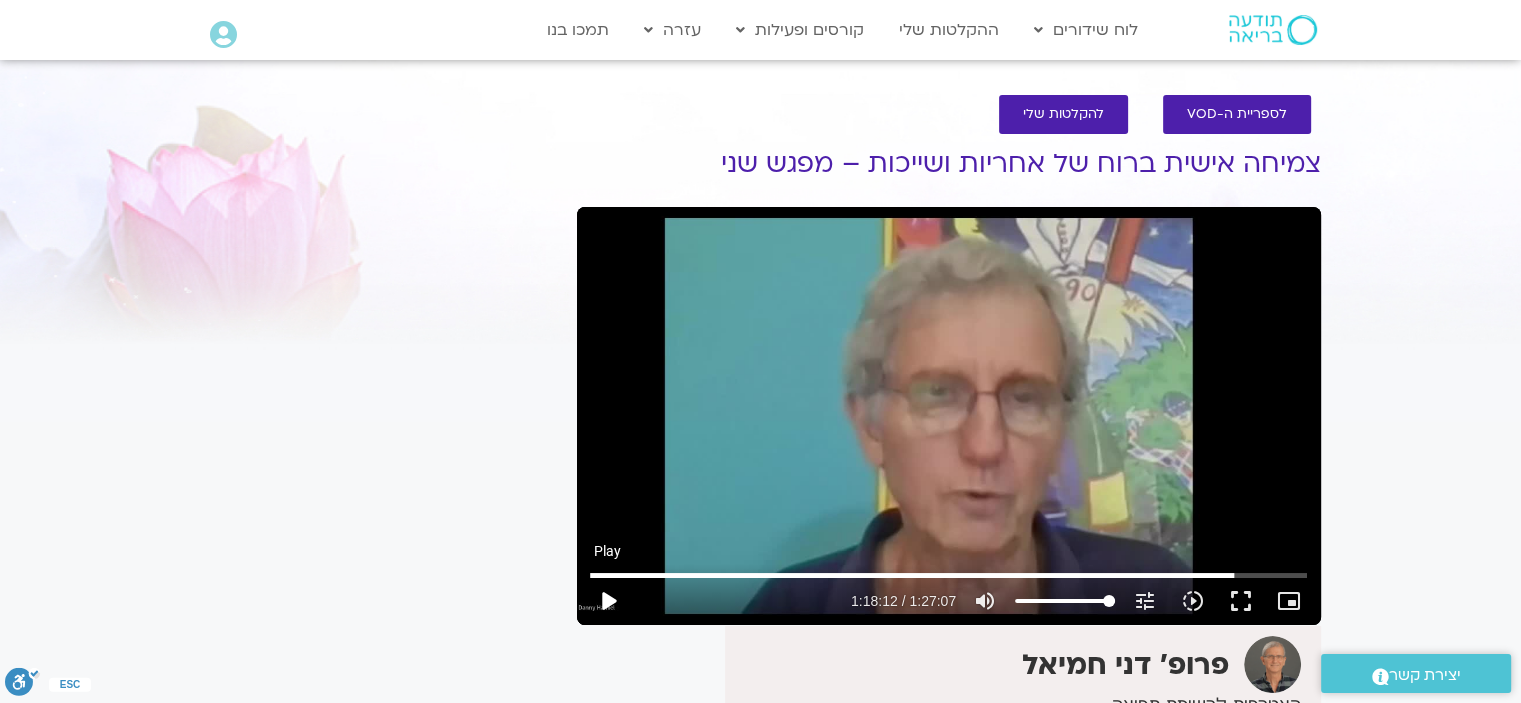 click on "play_arrow" at bounding box center [608, 601] 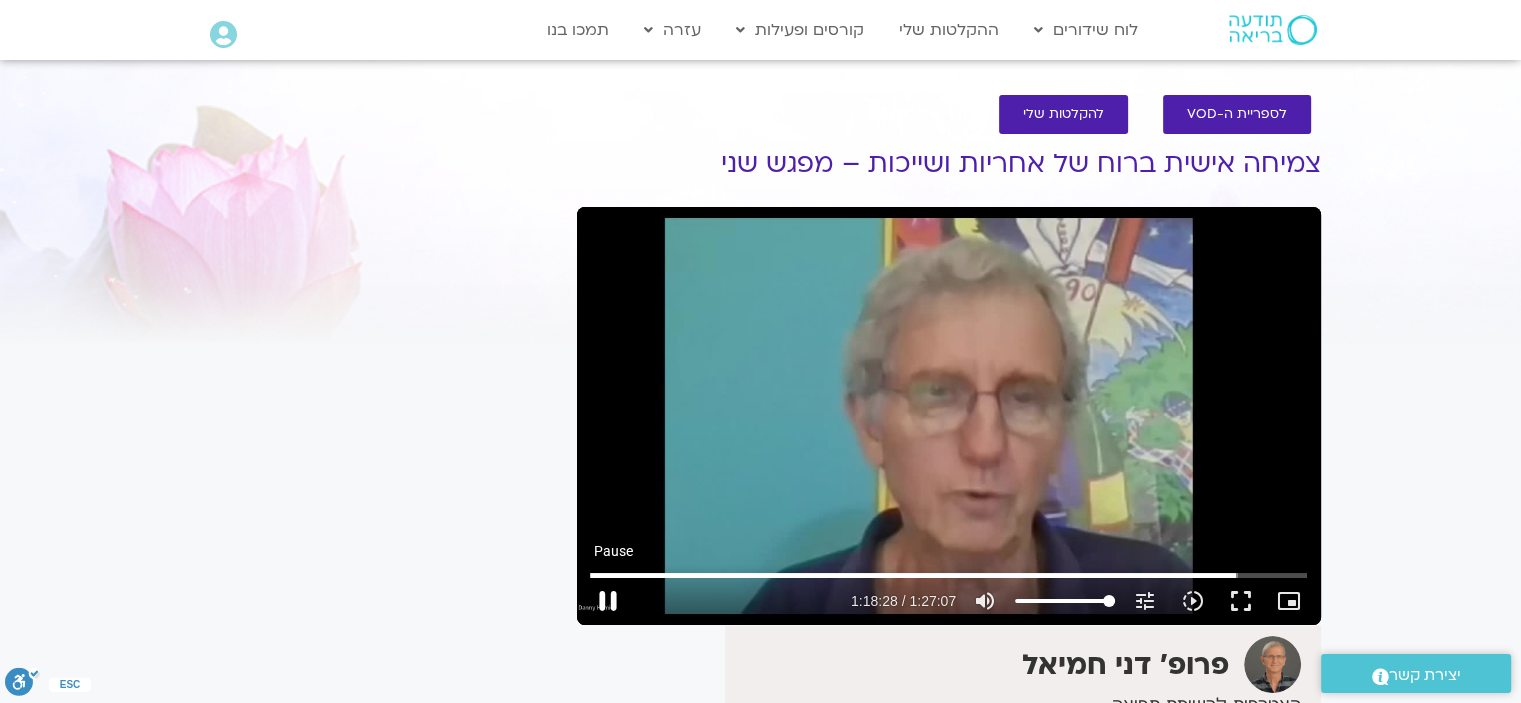 click on "pause" at bounding box center (608, 601) 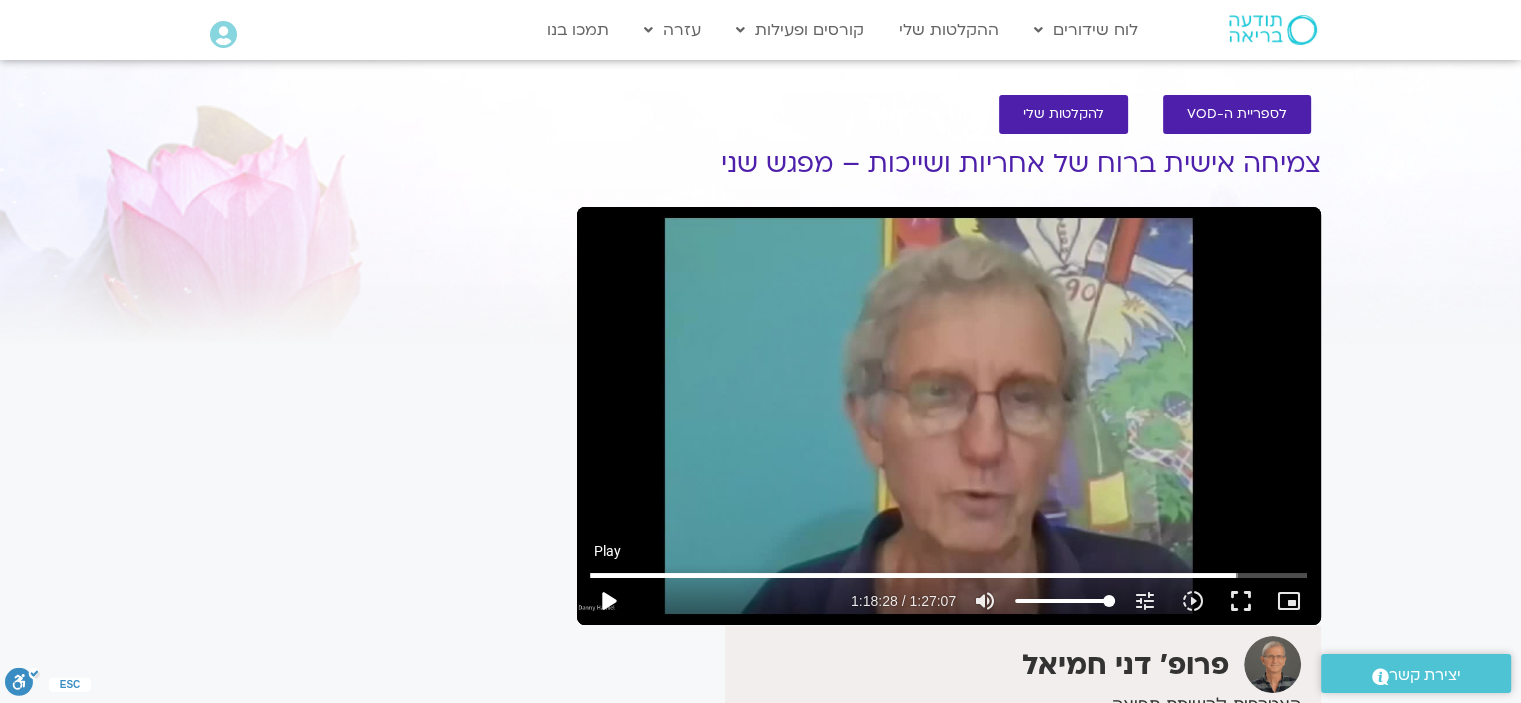 click on "play_arrow" at bounding box center [608, 601] 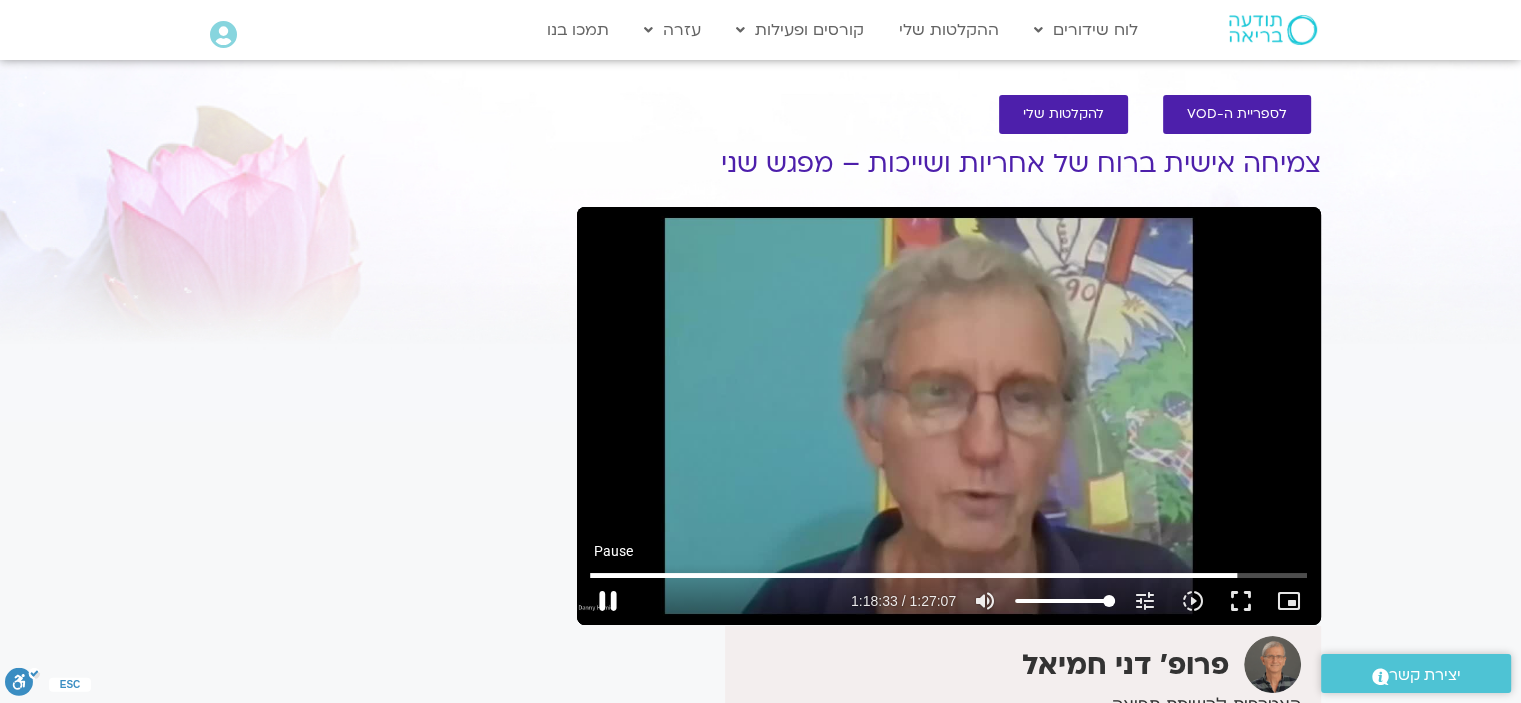 click on "pause" at bounding box center (608, 601) 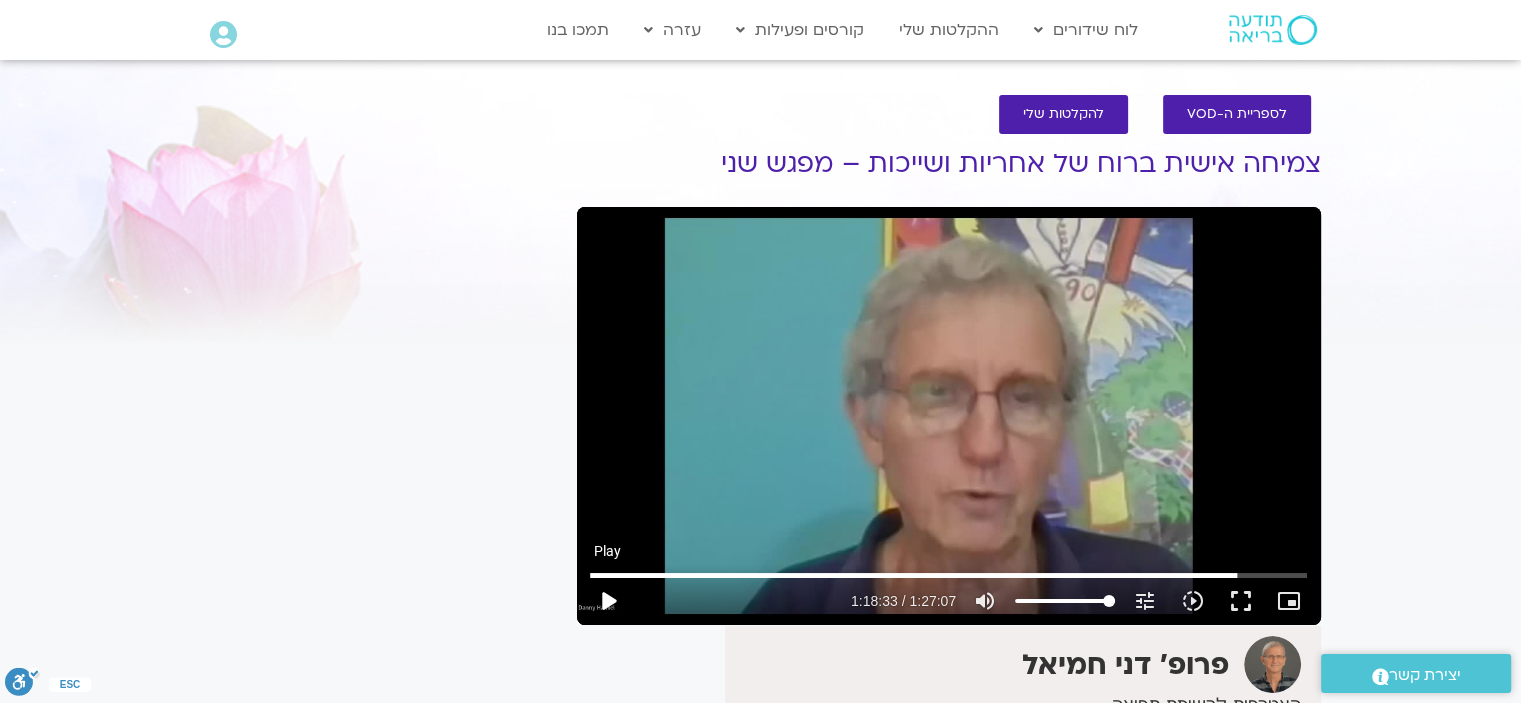 click on "play_arrow" at bounding box center [608, 601] 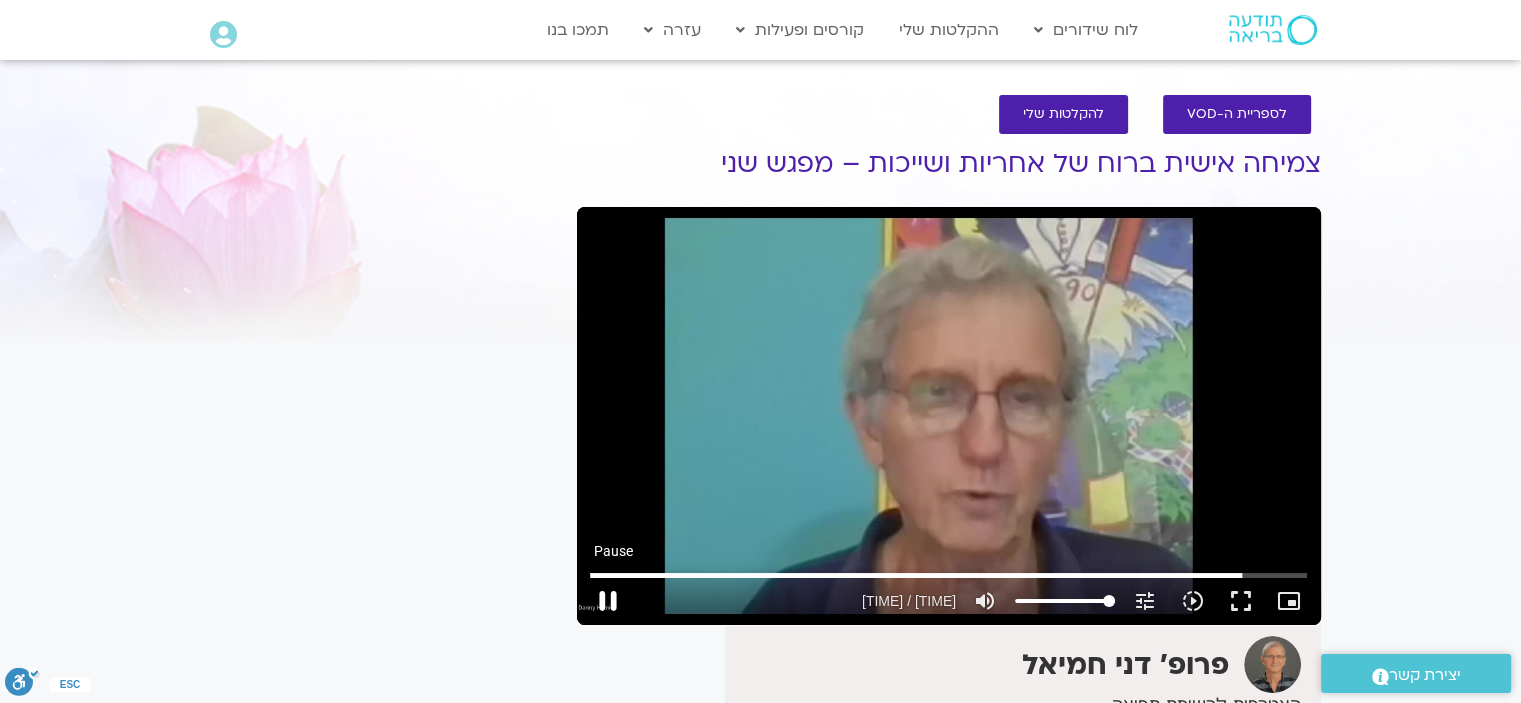 click on "pause" at bounding box center (608, 601) 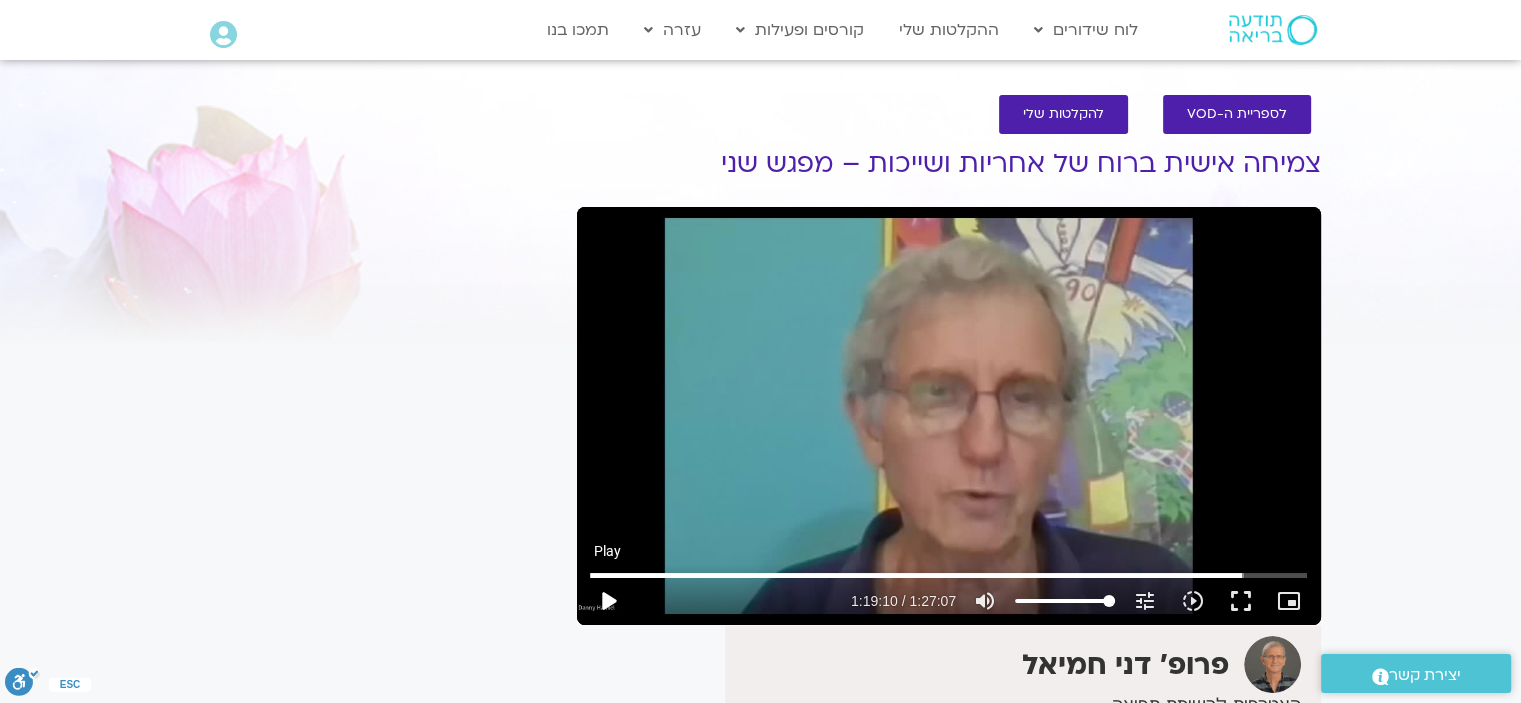 click on "play_arrow" at bounding box center (608, 601) 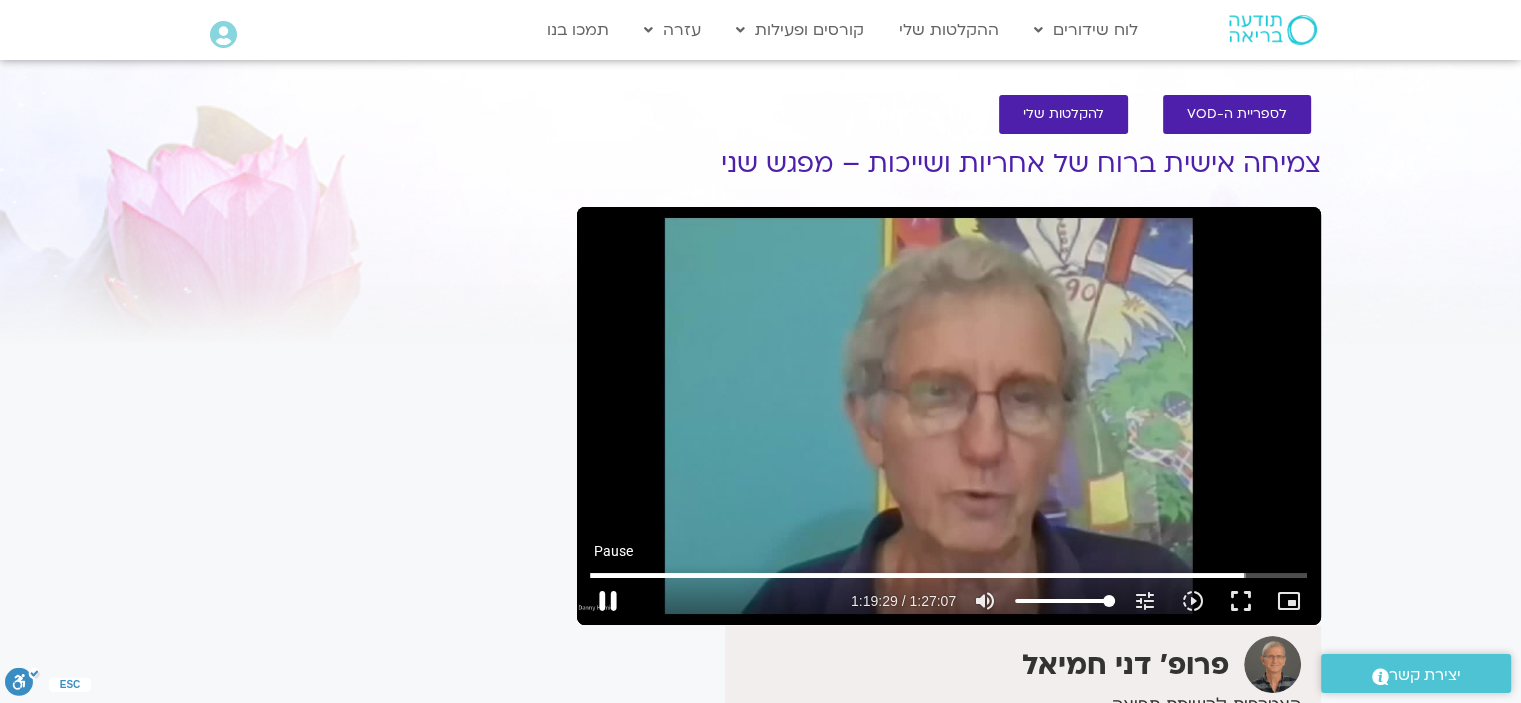 click on "pause" at bounding box center (608, 601) 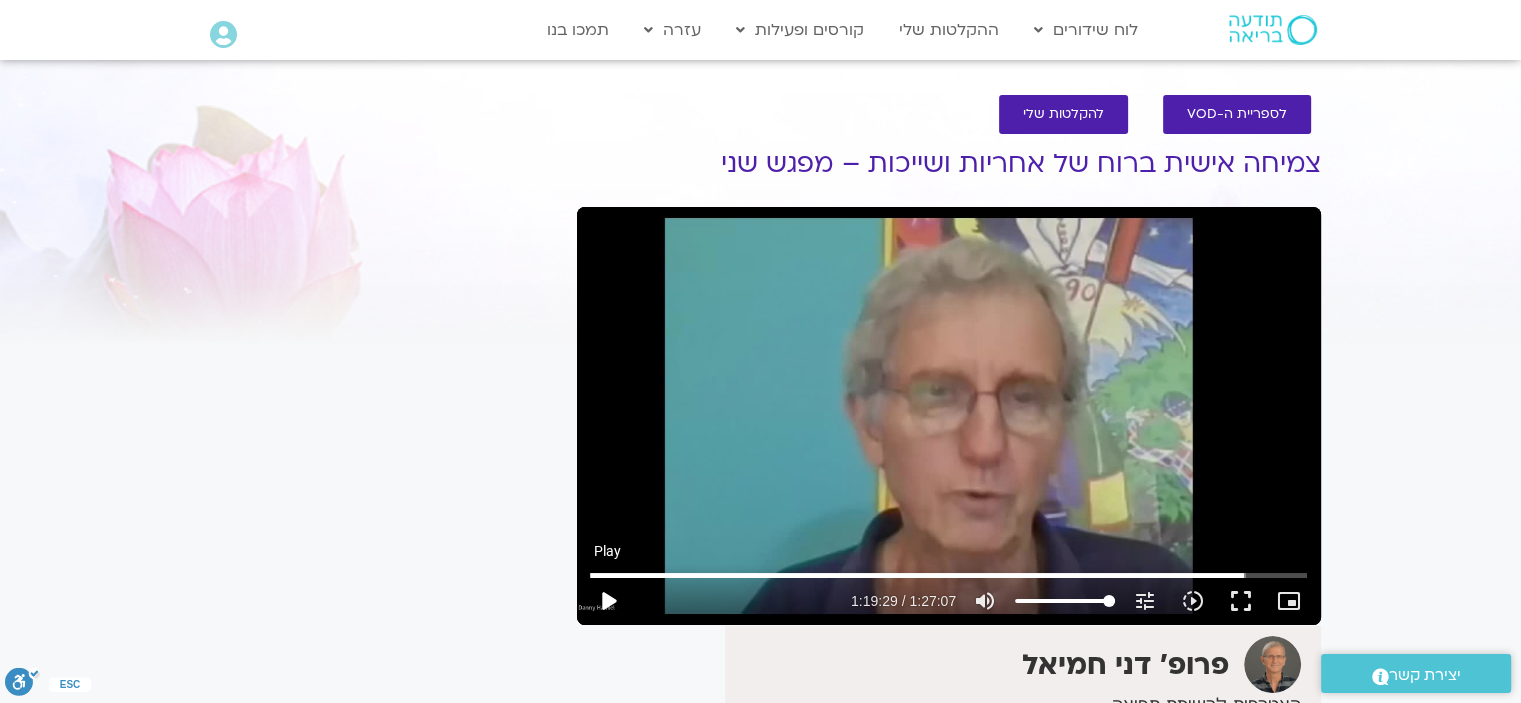 click on "play_arrow" at bounding box center [608, 601] 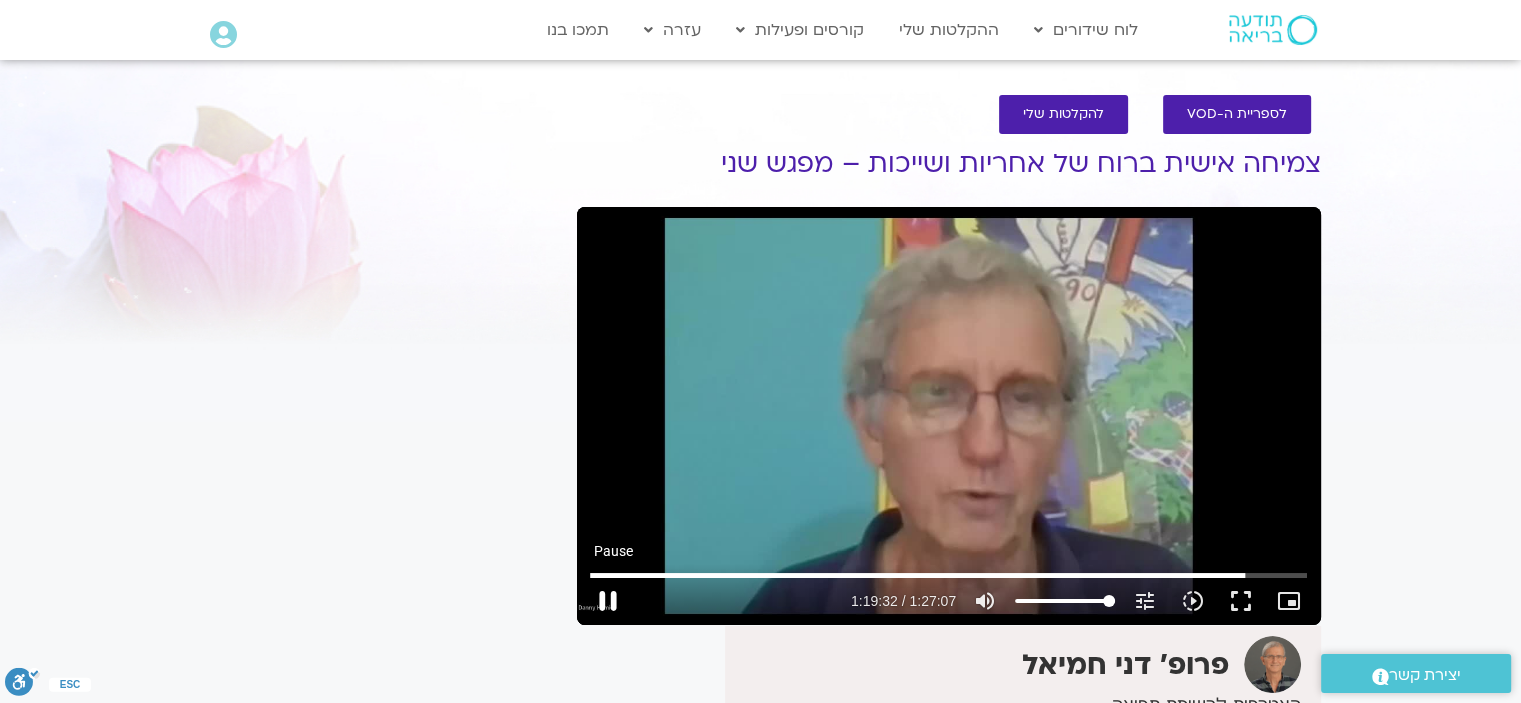 click on "pause" at bounding box center (608, 601) 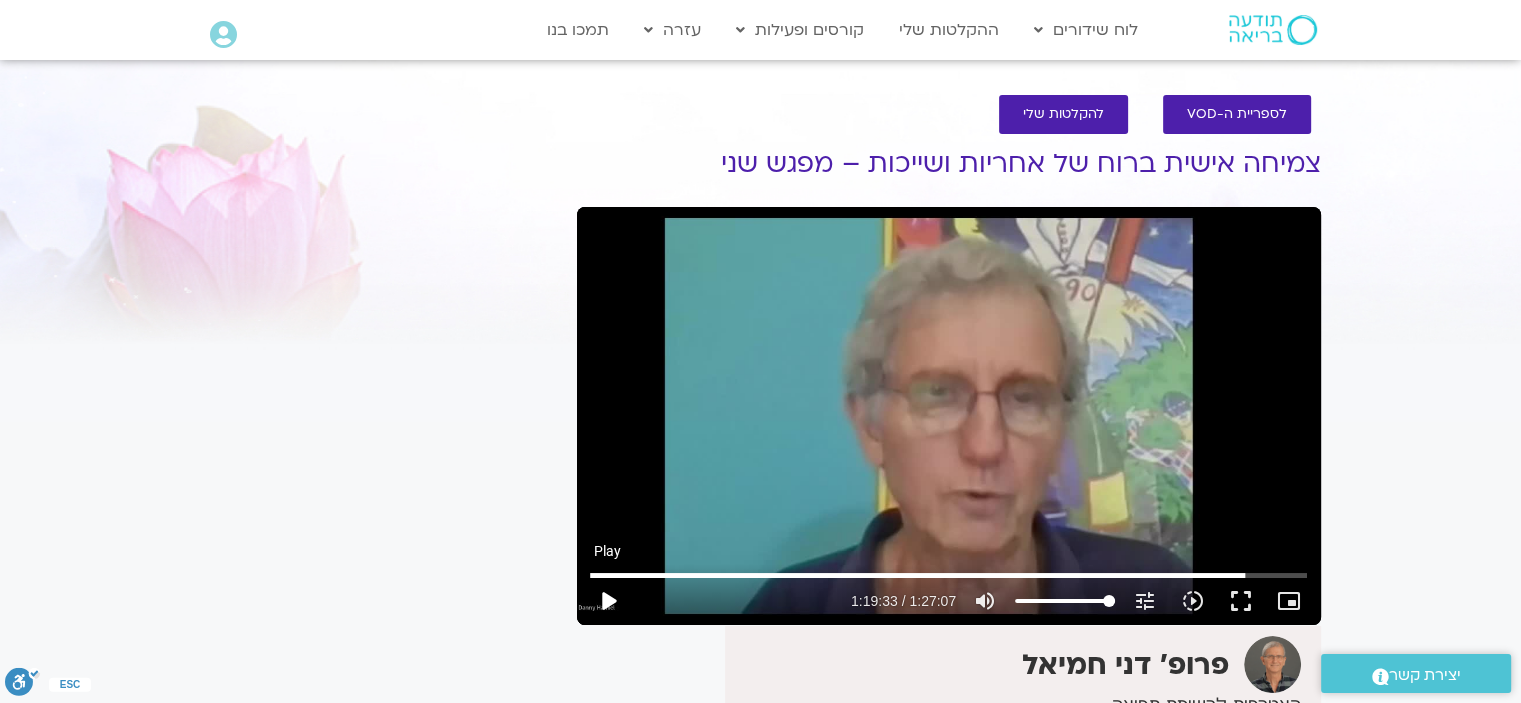 click on "play_arrow" at bounding box center [608, 601] 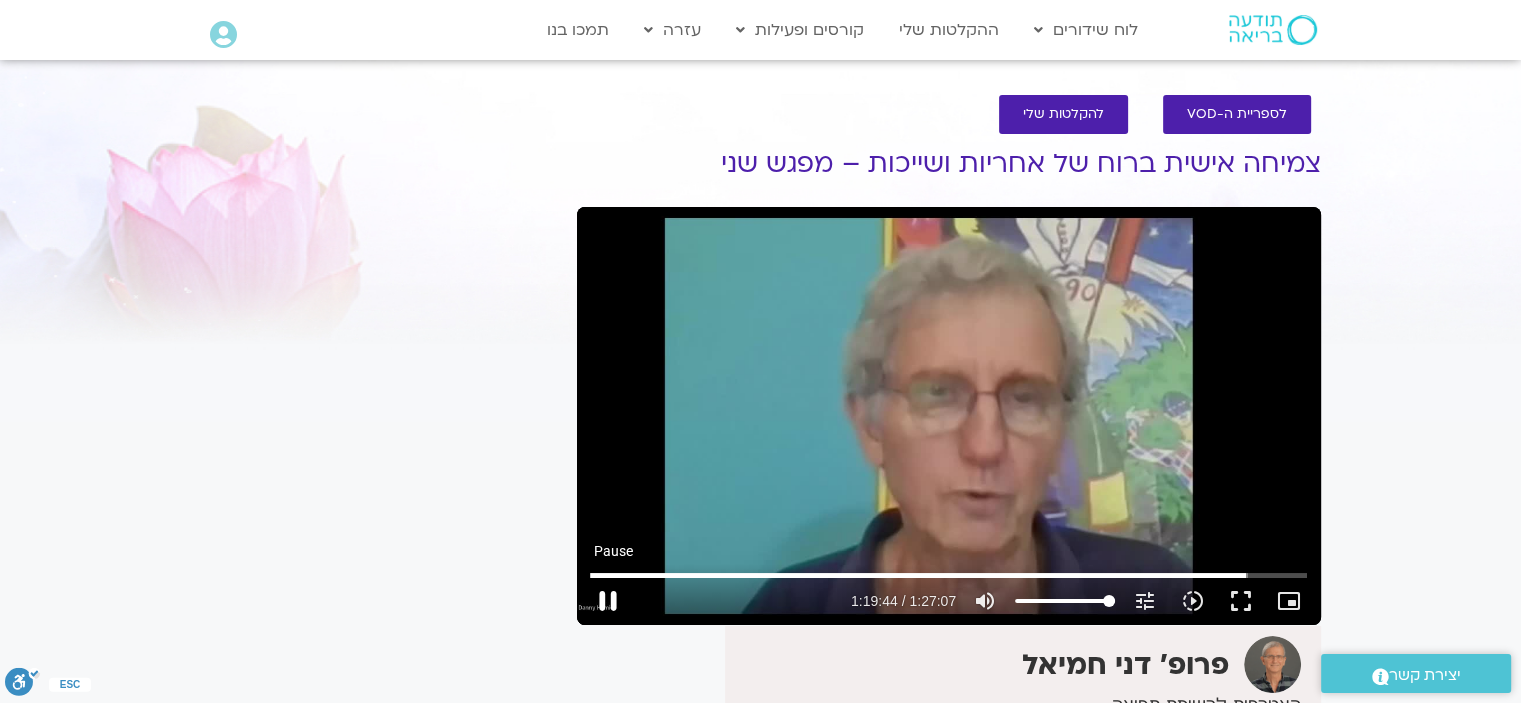 click on "pause" at bounding box center [608, 601] 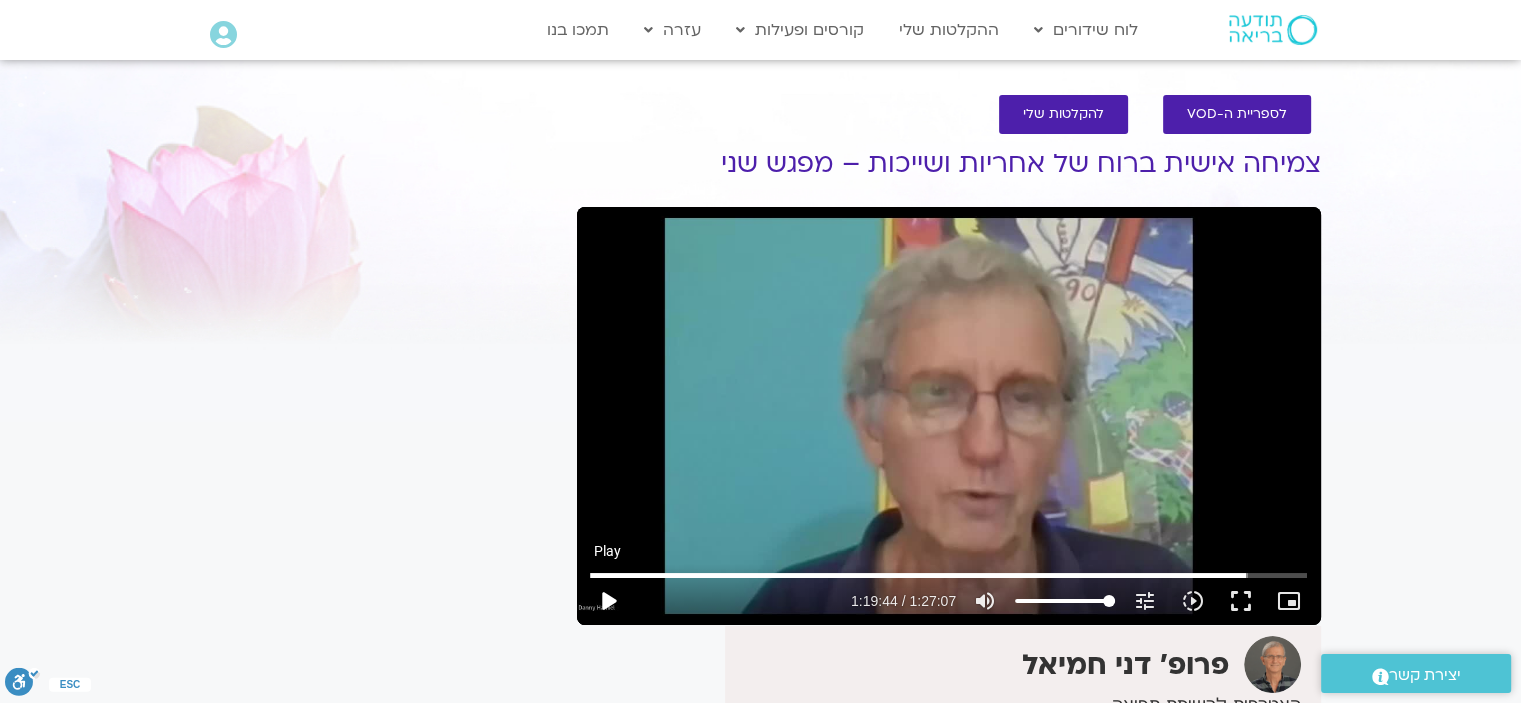 click on "play_arrow" at bounding box center (608, 601) 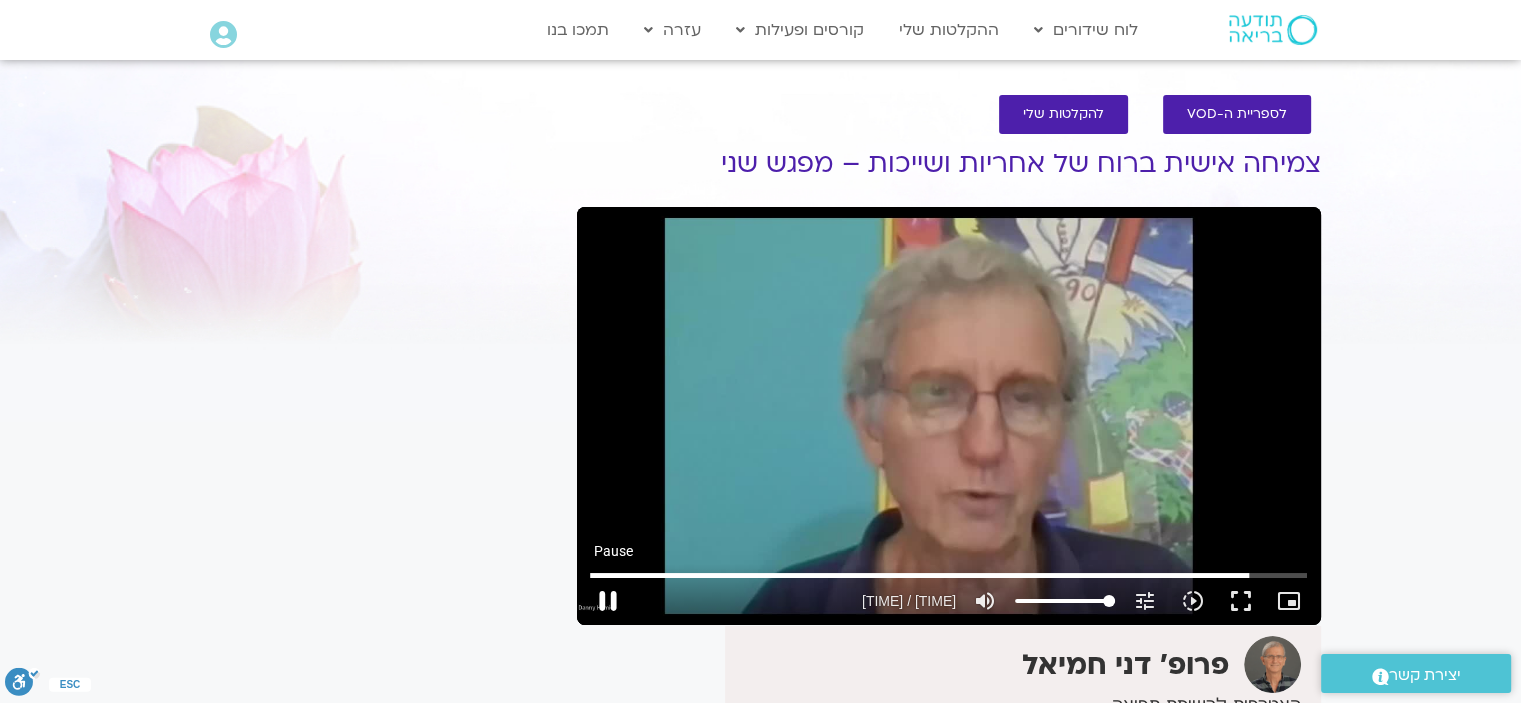 click on "pause" at bounding box center [608, 601] 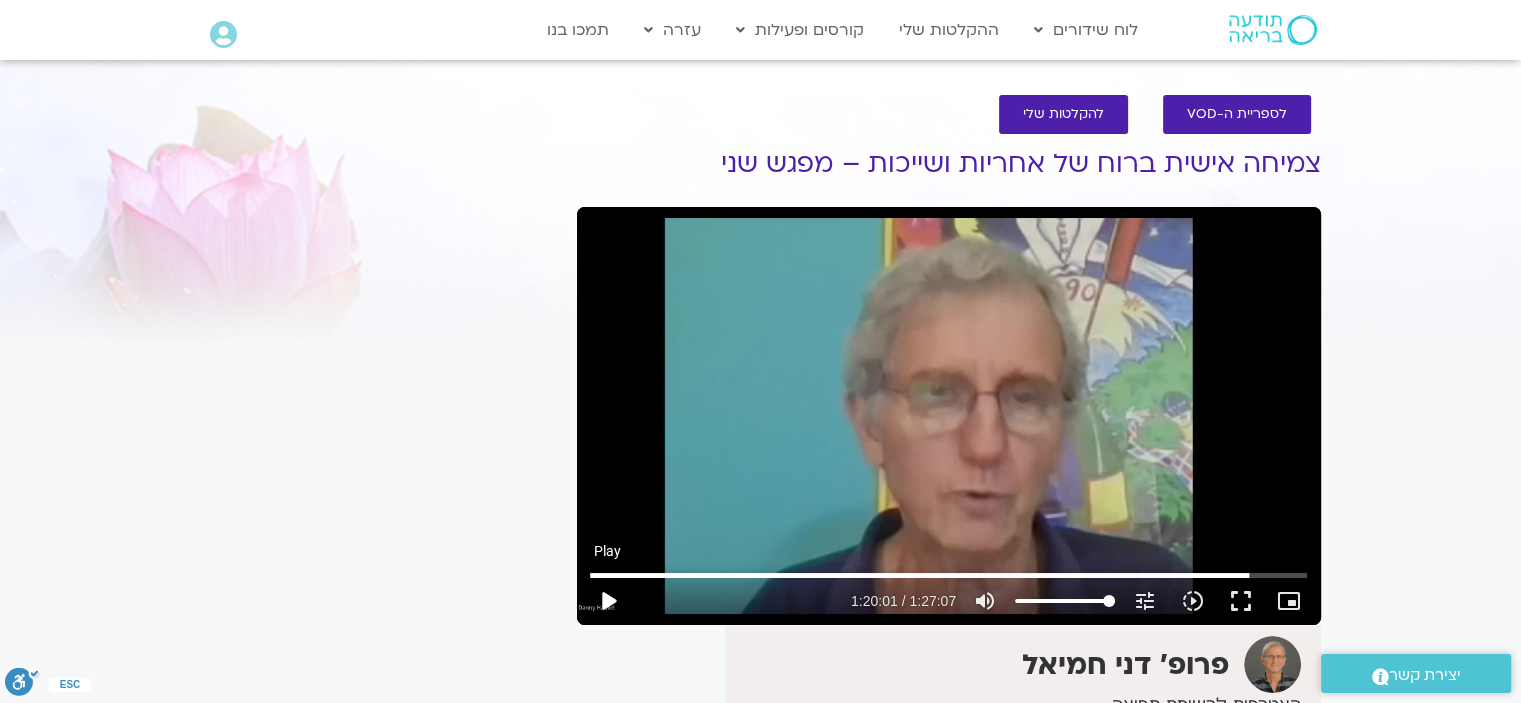 click on "play_arrow" at bounding box center [608, 601] 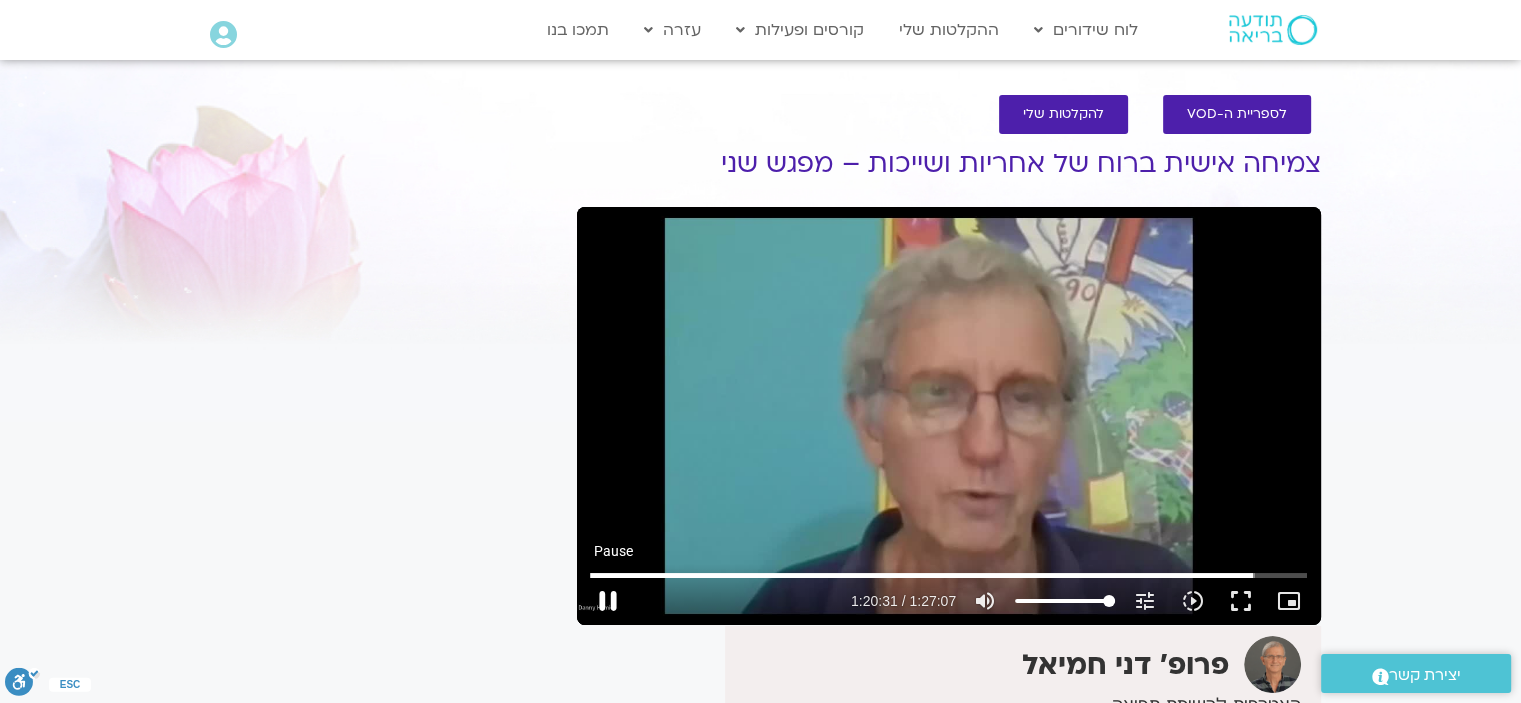 click on "pause" at bounding box center [608, 601] 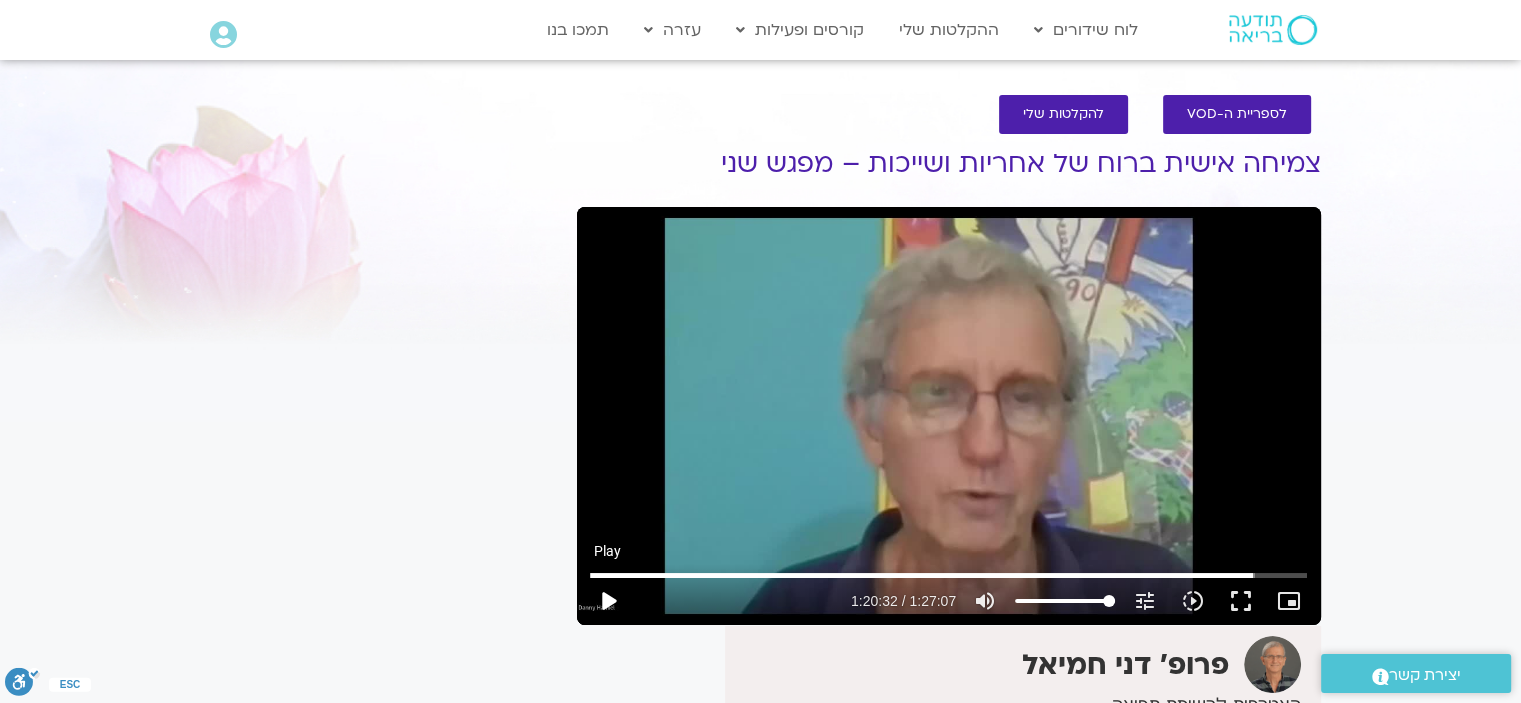 click on "play_arrow" at bounding box center [608, 601] 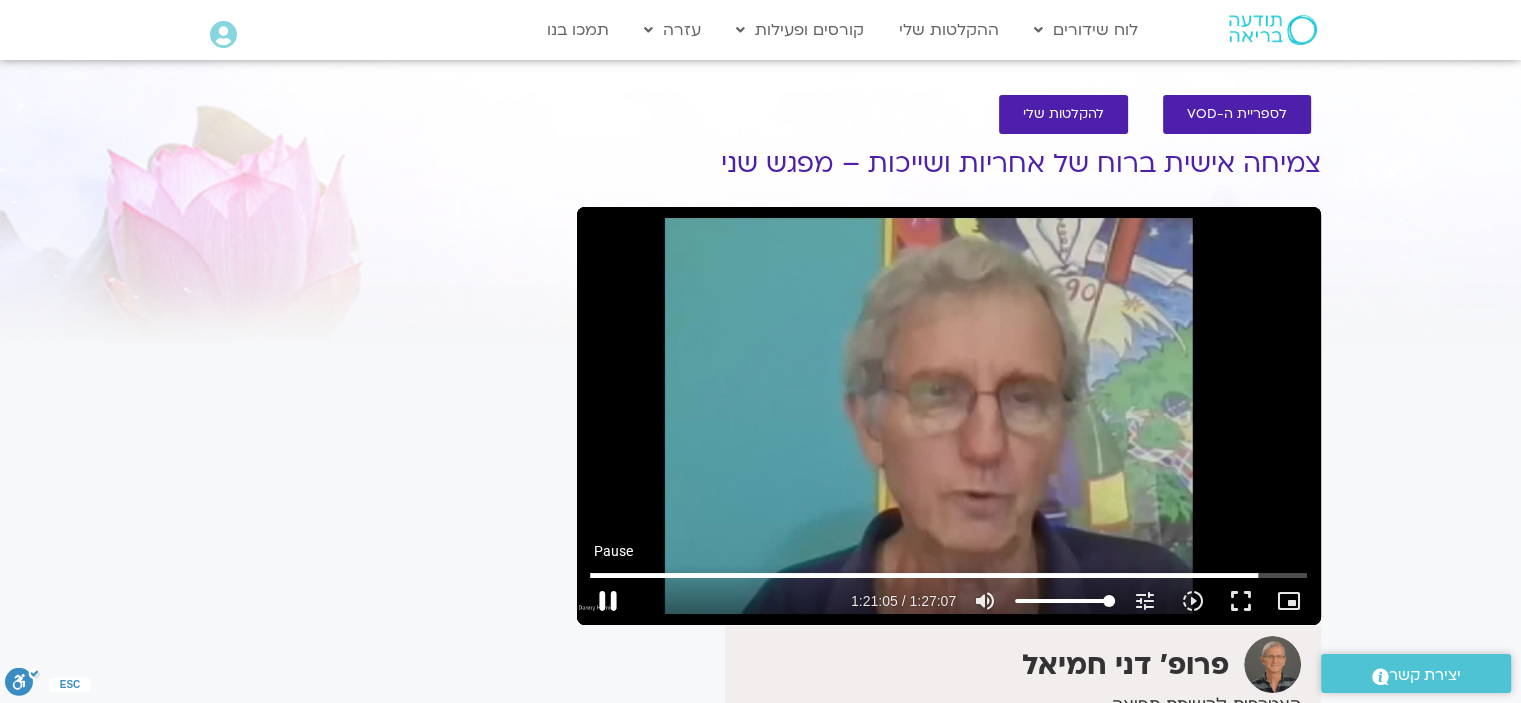 click on "pause" at bounding box center (608, 601) 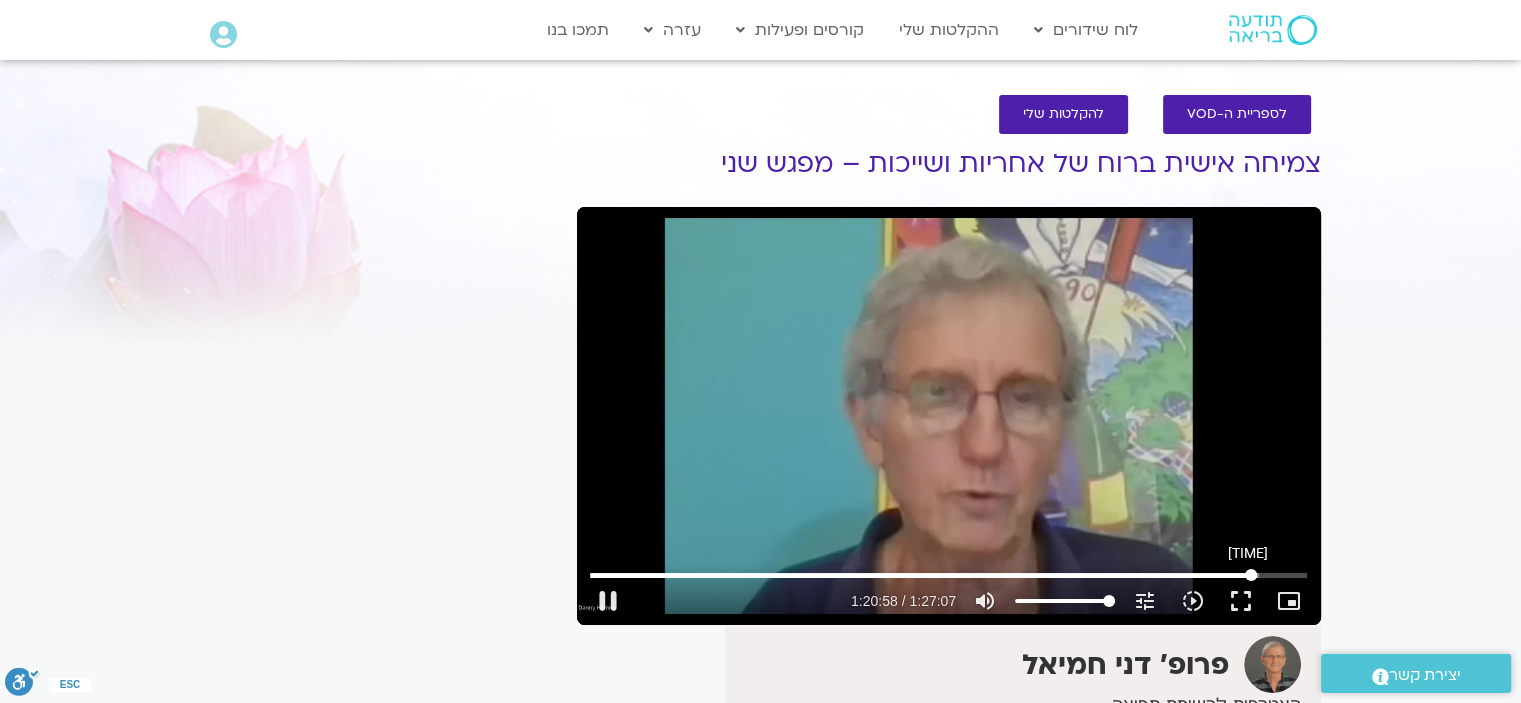 click at bounding box center [948, 575] 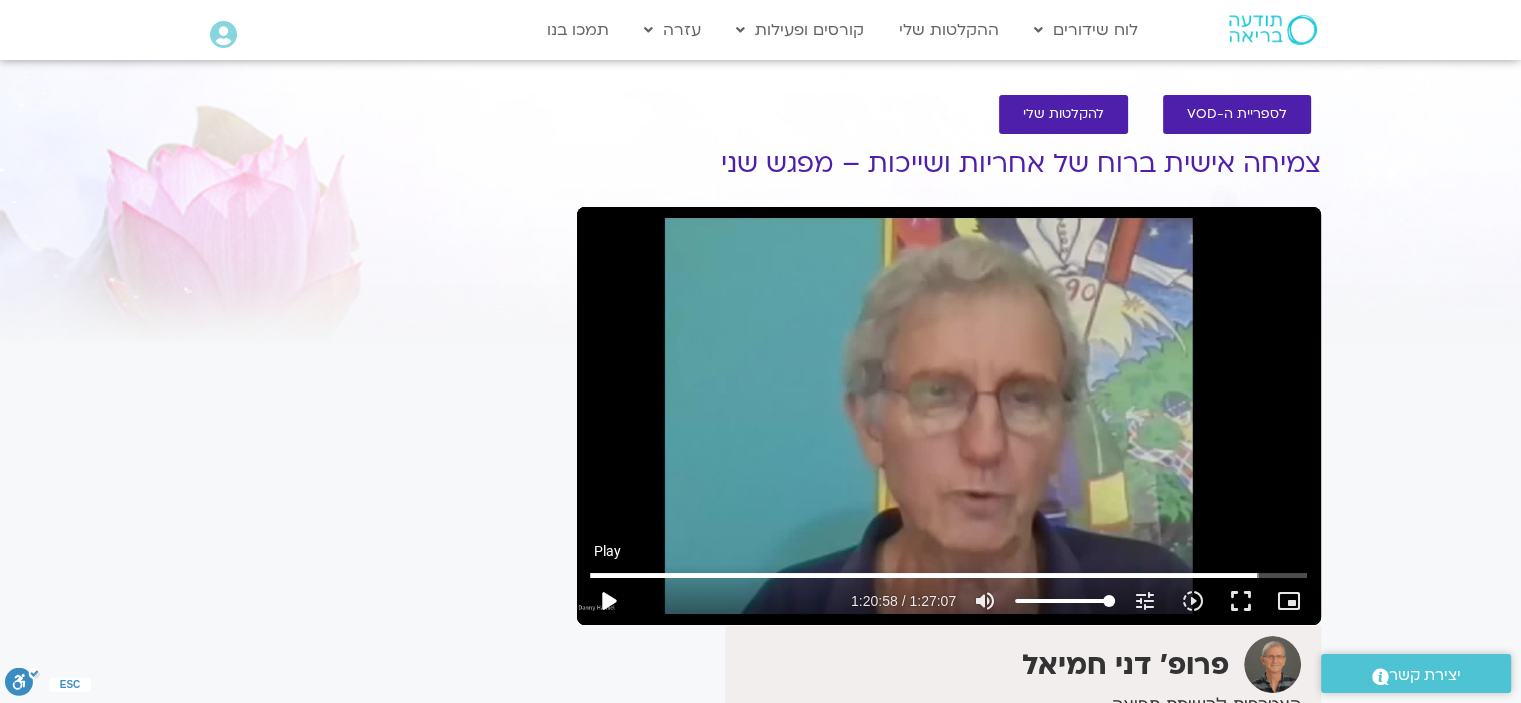 click on "play_arrow" at bounding box center (608, 601) 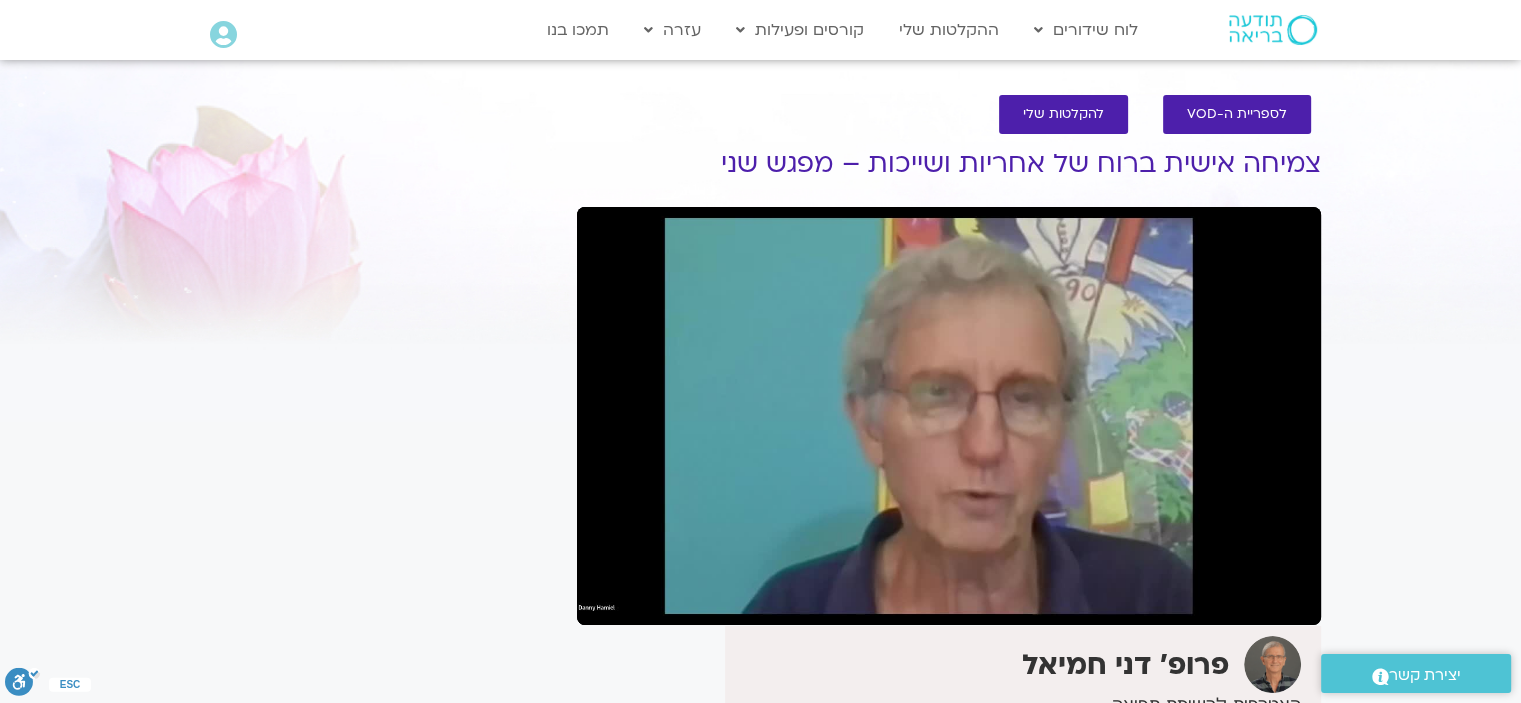 click on "pause" at bounding box center [608, 601] 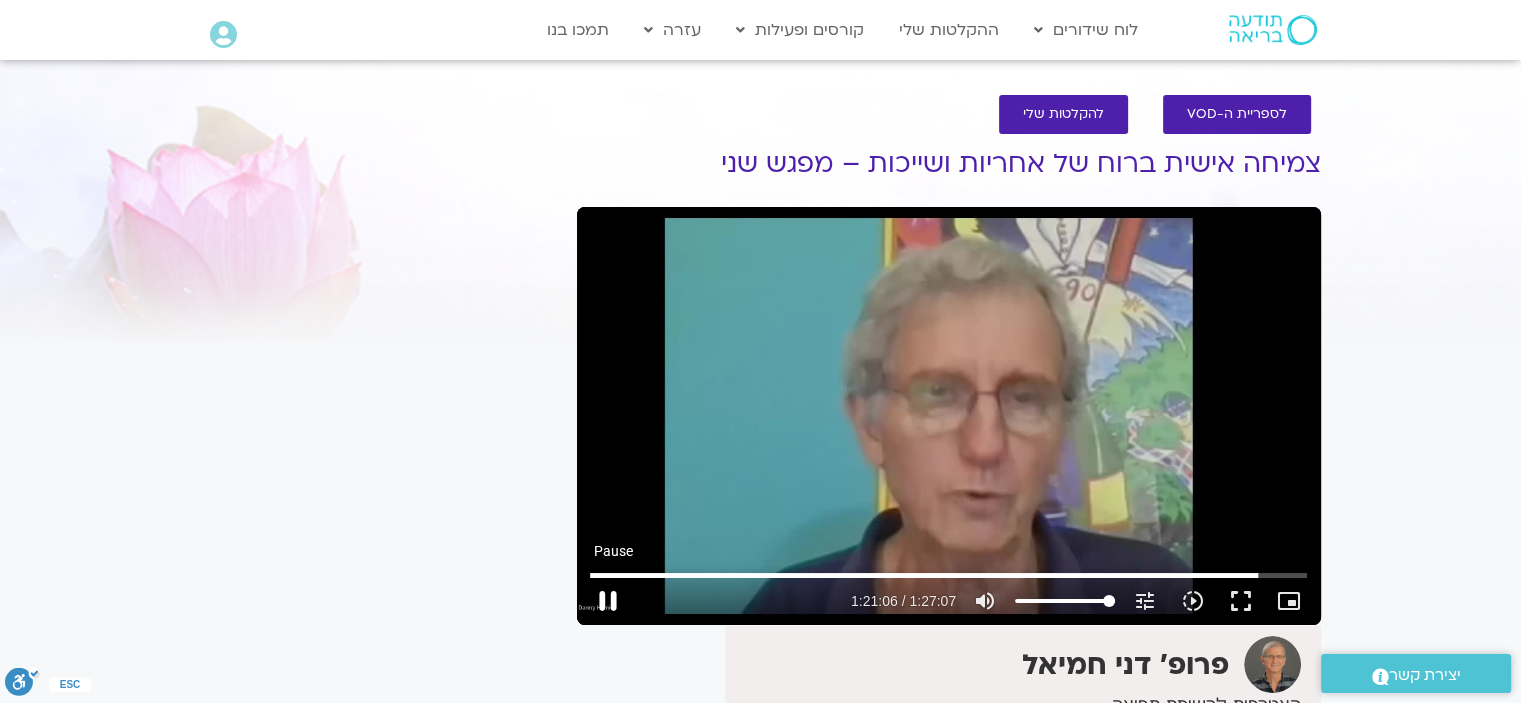 click on "pause" at bounding box center [608, 601] 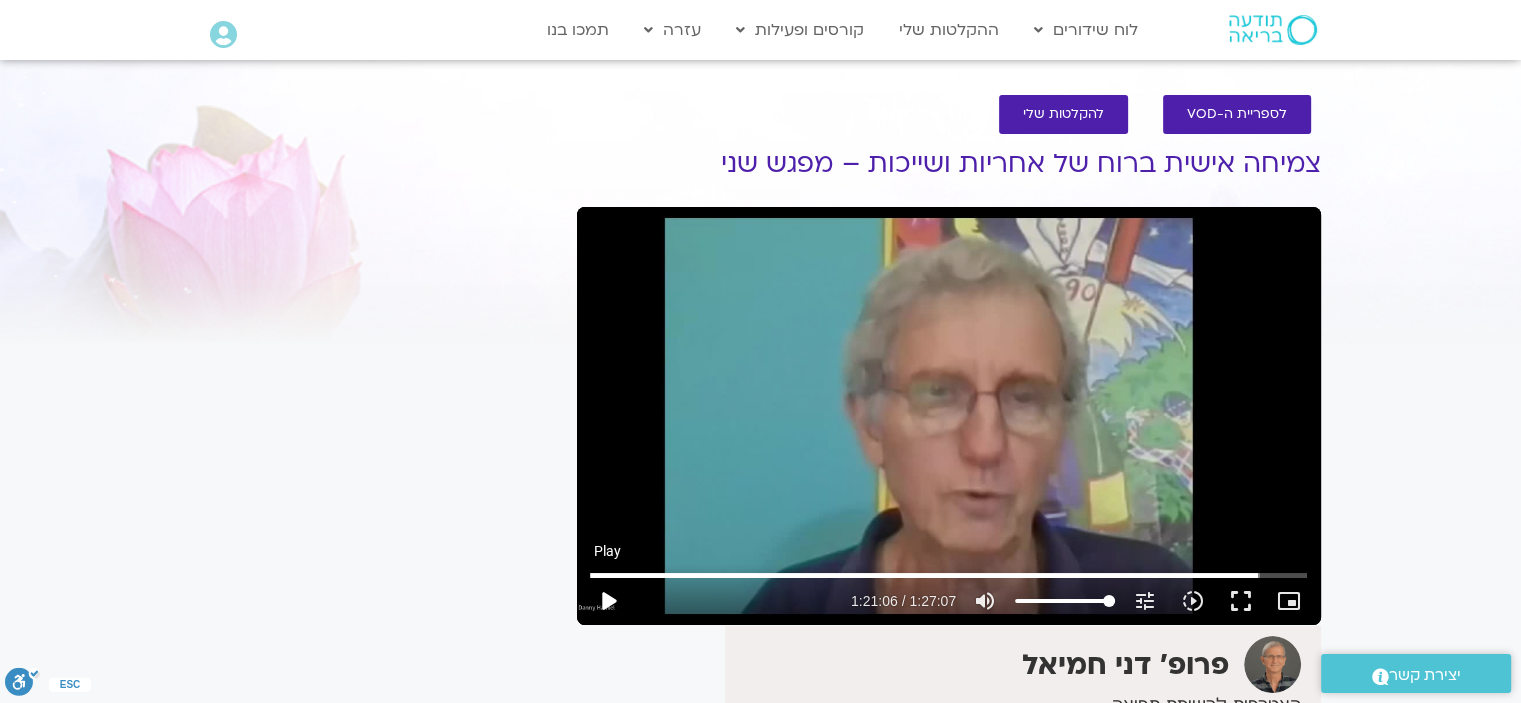 click on "play_arrow" at bounding box center (608, 601) 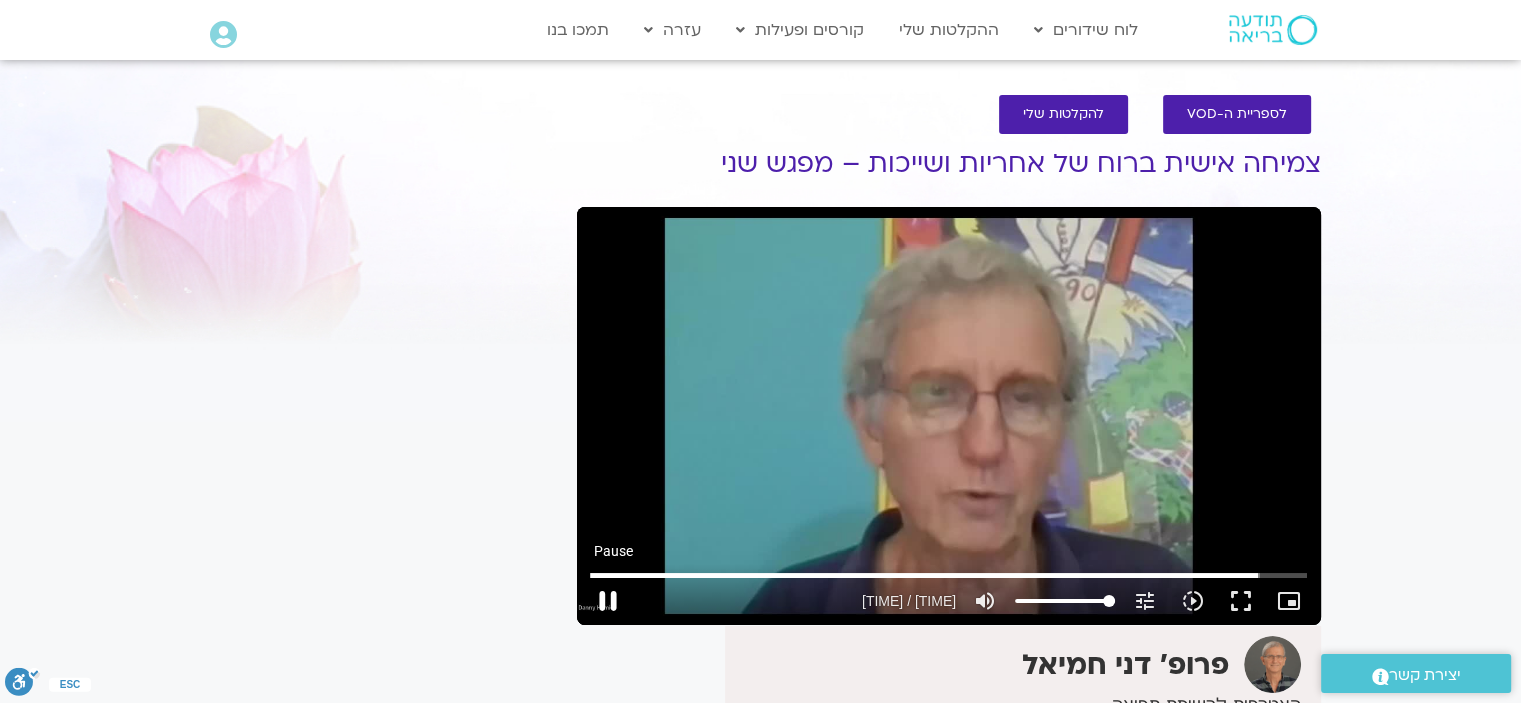 click on "pause" at bounding box center (608, 601) 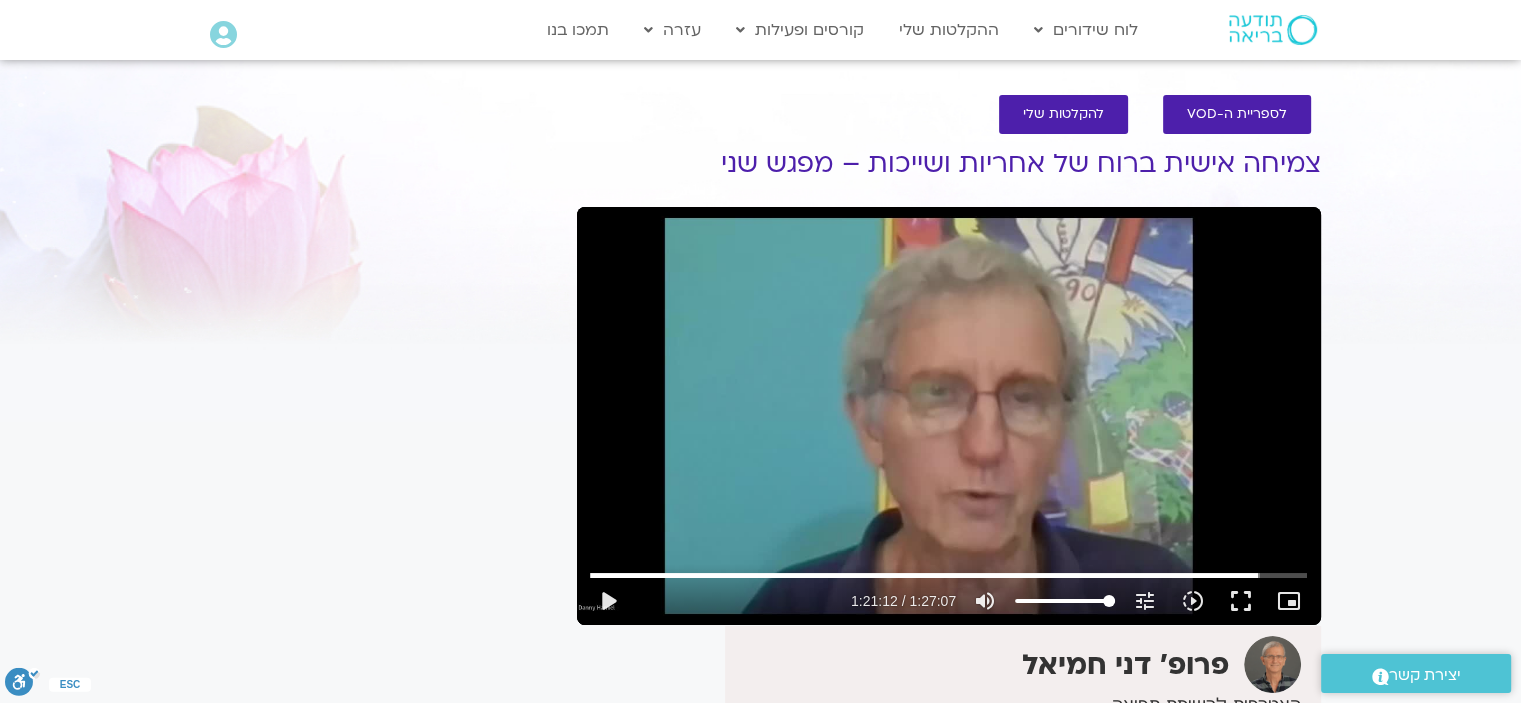 click on "לספריית ה-VOD
להקלטות שלי
צמיחה אישית ברוח של אחריות ושייכות – מפגש שני
פרופ' [NAME]
הצטרפות לרשימת תפוצה
לינק תרומה  למורה" at bounding box center (949, 478) 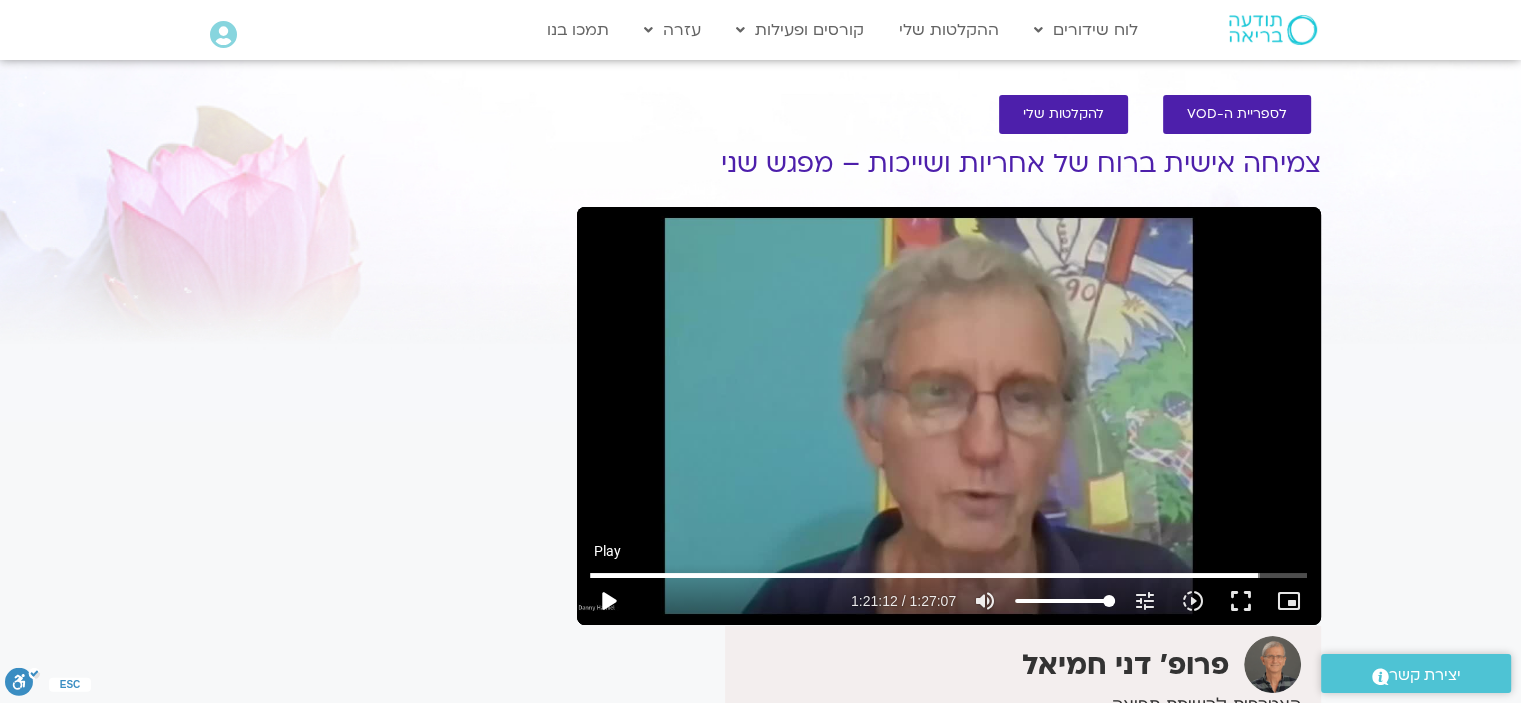click on "play_arrow" at bounding box center (608, 601) 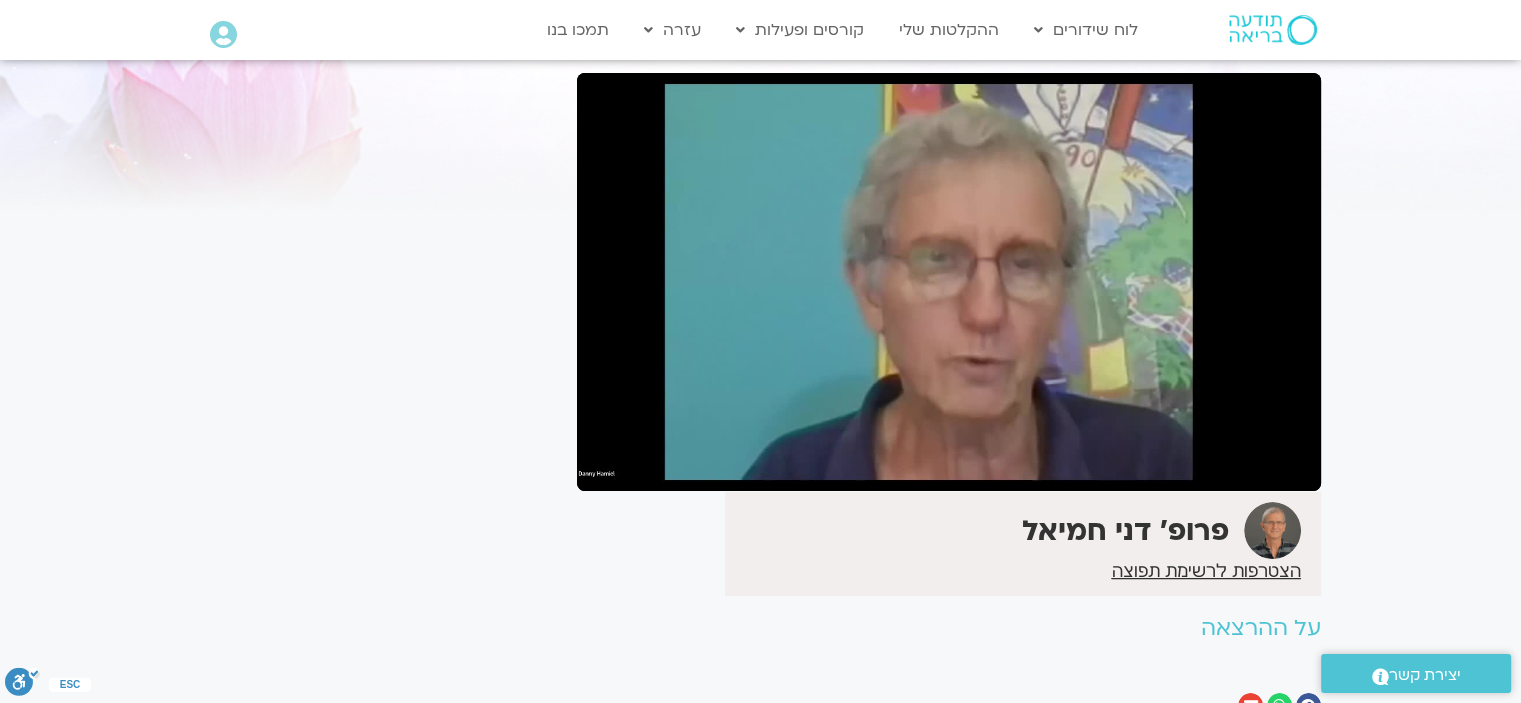 scroll, scrollTop: 100, scrollLeft: 0, axis: vertical 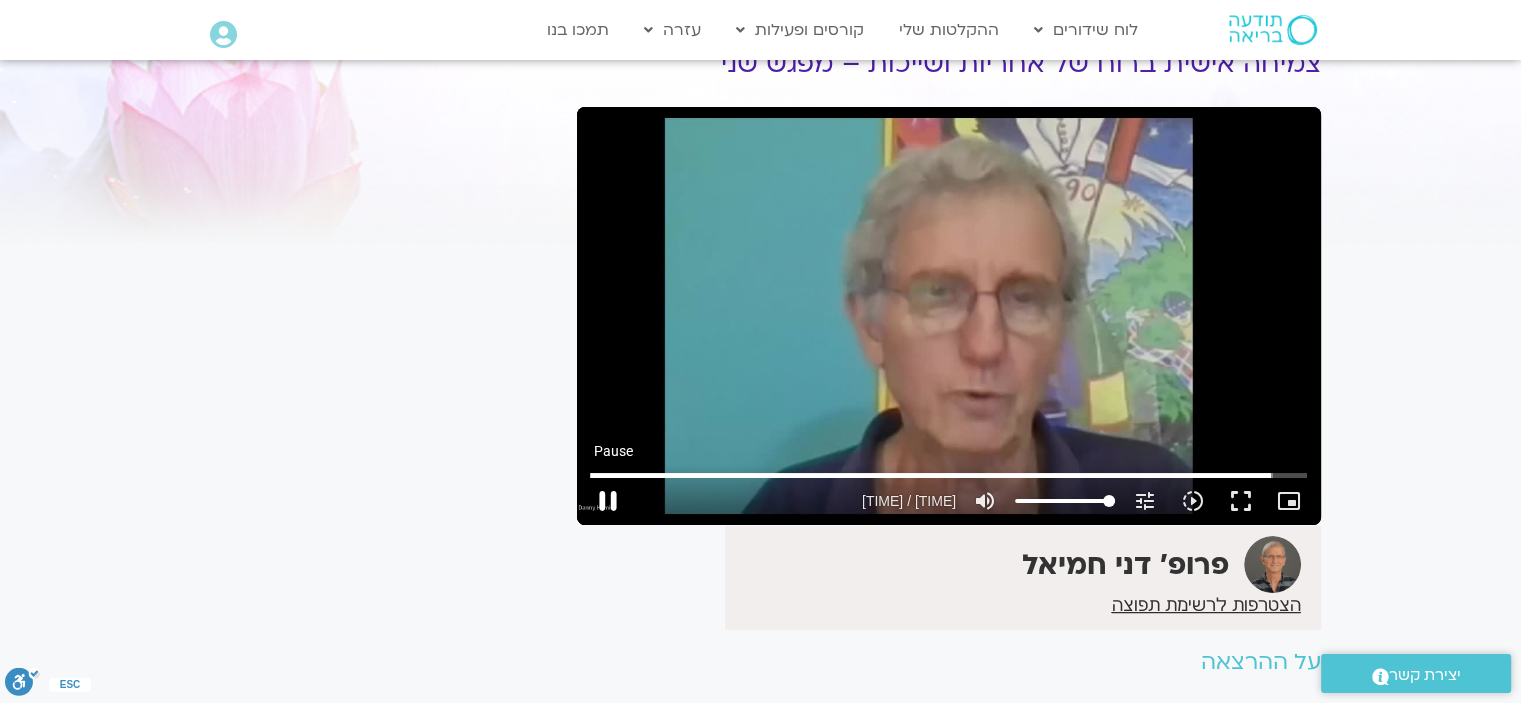 click on "pause" at bounding box center [608, 501] 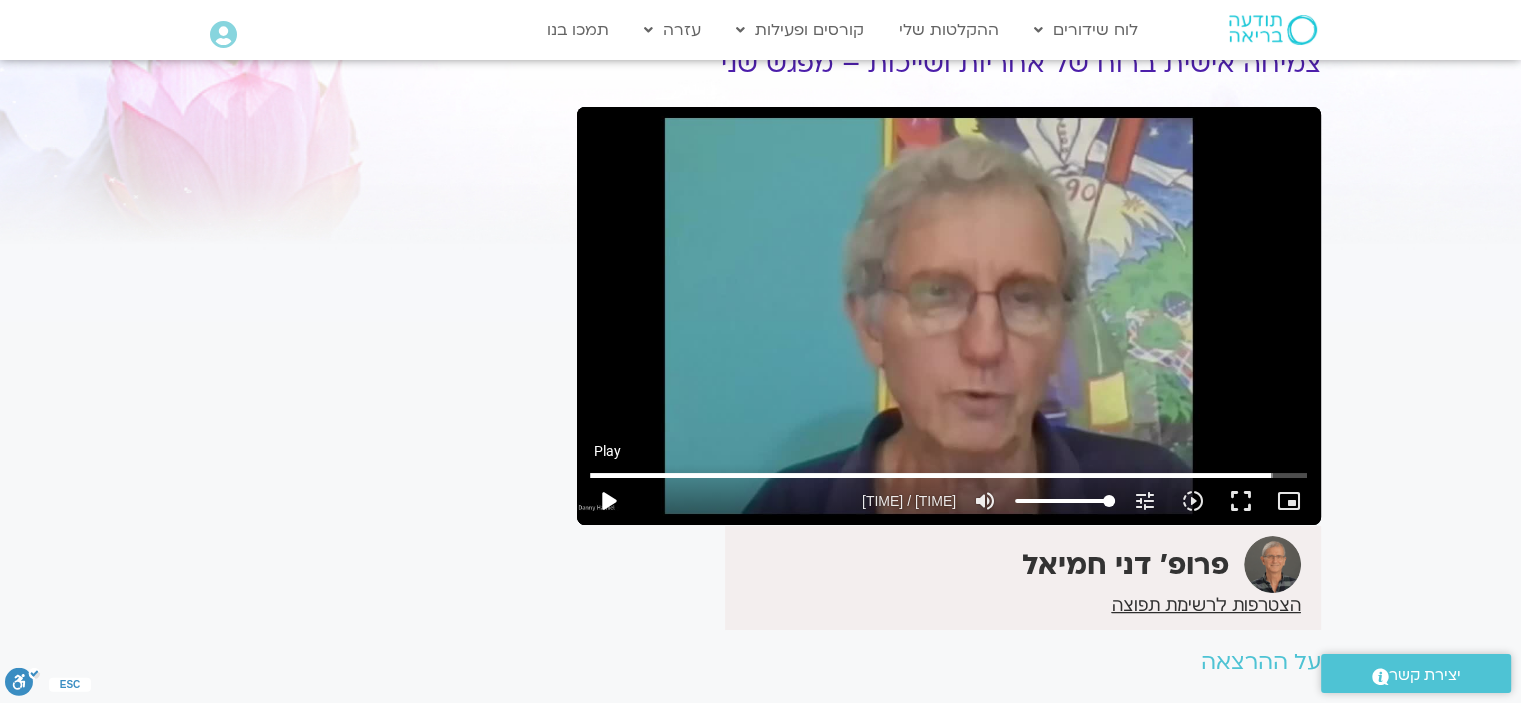 click on "play_arrow" at bounding box center (608, 501) 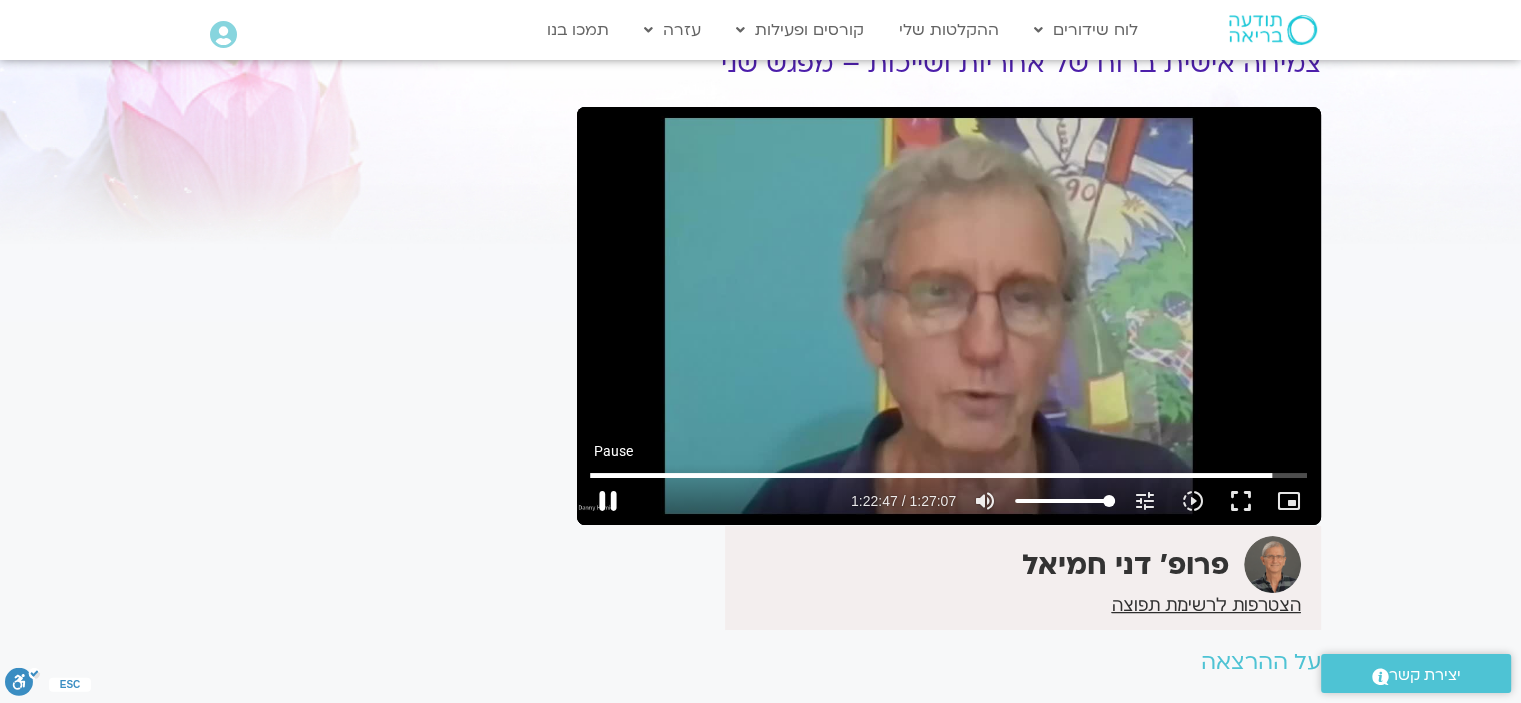 click on "pause" at bounding box center [608, 501] 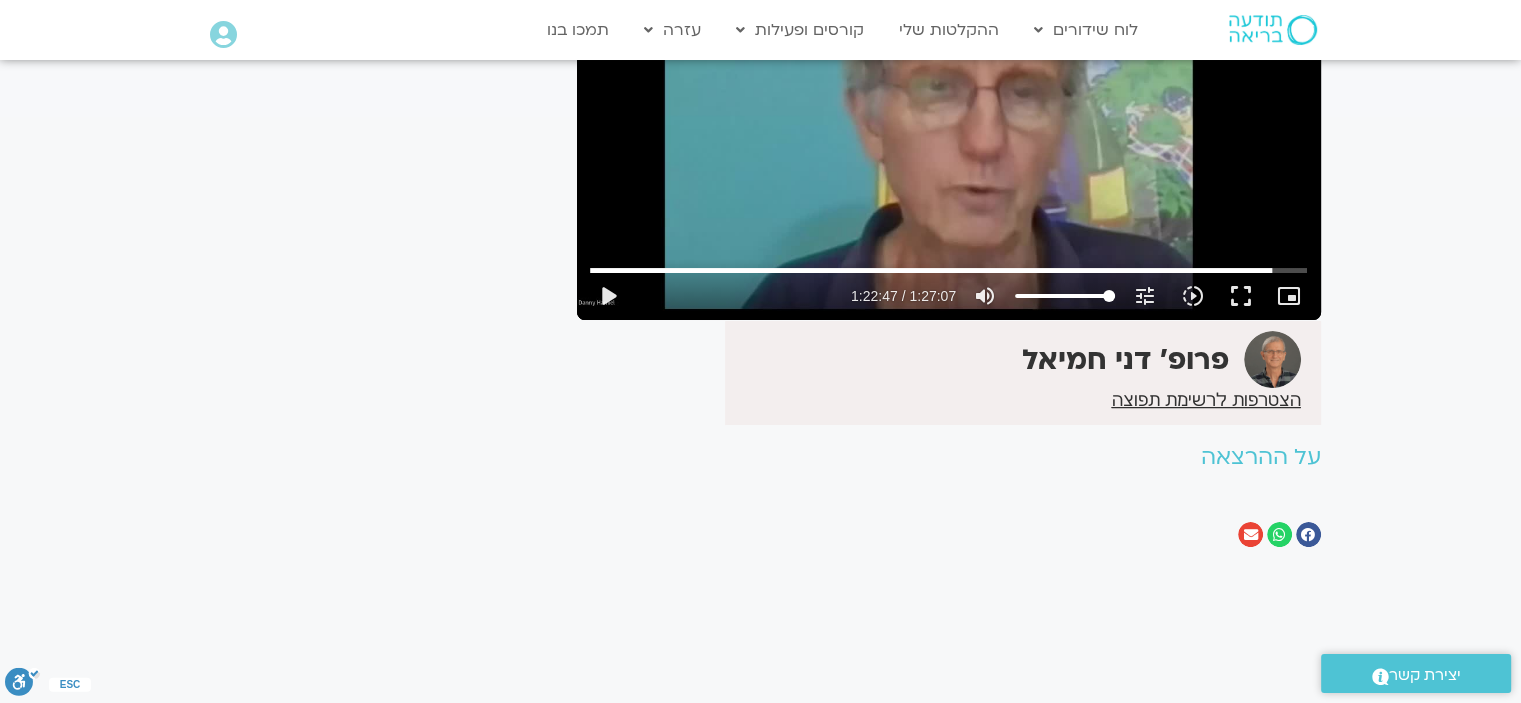 scroll, scrollTop: 100, scrollLeft: 0, axis: vertical 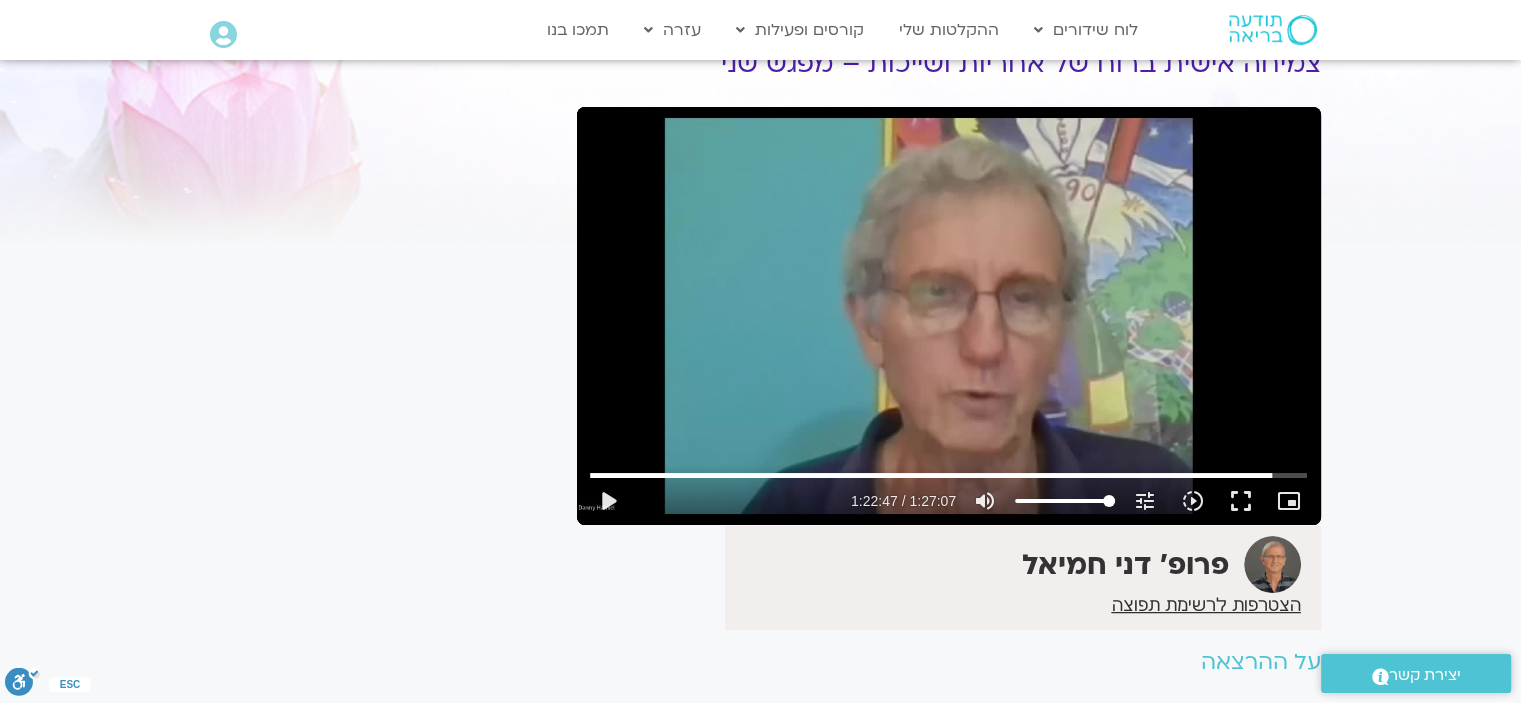 click on "Skip Ad [TIME] play_arrow [TIME] / [TIME] volume_up Mute tune Resolution Auto 720p slow_motion_video Playback speed 1x 1x fullscreen picture_in_picture_alt Picture-in-Picture Off close Resolution 720p 480p 360p 240p Auto done close Playback speed 0.5x 0.75x 1x done 1.25x 1.5x 1.75x 2x" at bounding box center [949, 316] 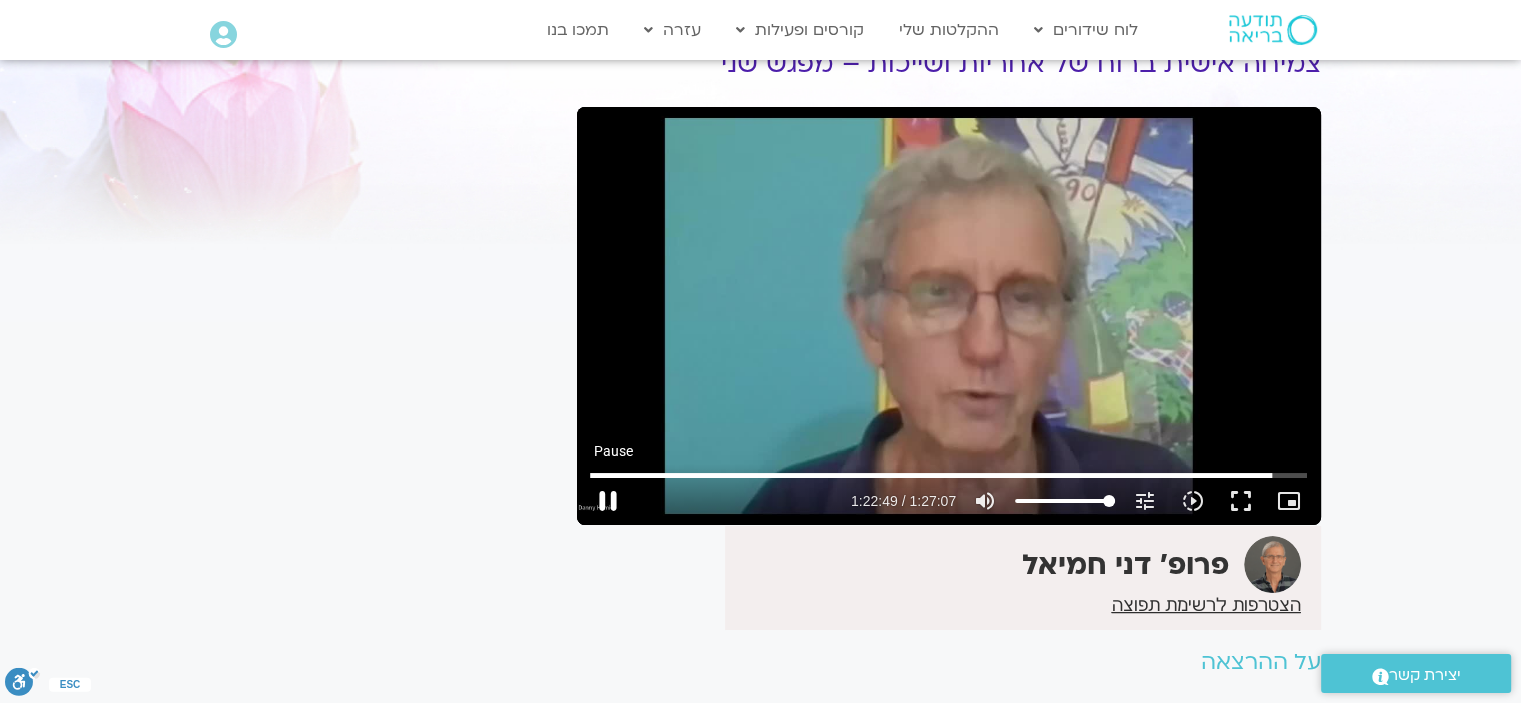 click on "pause" at bounding box center [608, 501] 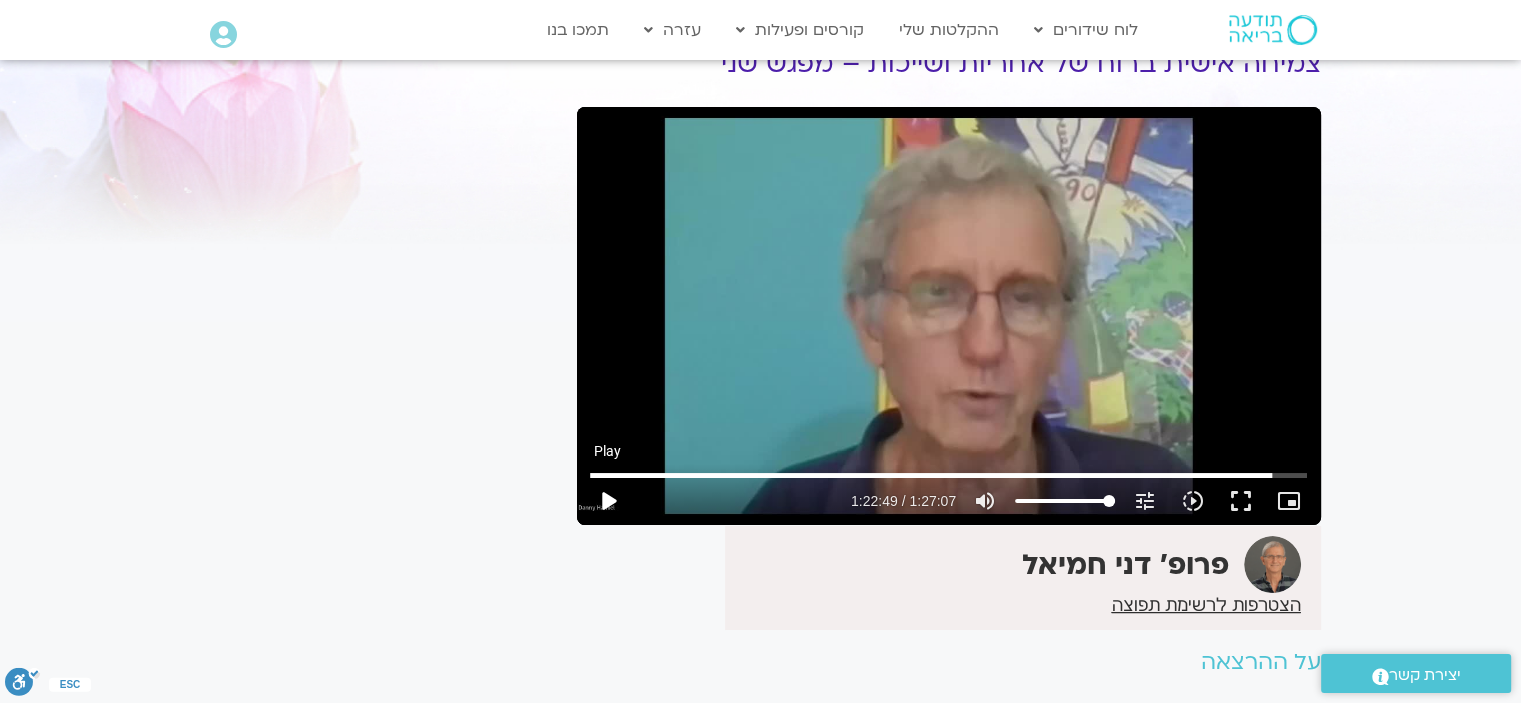 click on "play_arrow" at bounding box center [608, 501] 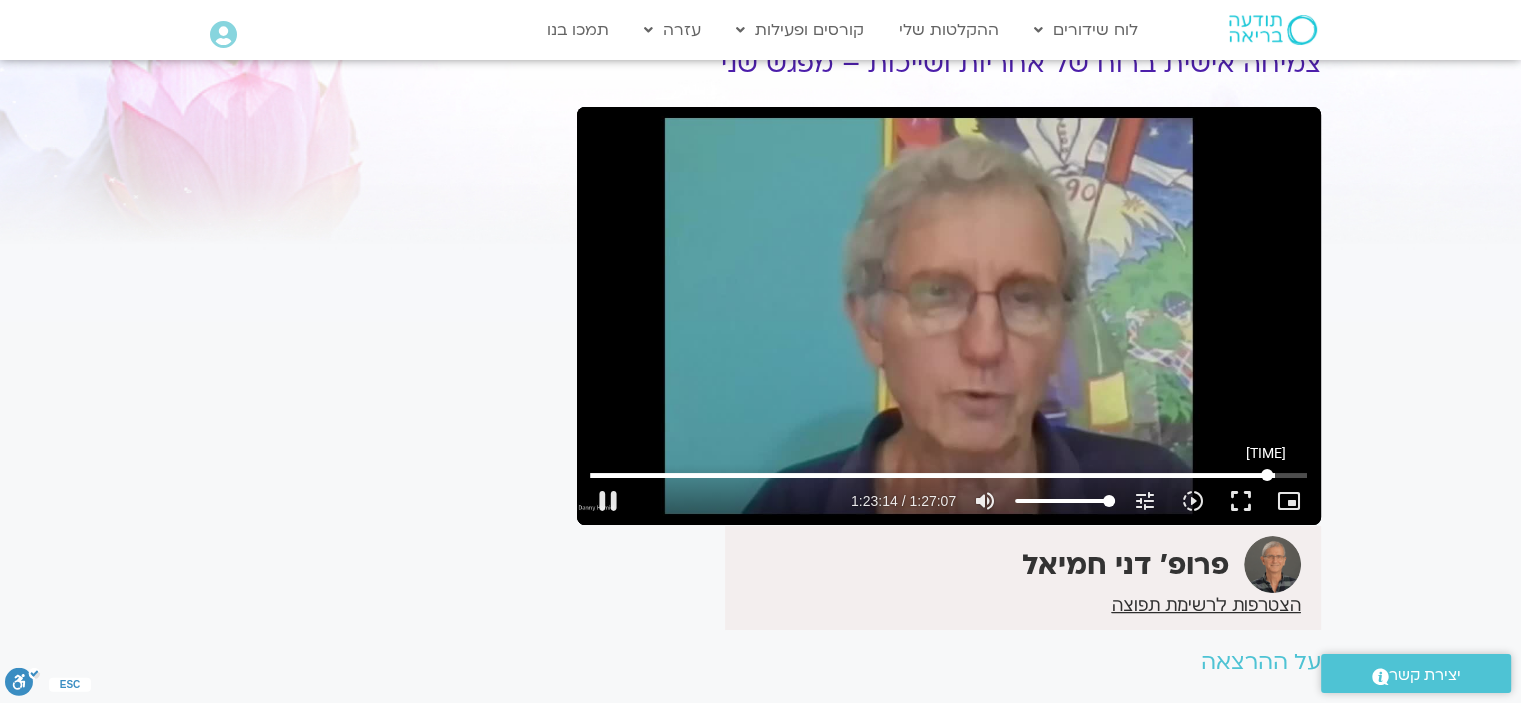 click at bounding box center [948, 475] 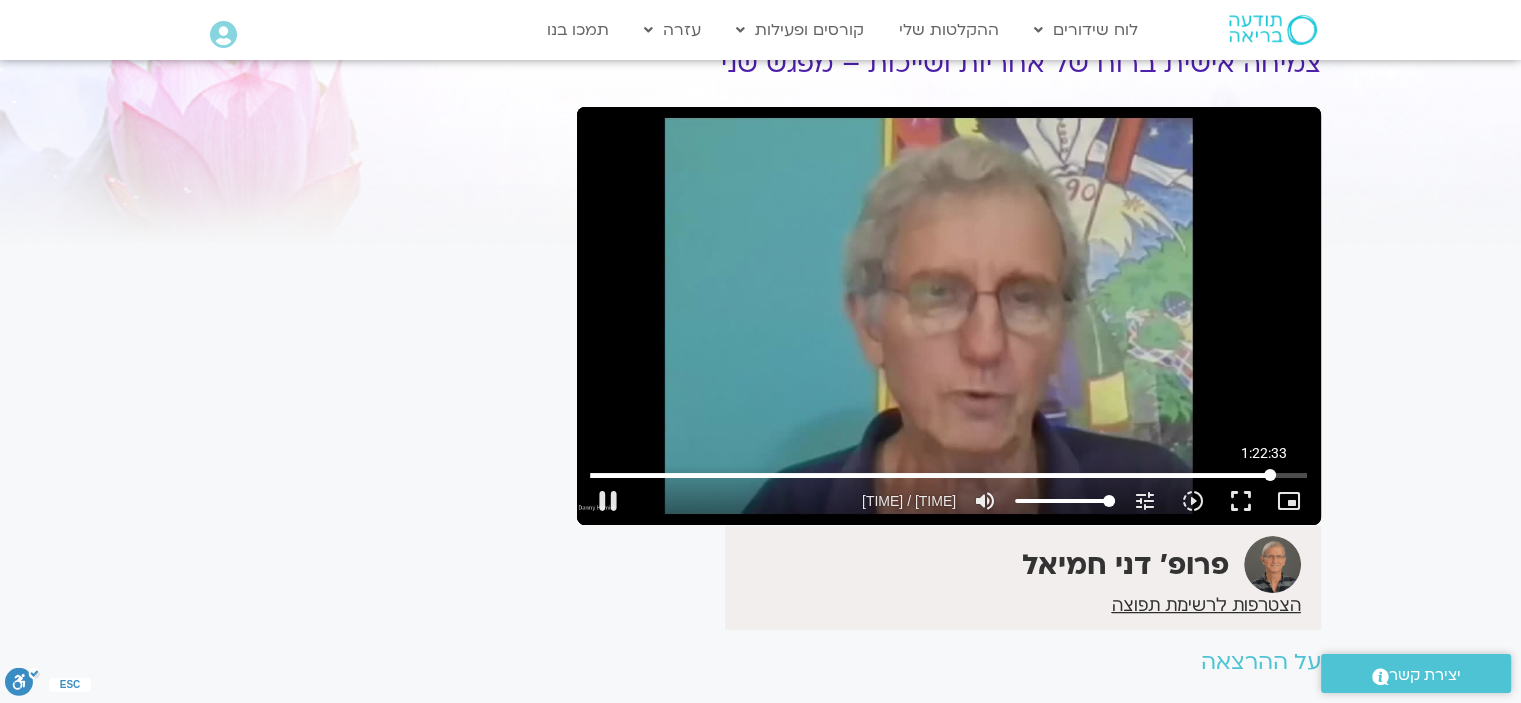 click at bounding box center (948, 475) 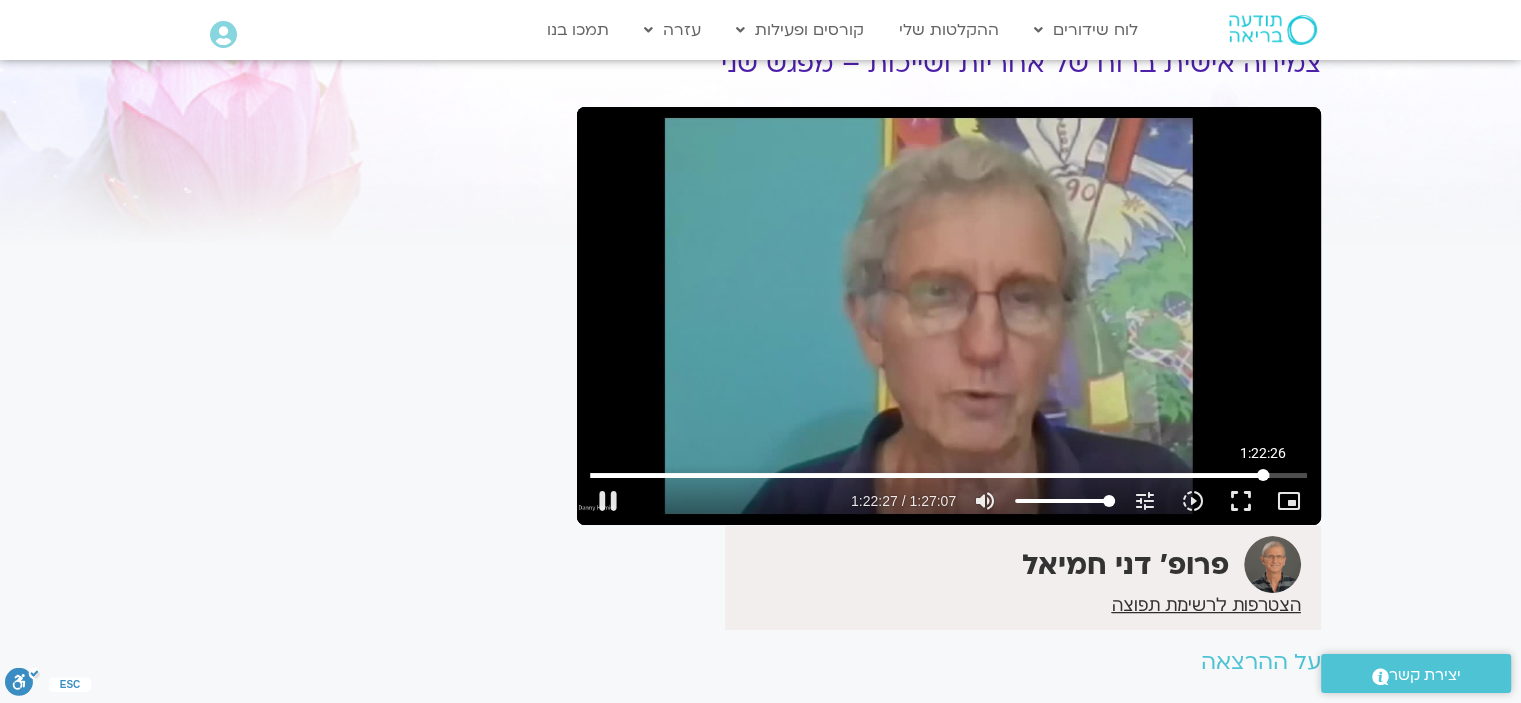 click at bounding box center (948, 475) 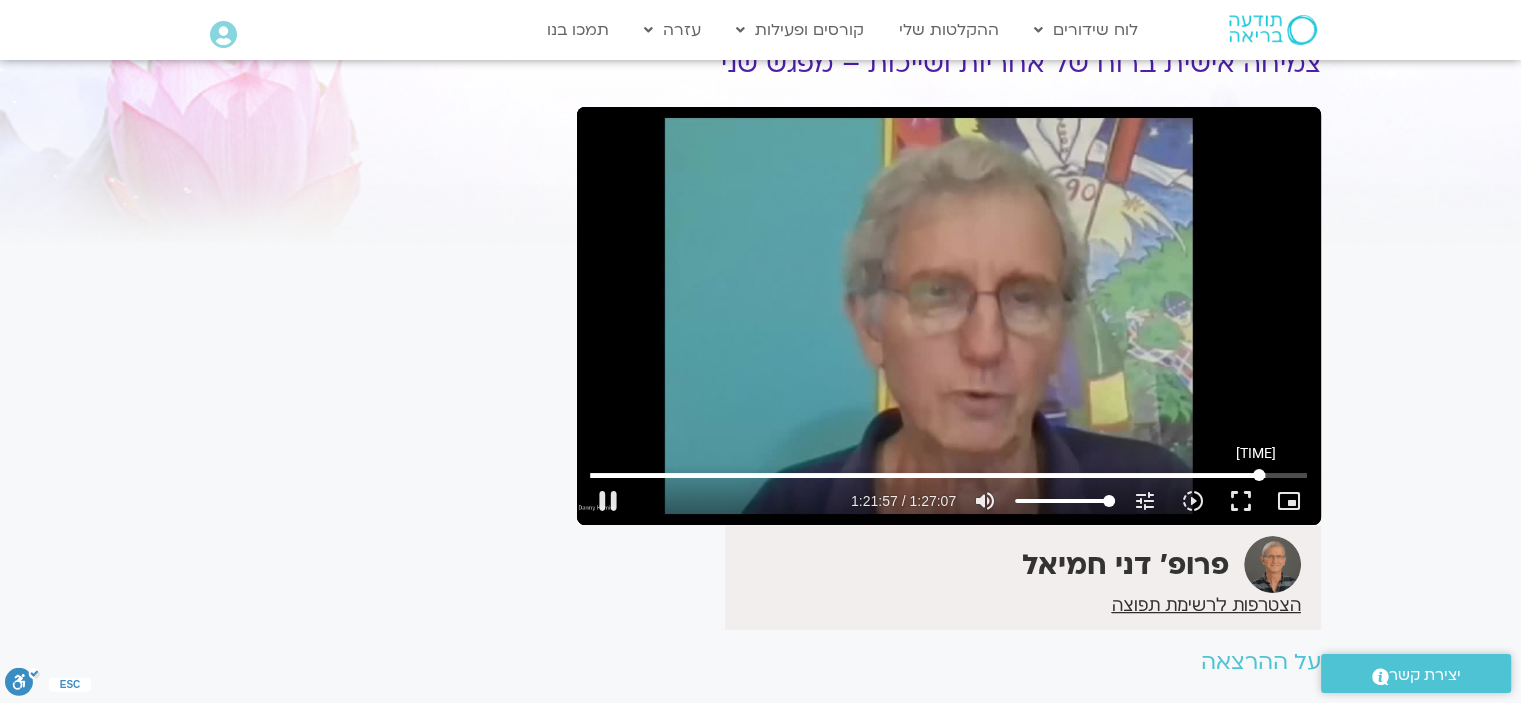 click at bounding box center [948, 475] 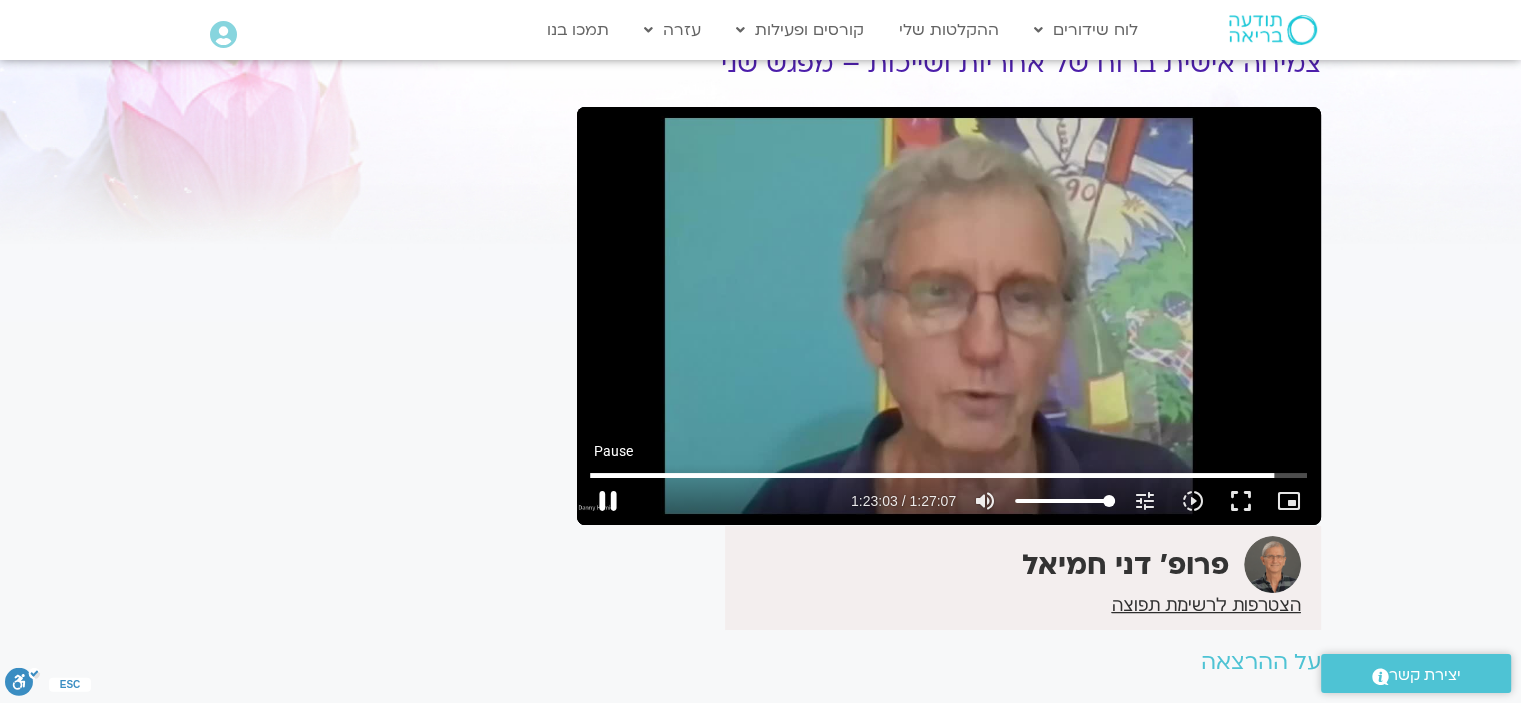 click on "pause" at bounding box center (608, 501) 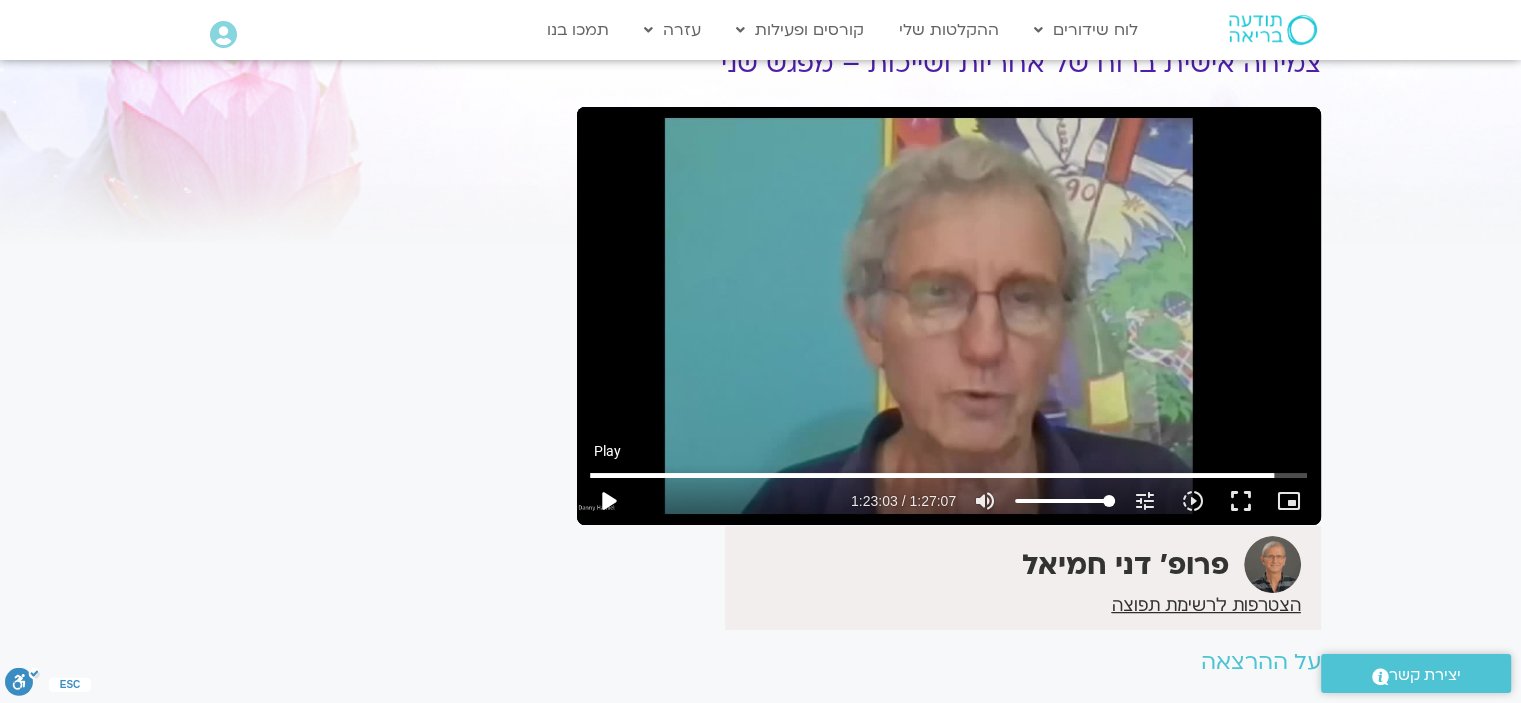 click on "play_arrow" at bounding box center (608, 501) 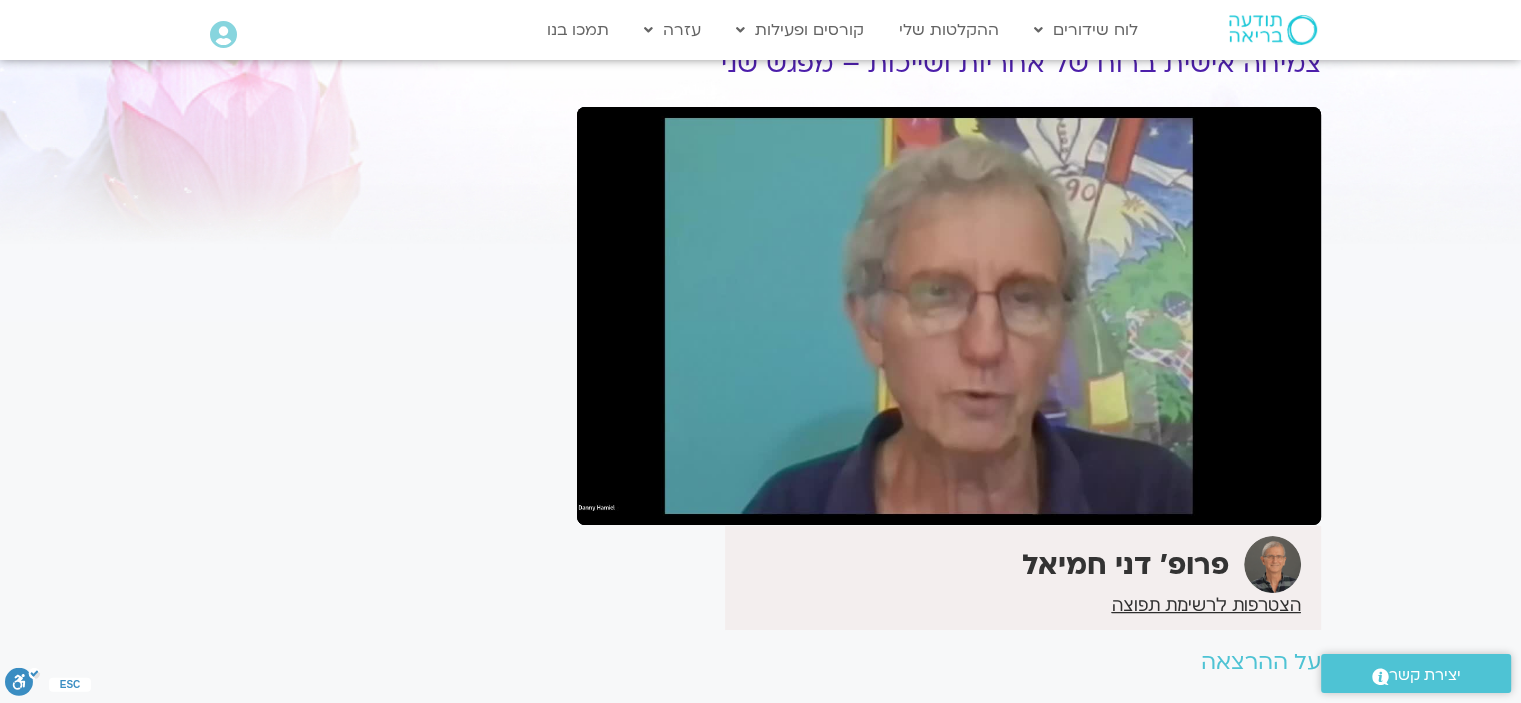click on "pause" at bounding box center [608, 501] 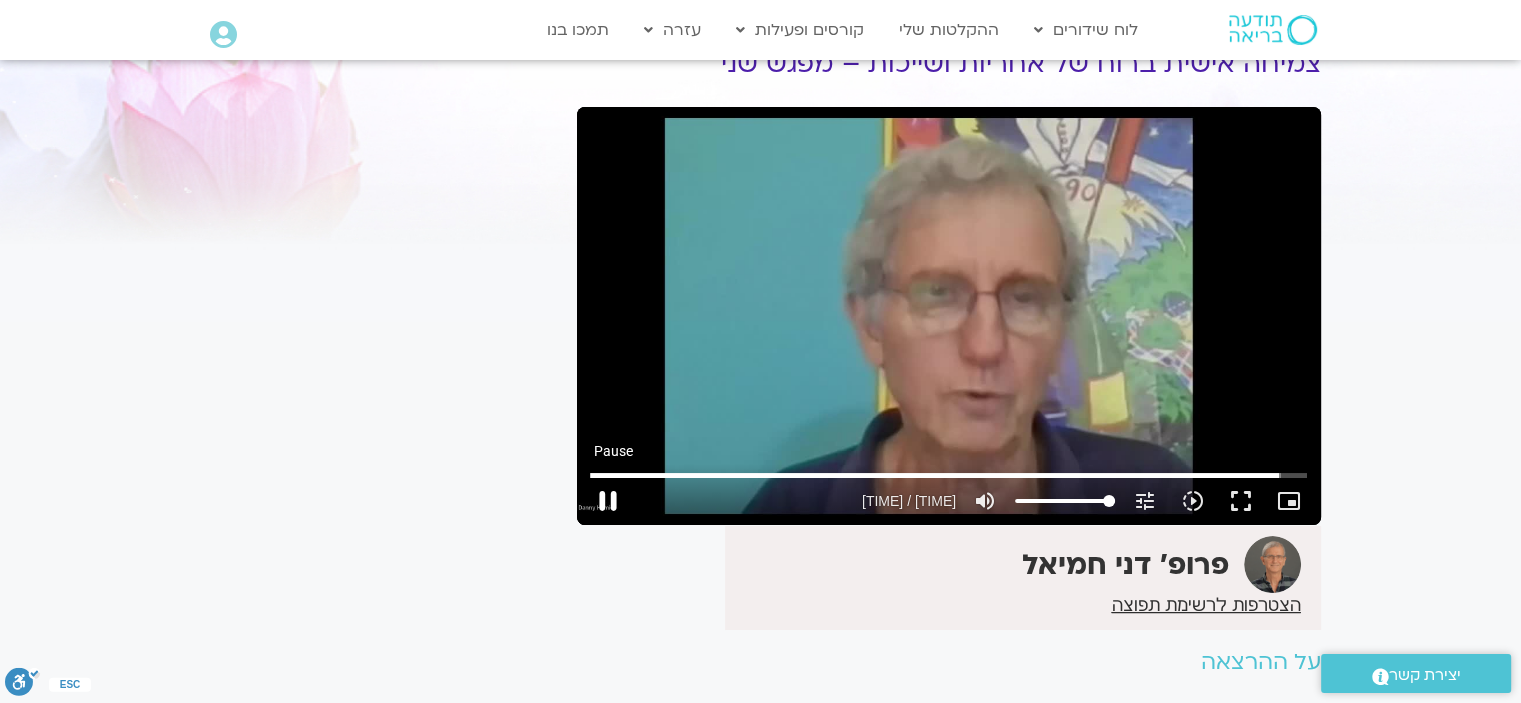 click on "pause" at bounding box center [608, 501] 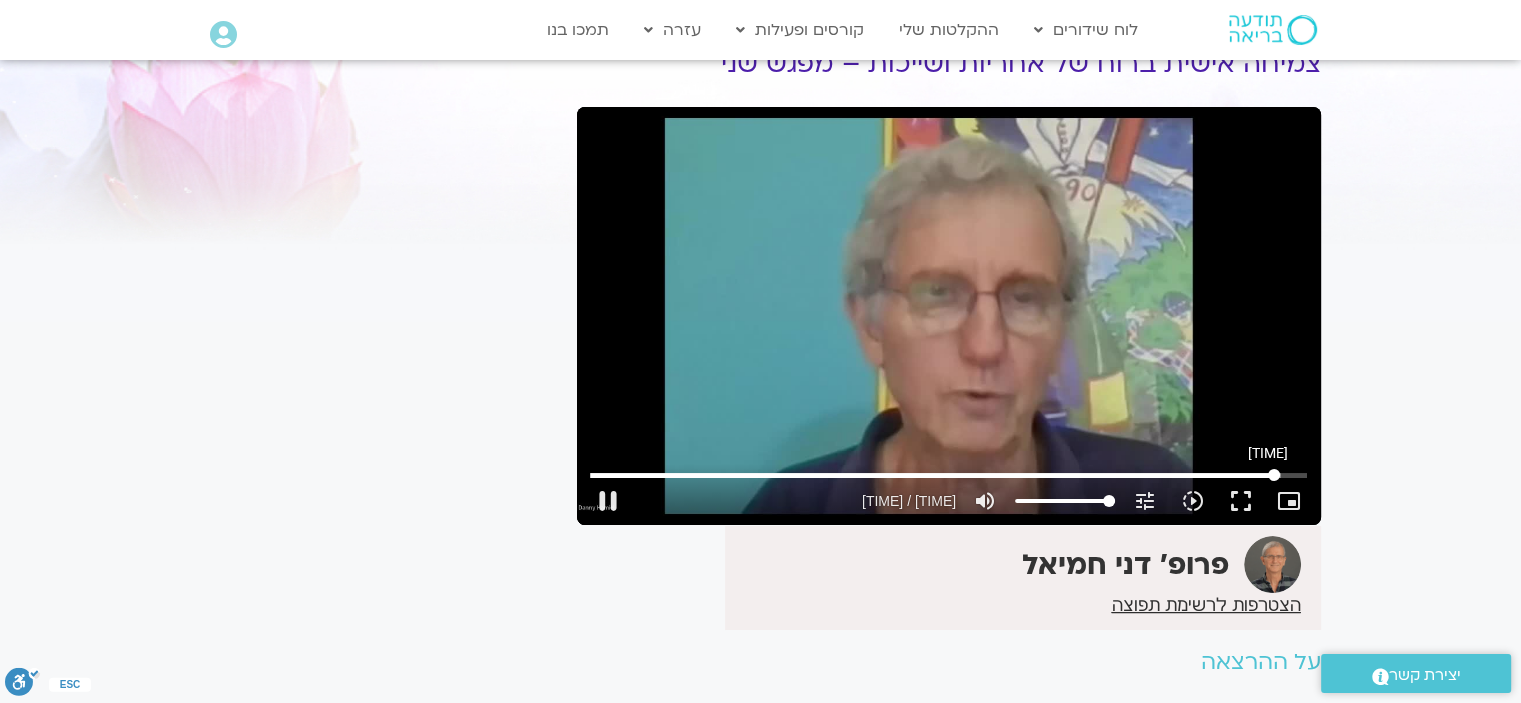 click at bounding box center [948, 475] 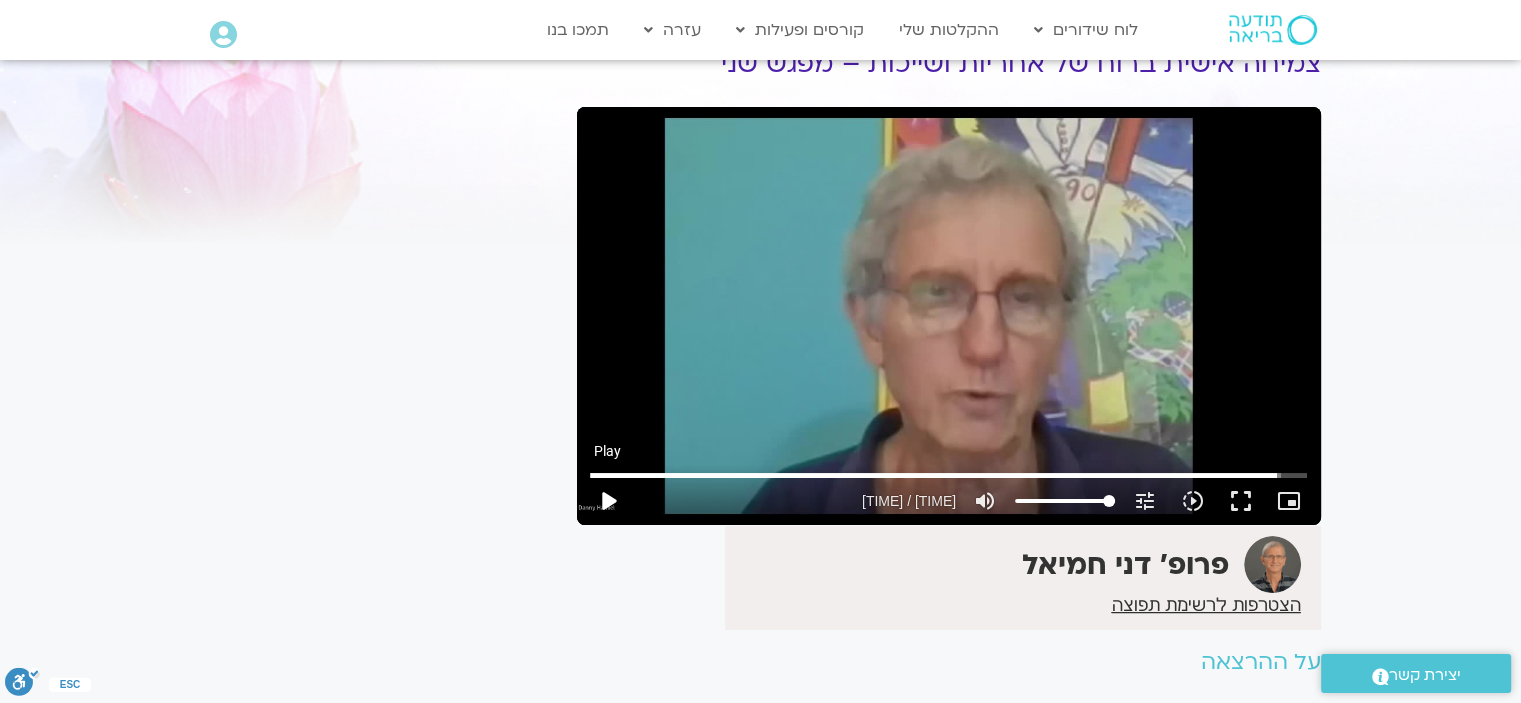 click on "play_arrow" at bounding box center [608, 501] 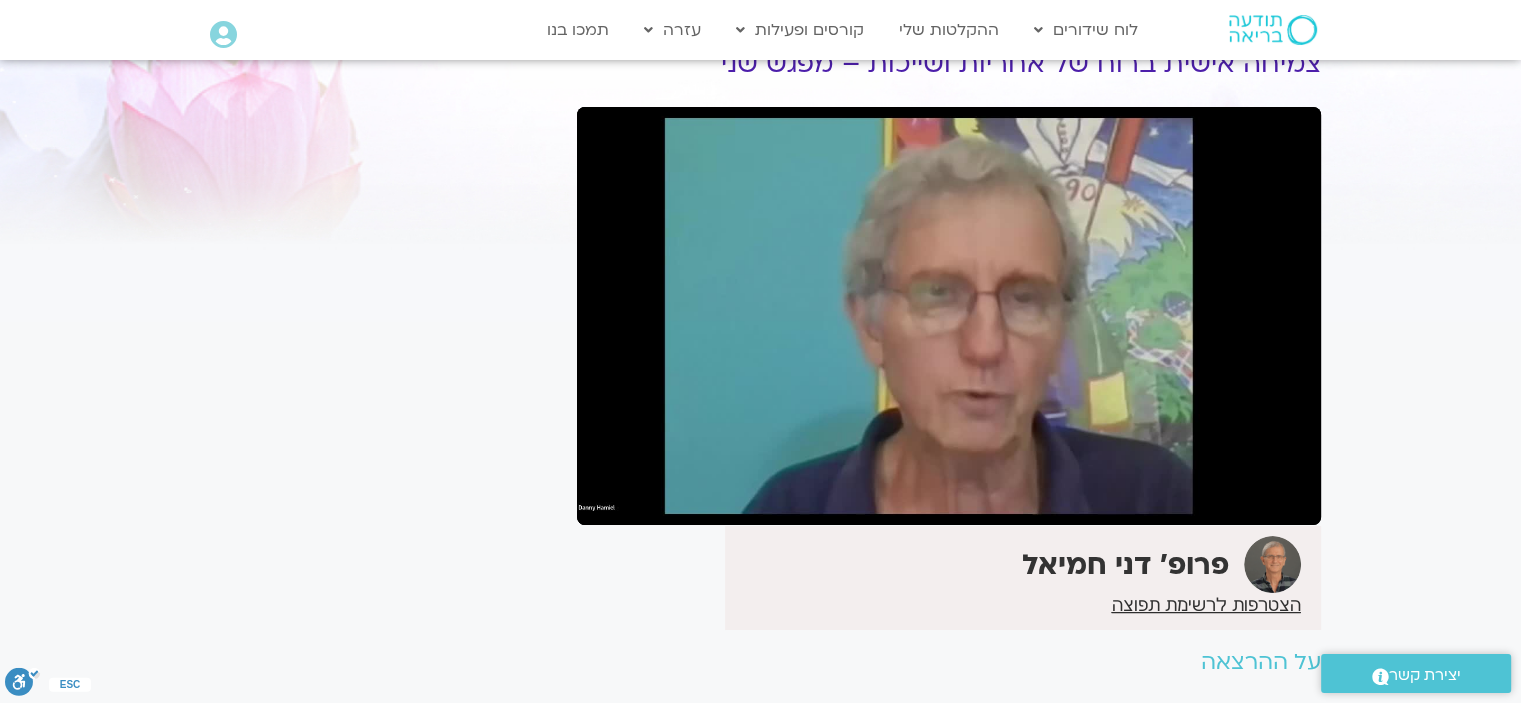 click on "pause" at bounding box center (608, 501) 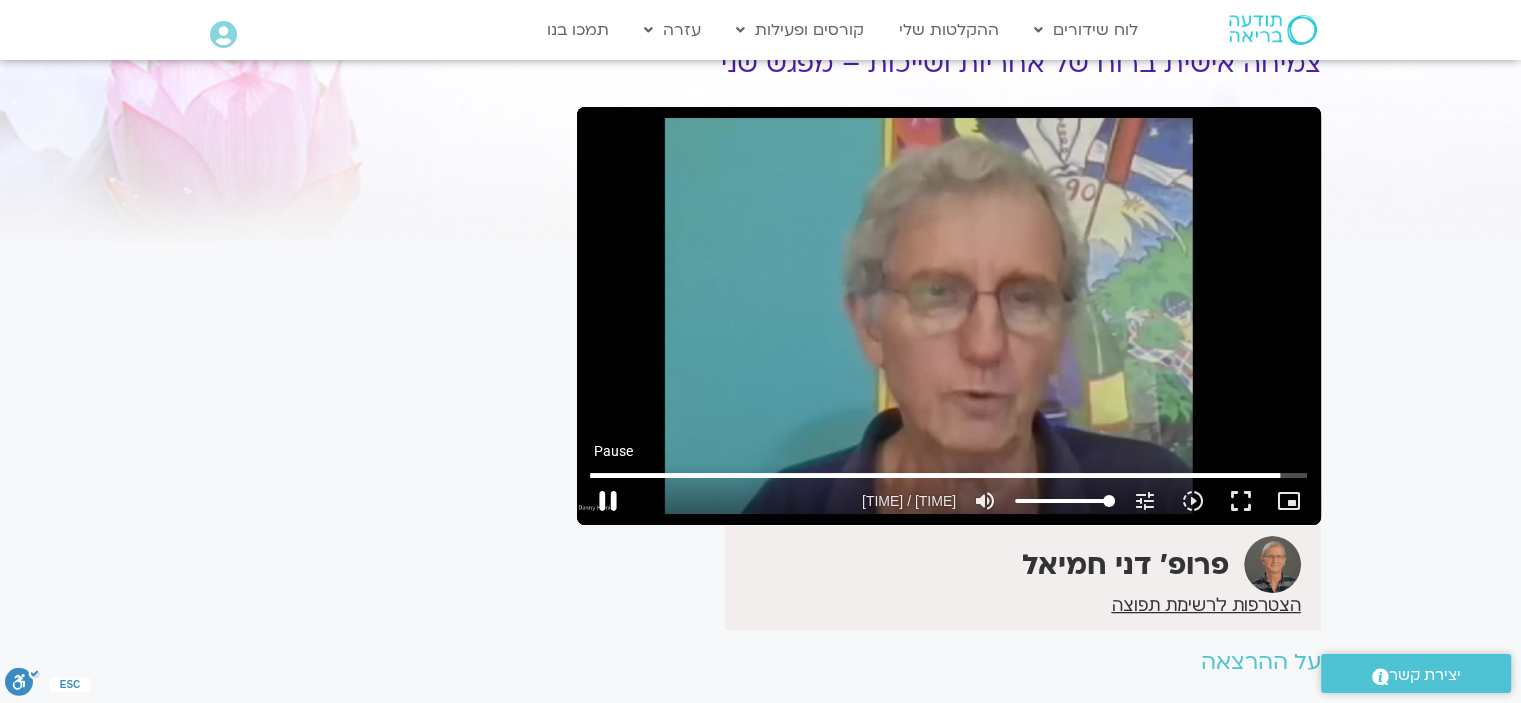 click on "pause" at bounding box center [608, 501] 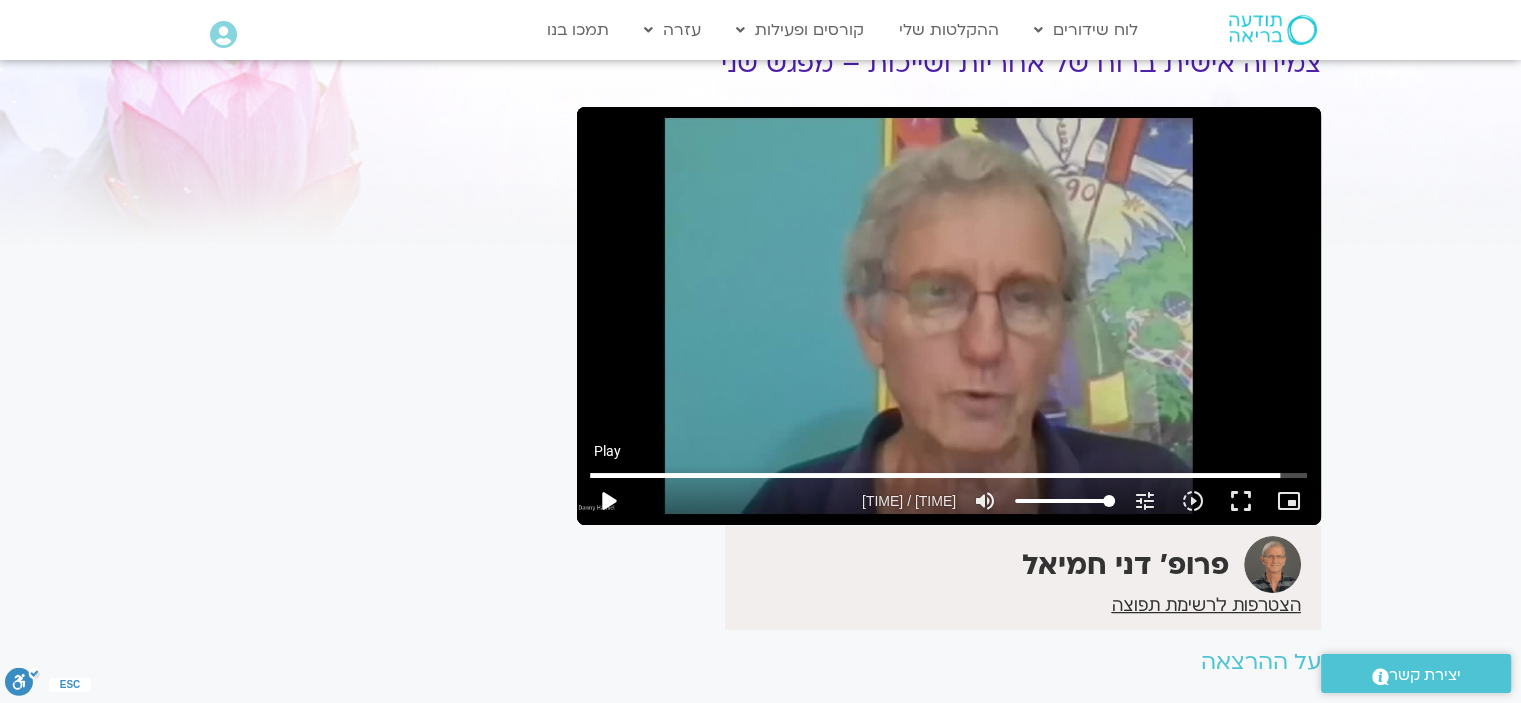click on "play_arrow" at bounding box center (608, 501) 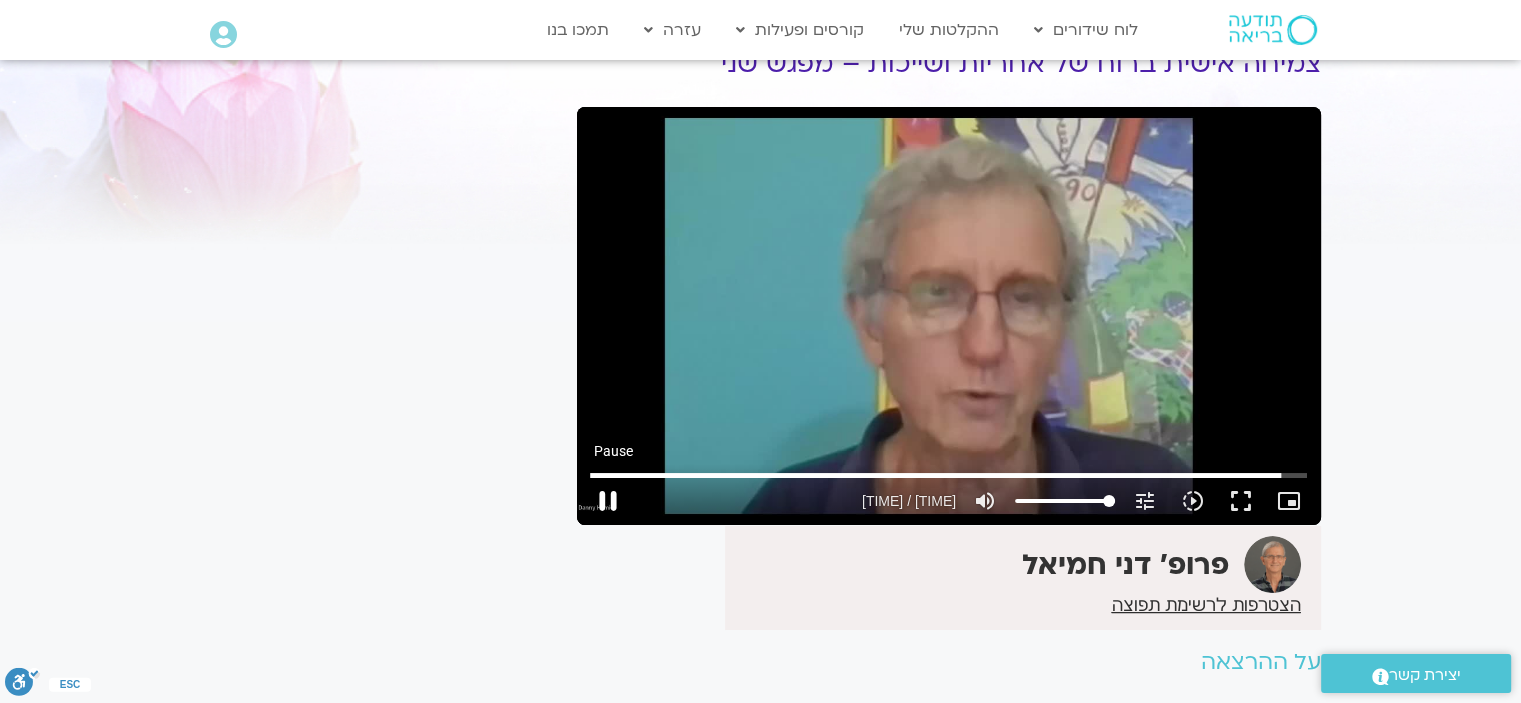 click on "pause" at bounding box center [608, 501] 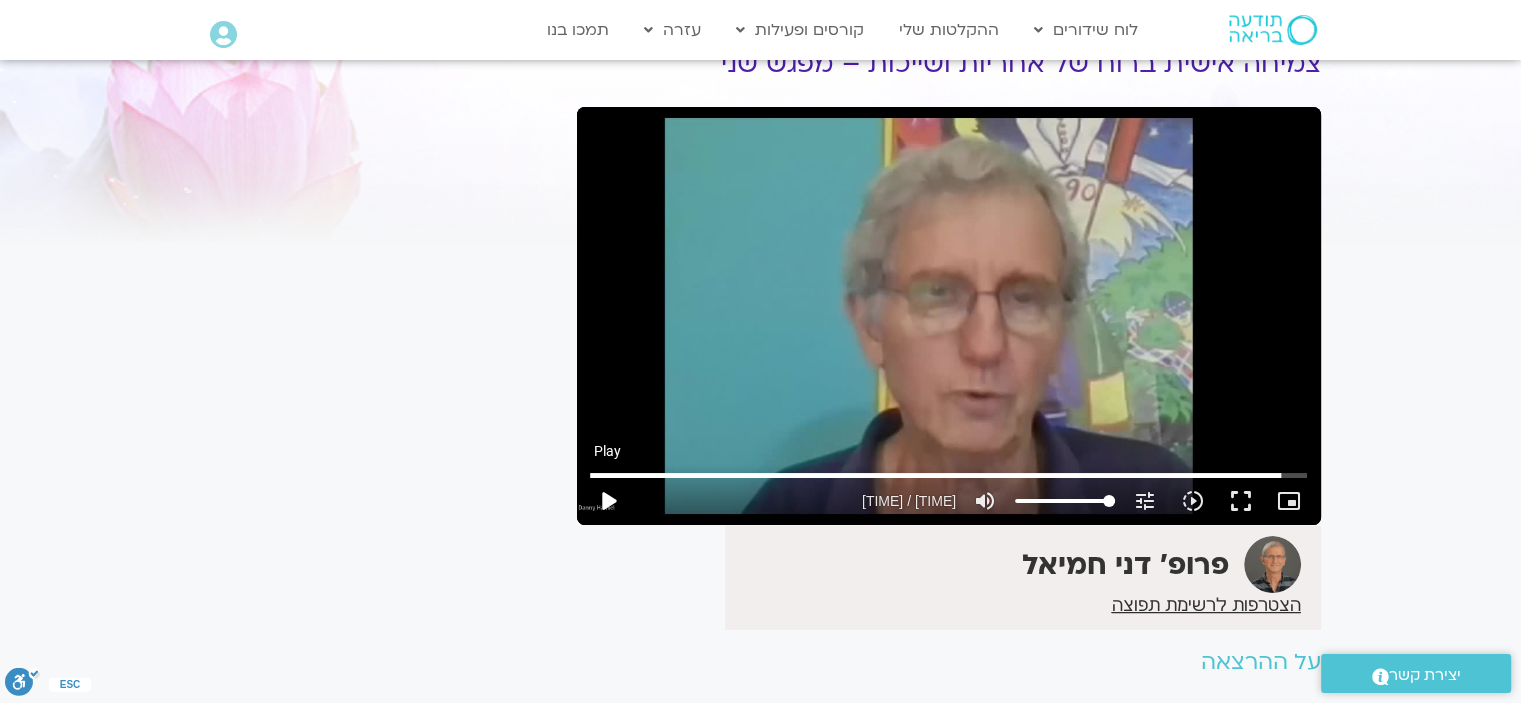 click on "play_arrow" at bounding box center (608, 501) 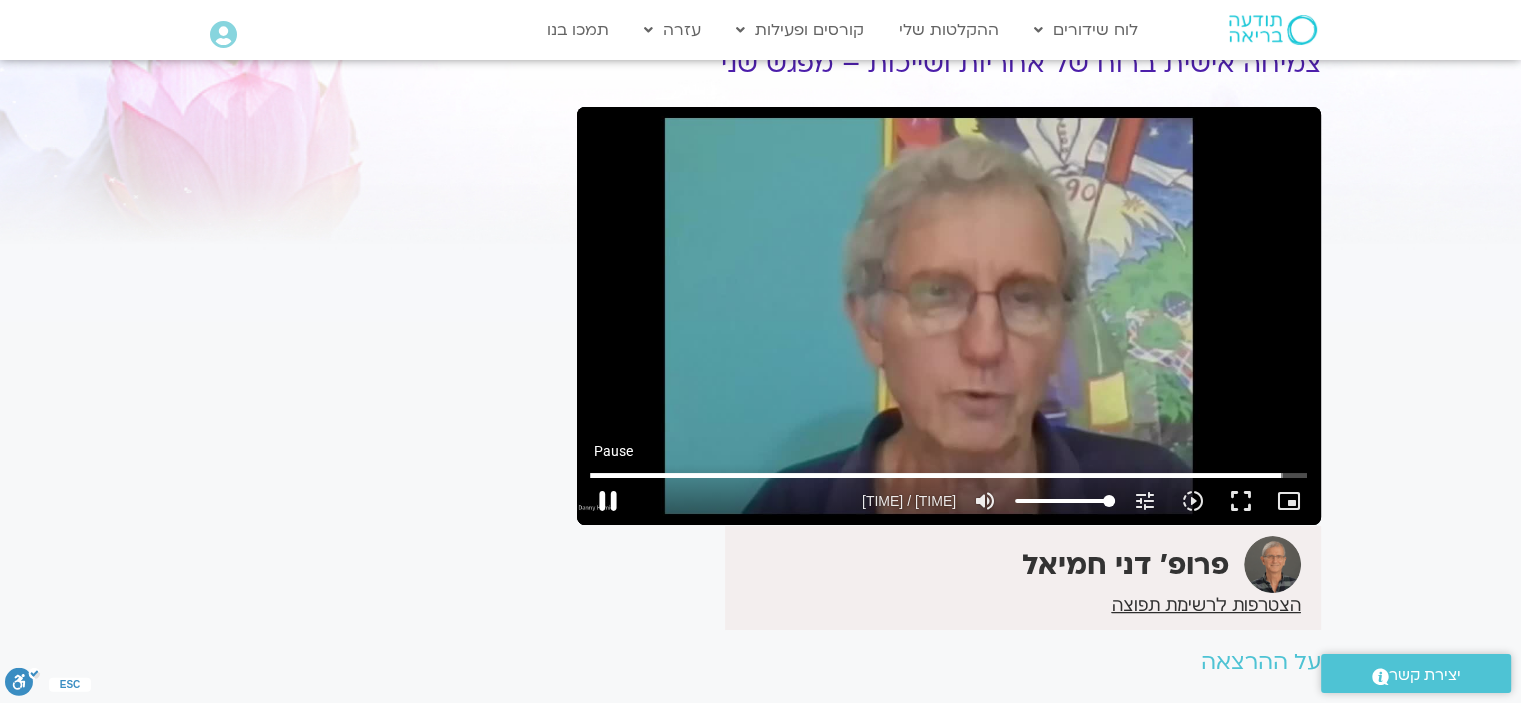click on "pause" at bounding box center (608, 501) 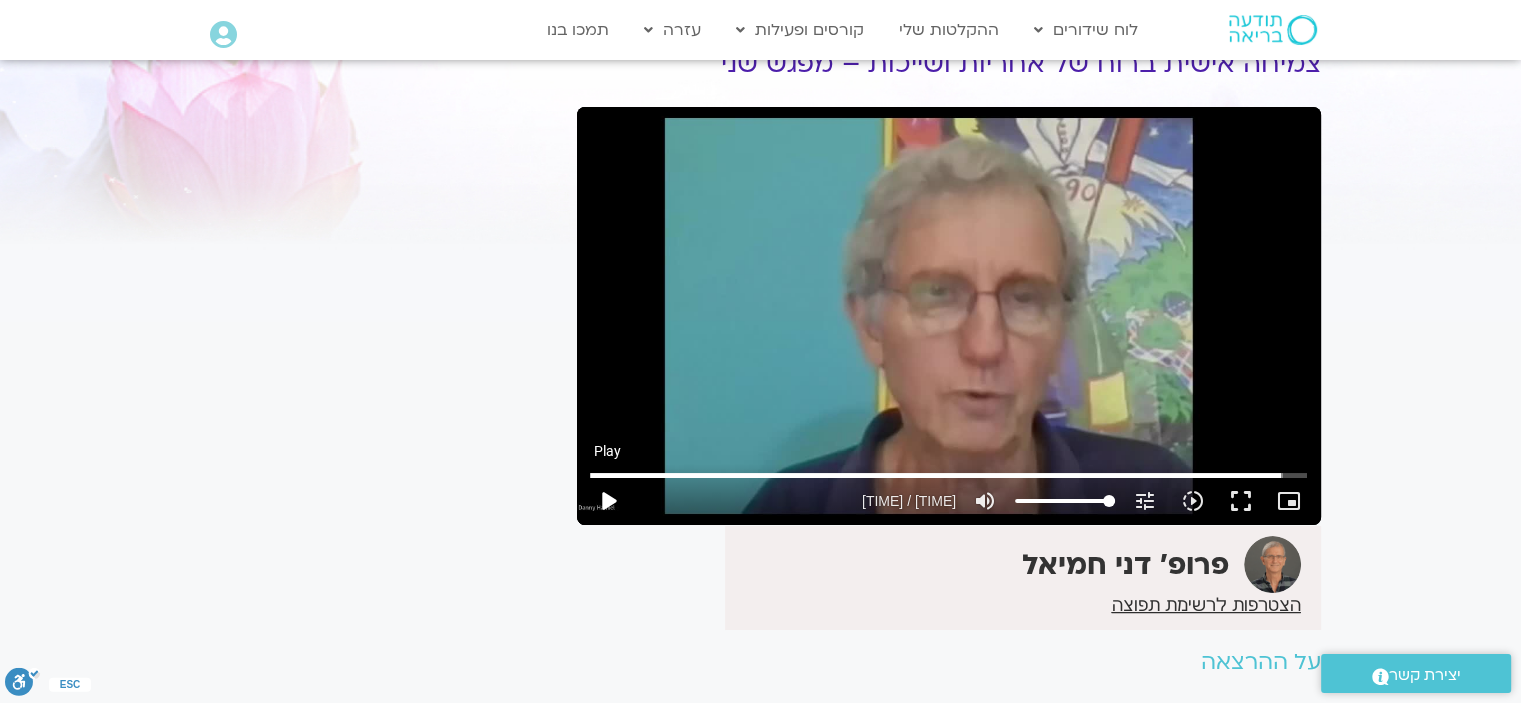 click on "play_arrow" at bounding box center (608, 501) 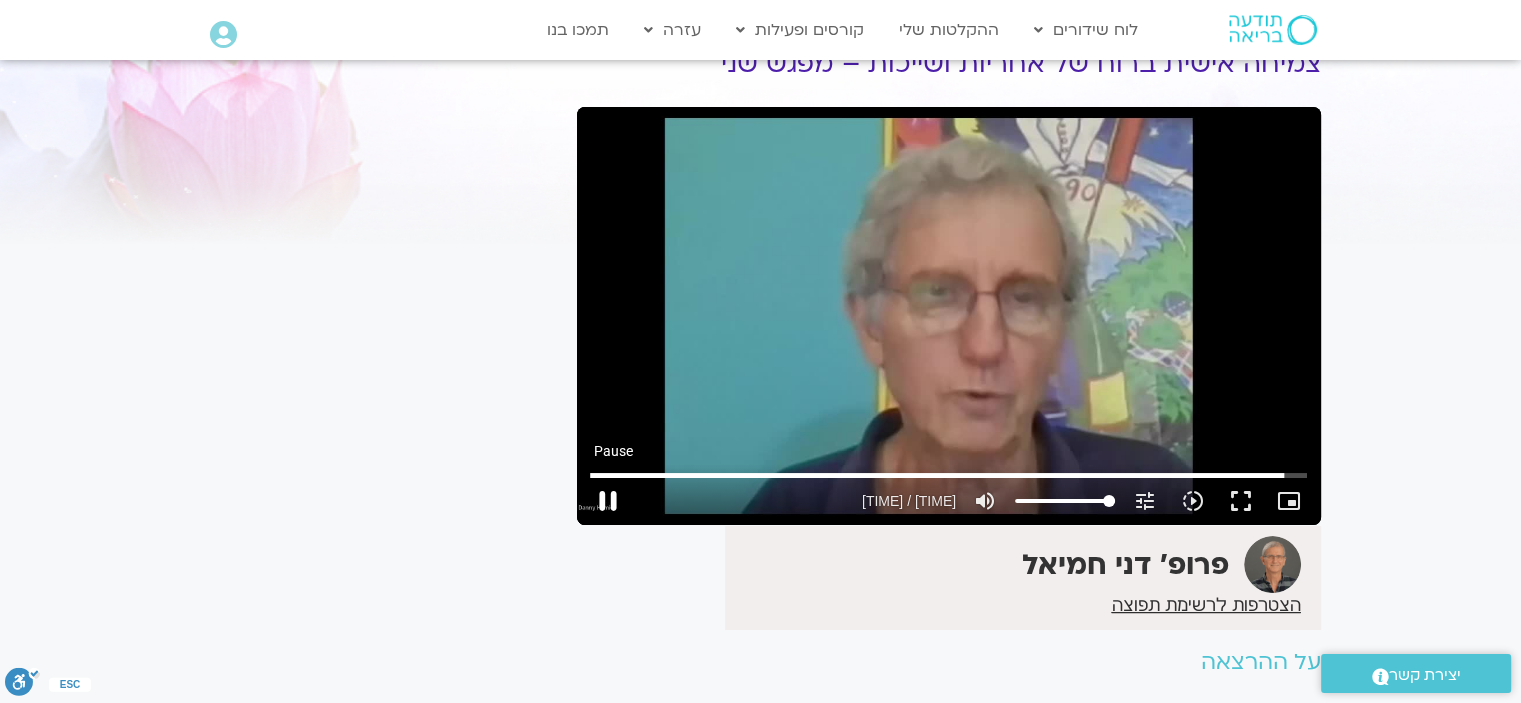 click on "pause" at bounding box center [608, 501] 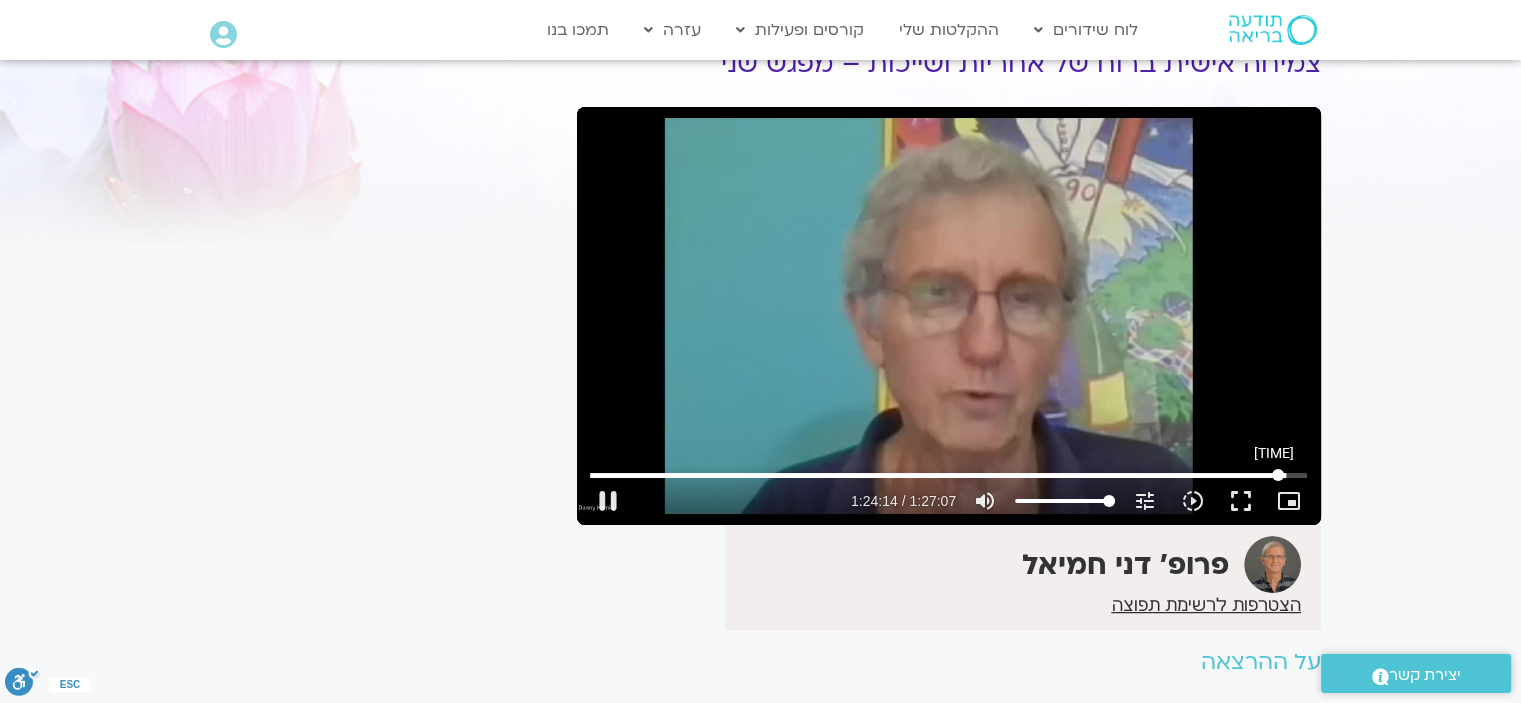 click at bounding box center [948, 475] 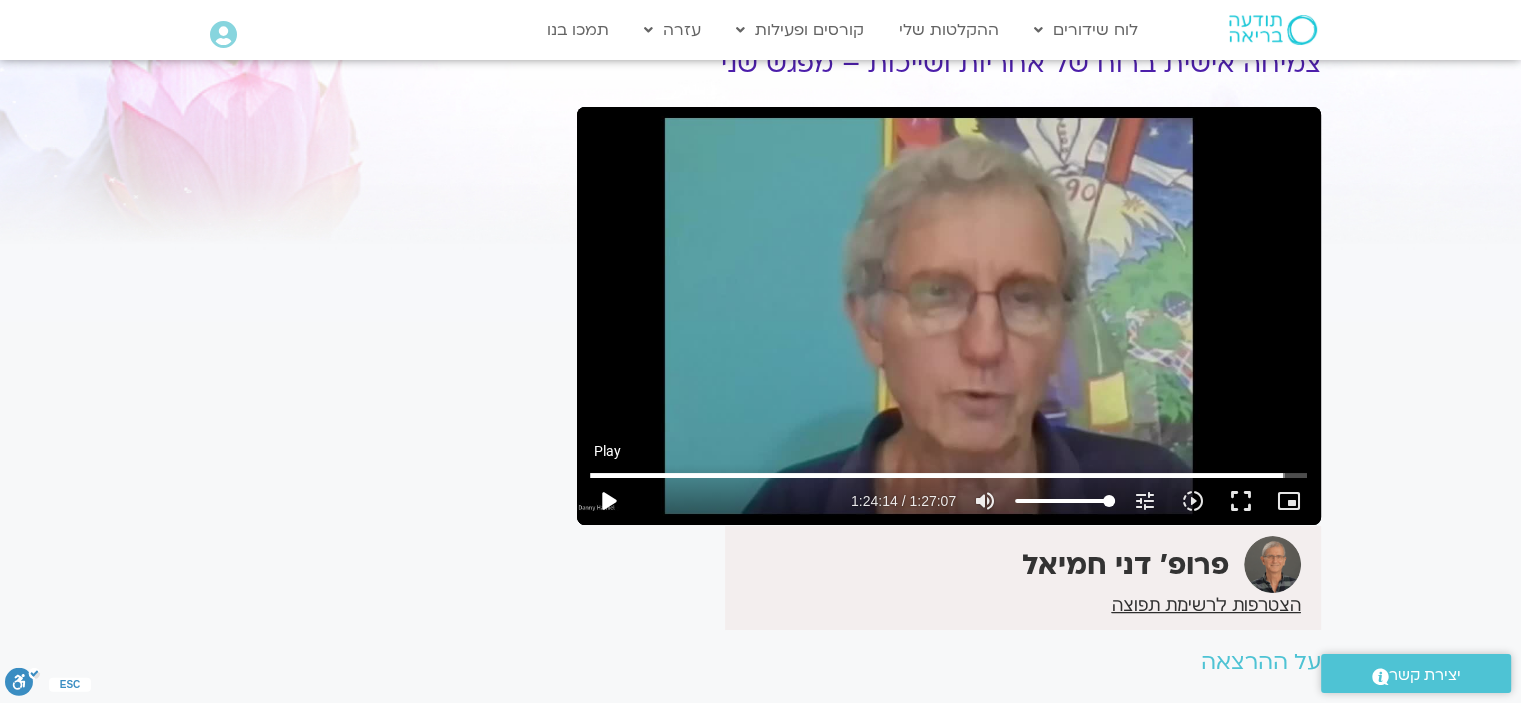 click on "play_arrow" at bounding box center [608, 501] 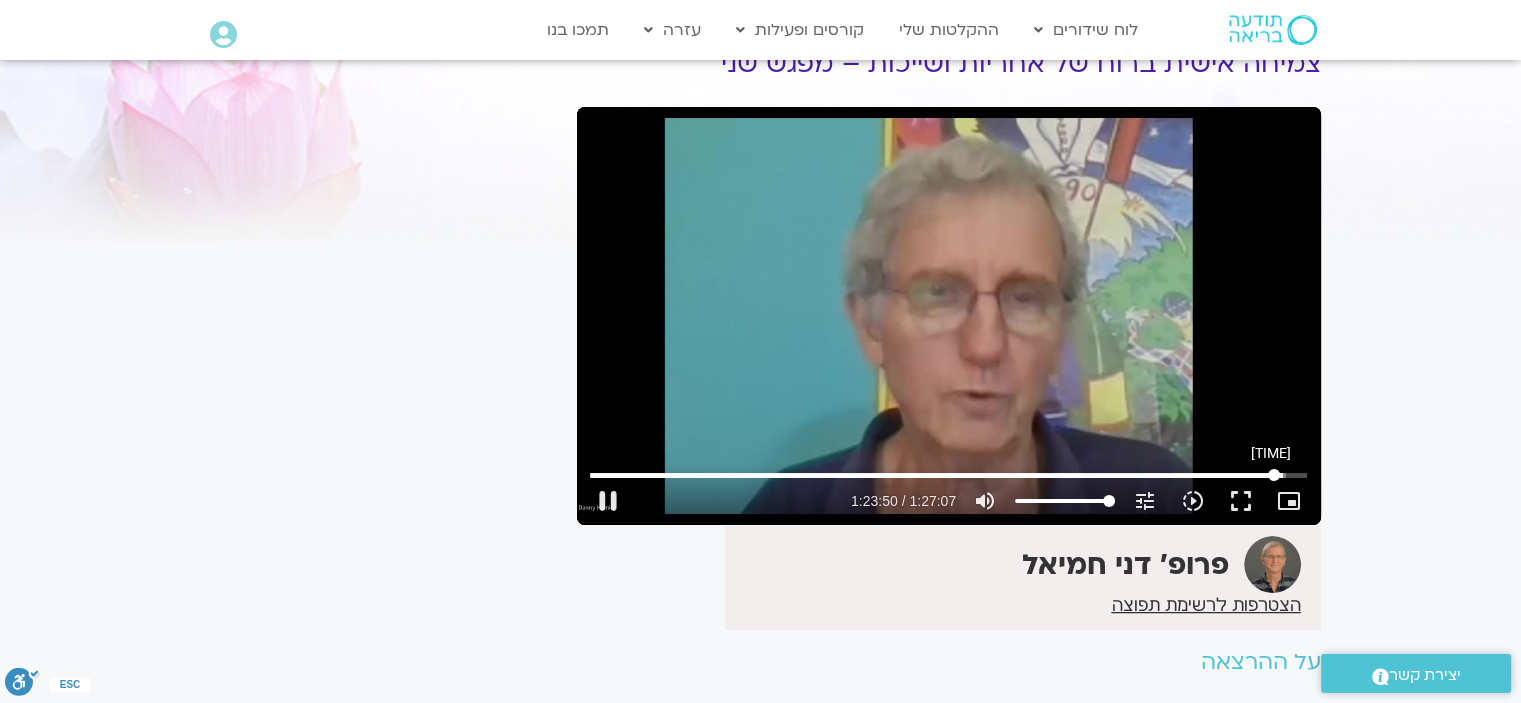 click at bounding box center (948, 475) 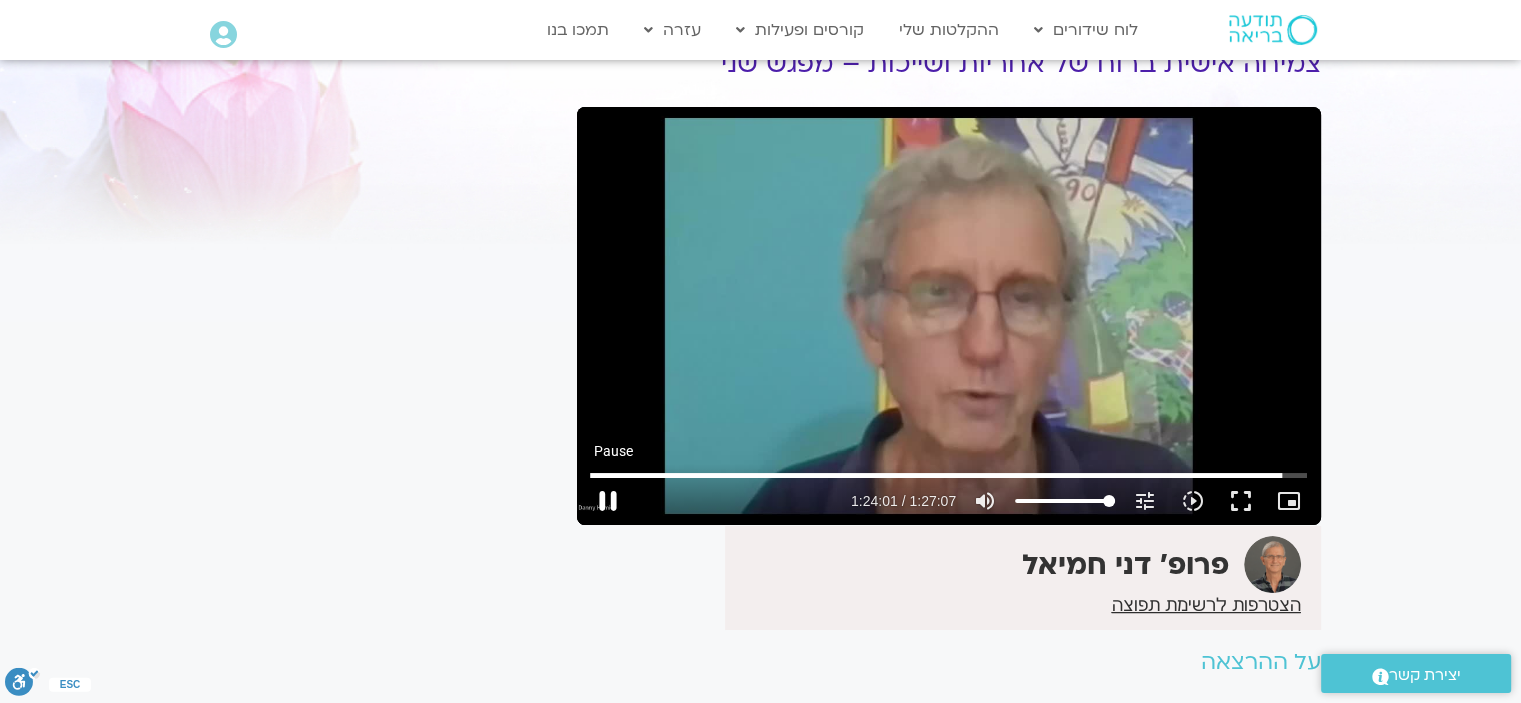 click on "pause" at bounding box center [608, 501] 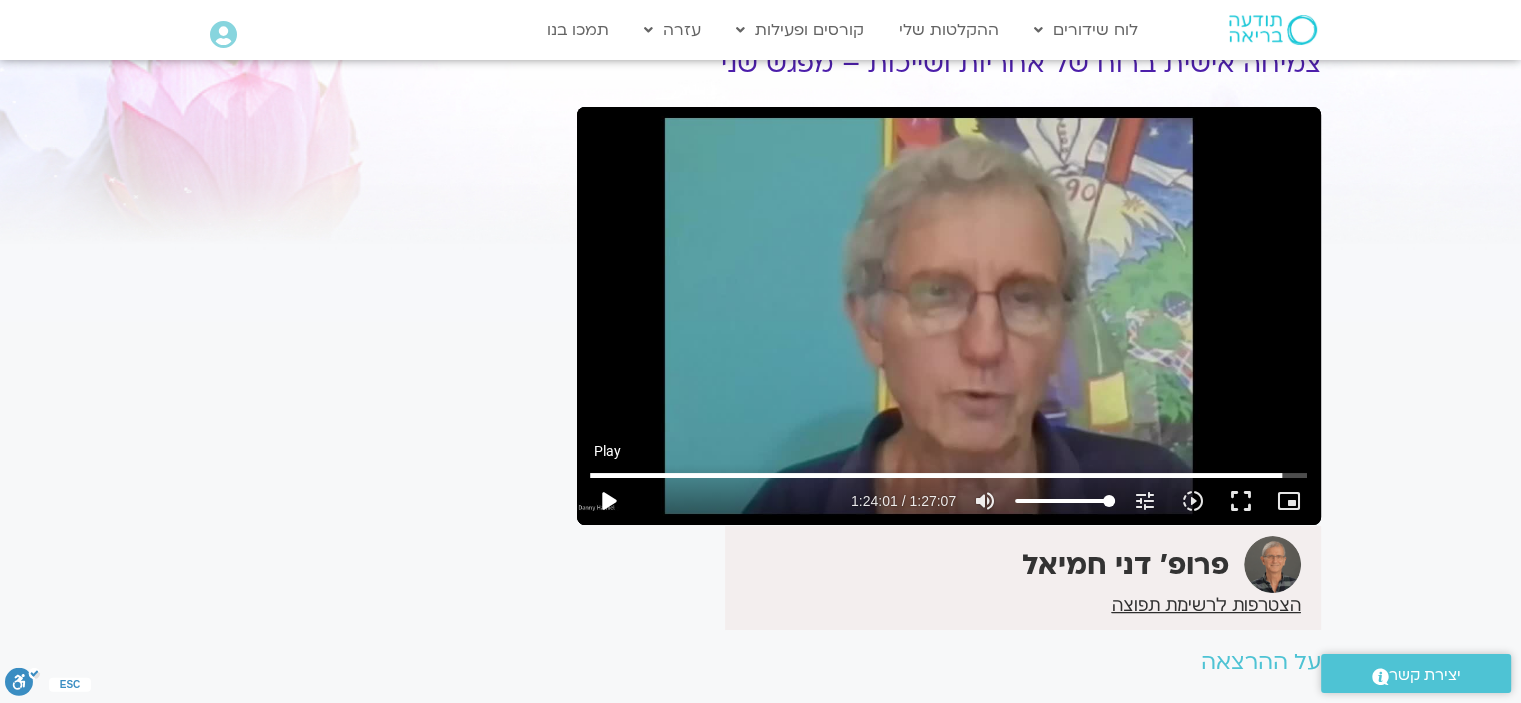 click on "play_arrow" at bounding box center (608, 501) 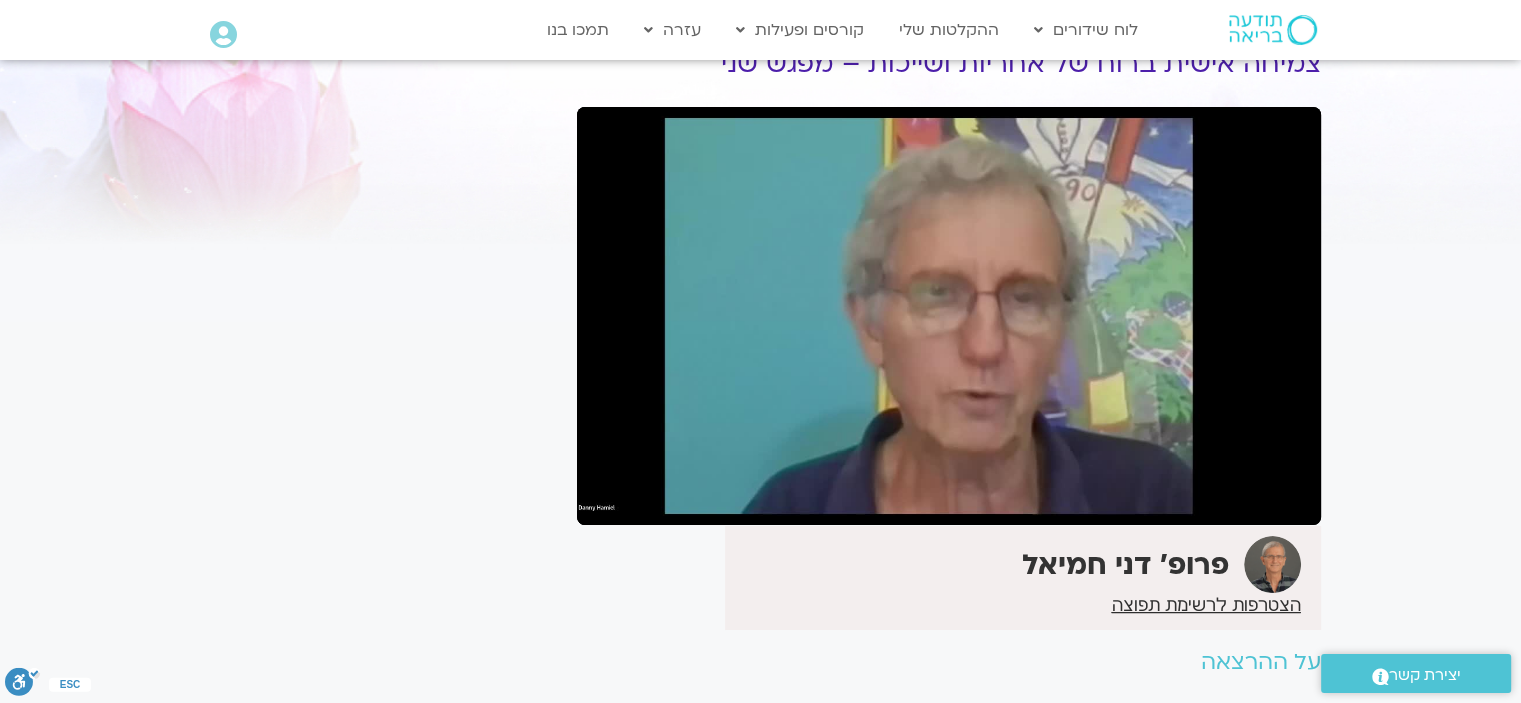 click on "pause" at bounding box center [608, 501] 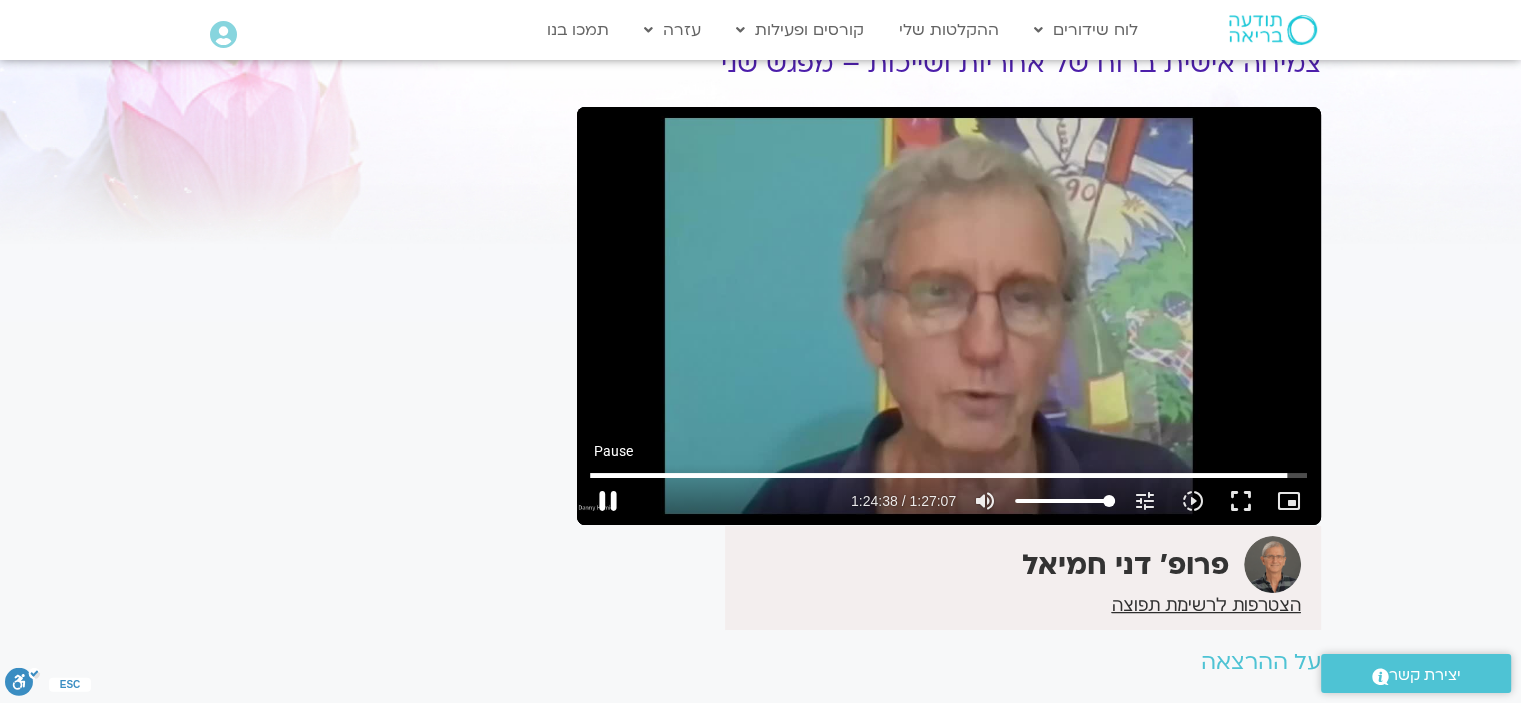 click on "pause" at bounding box center [608, 501] 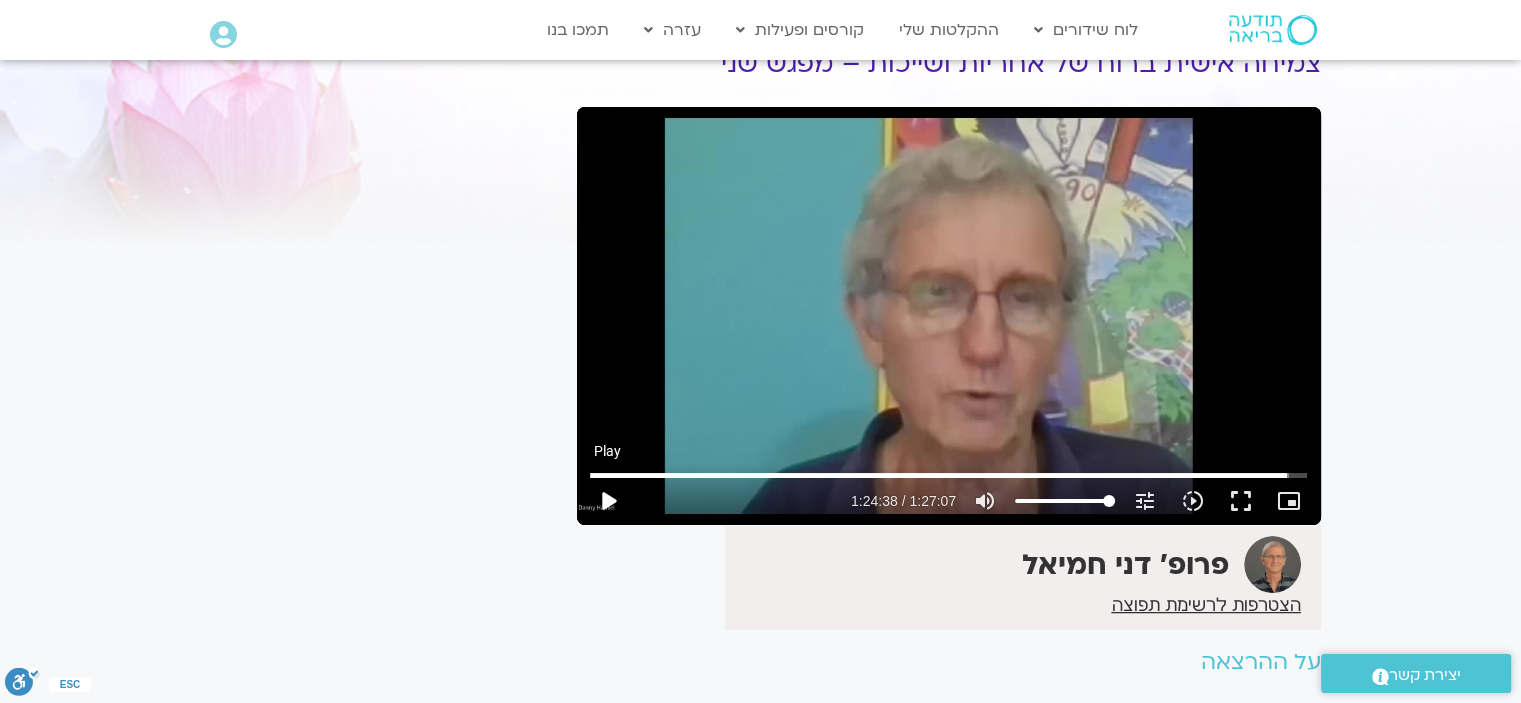 click on "play_arrow" at bounding box center (608, 501) 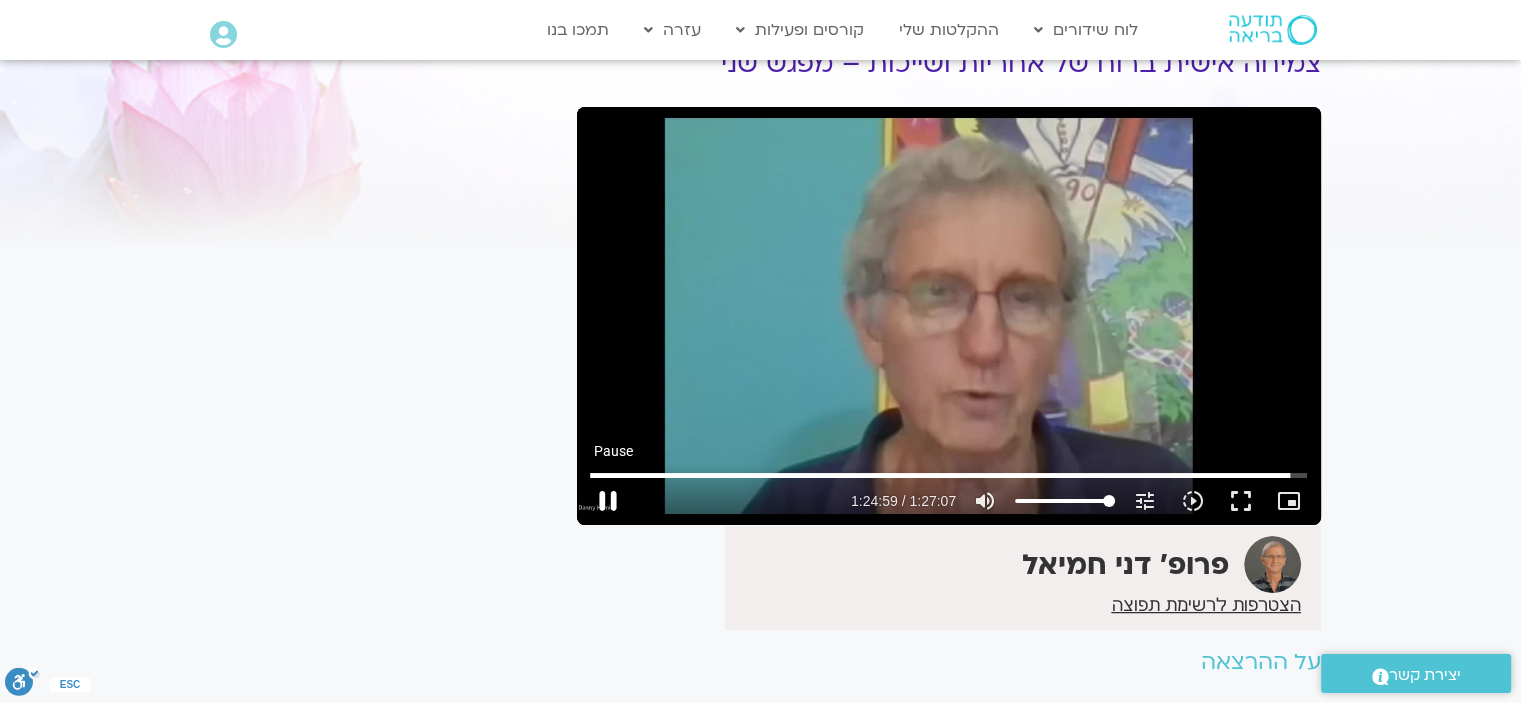 click on "pause" at bounding box center [608, 501] 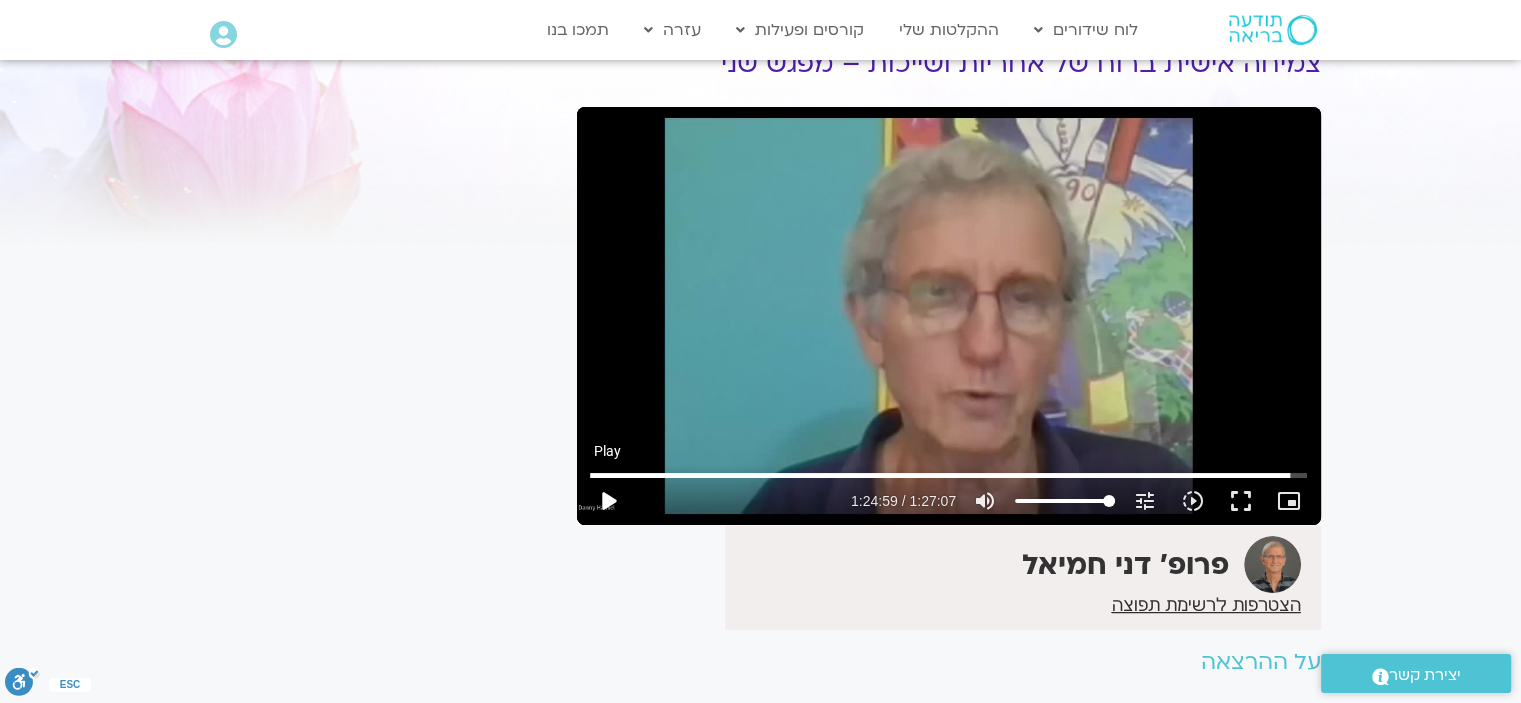 click on "play_arrow" at bounding box center (608, 501) 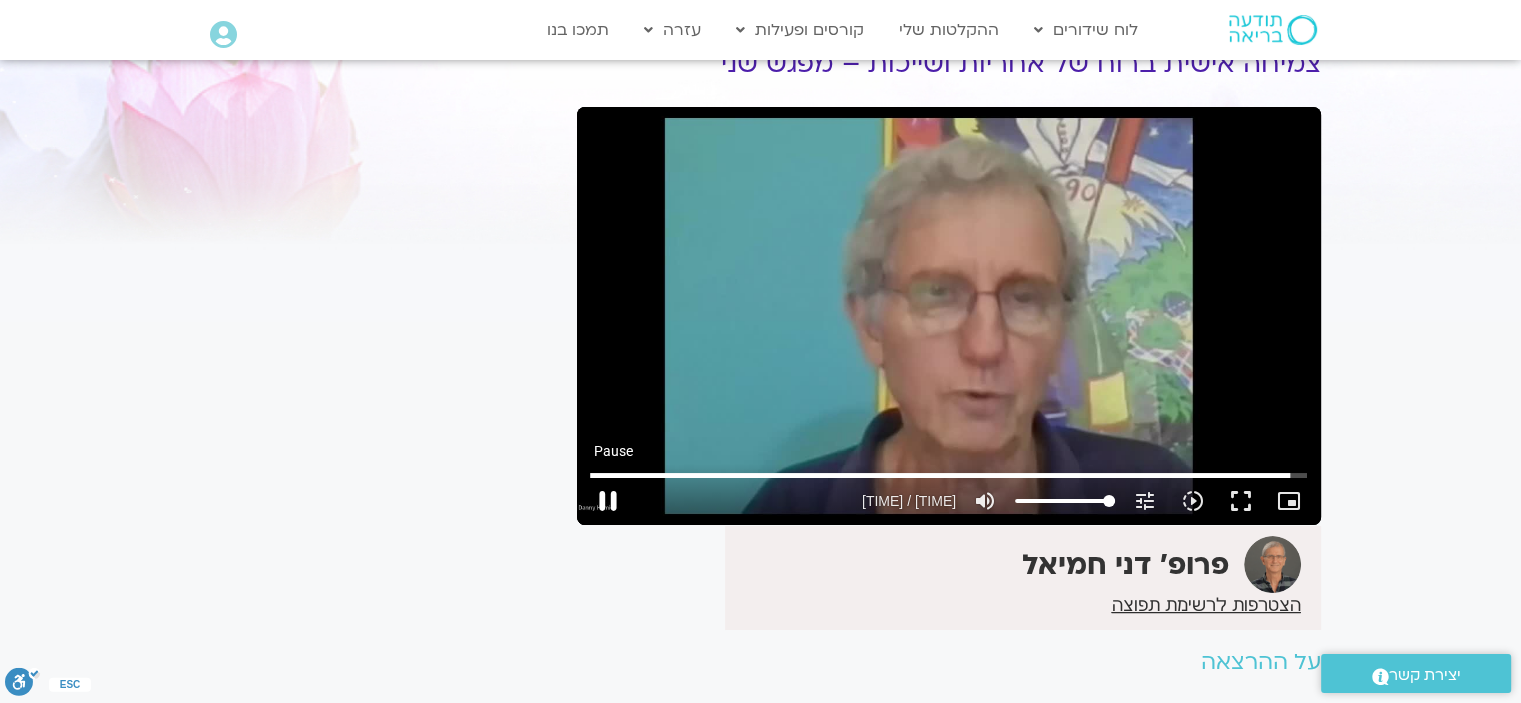 click on "pause" at bounding box center [608, 501] 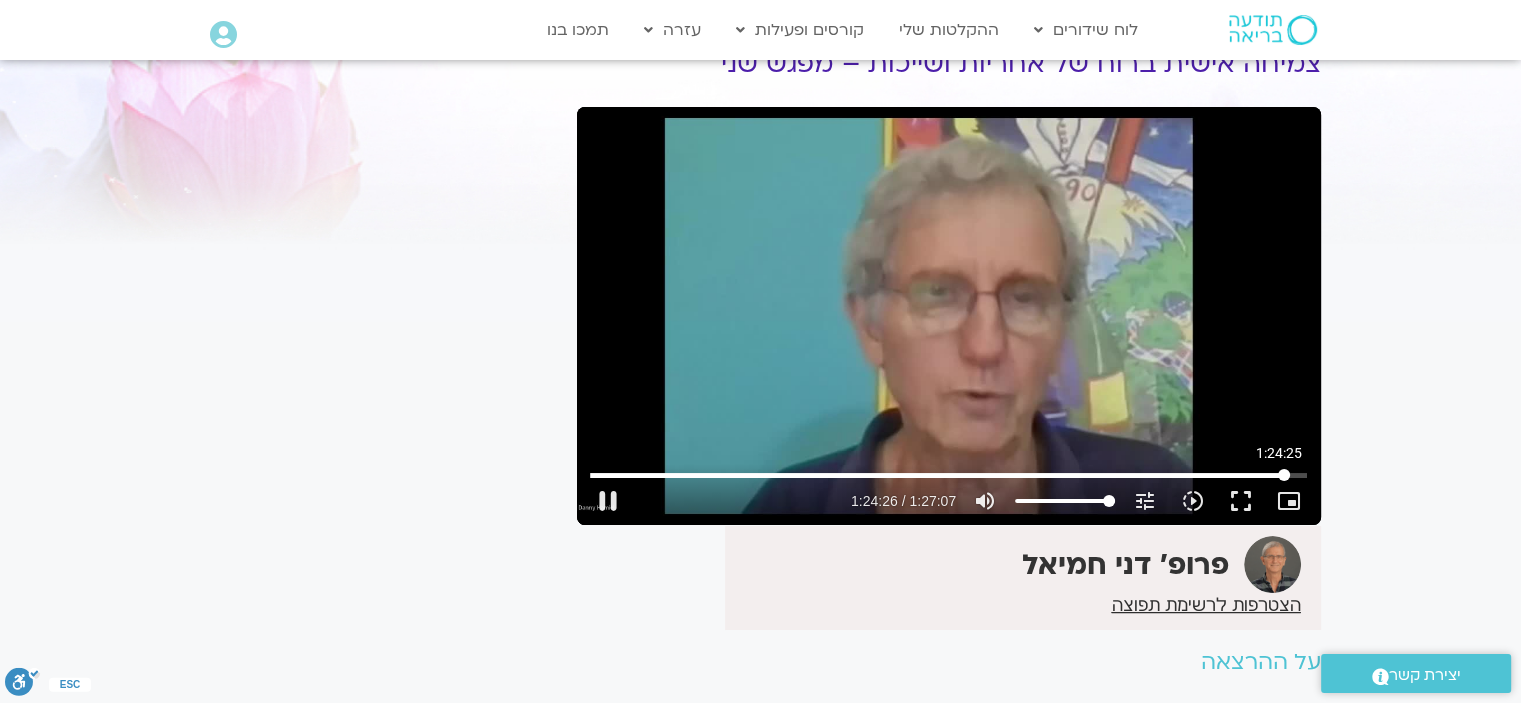 click at bounding box center [948, 475] 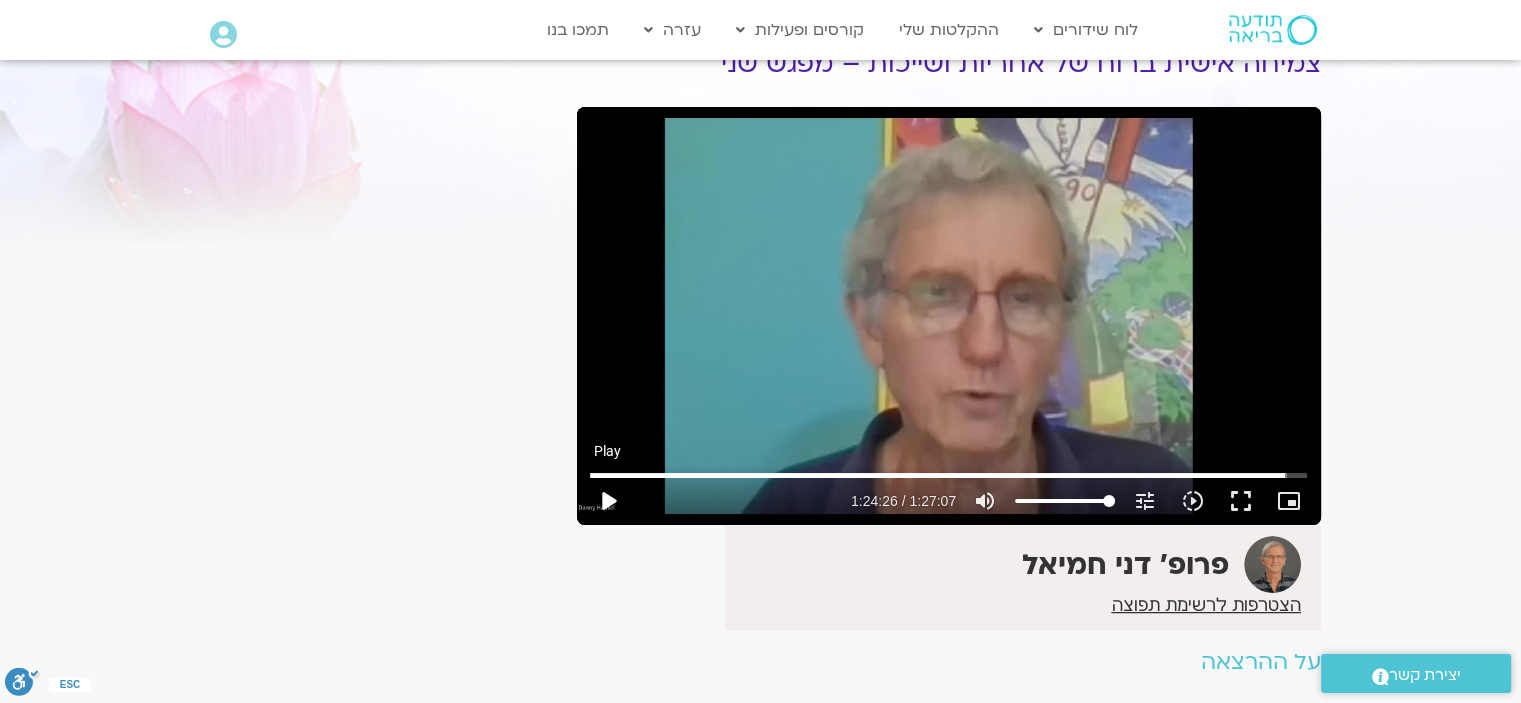 click on "play_arrow" at bounding box center (608, 501) 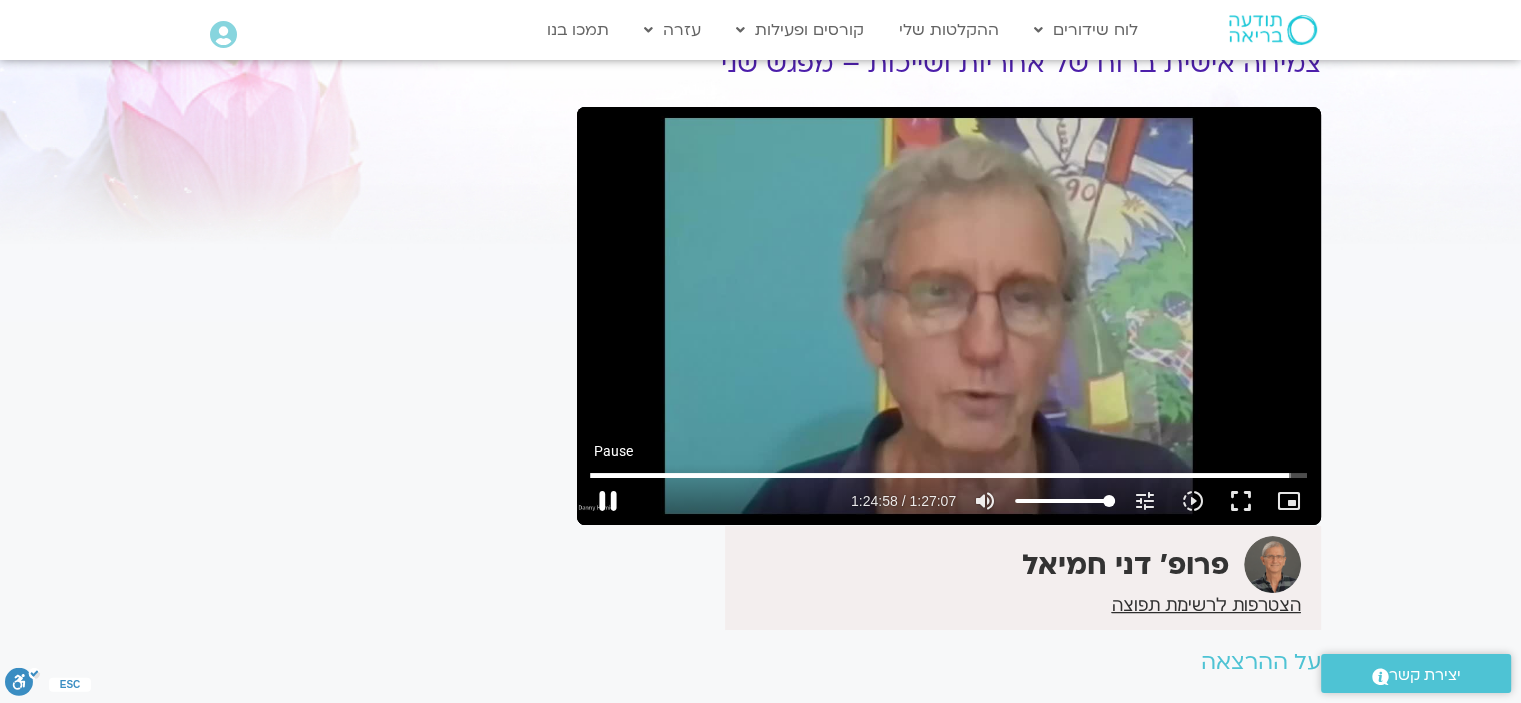 click on "pause" at bounding box center [608, 501] 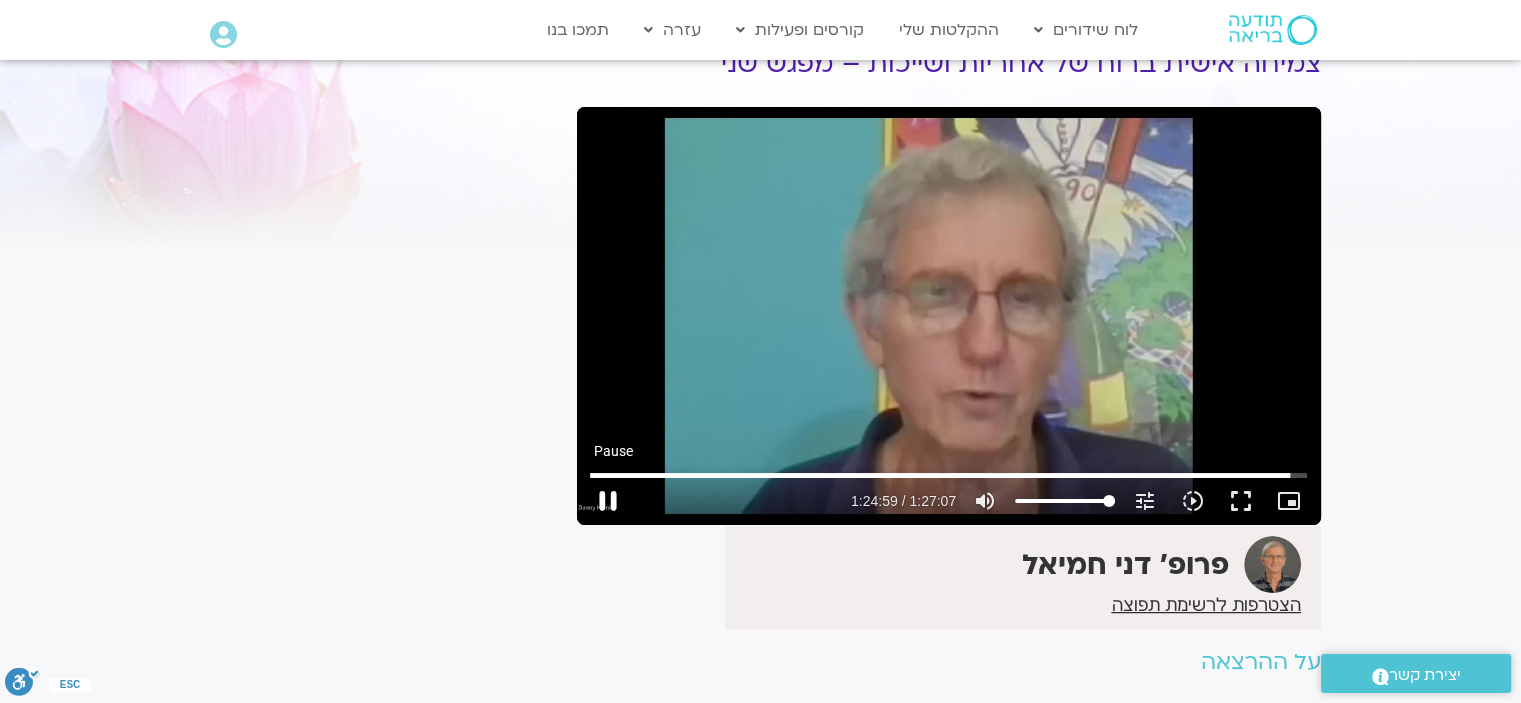 click on "pause" at bounding box center [608, 501] 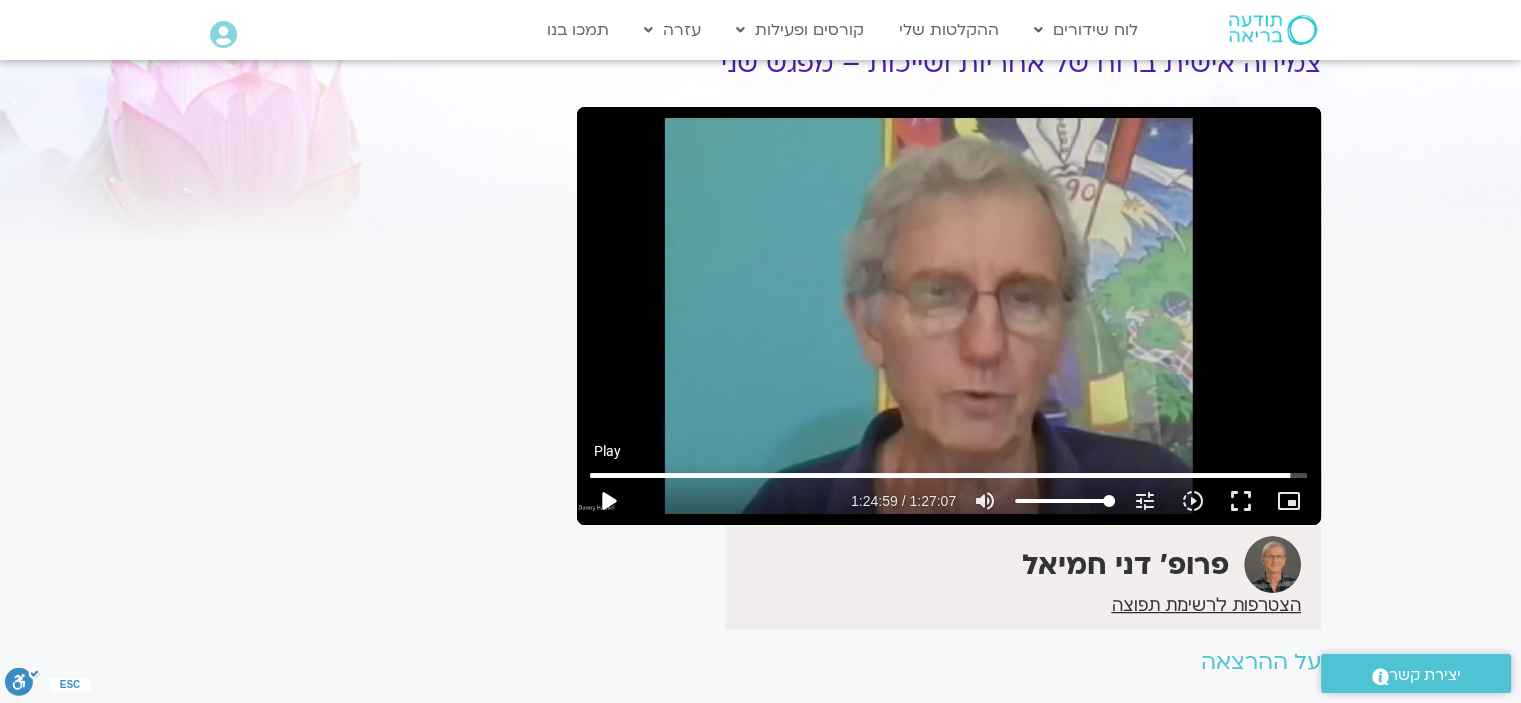 click on "play_arrow" at bounding box center [608, 501] 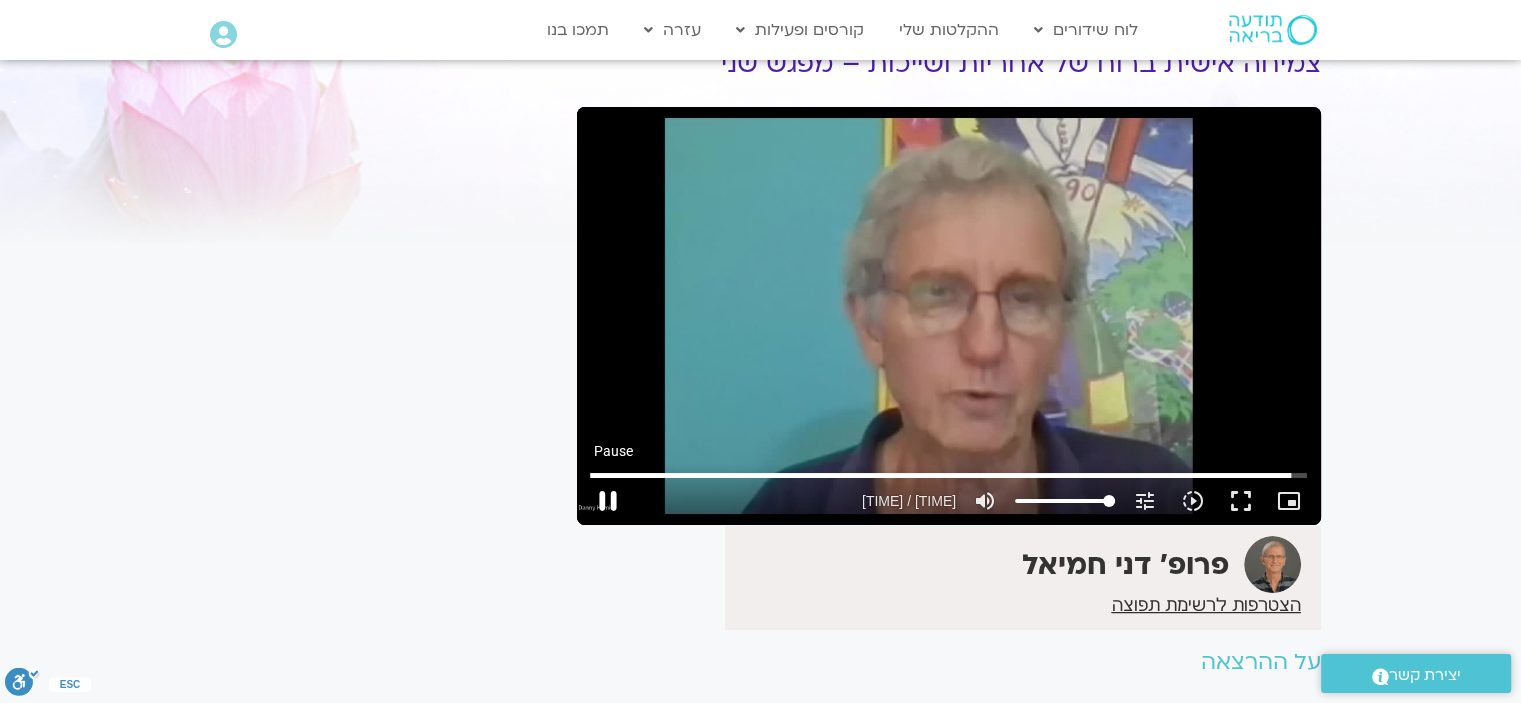 click on "pause" at bounding box center [608, 501] 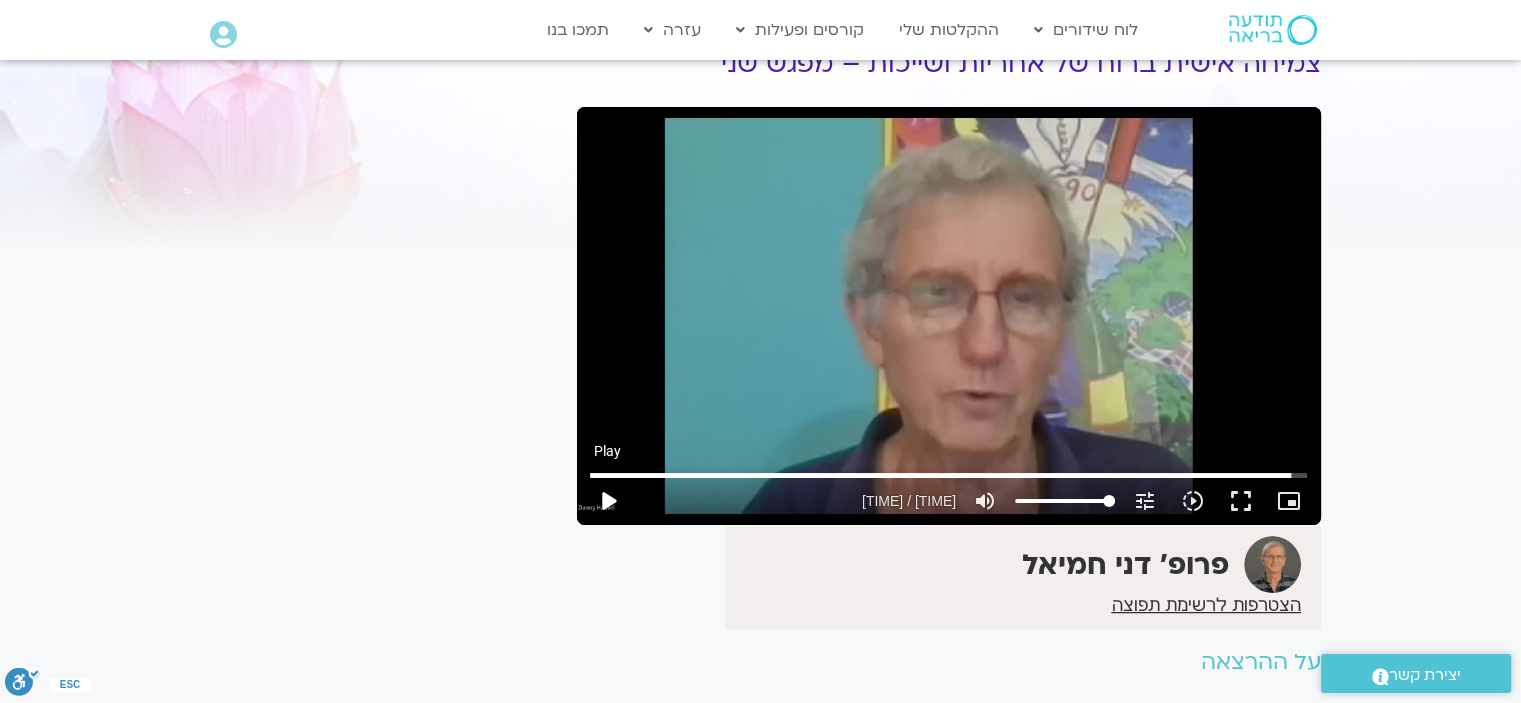 click on "play_arrow" at bounding box center (608, 501) 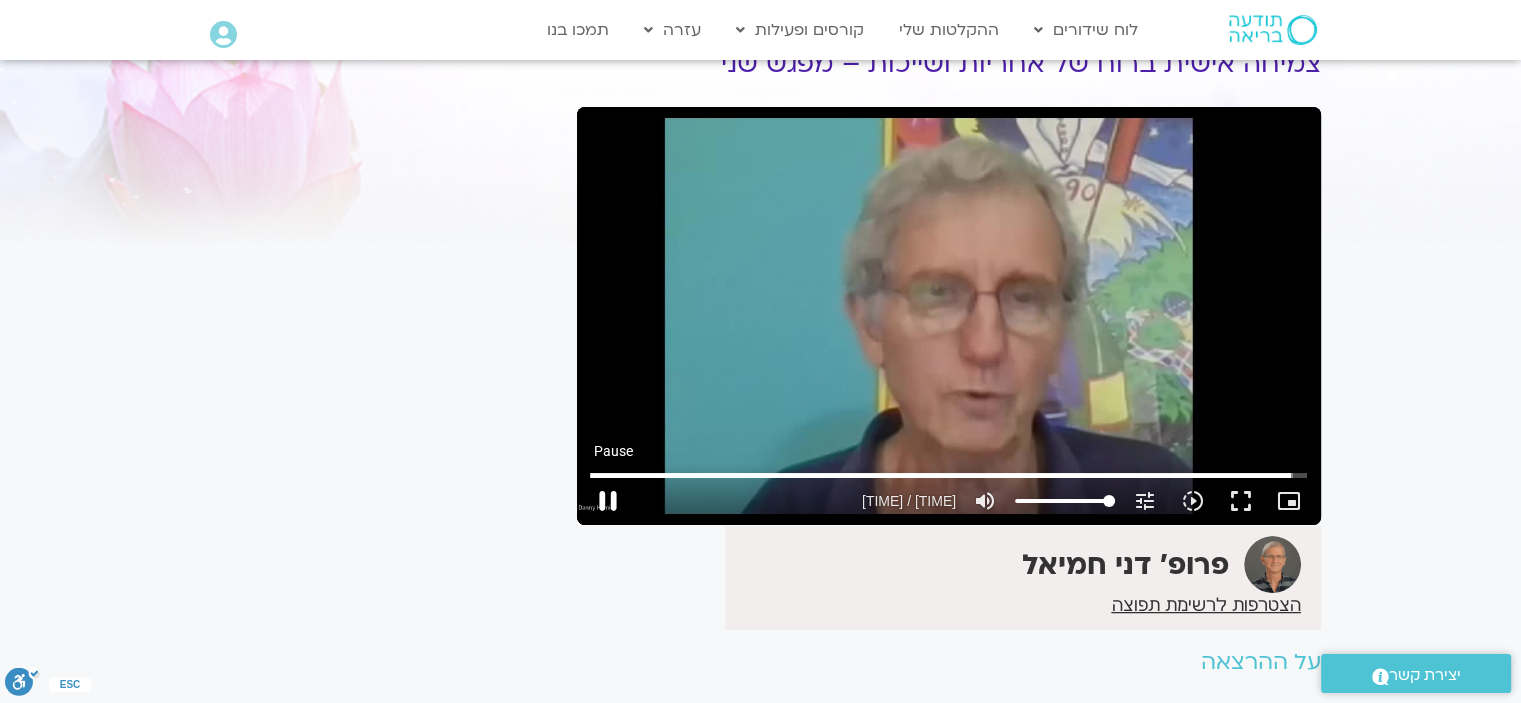 click on "pause" at bounding box center [608, 501] 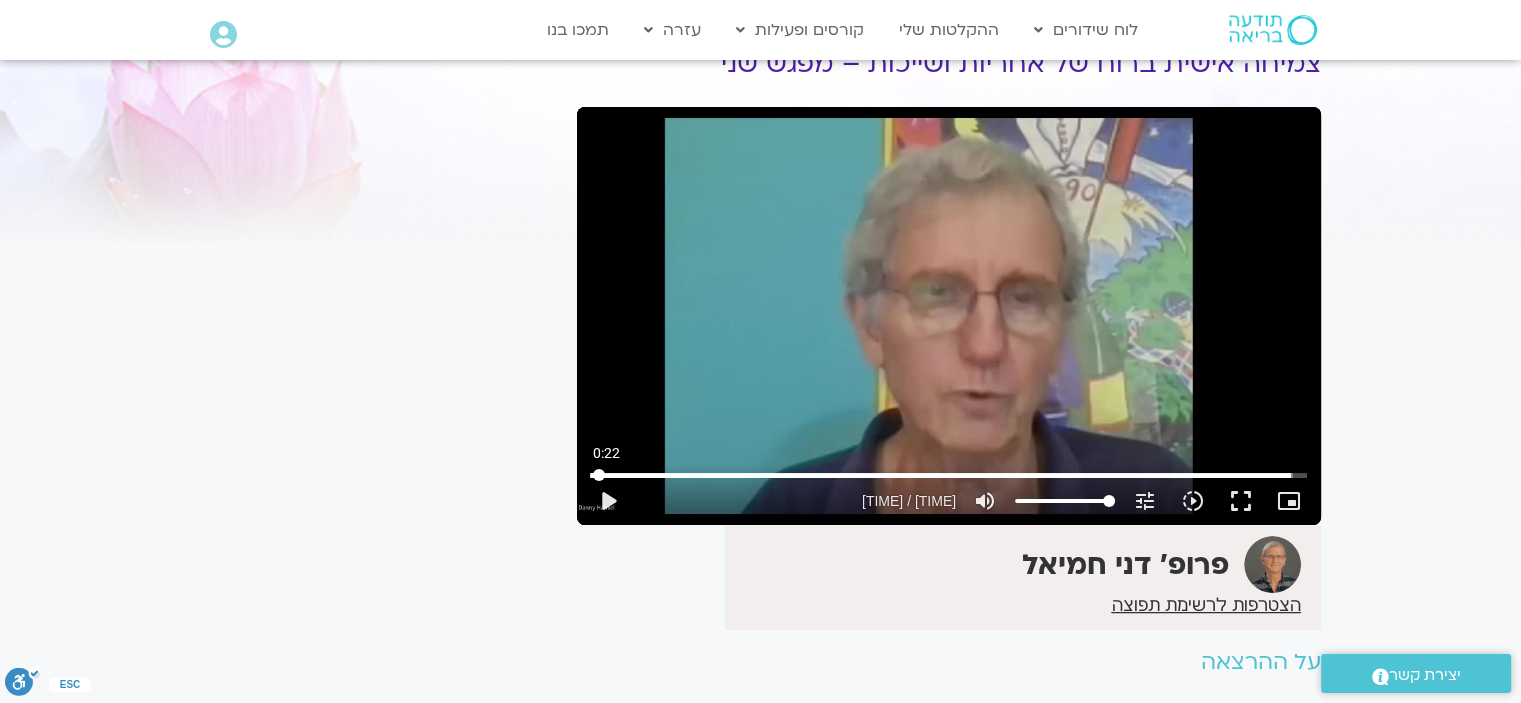 click at bounding box center (948, 475) 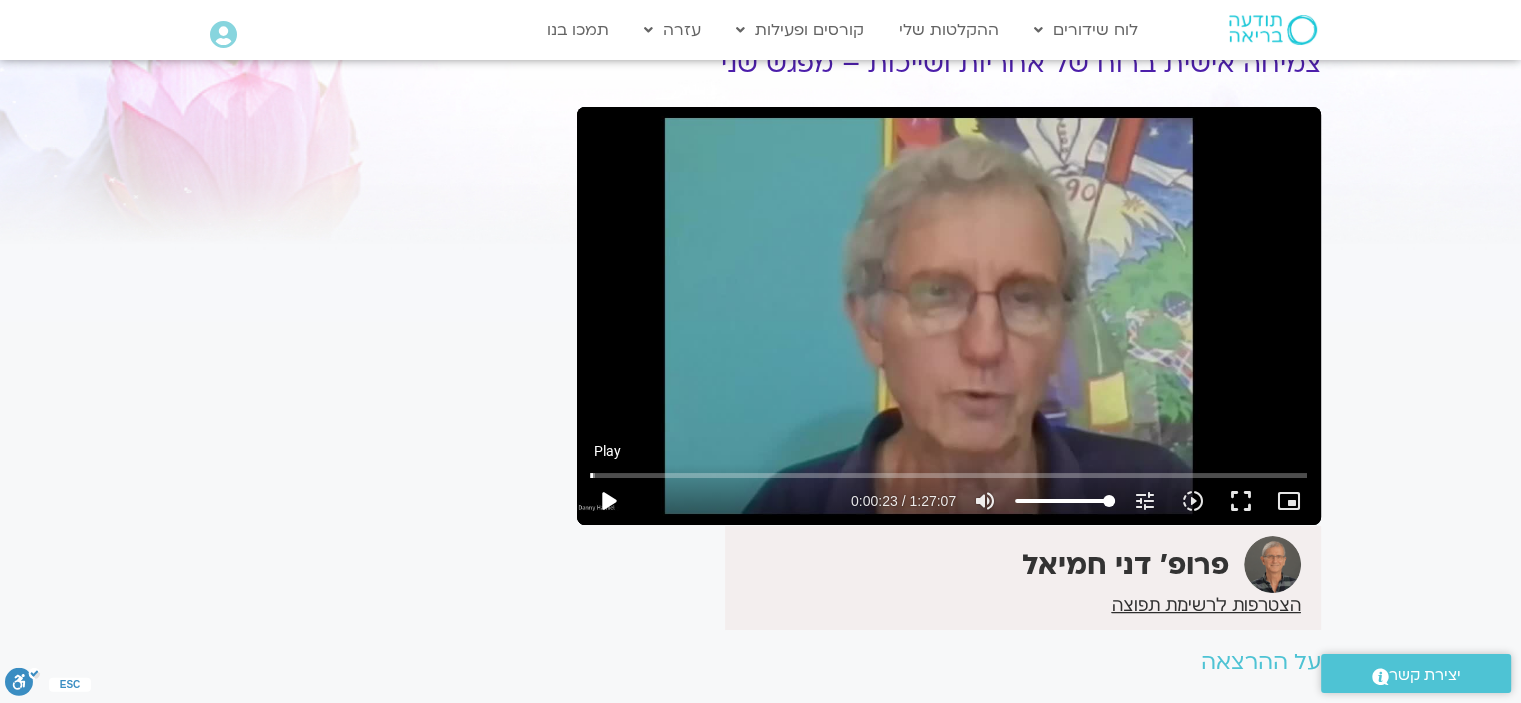 click on "play_arrow" at bounding box center [608, 501] 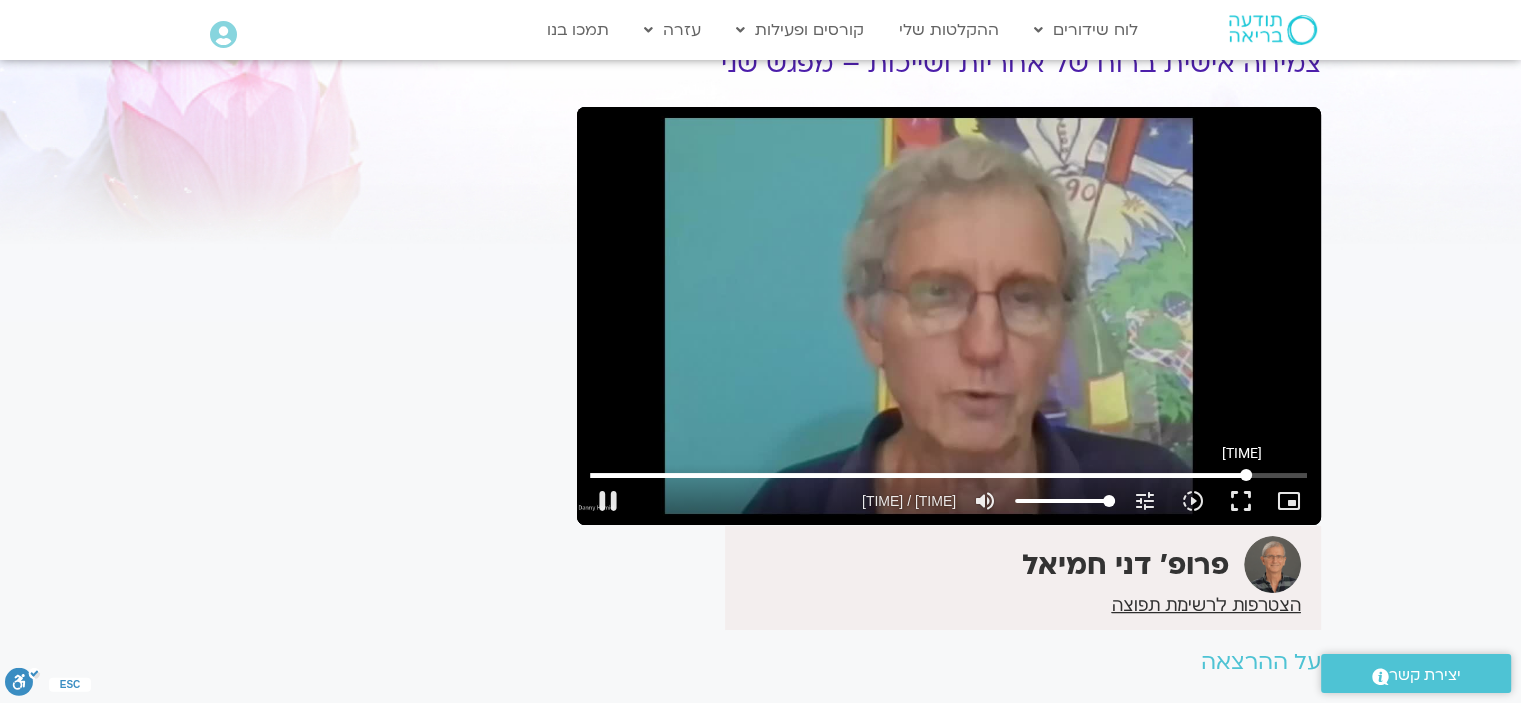 drag, startPoint x: 599, startPoint y: 474, endPoint x: 1245, endPoint y: 507, distance: 646.84235 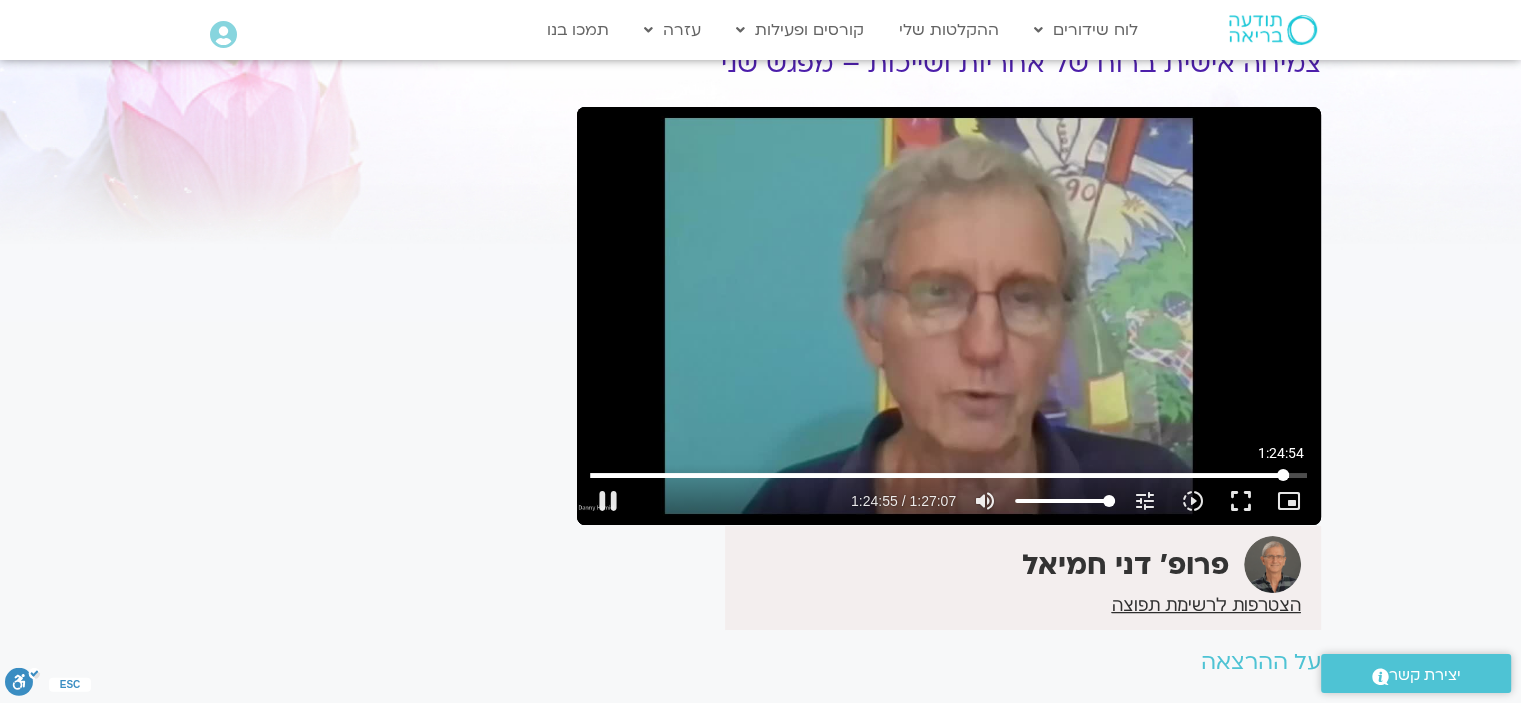 drag, startPoint x: 1247, startPoint y: 471, endPoint x: 1283, endPoint y: 469, distance: 36.05551 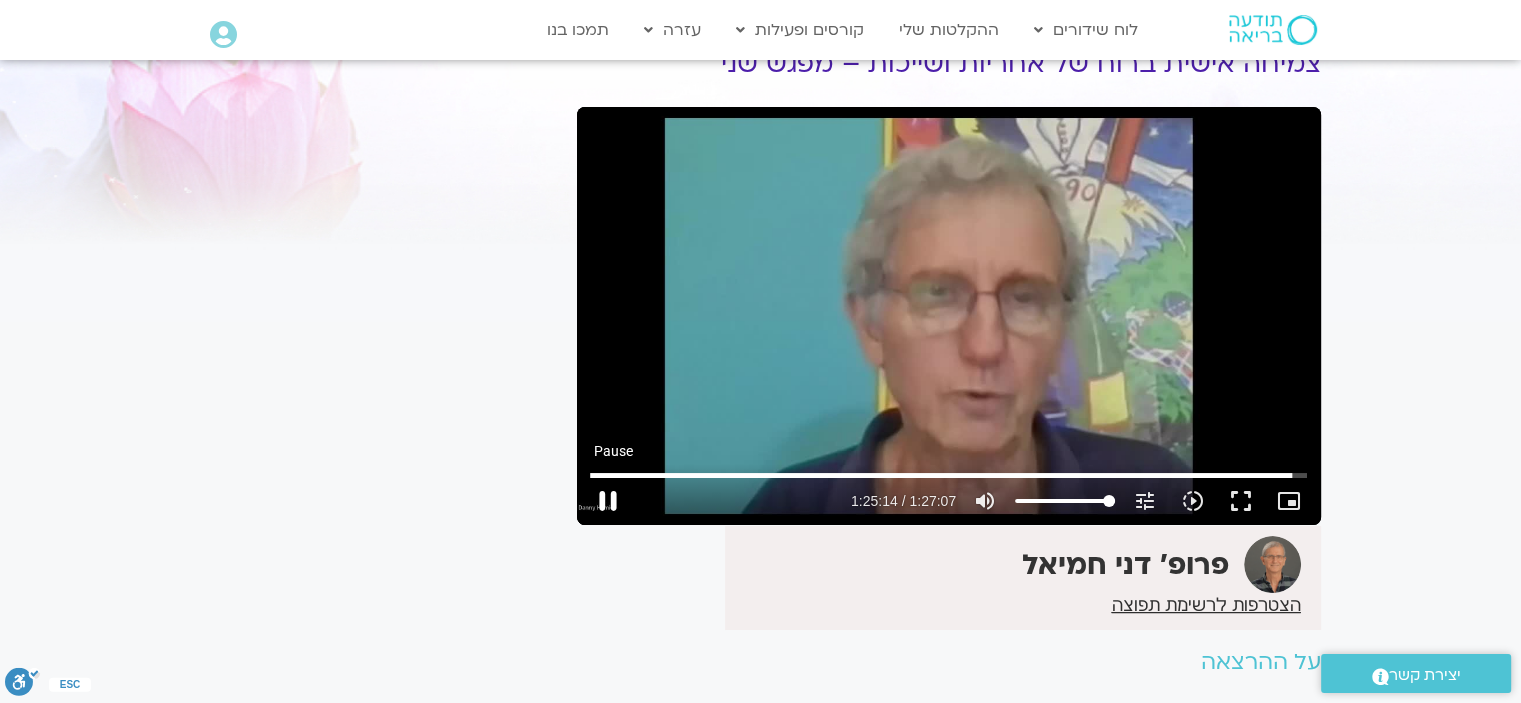 click on "pause" at bounding box center (608, 501) 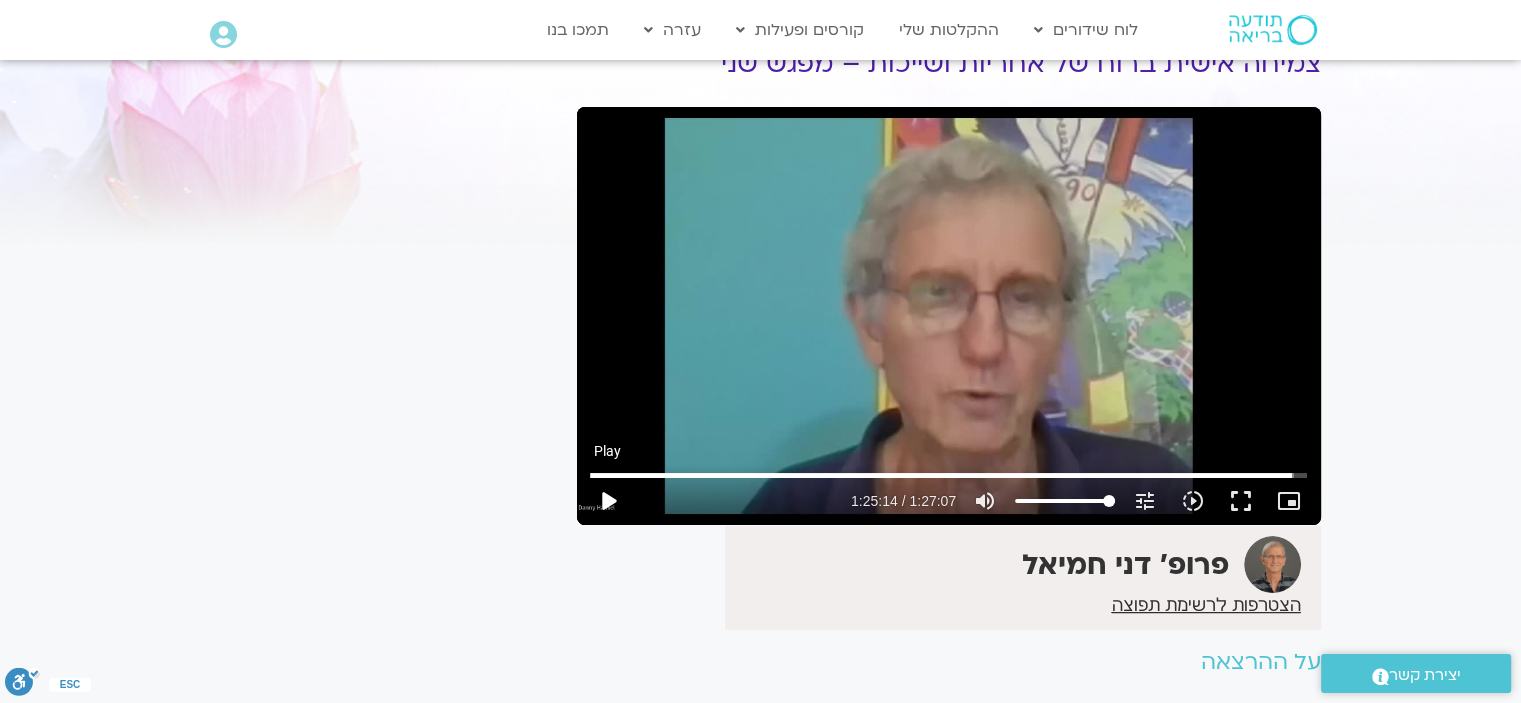 click on "play_arrow" at bounding box center (608, 501) 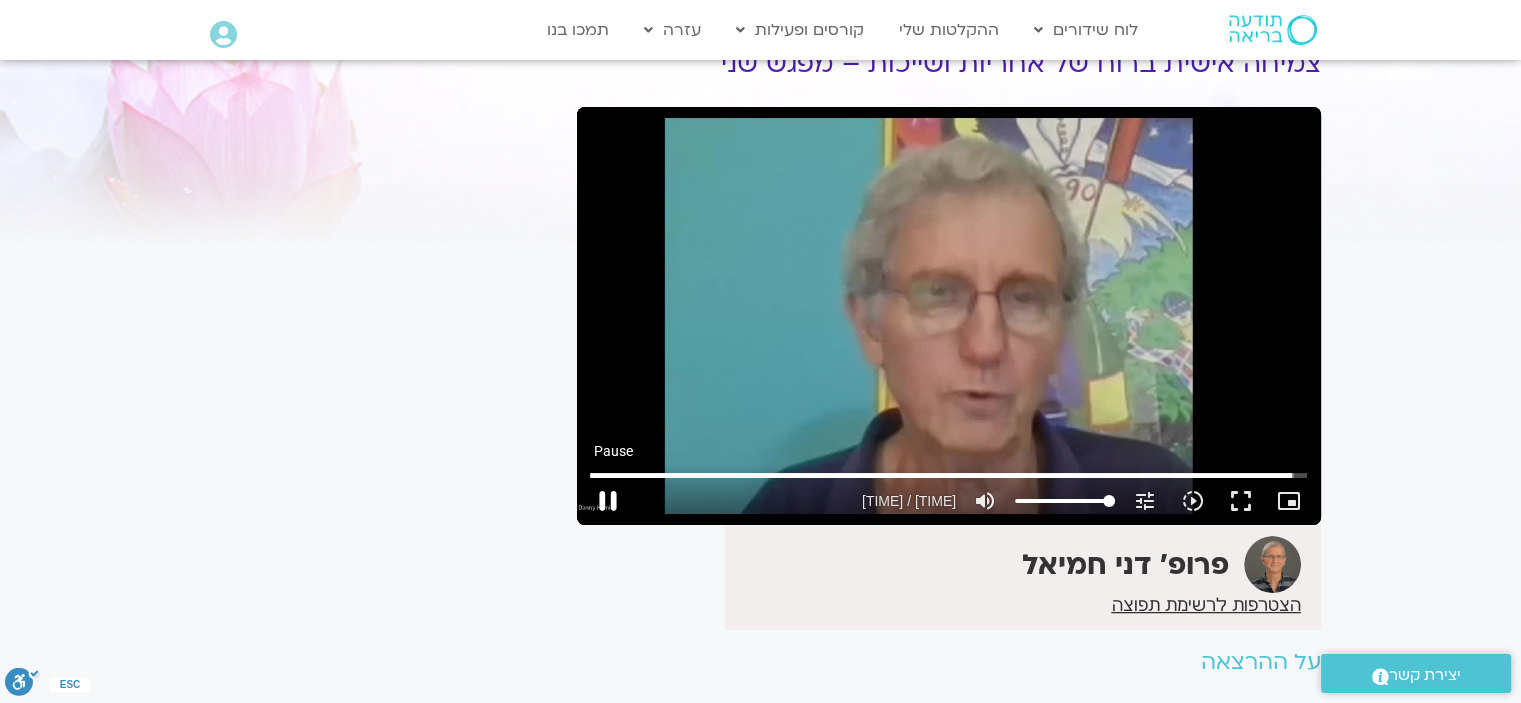 click on "pause" at bounding box center (608, 501) 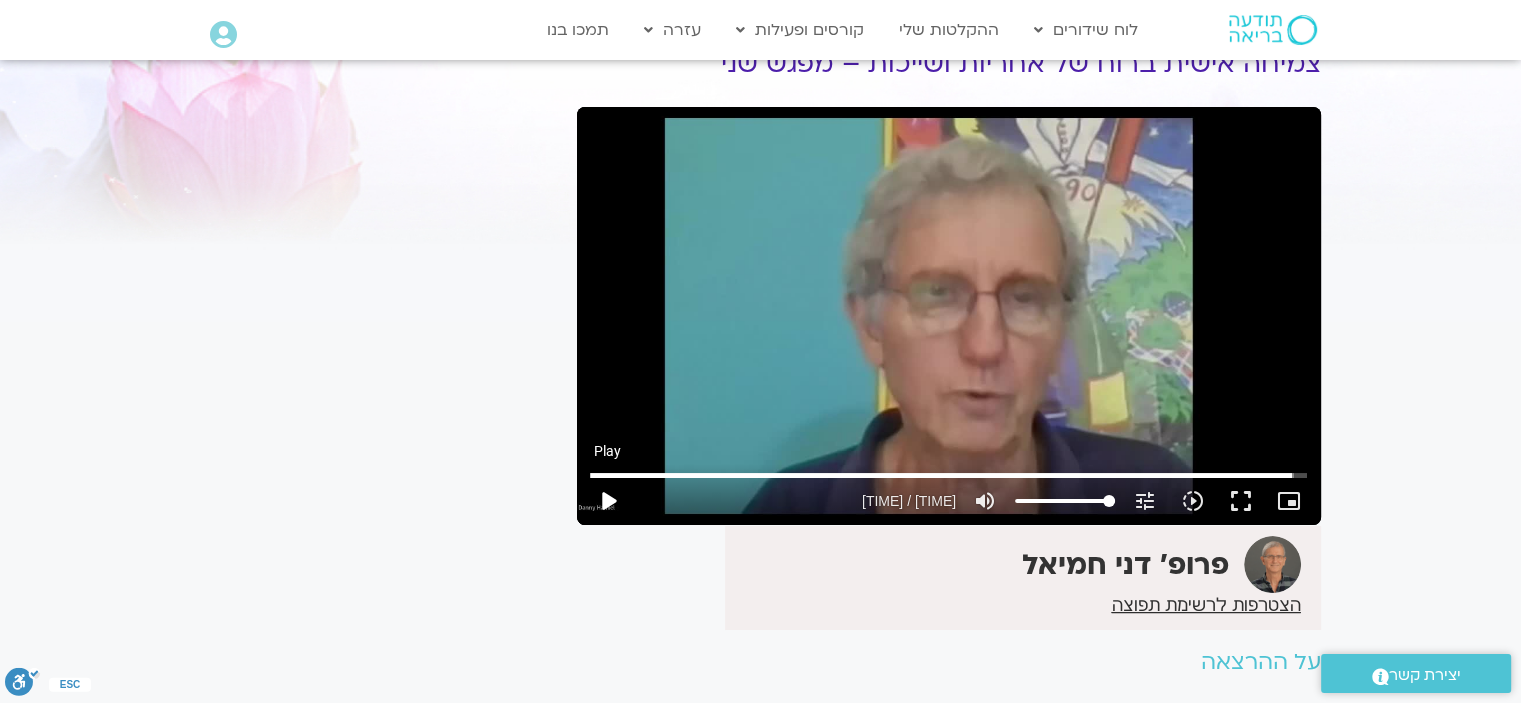 click on "play_arrow" at bounding box center [608, 501] 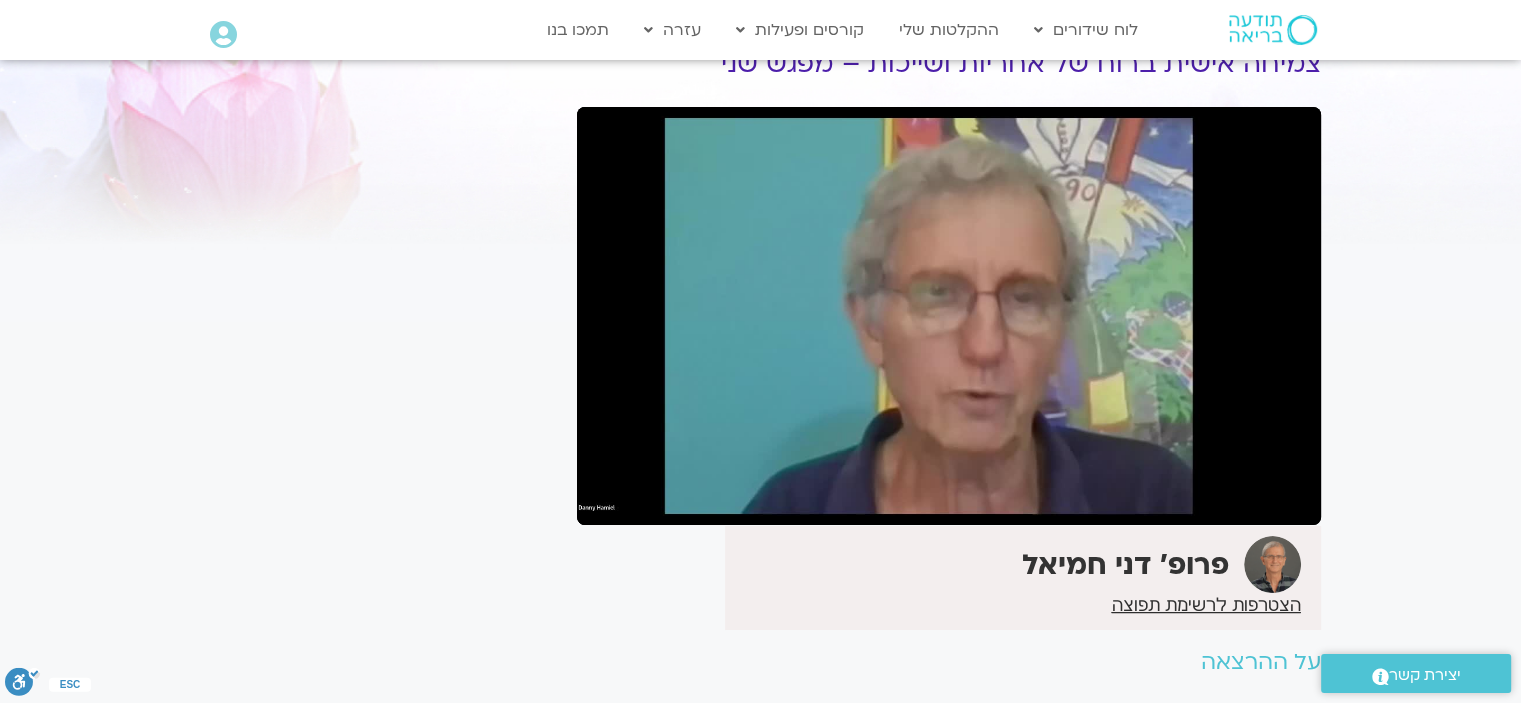 click on "pause" at bounding box center (608, 501) 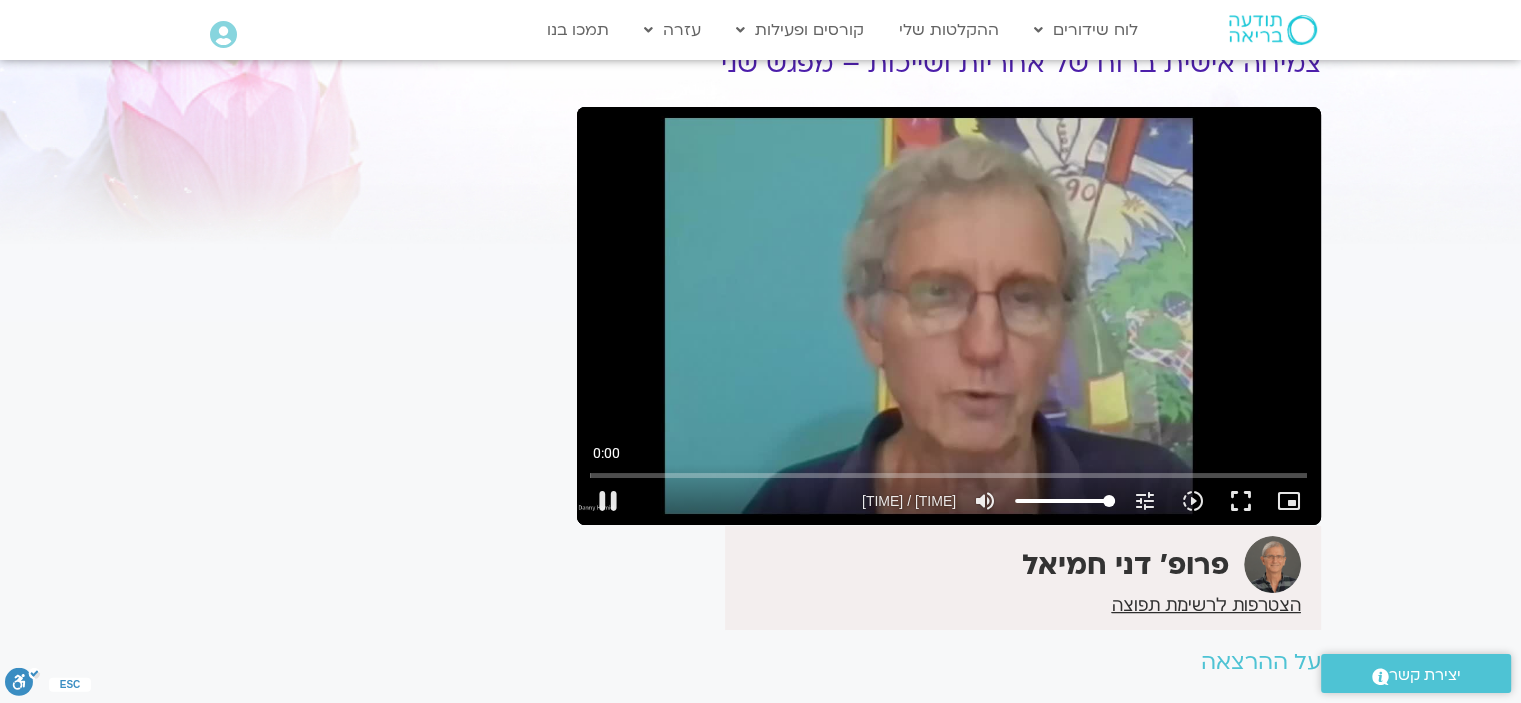 drag, startPoint x: 1303, startPoint y: 471, endPoint x: 579, endPoint y: 506, distance: 724.8455 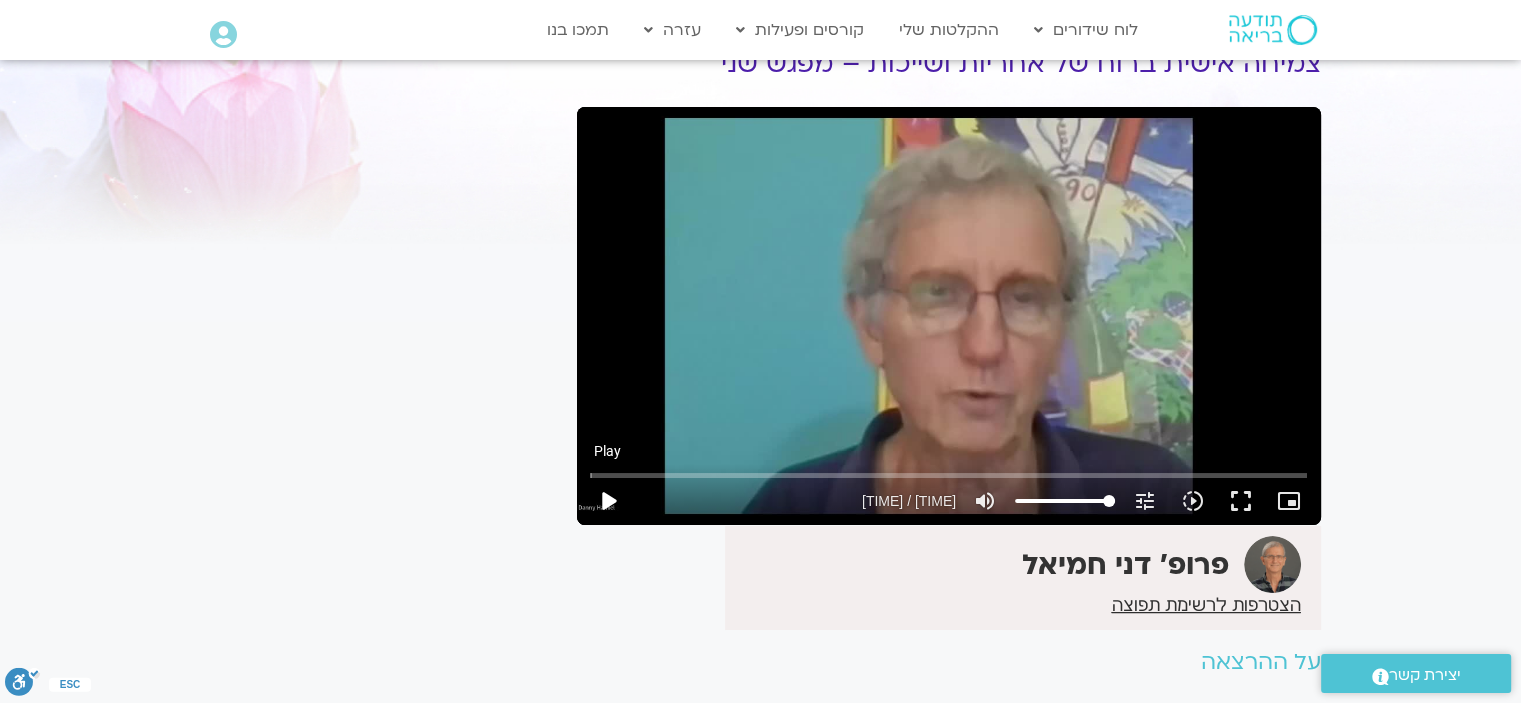 click on "play_arrow" at bounding box center (608, 501) 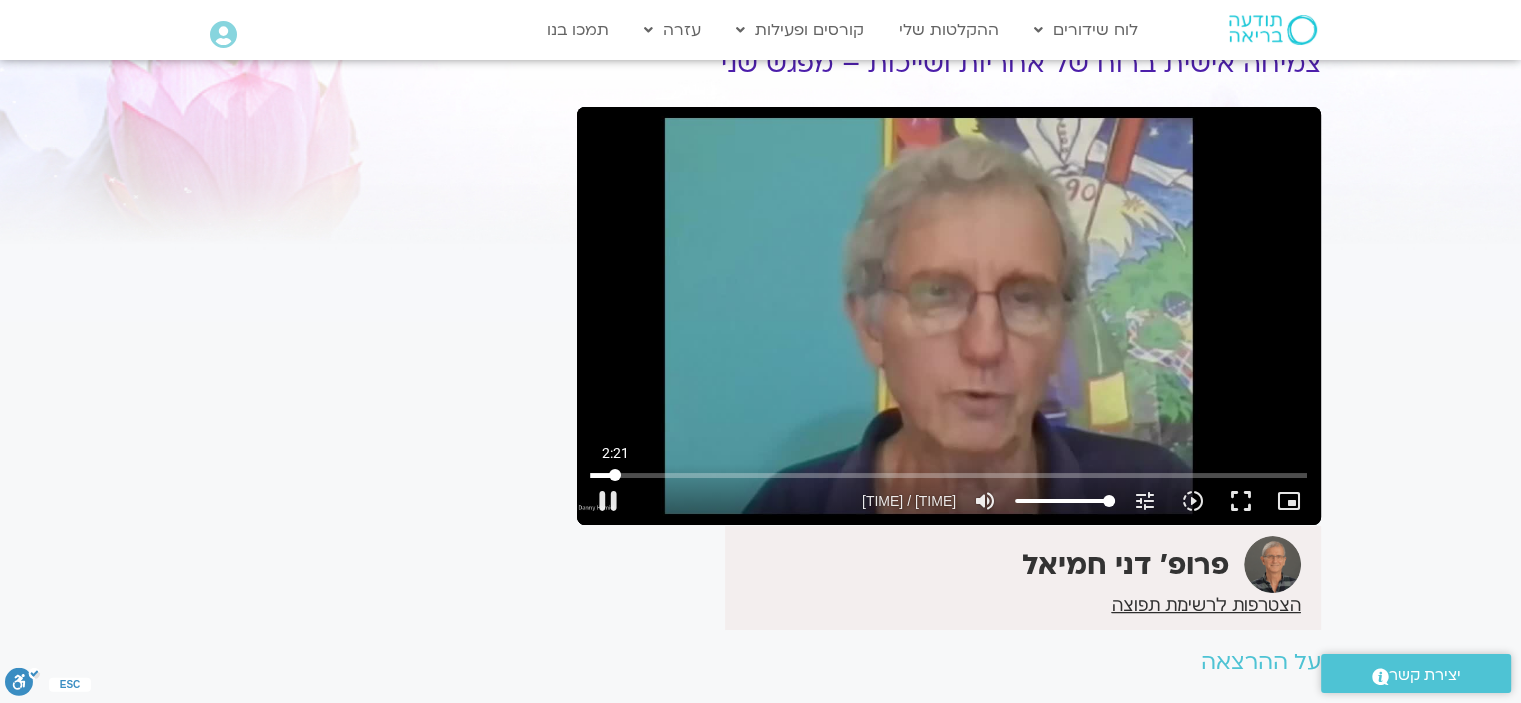 drag, startPoint x: 597, startPoint y: 473, endPoint x: 615, endPoint y: 480, distance: 19.313208 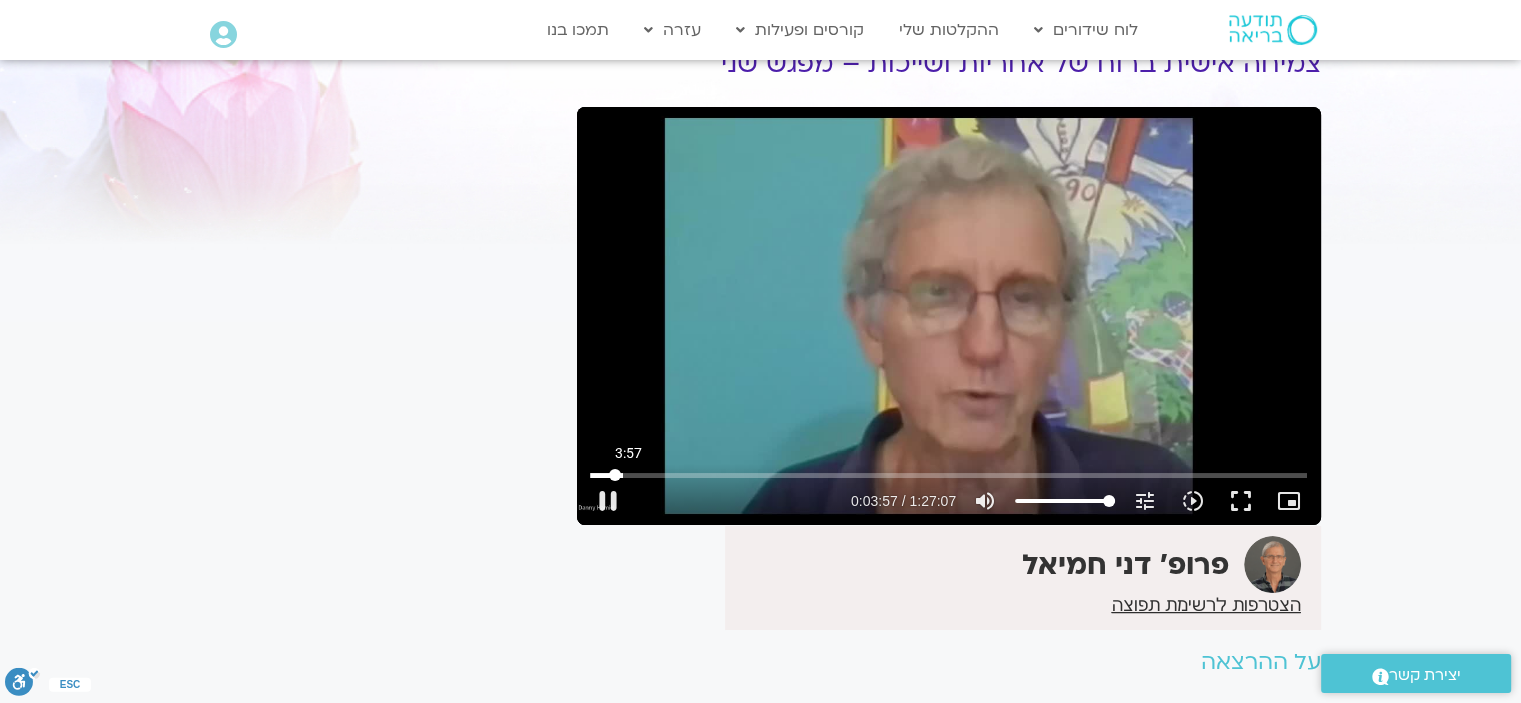 drag, startPoint x: 609, startPoint y: 473, endPoint x: 628, endPoint y: 474, distance: 19.026299 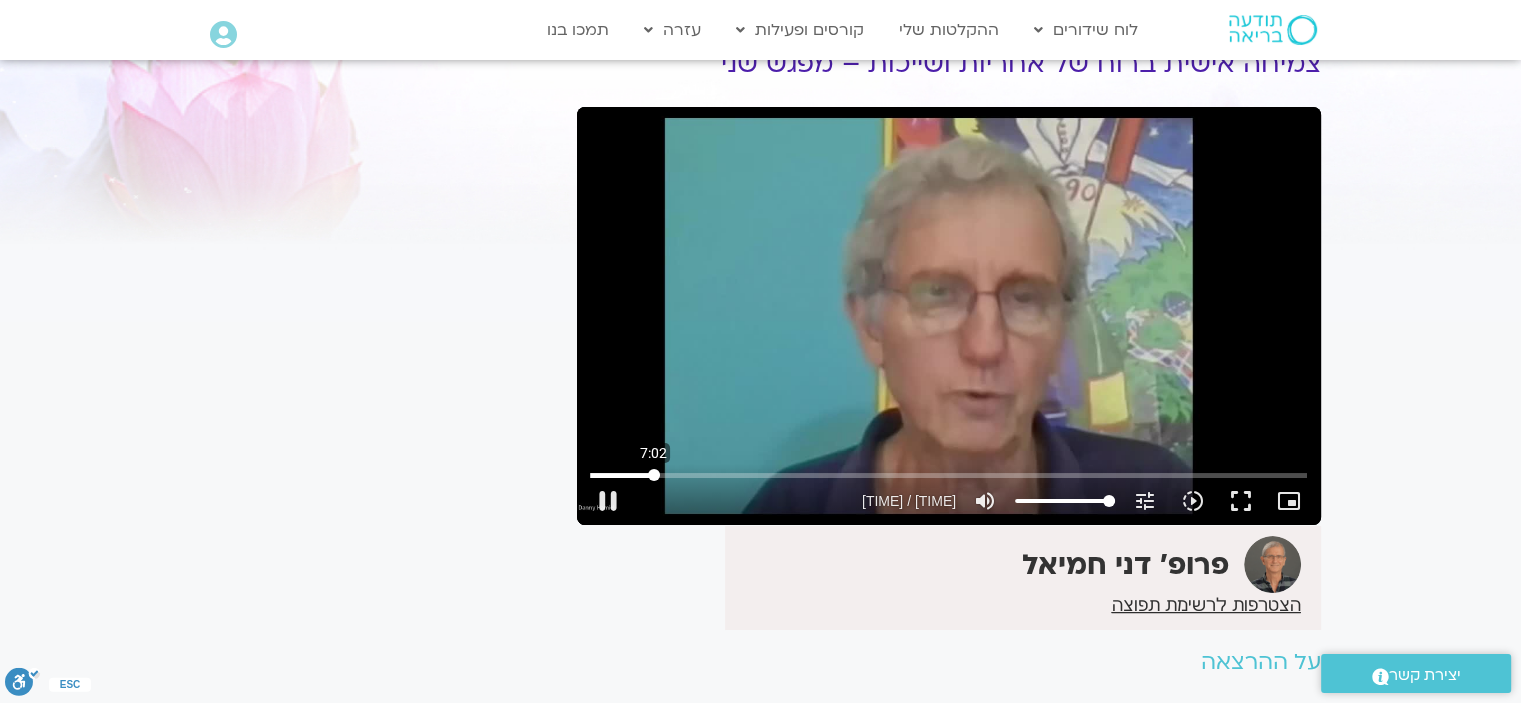 drag, startPoint x: 633, startPoint y: 474, endPoint x: 653, endPoint y: 475, distance: 20.024984 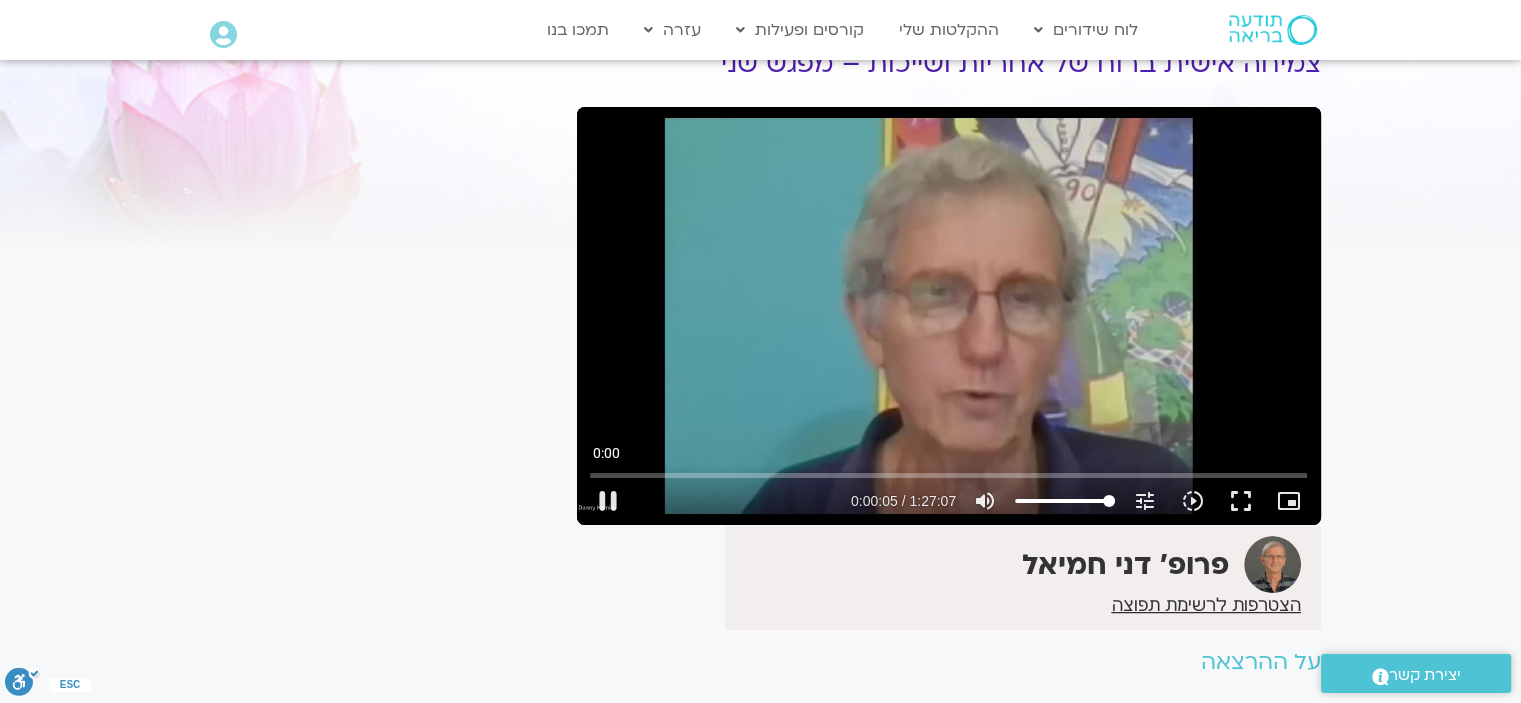 drag, startPoint x: 648, startPoint y: 474, endPoint x: 567, endPoint y: 476, distance: 81.02469 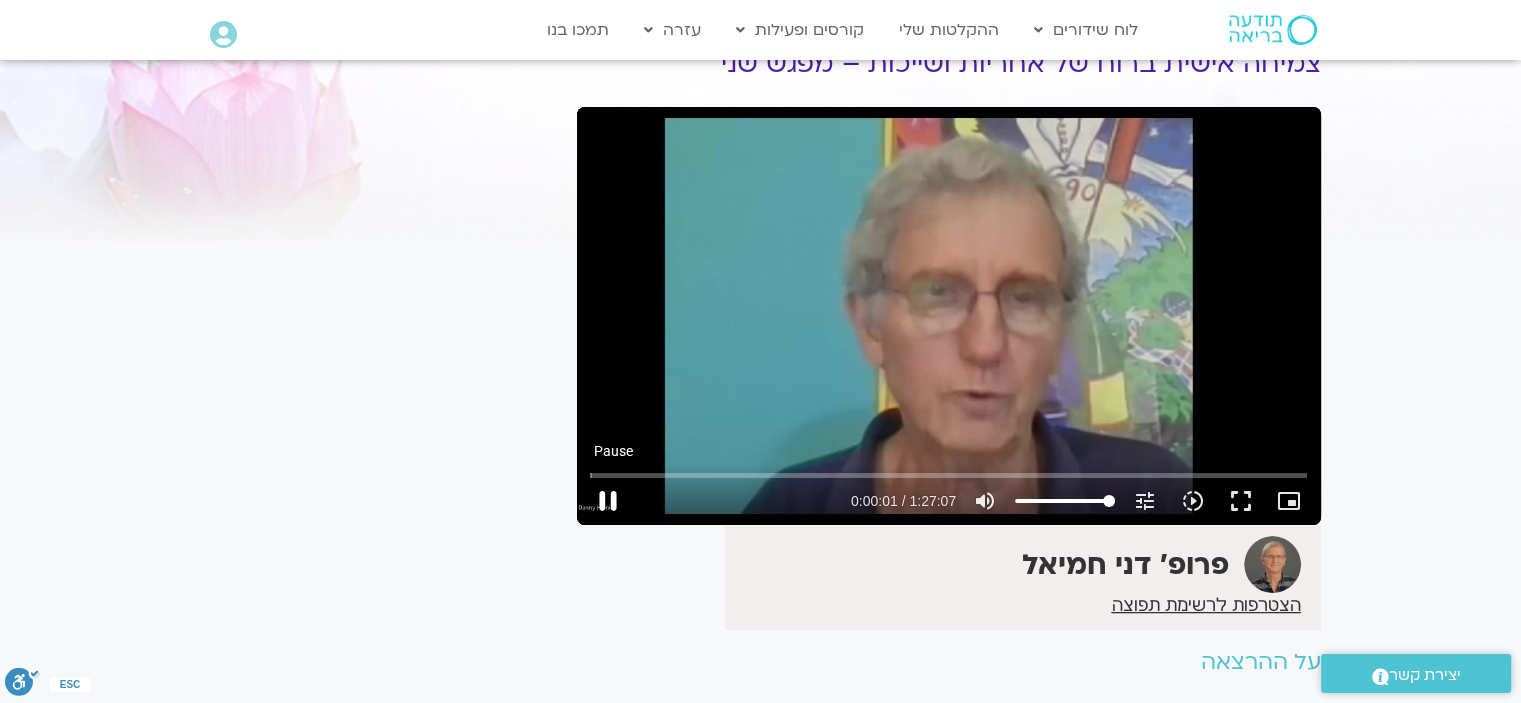 click on "pause" at bounding box center [608, 501] 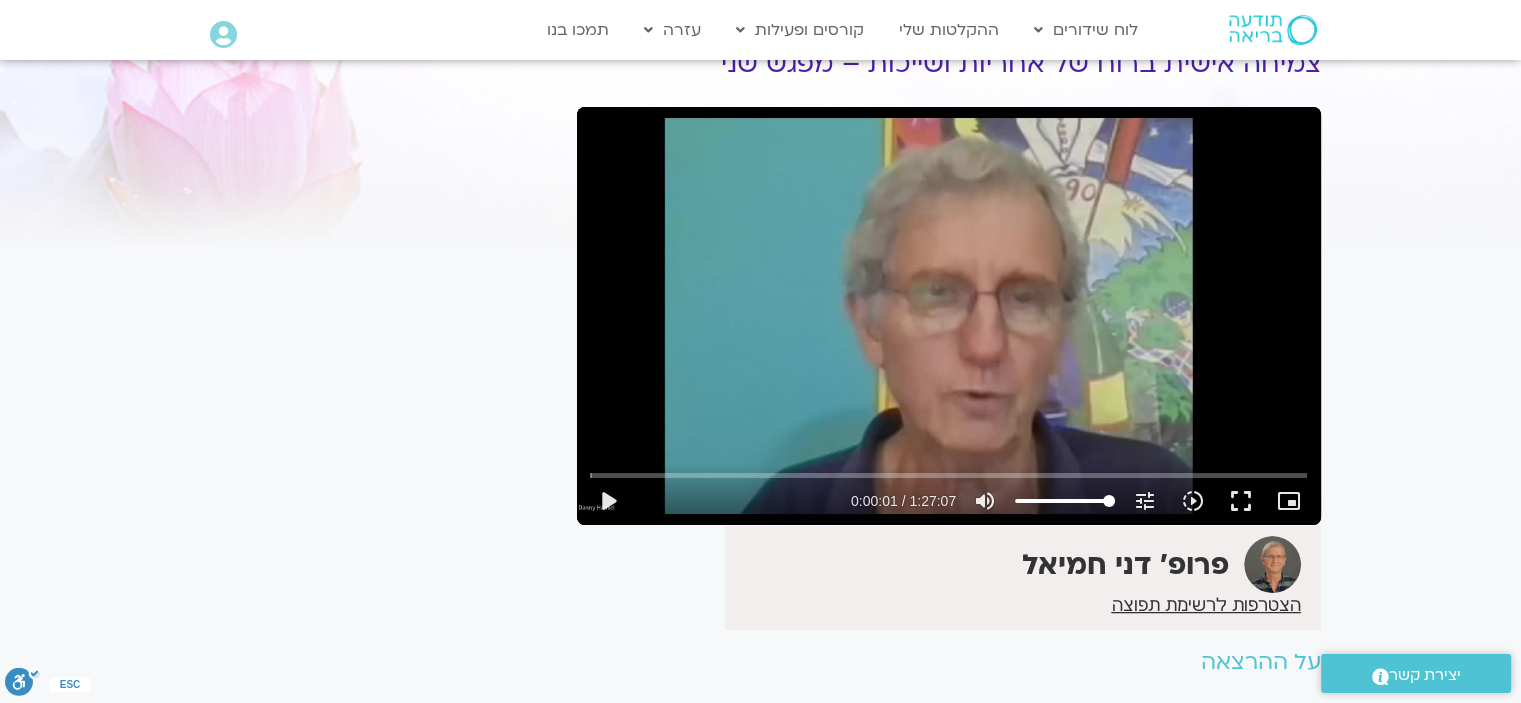 drag, startPoint x: 613, startPoint y: 491, endPoint x: 663, endPoint y: 486, distance: 50.24938 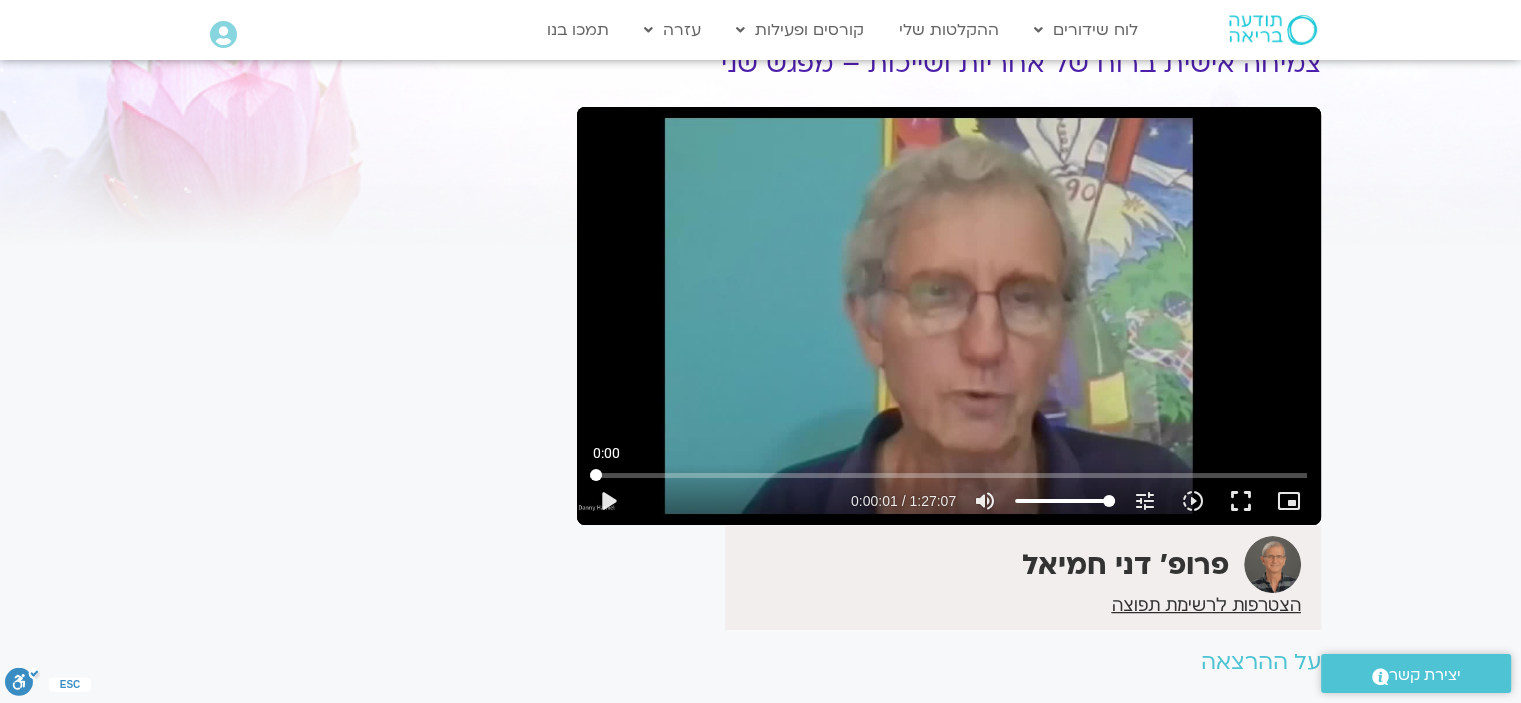 click at bounding box center (948, 475) 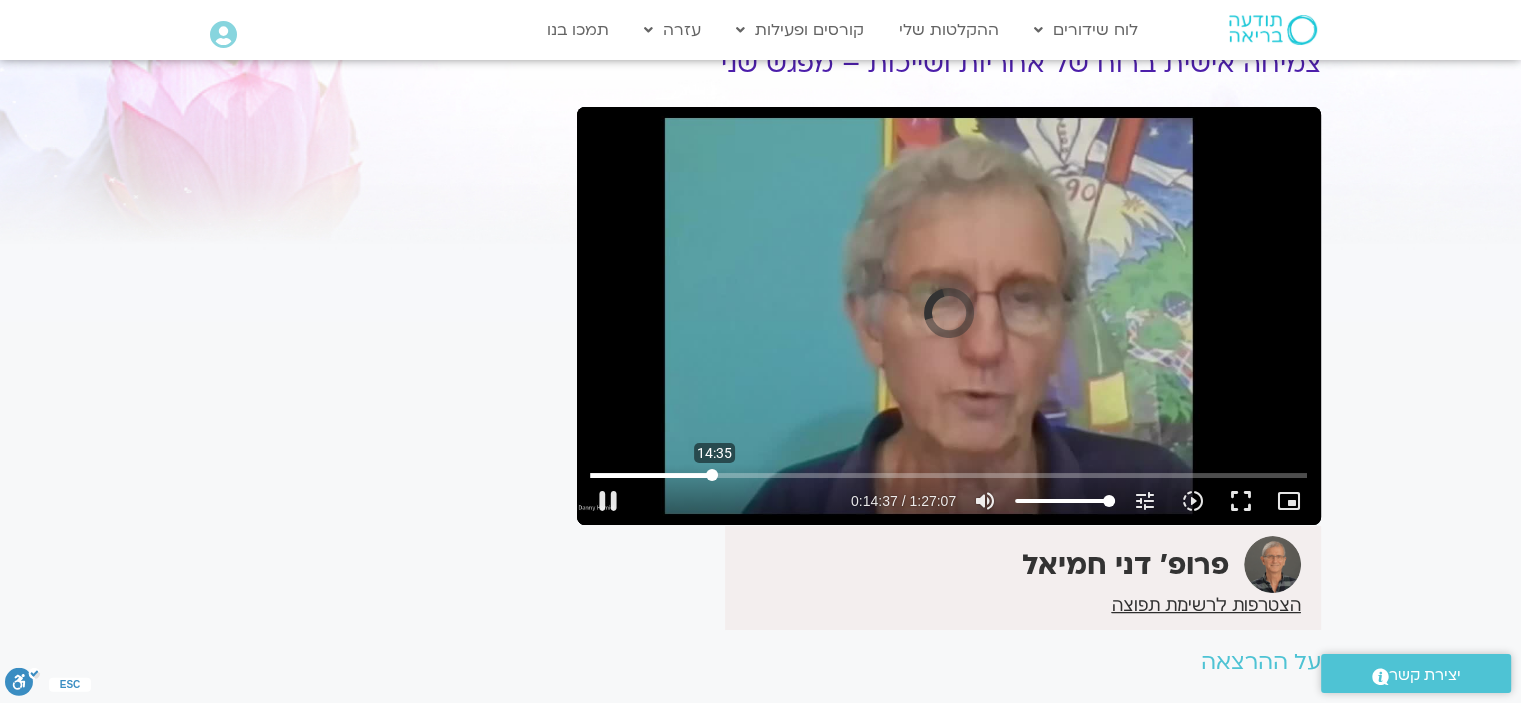 drag, startPoint x: 592, startPoint y: 468, endPoint x: 705, endPoint y: 469, distance: 113.004425 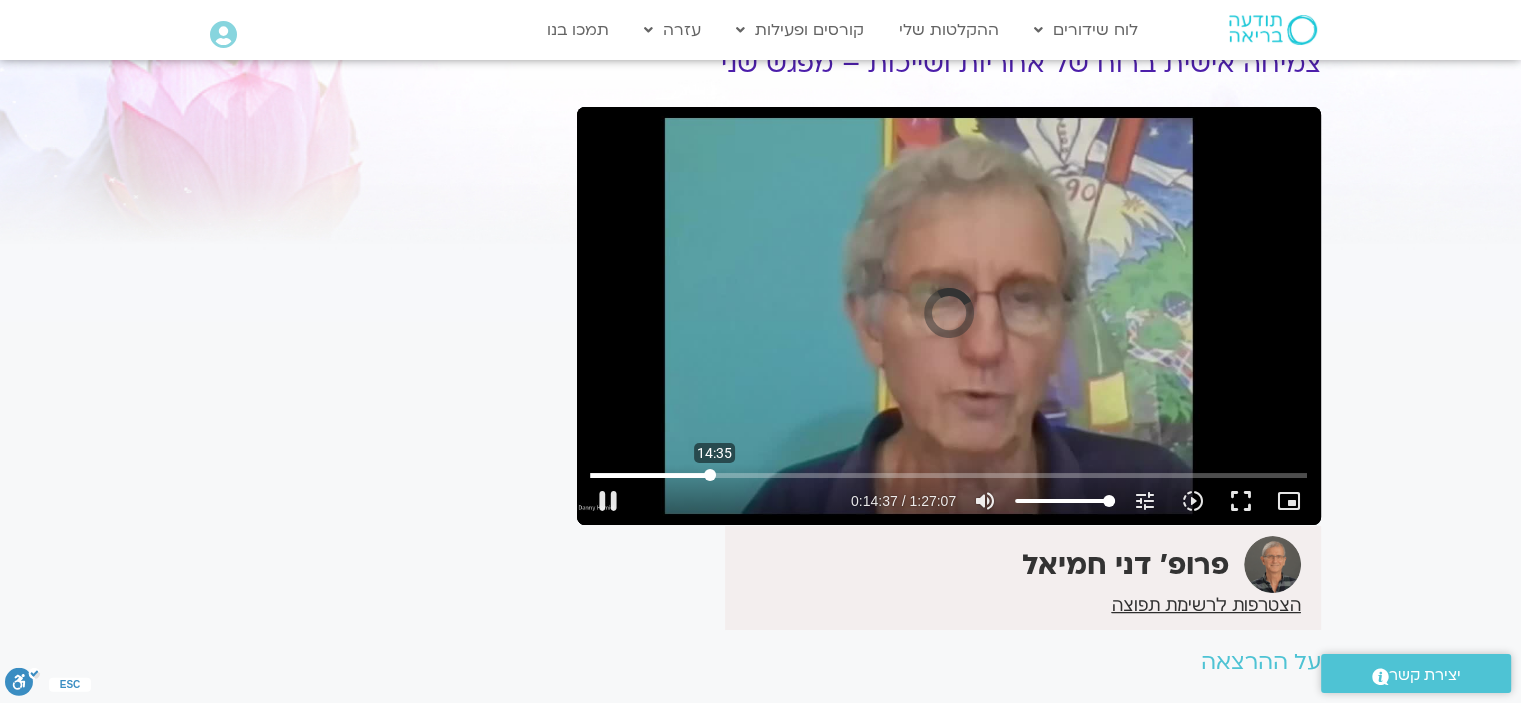 click at bounding box center [948, 475] 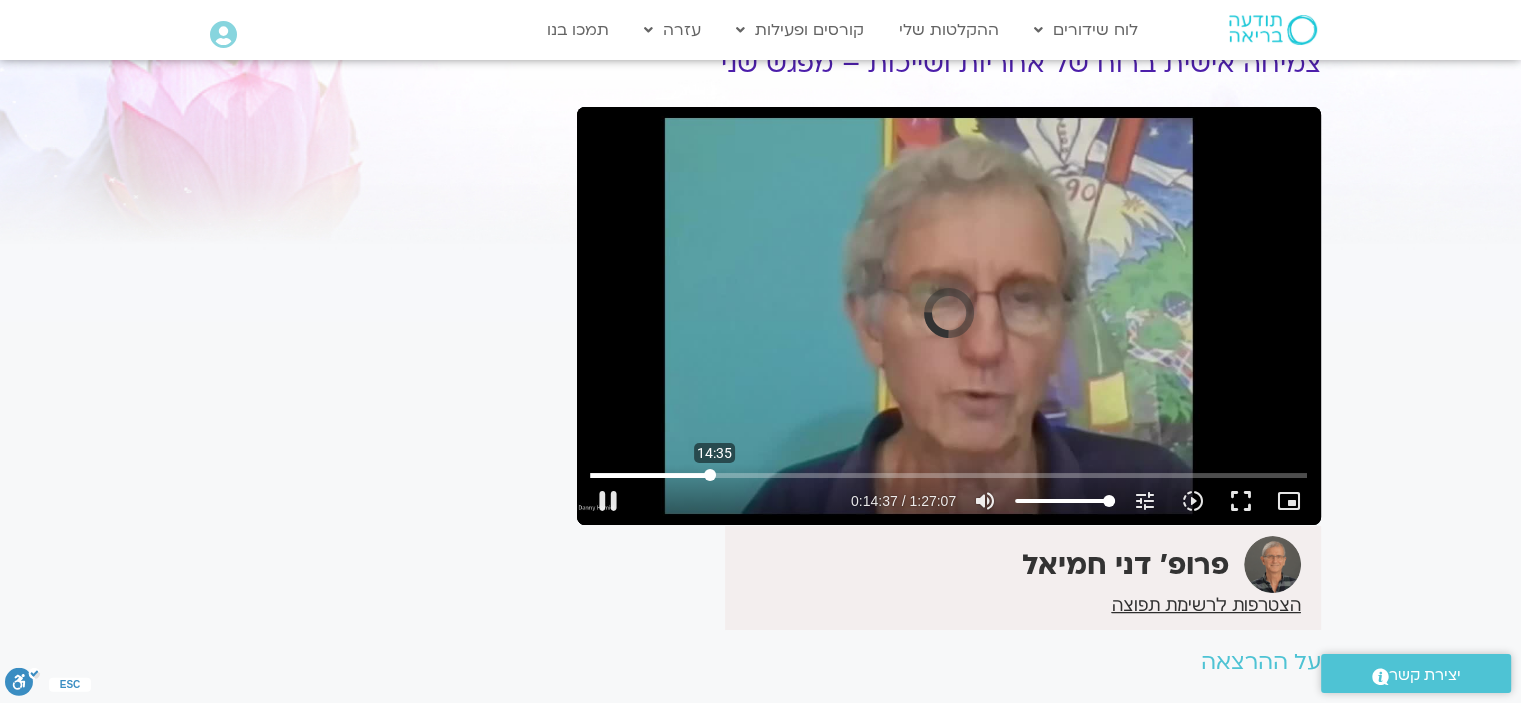 type on "842.135825" 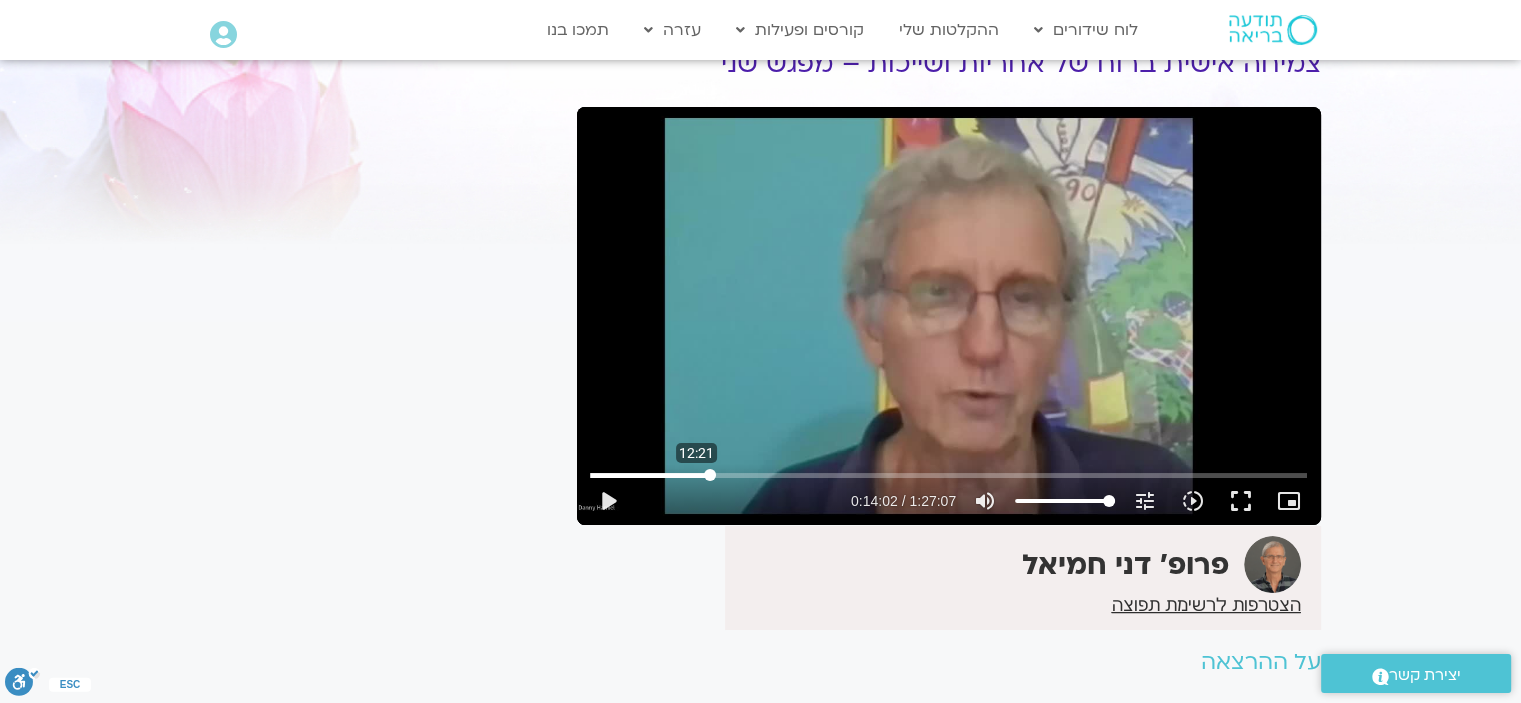 drag, startPoint x: 703, startPoint y: 467, endPoint x: 693, endPoint y: 469, distance: 10.198039 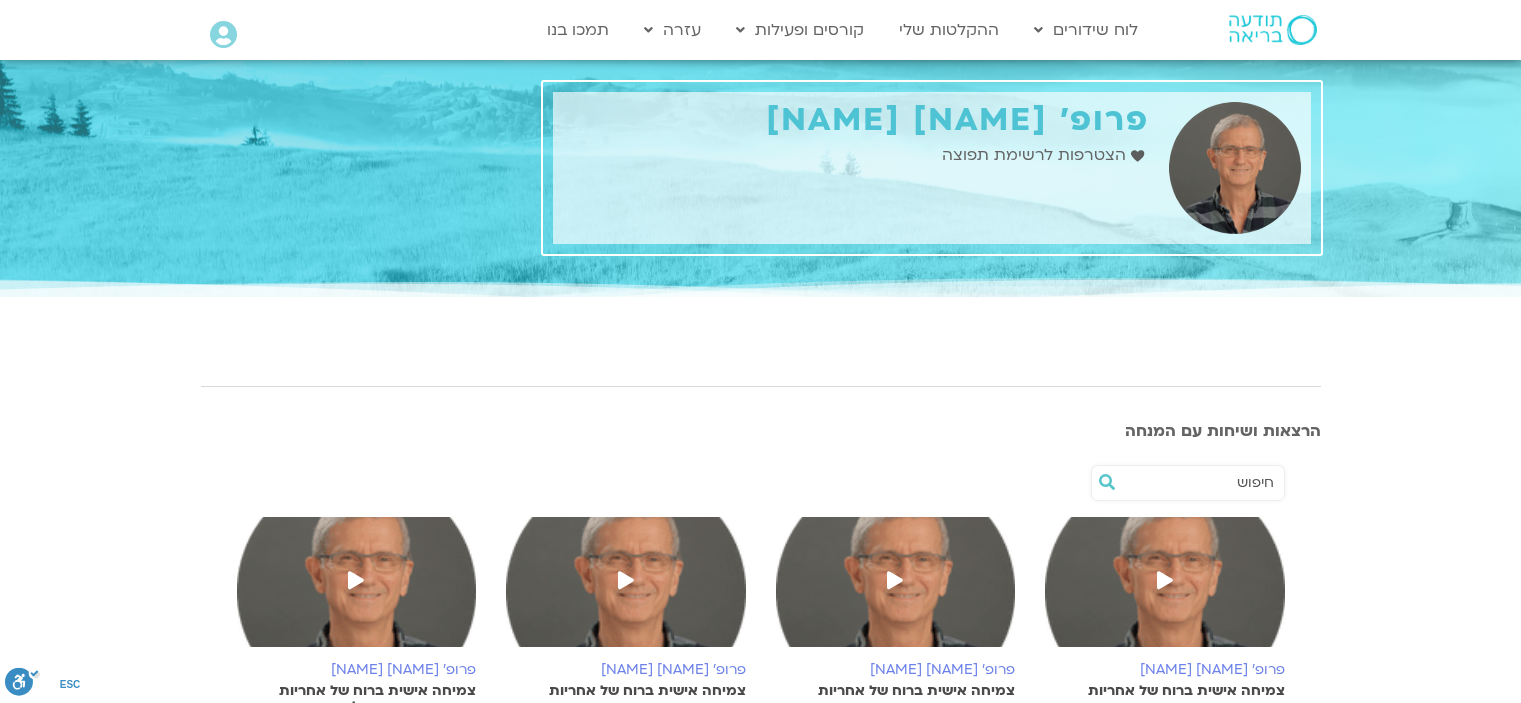 scroll, scrollTop: 400, scrollLeft: 0, axis: vertical 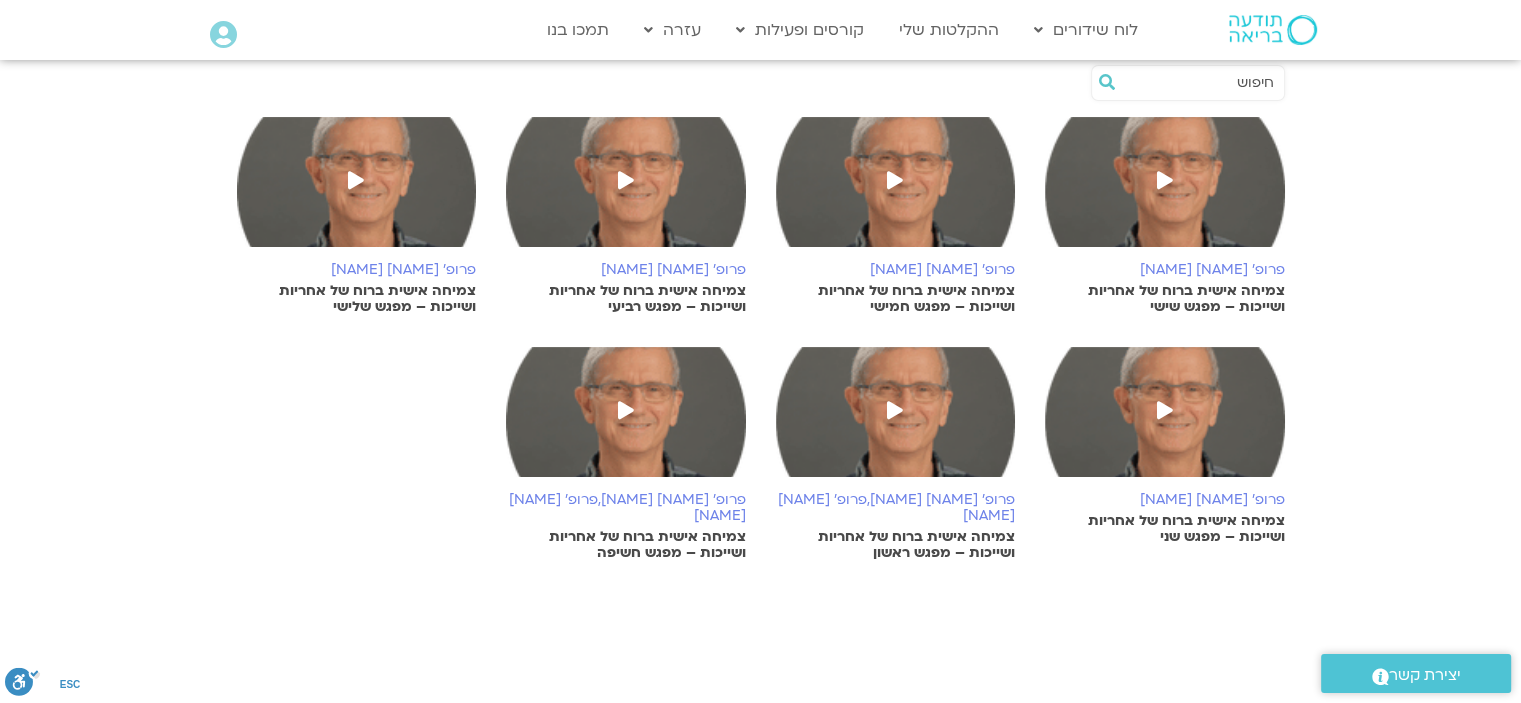 click at bounding box center [356, 182] 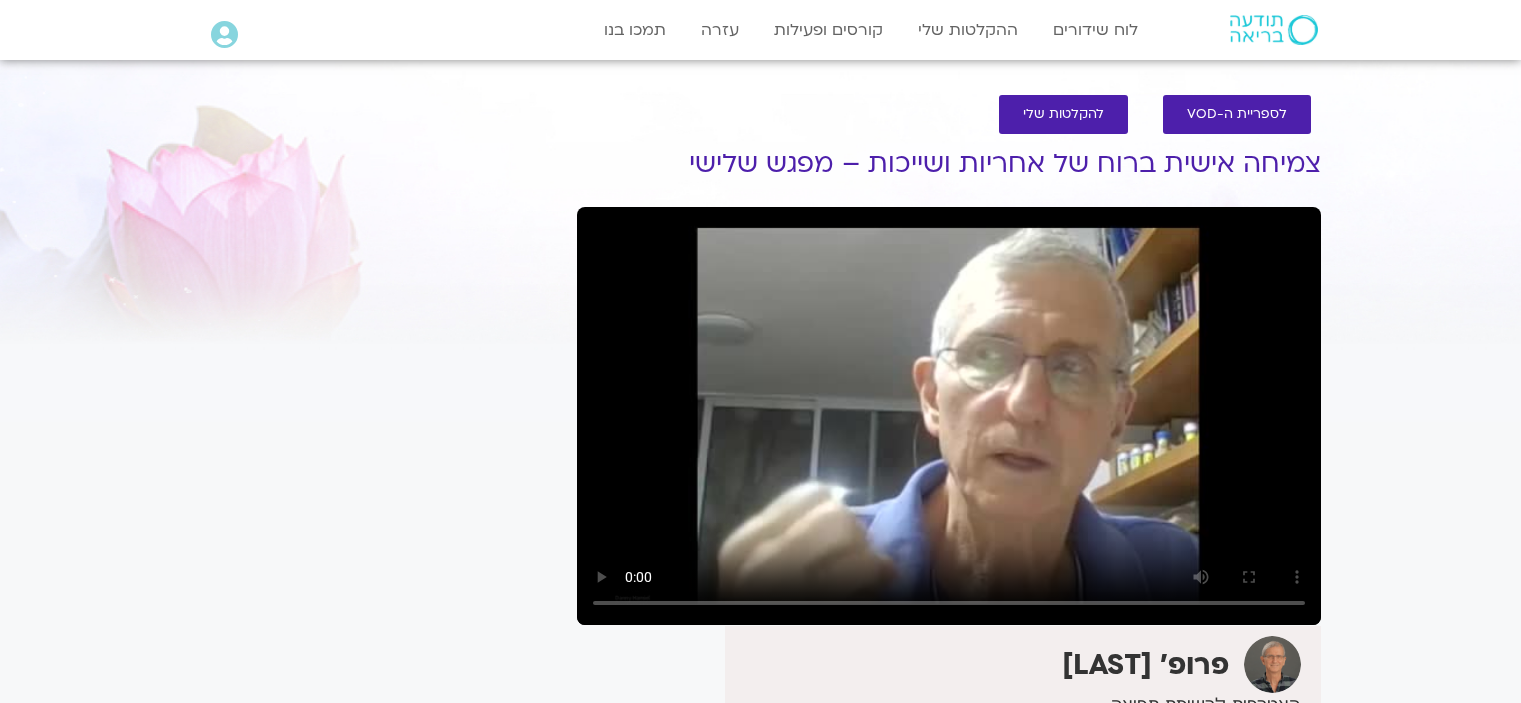 scroll, scrollTop: 0, scrollLeft: 0, axis: both 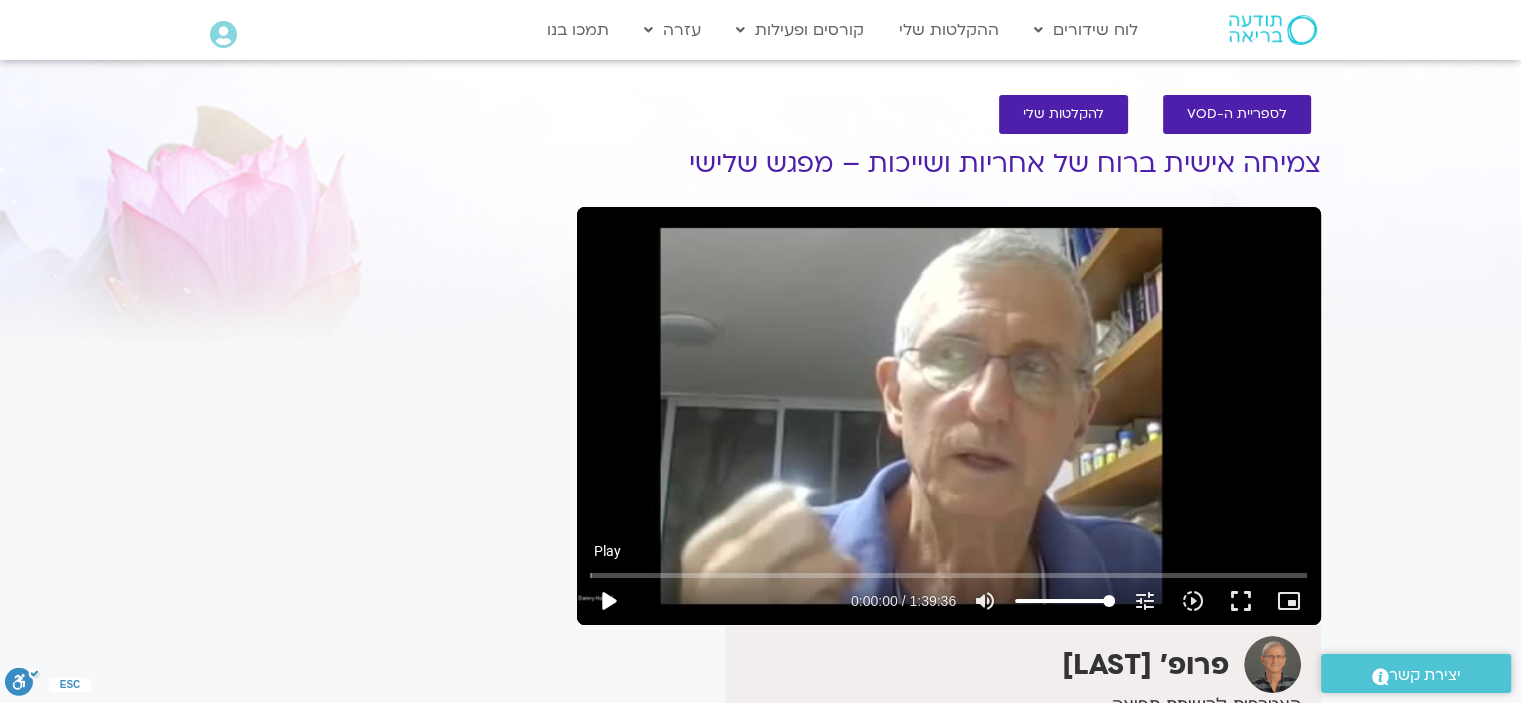 click on "play_arrow" at bounding box center (608, 601) 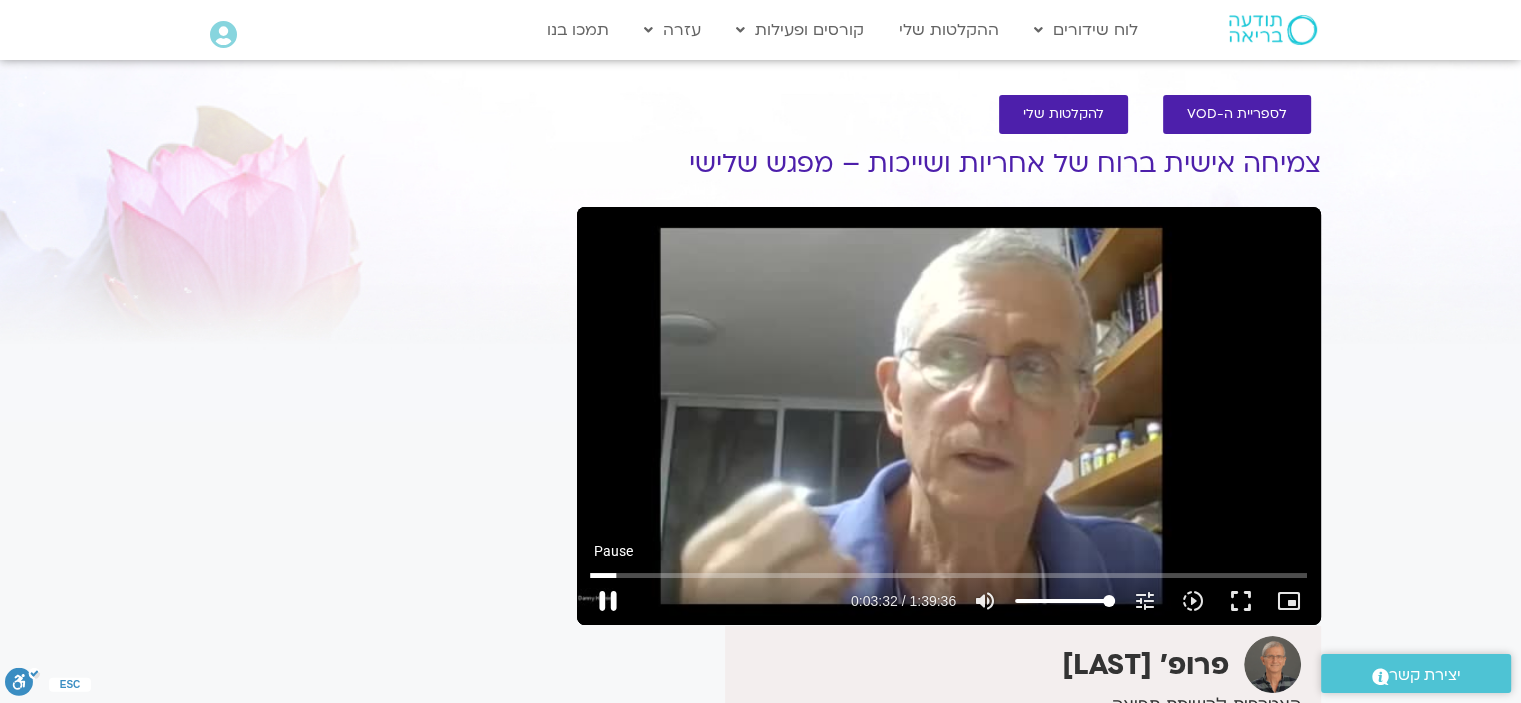 click on "pause" at bounding box center (608, 601) 